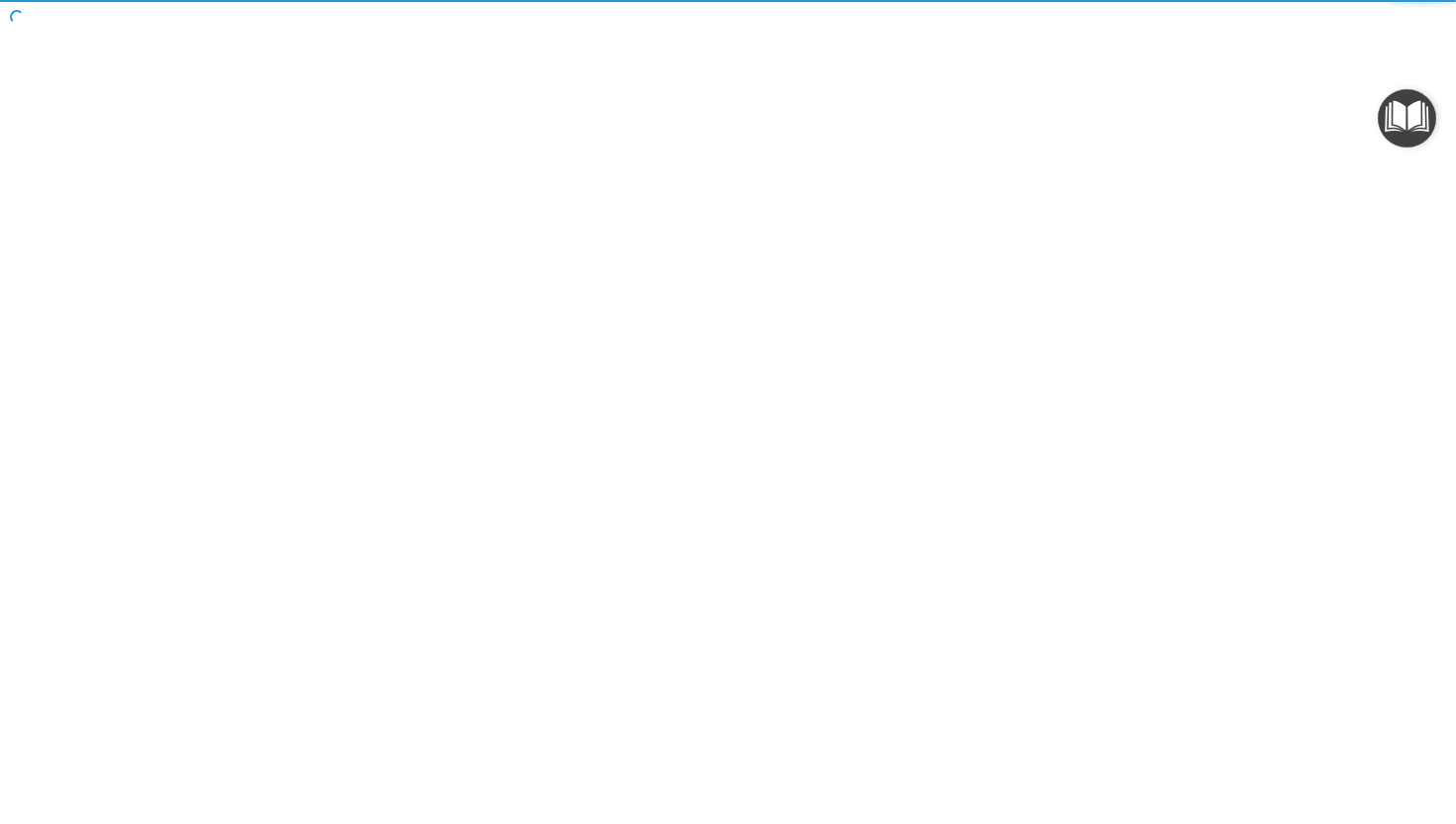 scroll, scrollTop: 0, scrollLeft: 0, axis: both 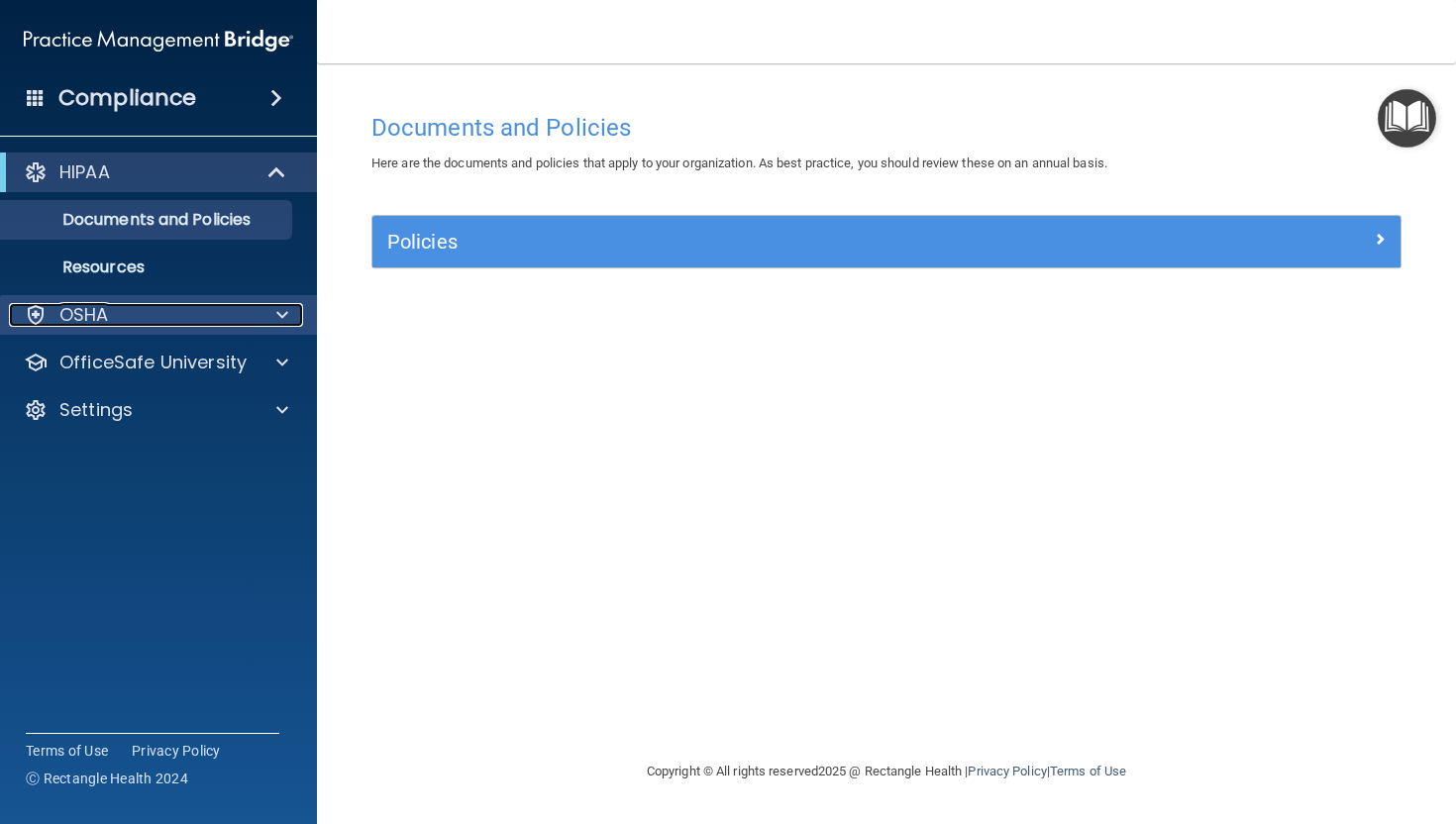 click on "OSHA" at bounding box center (132, 315) 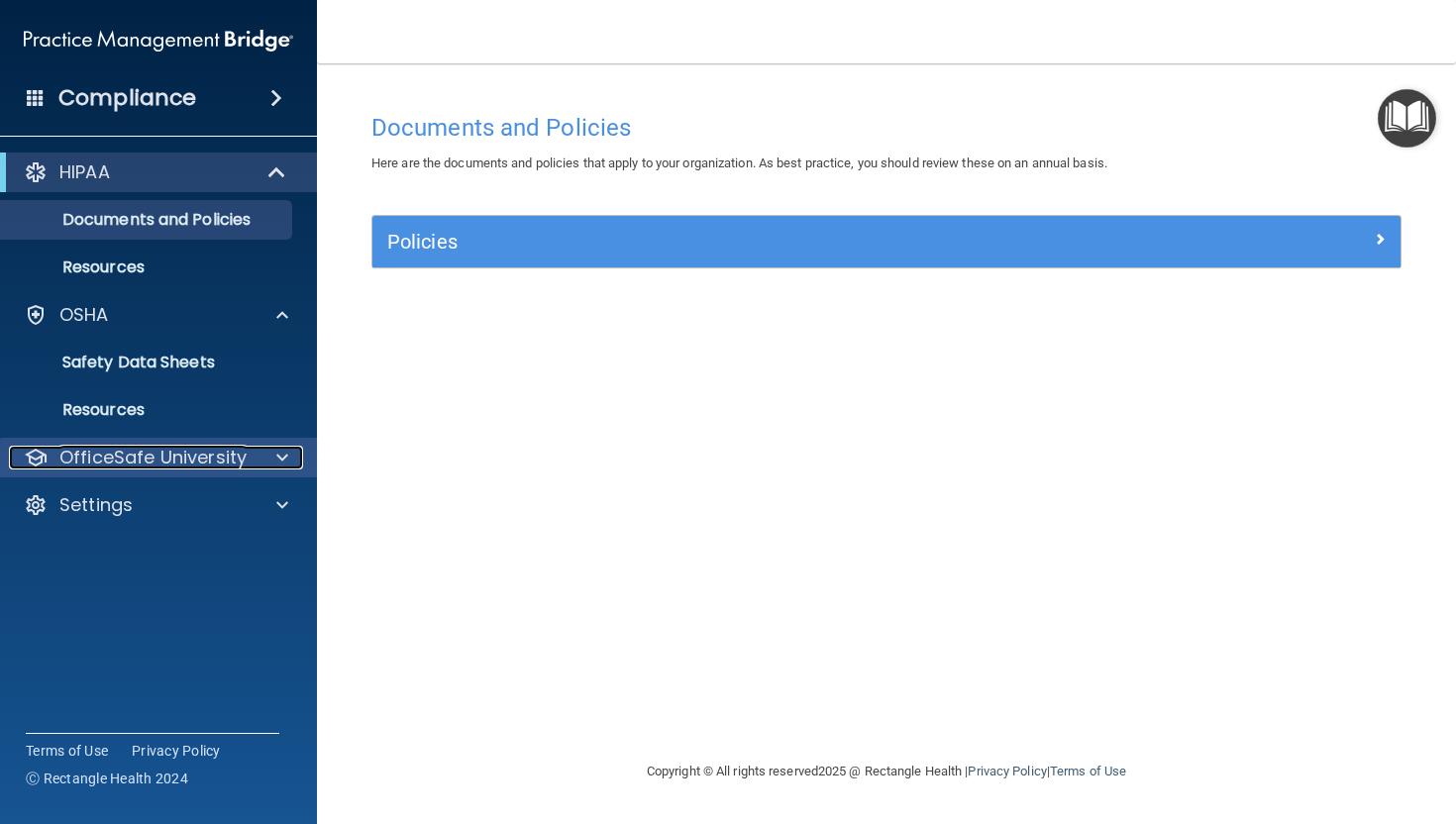 click on "OfficeSafe University" at bounding box center [153, 458] 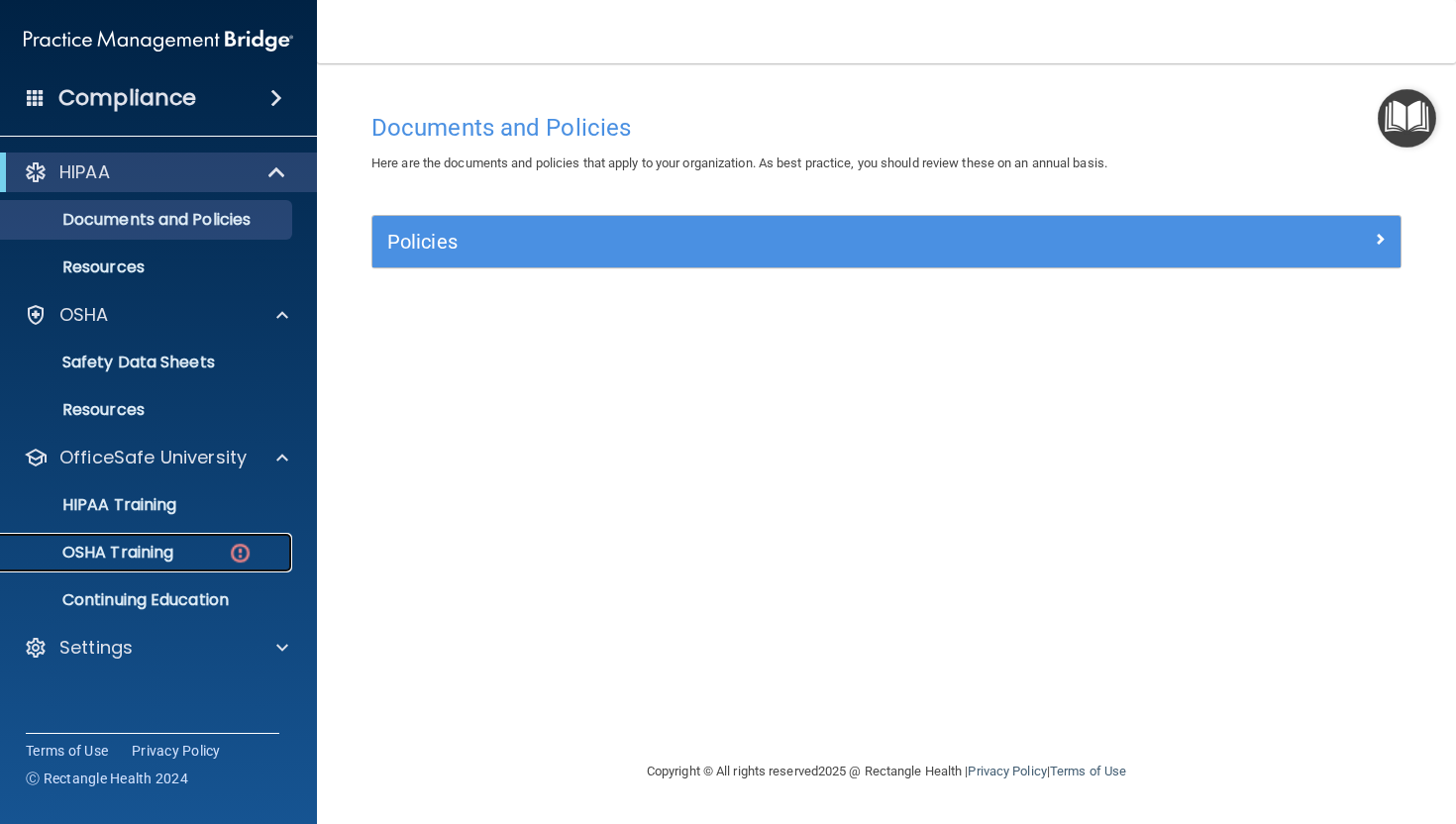 click on "OSHA Training" at bounding box center [93, 553] 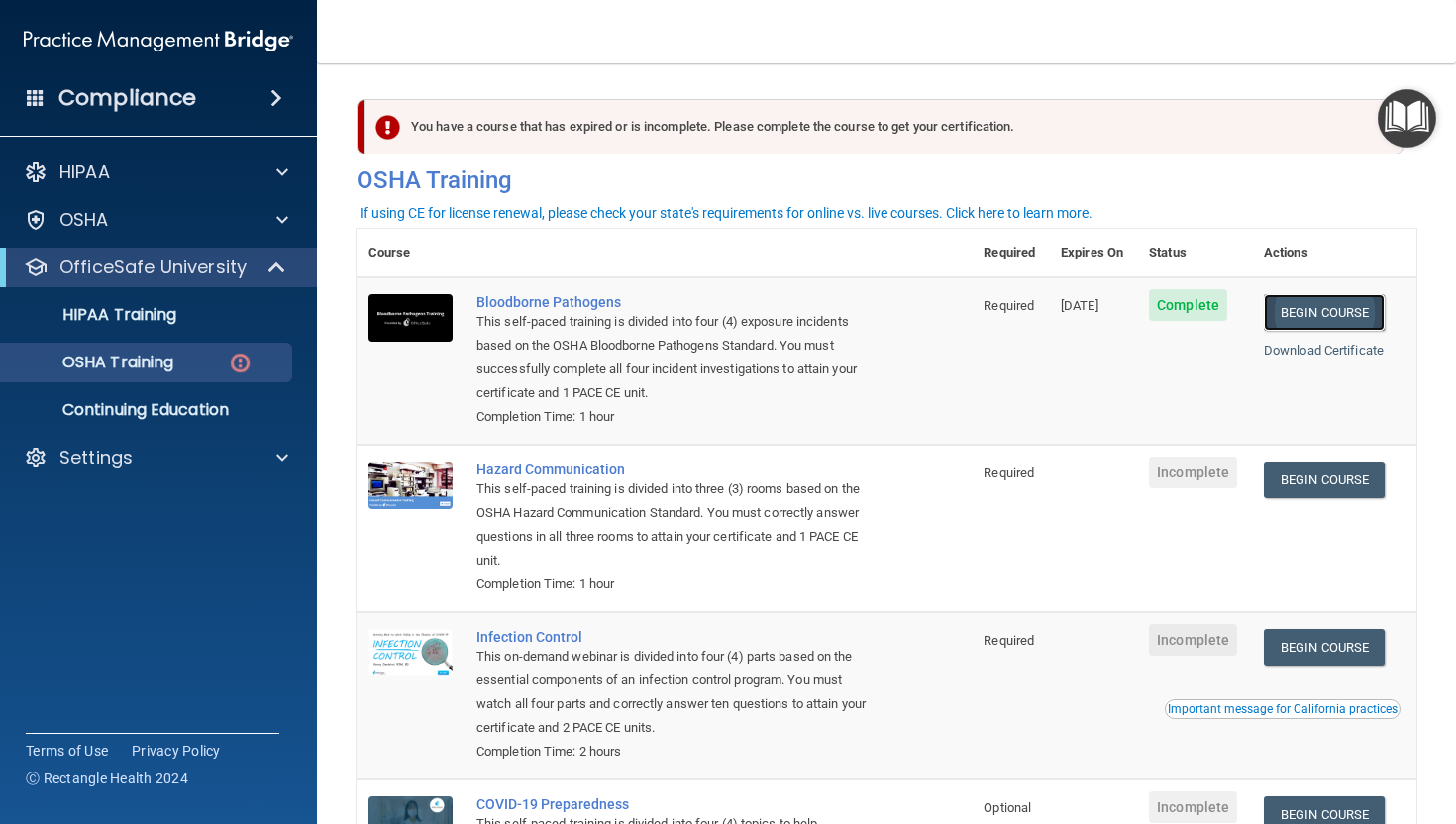 click on "Begin Course" at bounding box center (1324, 312) 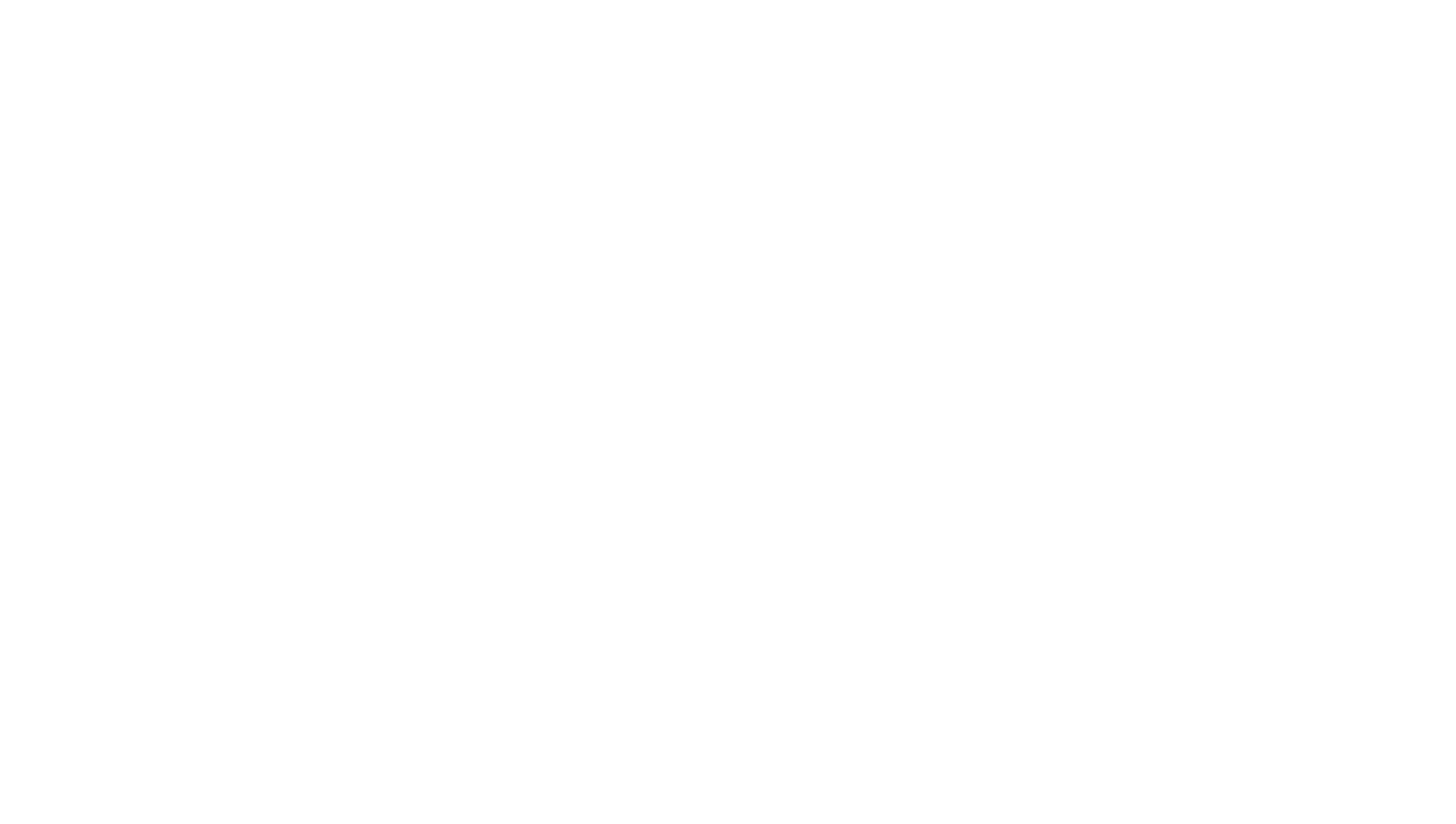 scroll, scrollTop: 0, scrollLeft: 0, axis: both 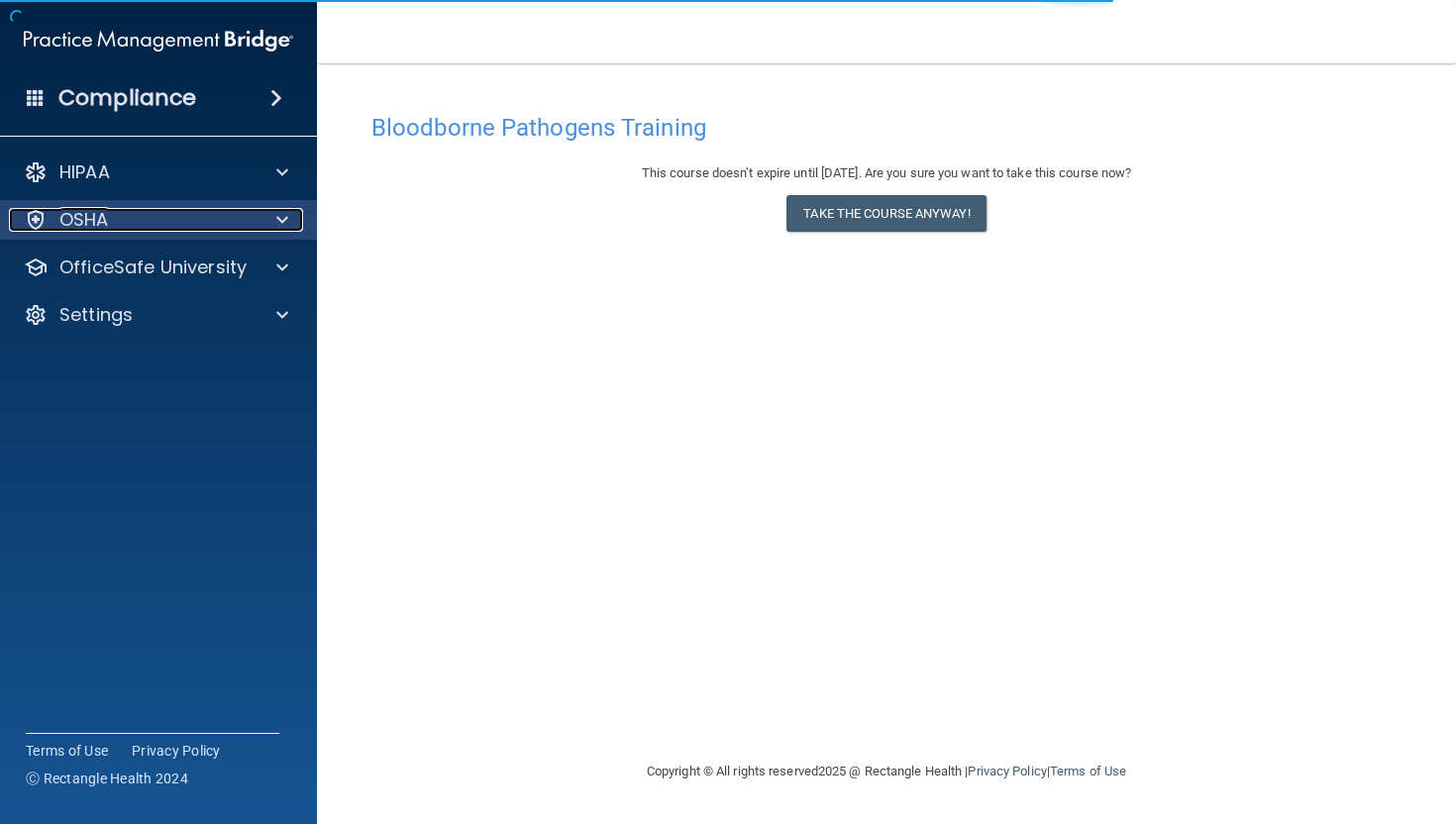 click on "OSHA" at bounding box center (132, 220) 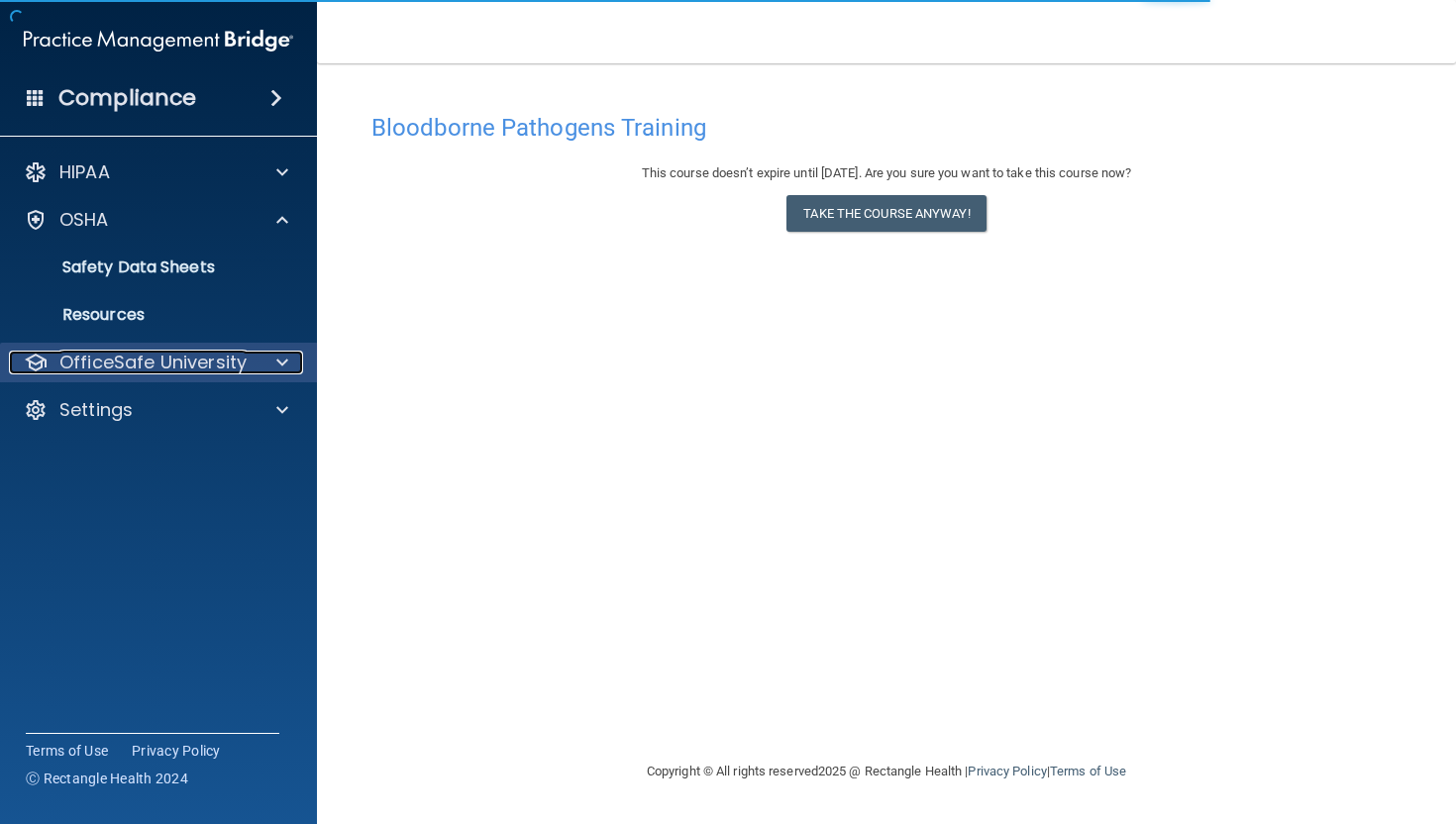click on "OfficeSafe University" at bounding box center [153, 362] 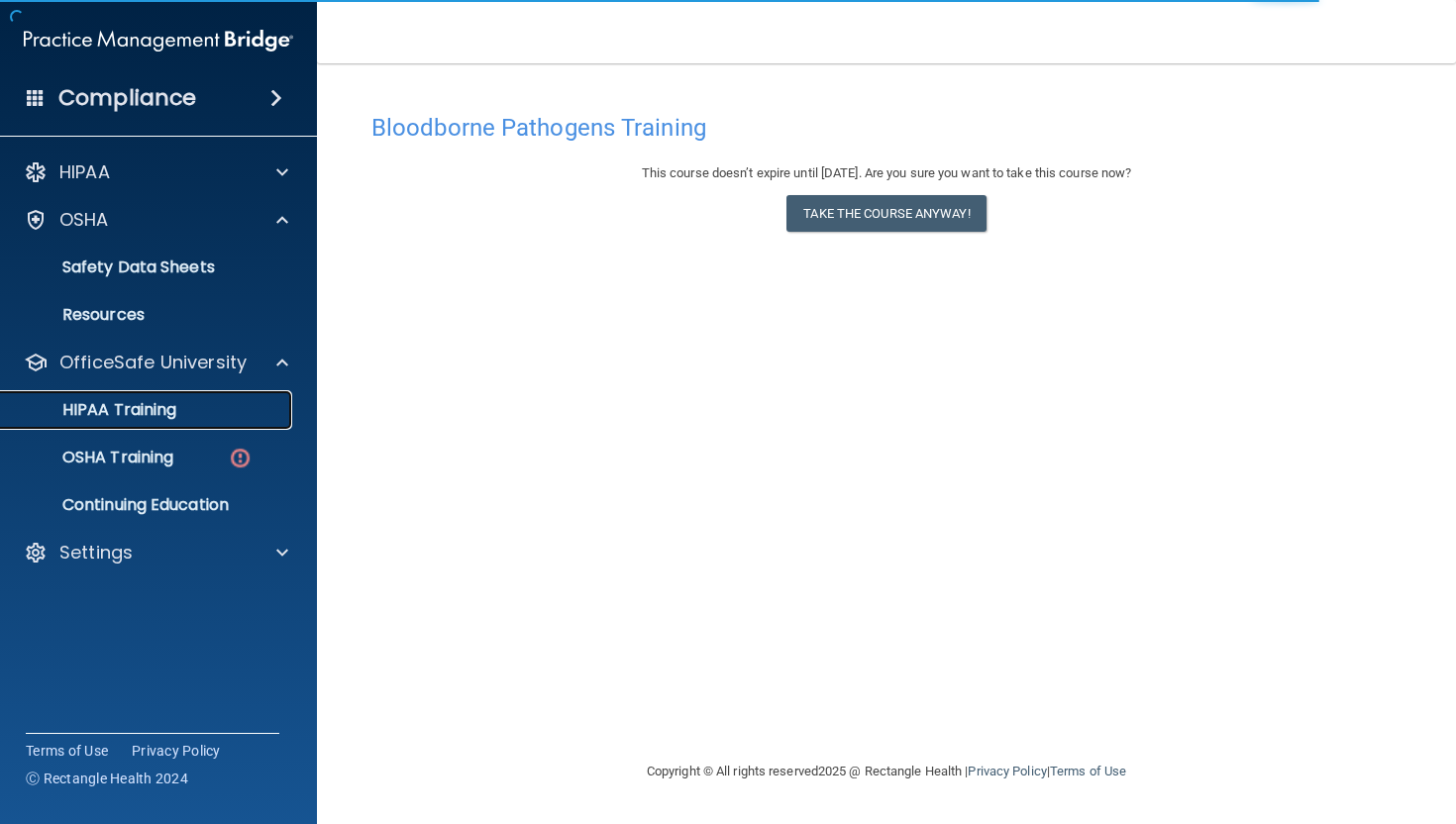 click on "HIPAA Training" at bounding box center (94, 410) 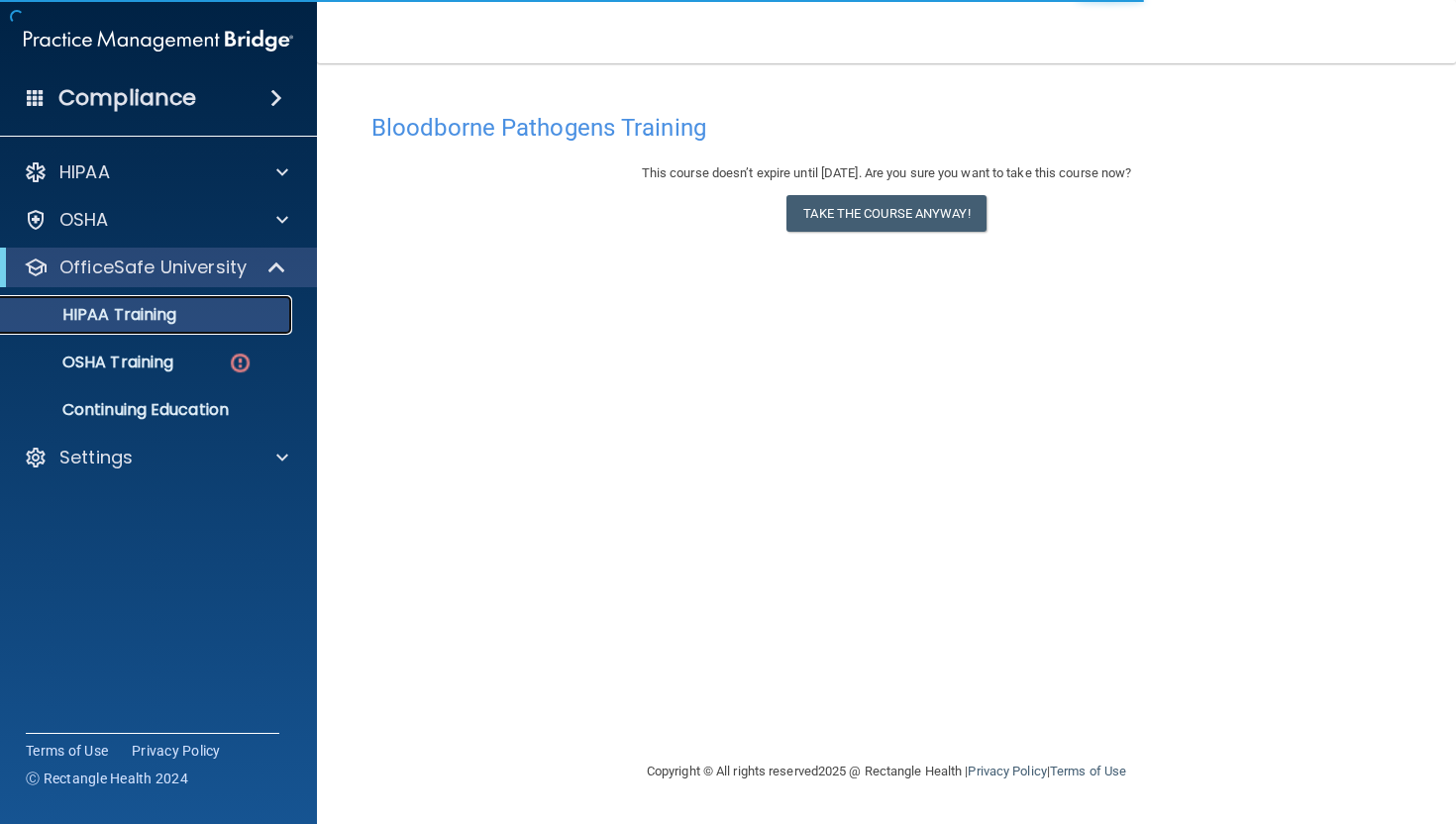 click on "HIPAA Training" at bounding box center (94, 315) 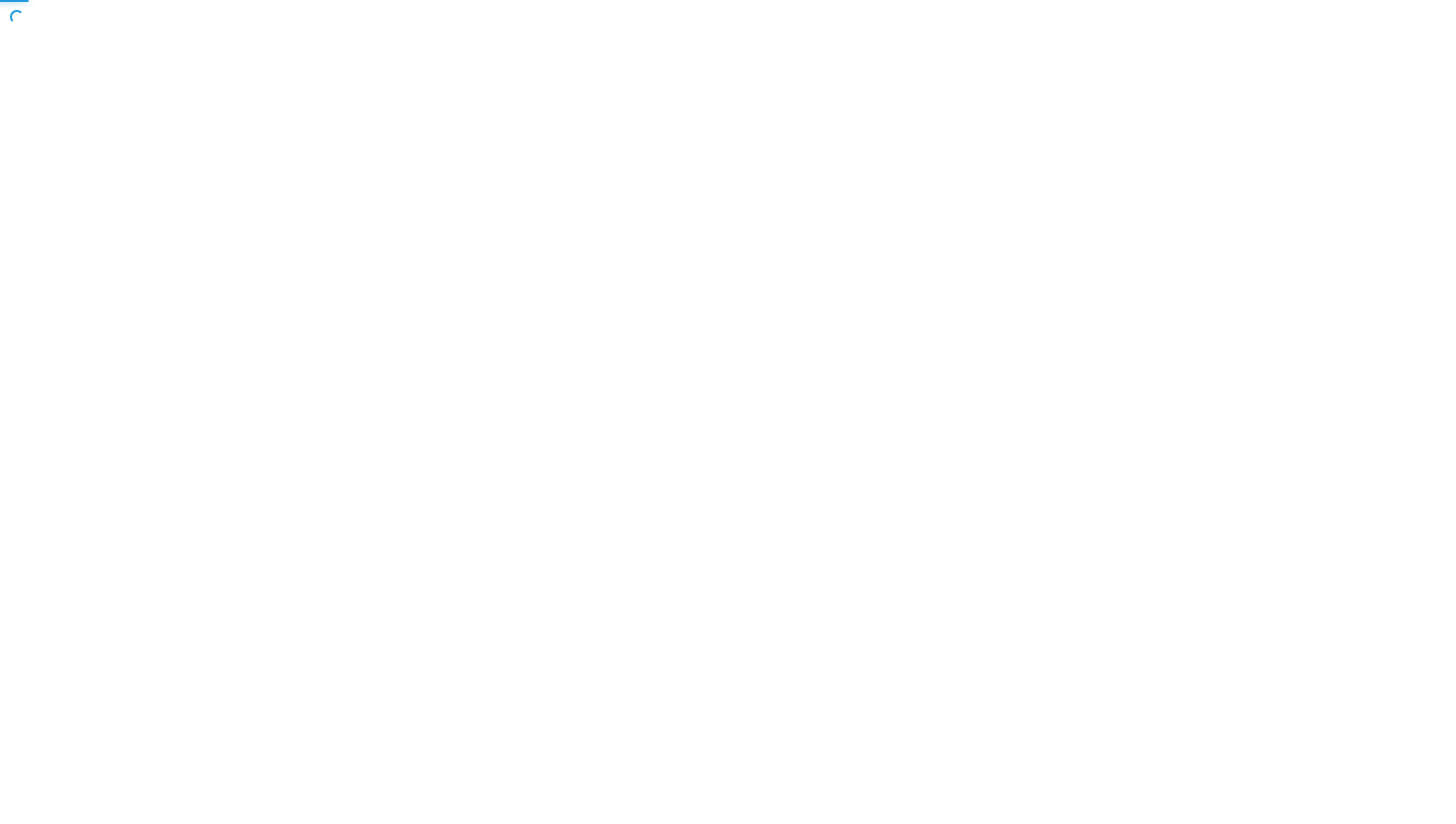 scroll, scrollTop: 0, scrollLeft: 0, axis: both 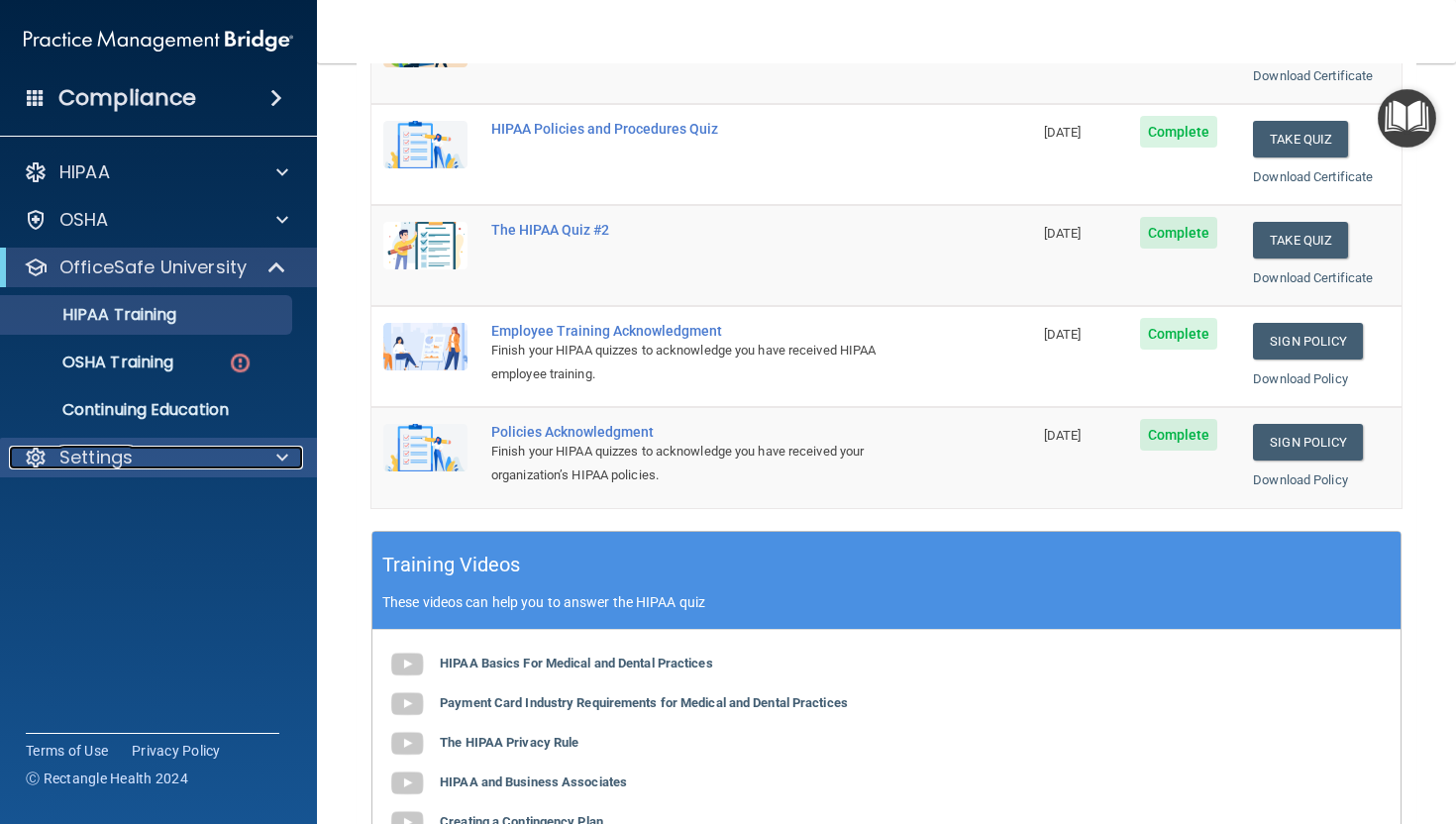 click on "Settings" at bounding box center [132, 458] 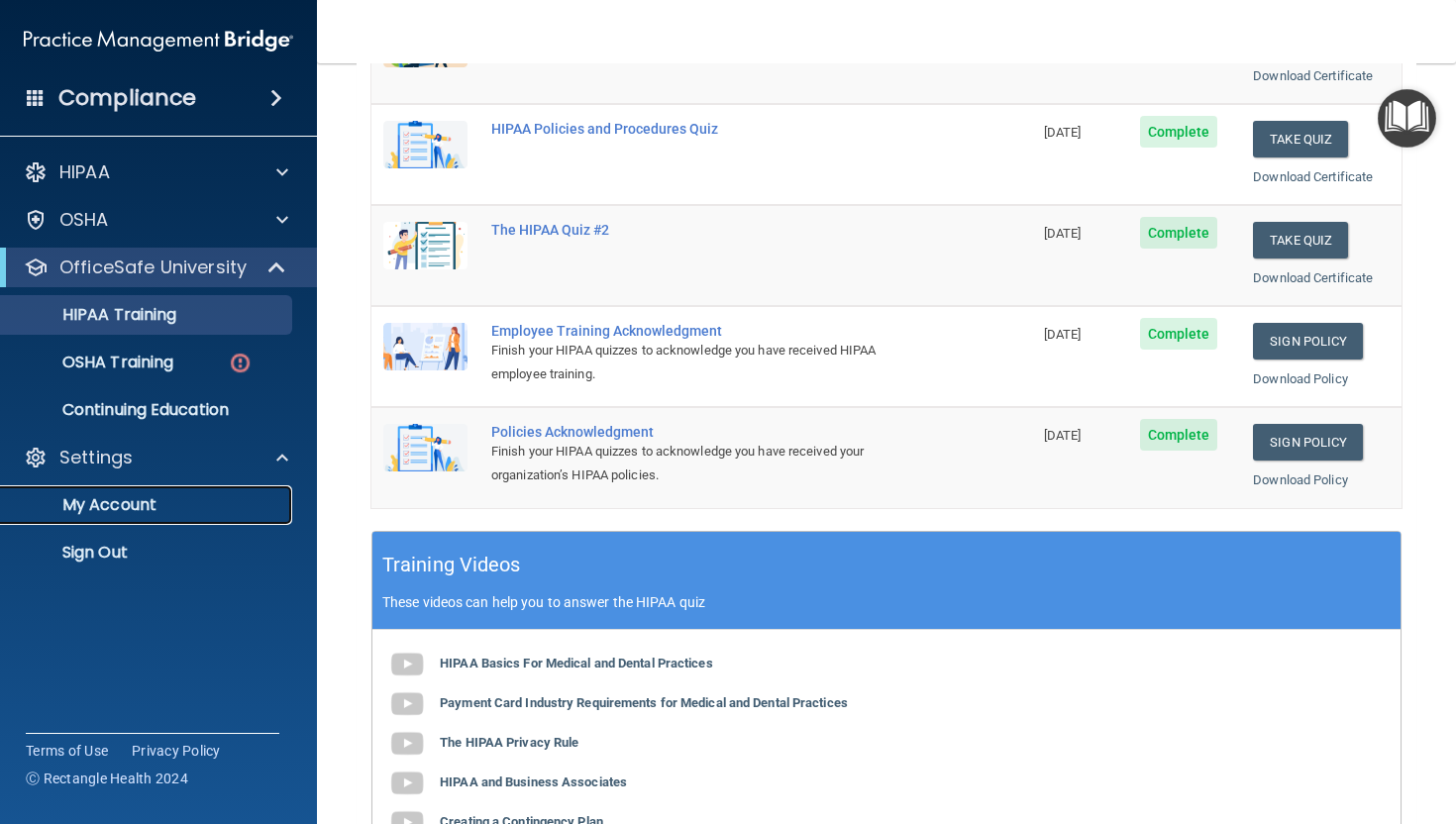 click on "My Account" at bounding box center [148, 505] 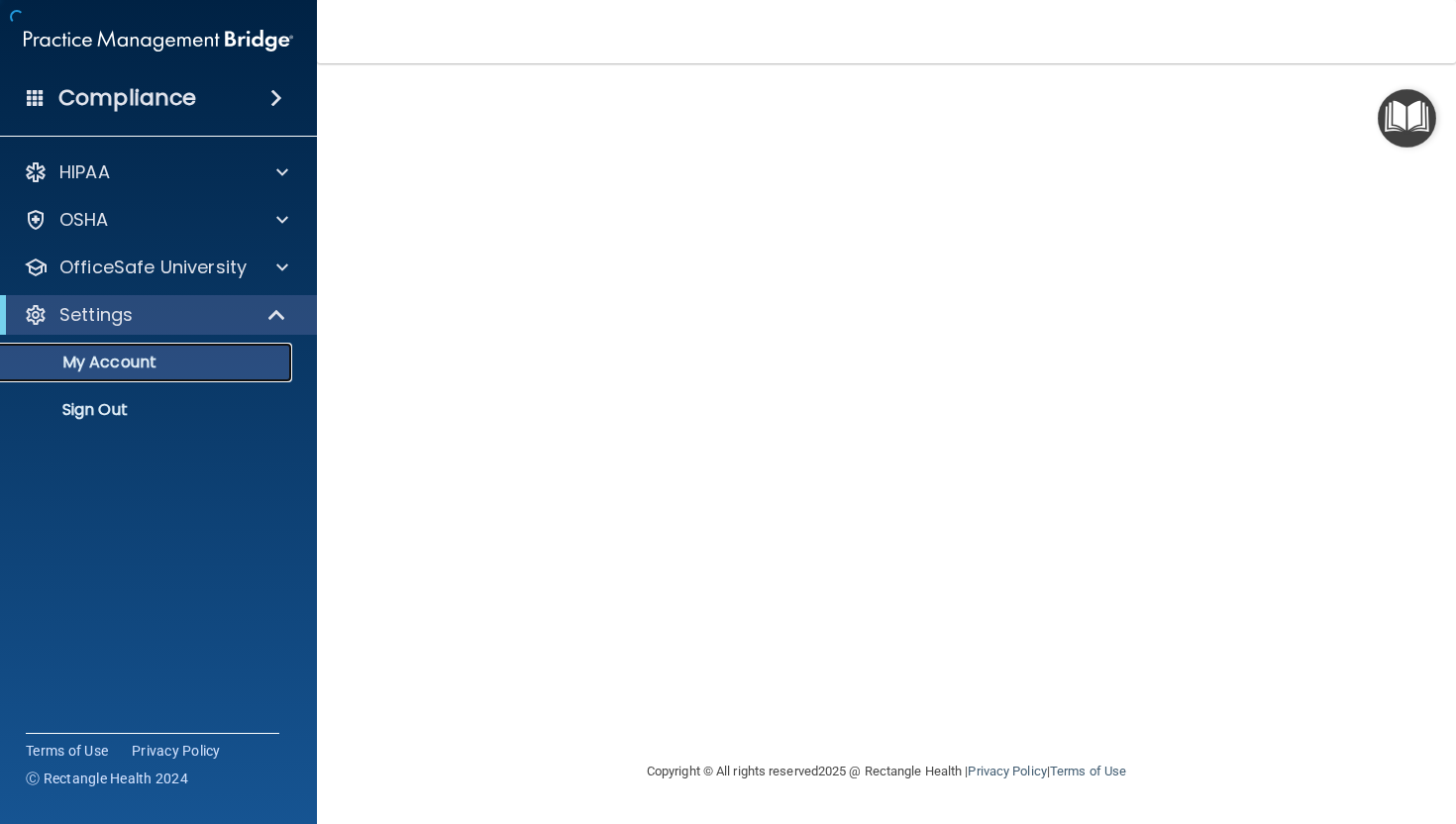 scroll, scrollTop: 0, scrollLeft: 0, axis: both 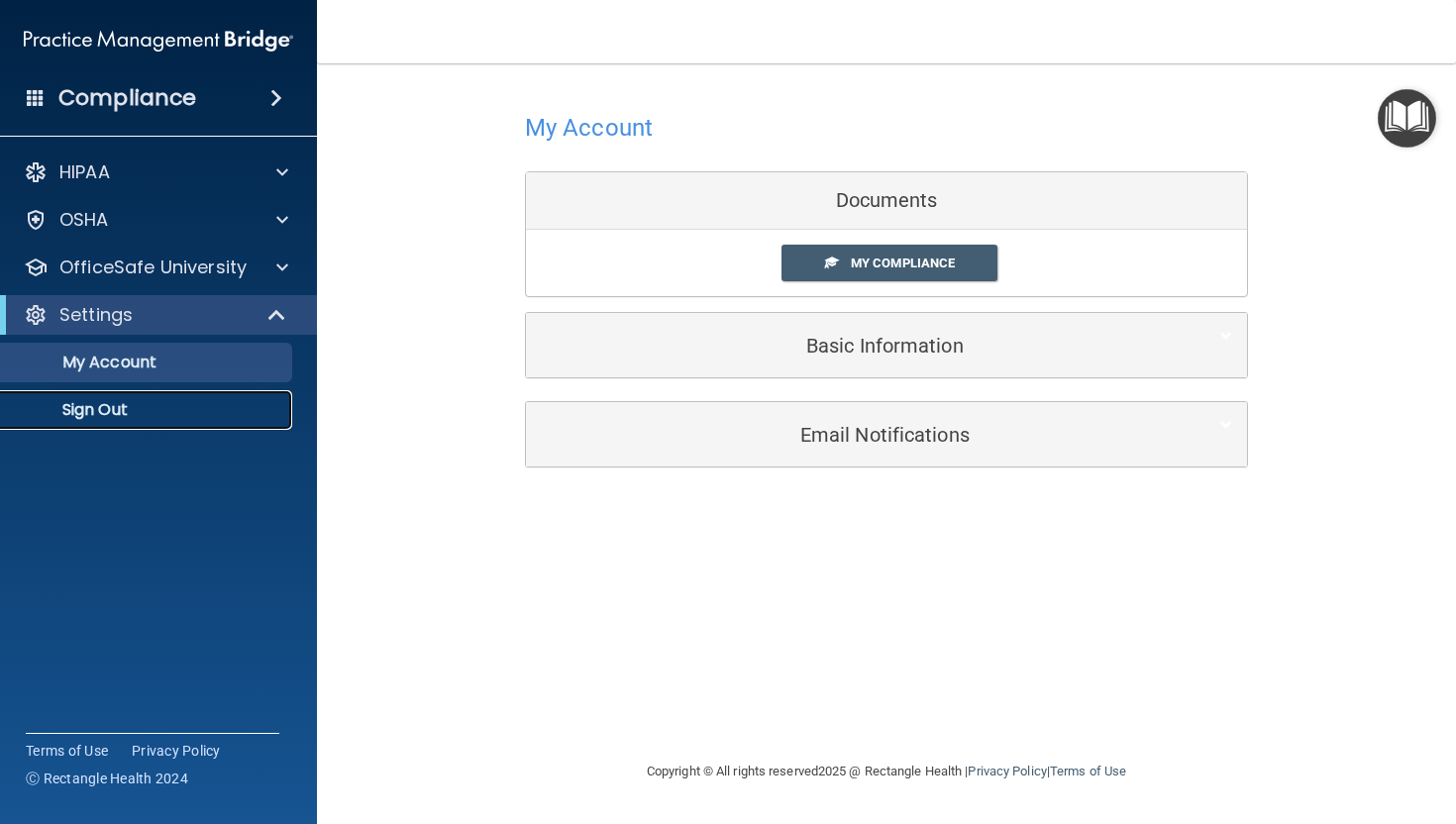 click on "Sign Out" at bounding box center (148, 410) 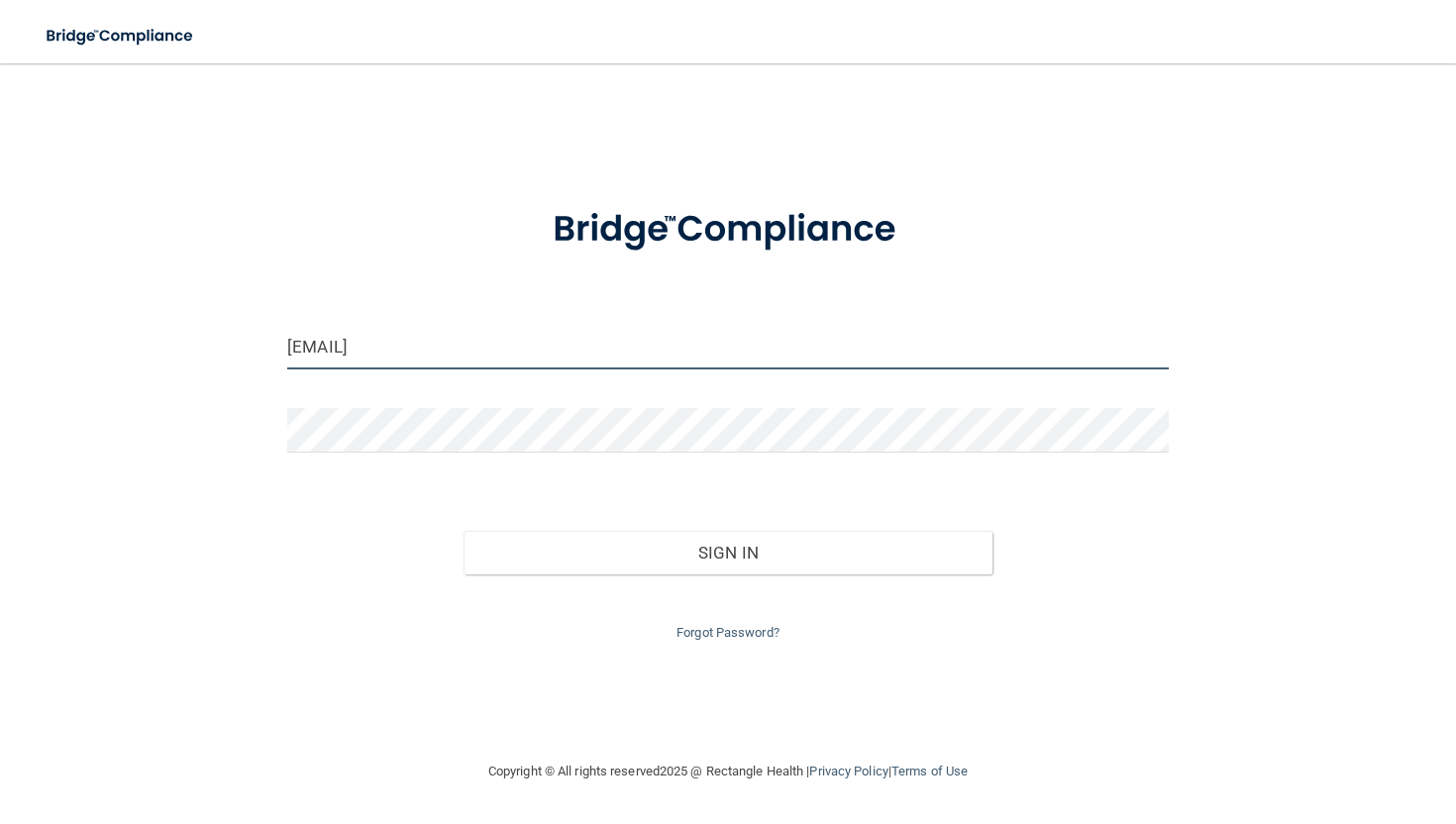 click on "jonathan.j@aaristherapy.com" at bounding box center [728, 347] 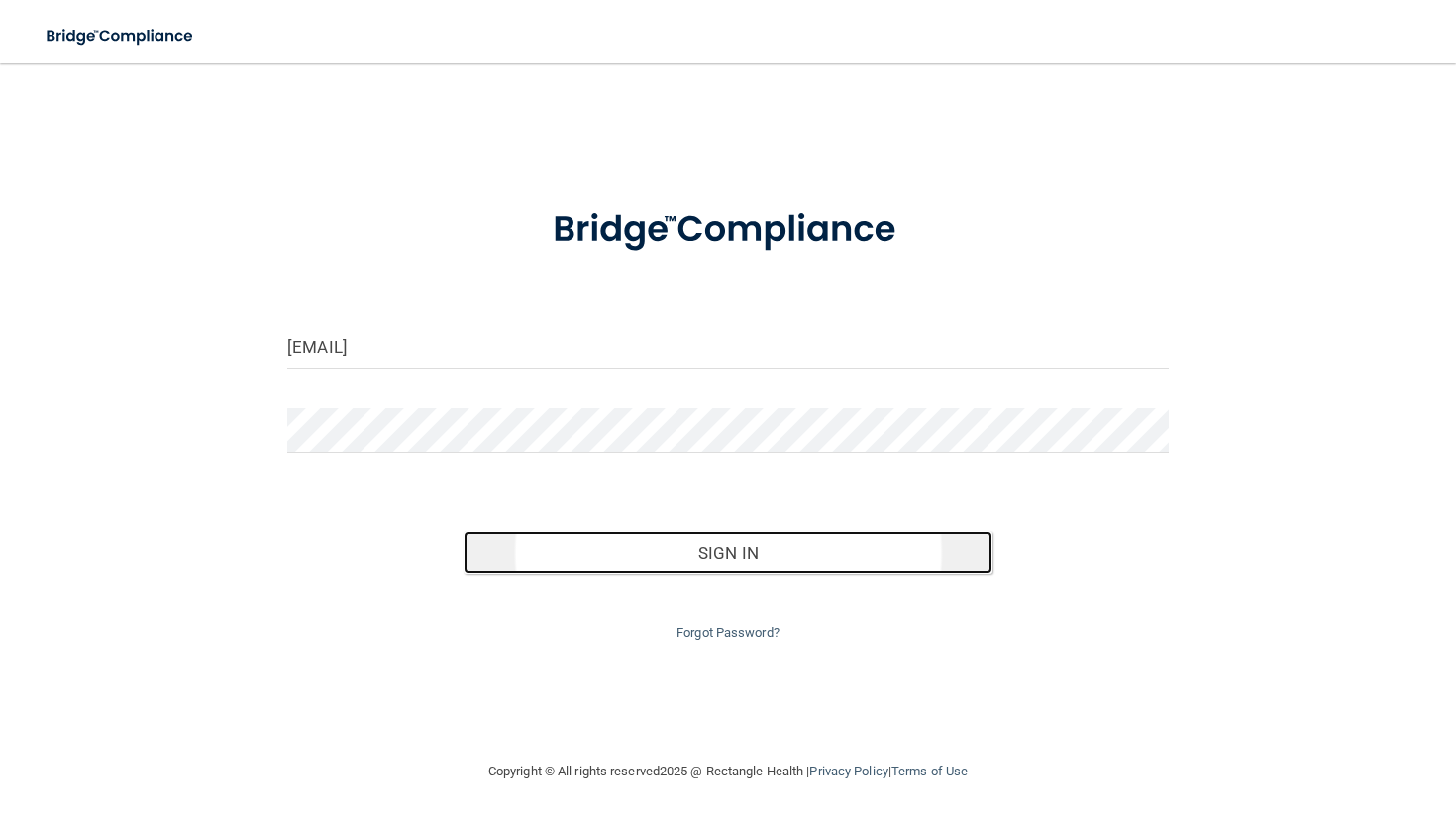 click on "Sign In" at bounding box center (728, 553) 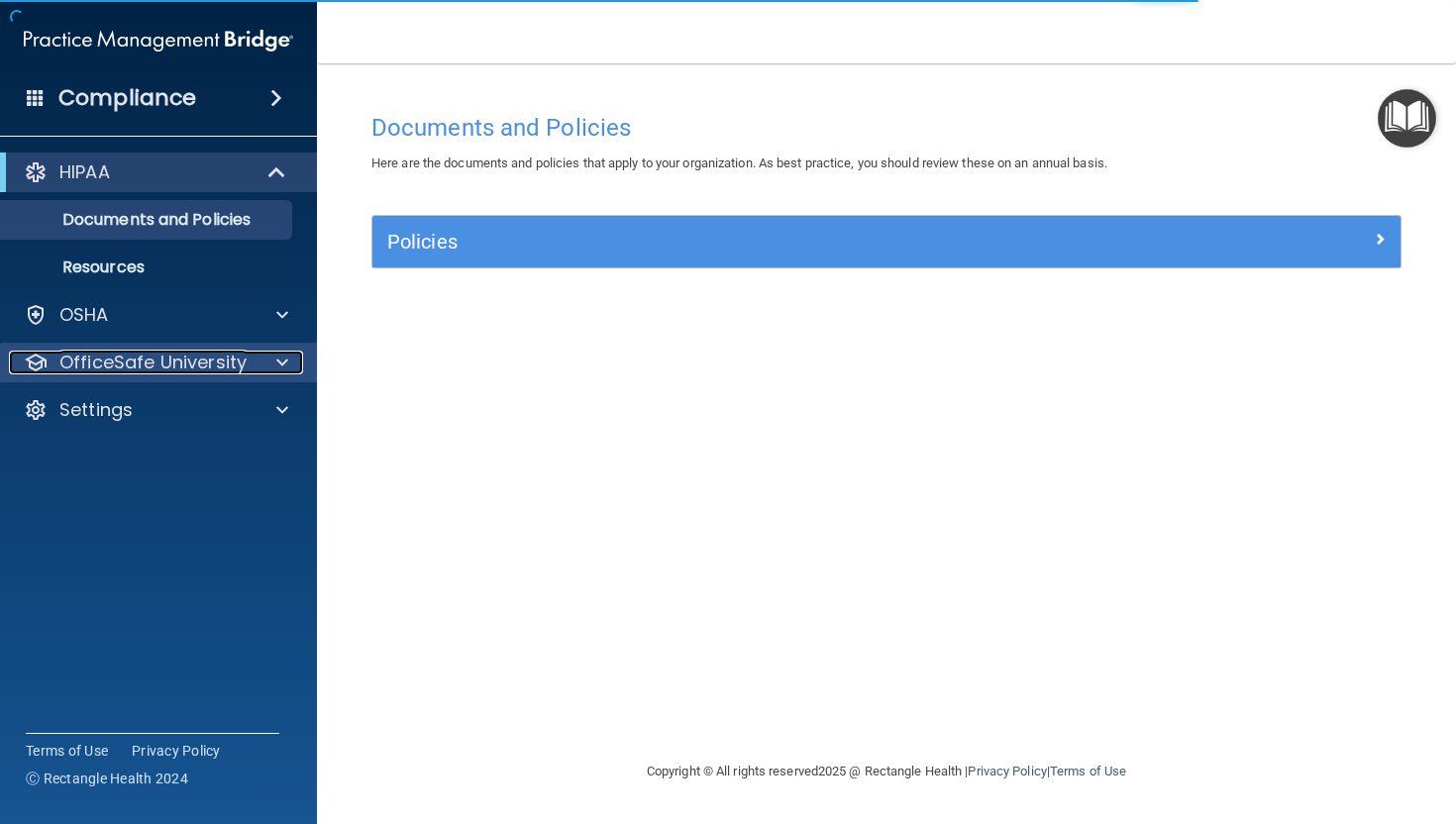 click on "OfficeSafe University" at bounding box center [153, 362] 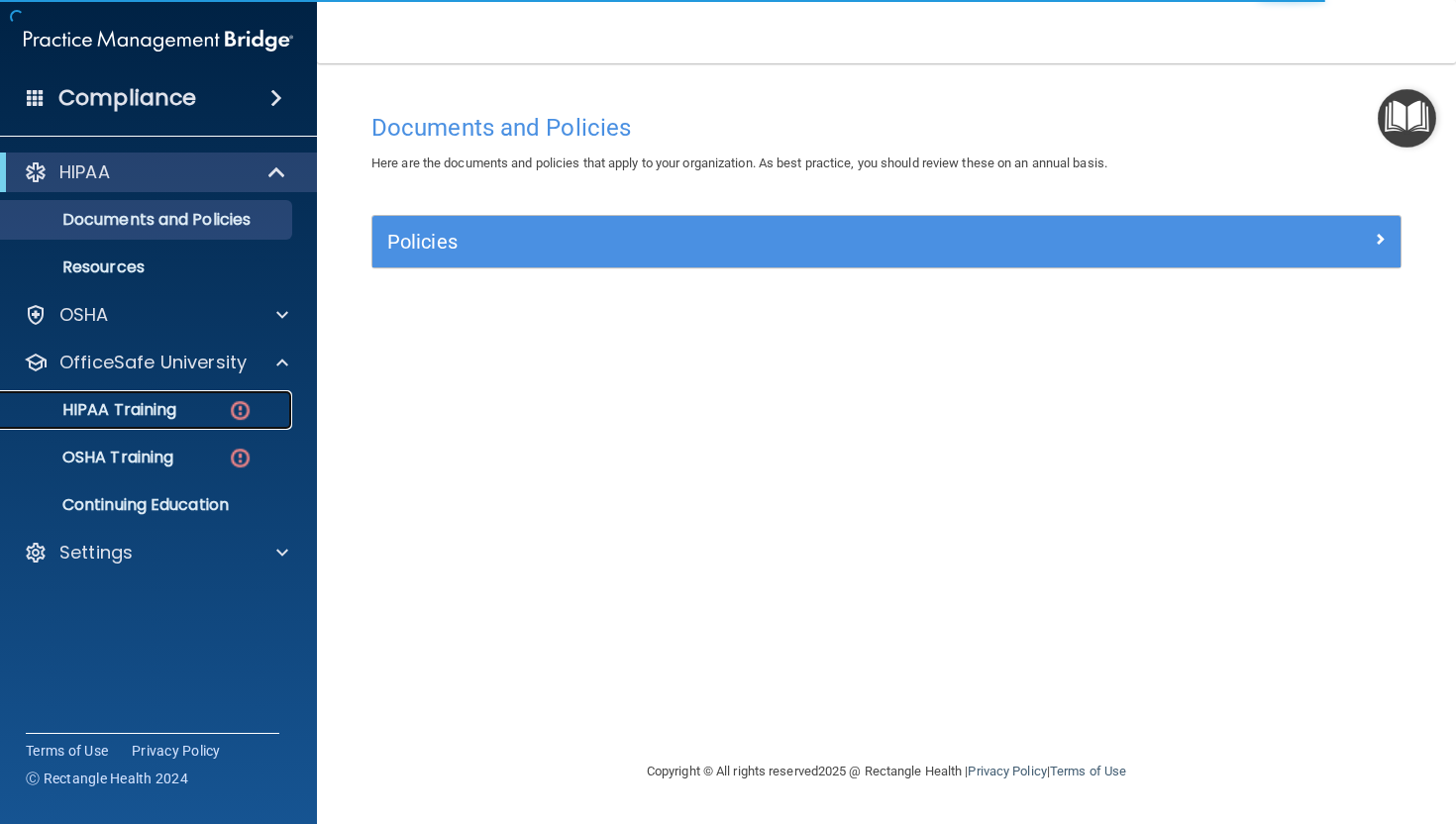 click on "HIPAA Training" at bounding box center [94, 410] 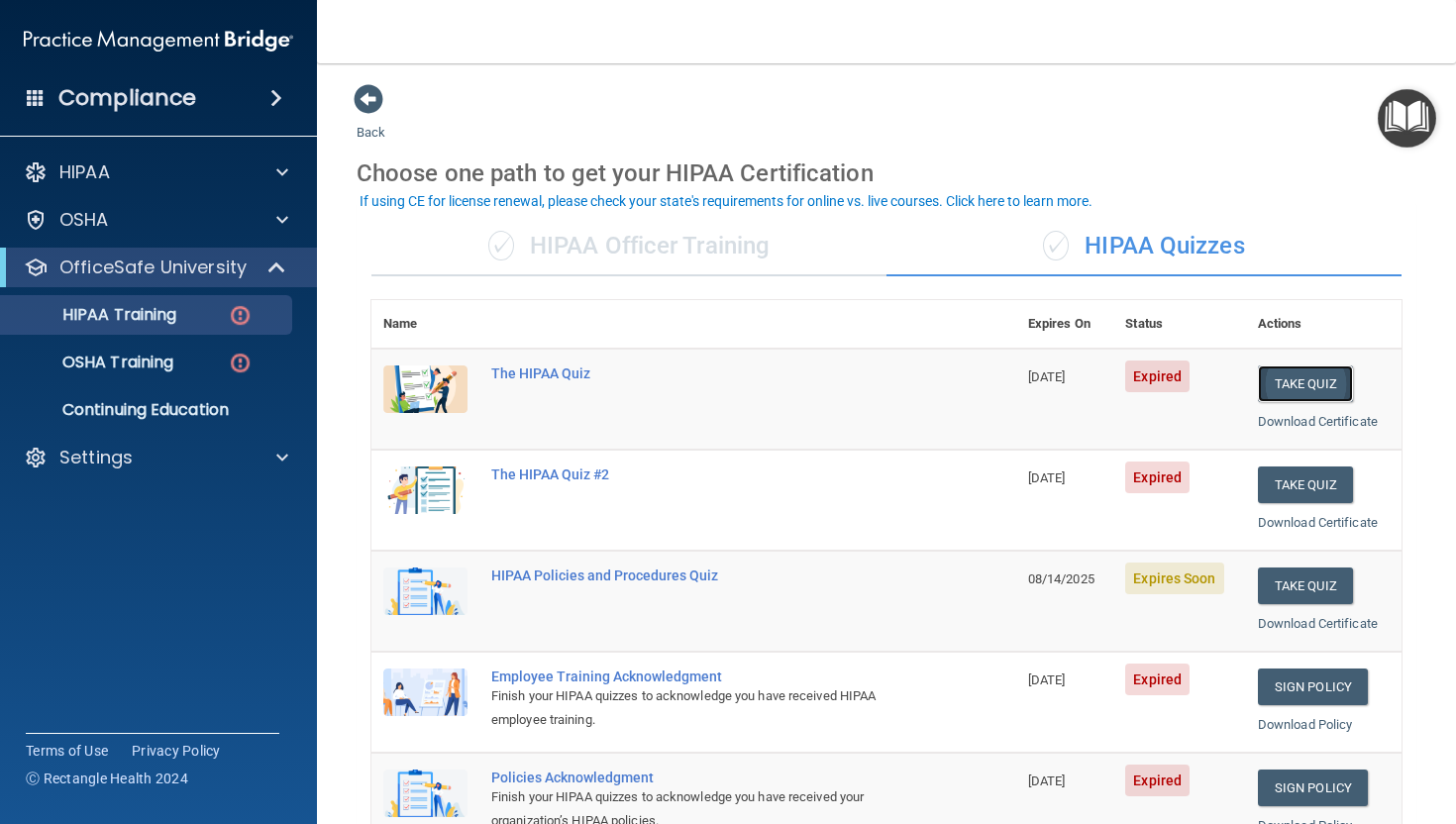 click on "Take Quiz" at bounding box center (1305, 383) 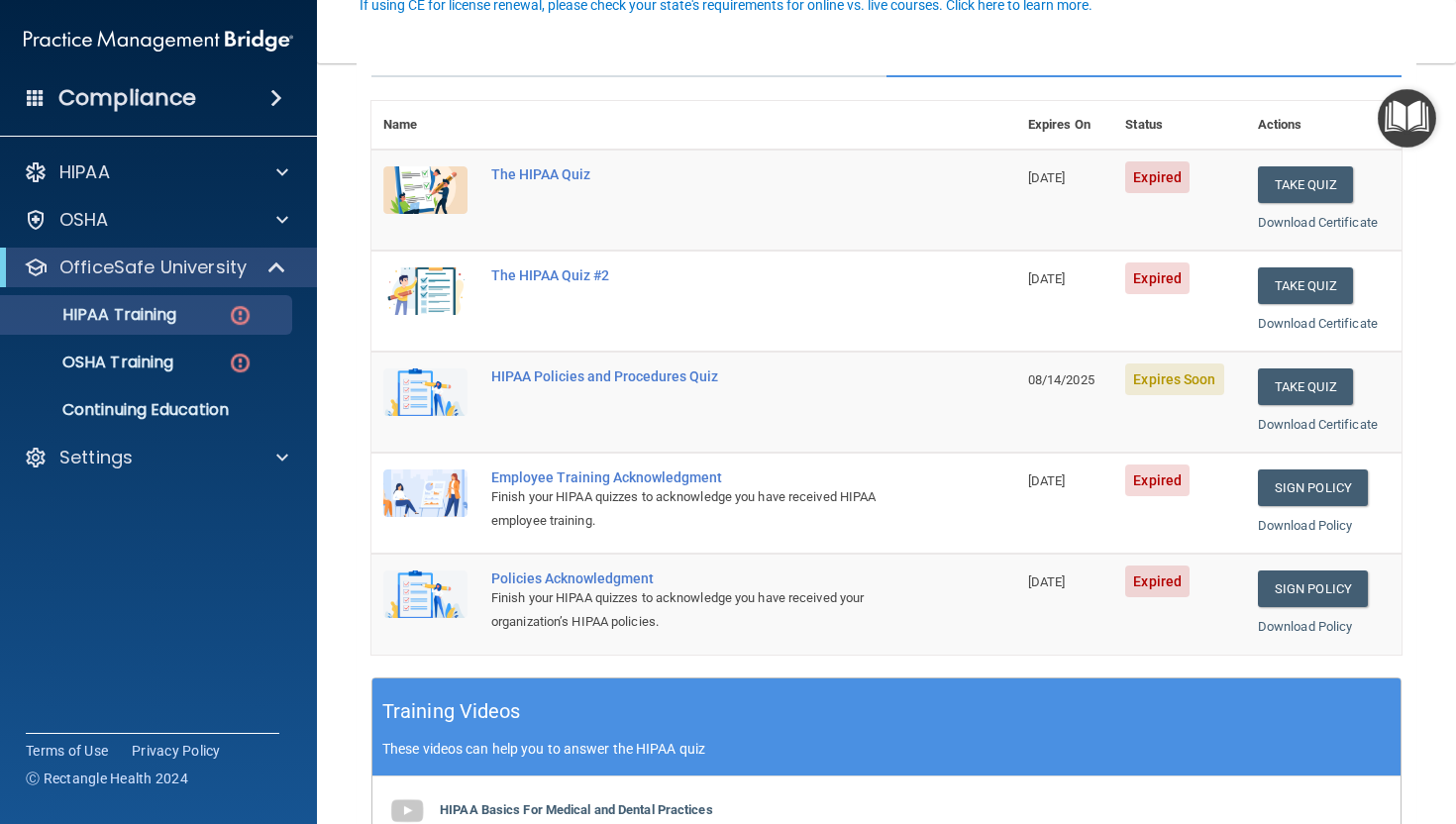 scroll, scrollTop: 202, scrollLeft: 0, axis: vertical 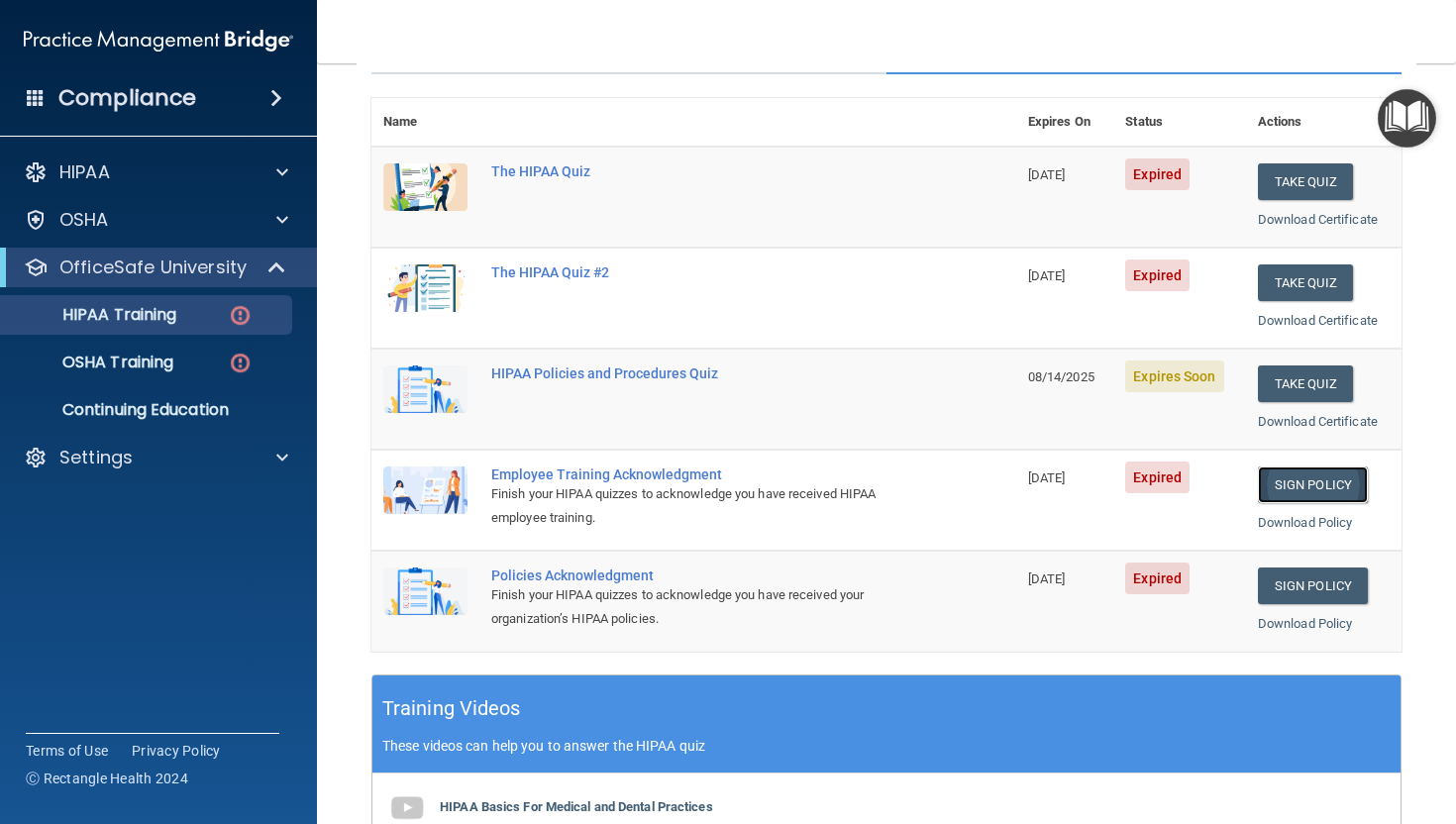 click on "Sign Policy" at bounding box center (1312, 484) 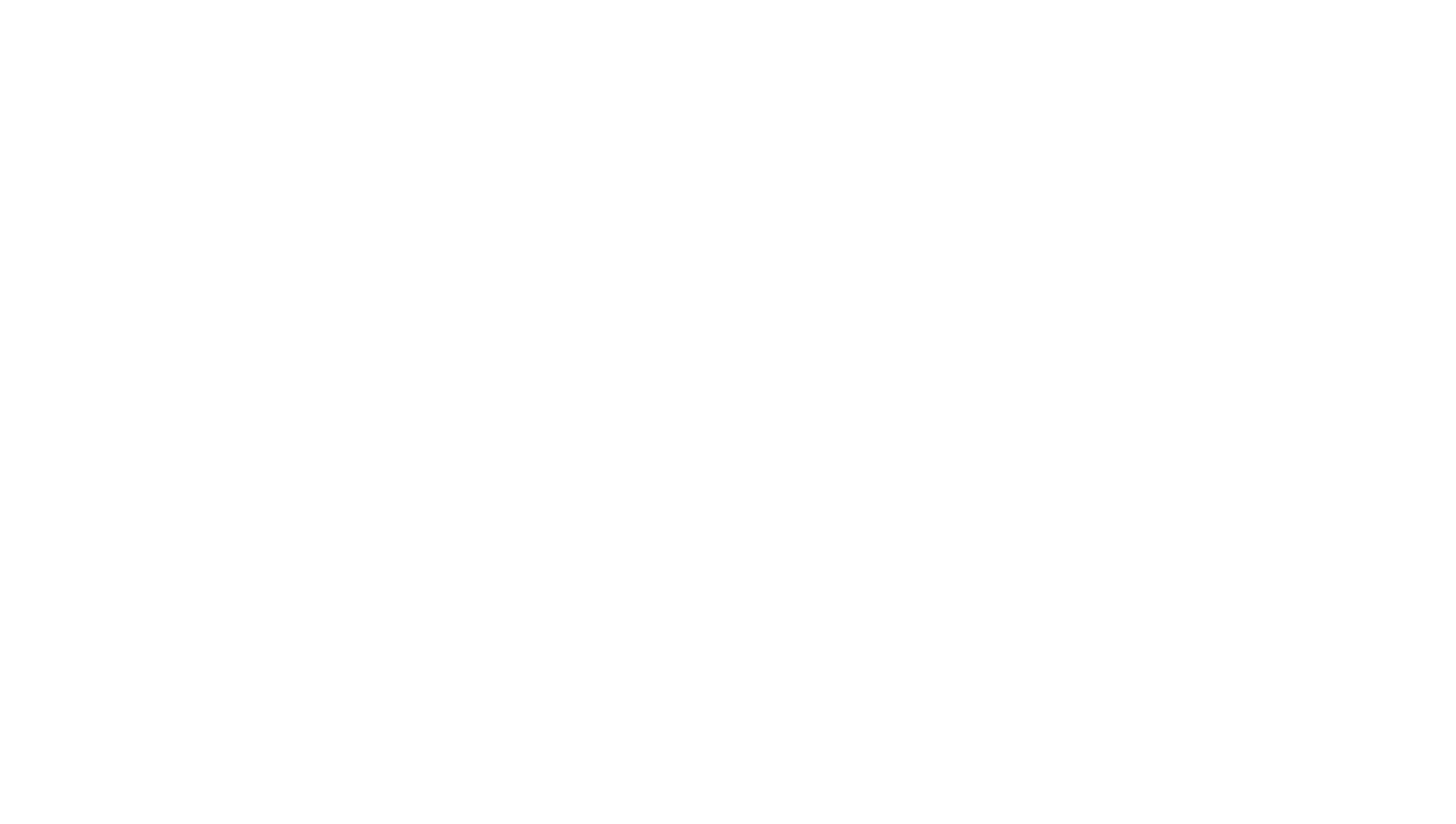 scroll, scrollTop: 0, scrollLeft: 0, axis: both 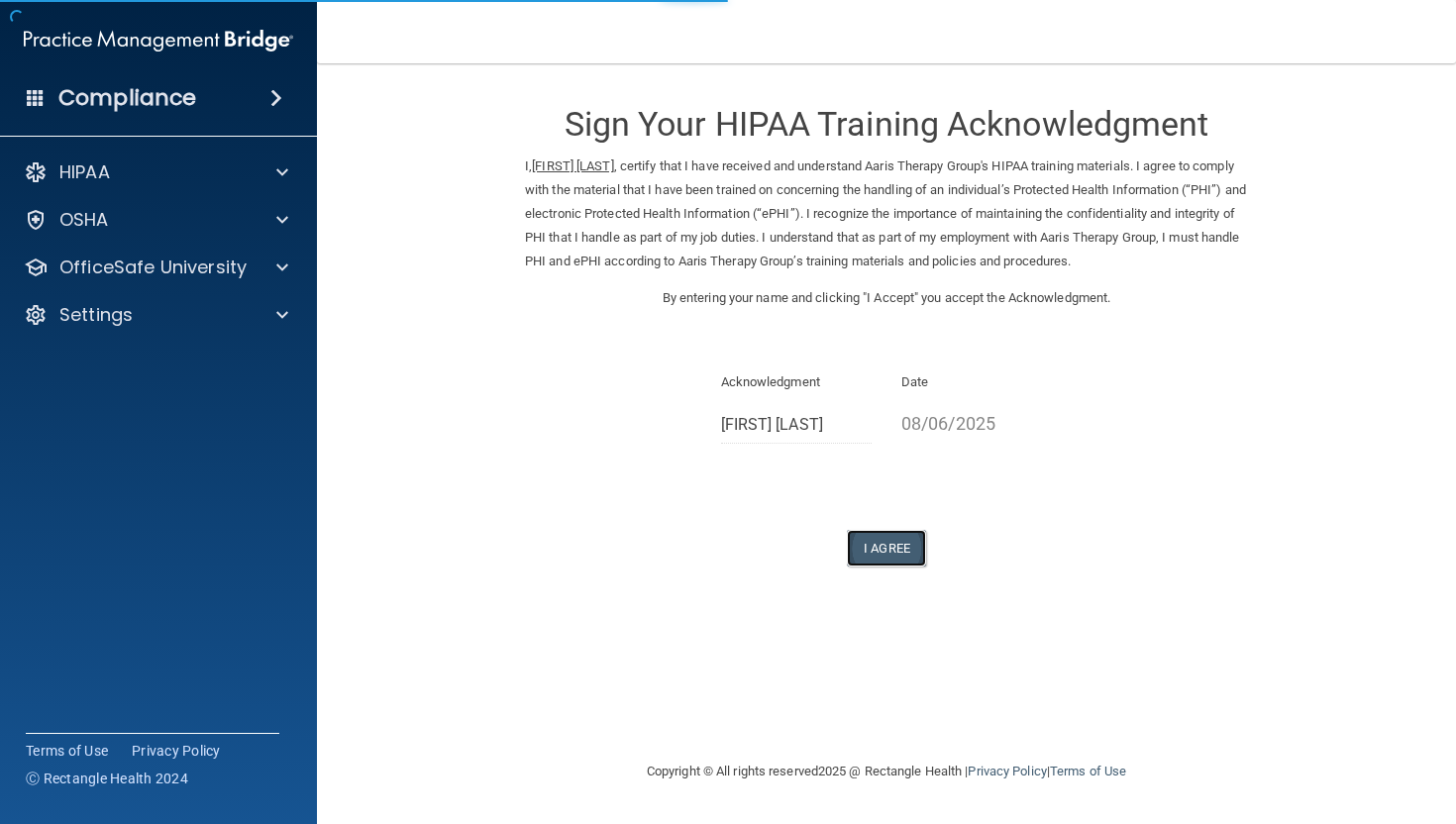 click on "I Agree" at bounding box center [886, 548] 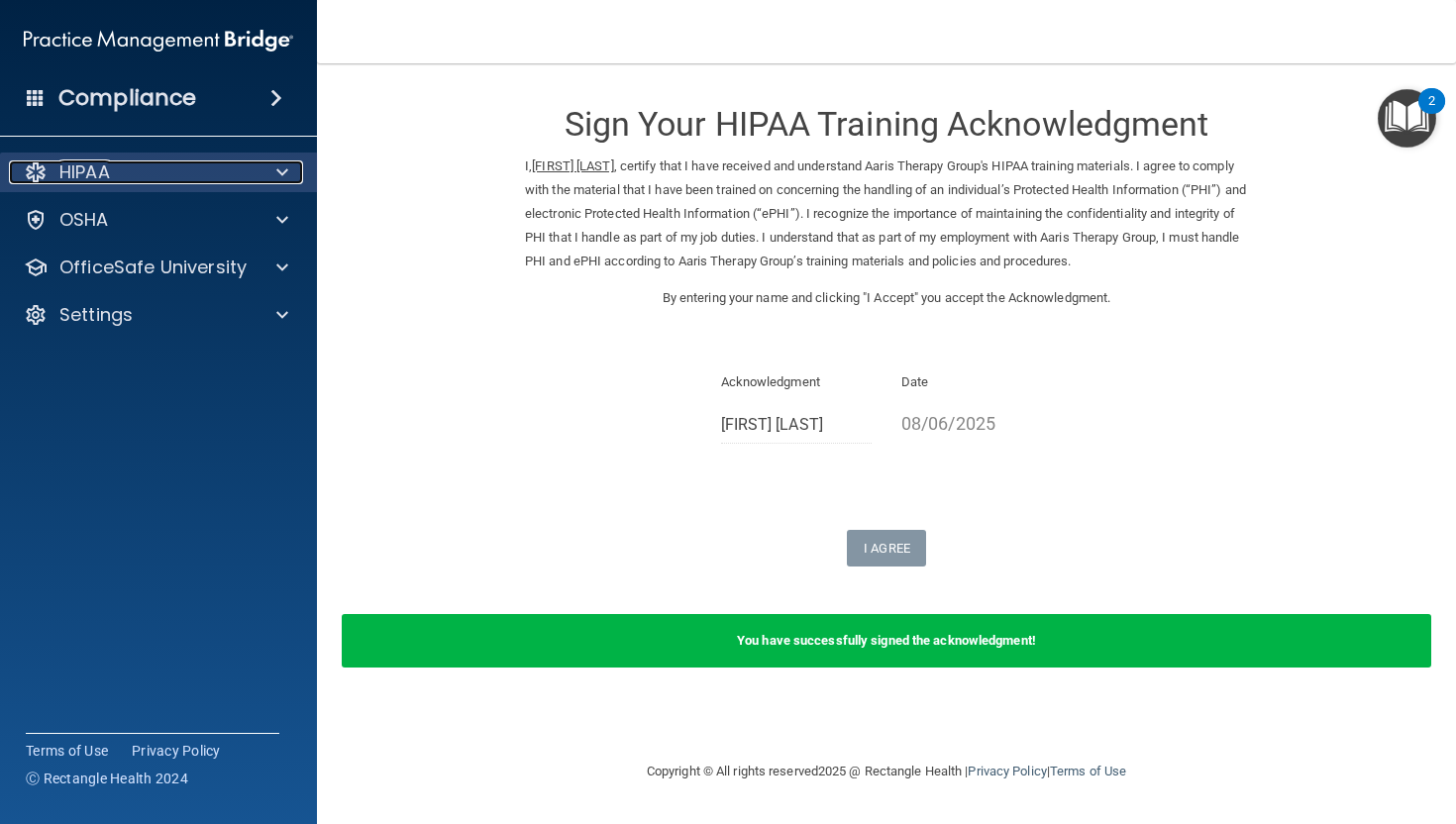 click on "HIPAA" at bounding box center (132, 172) 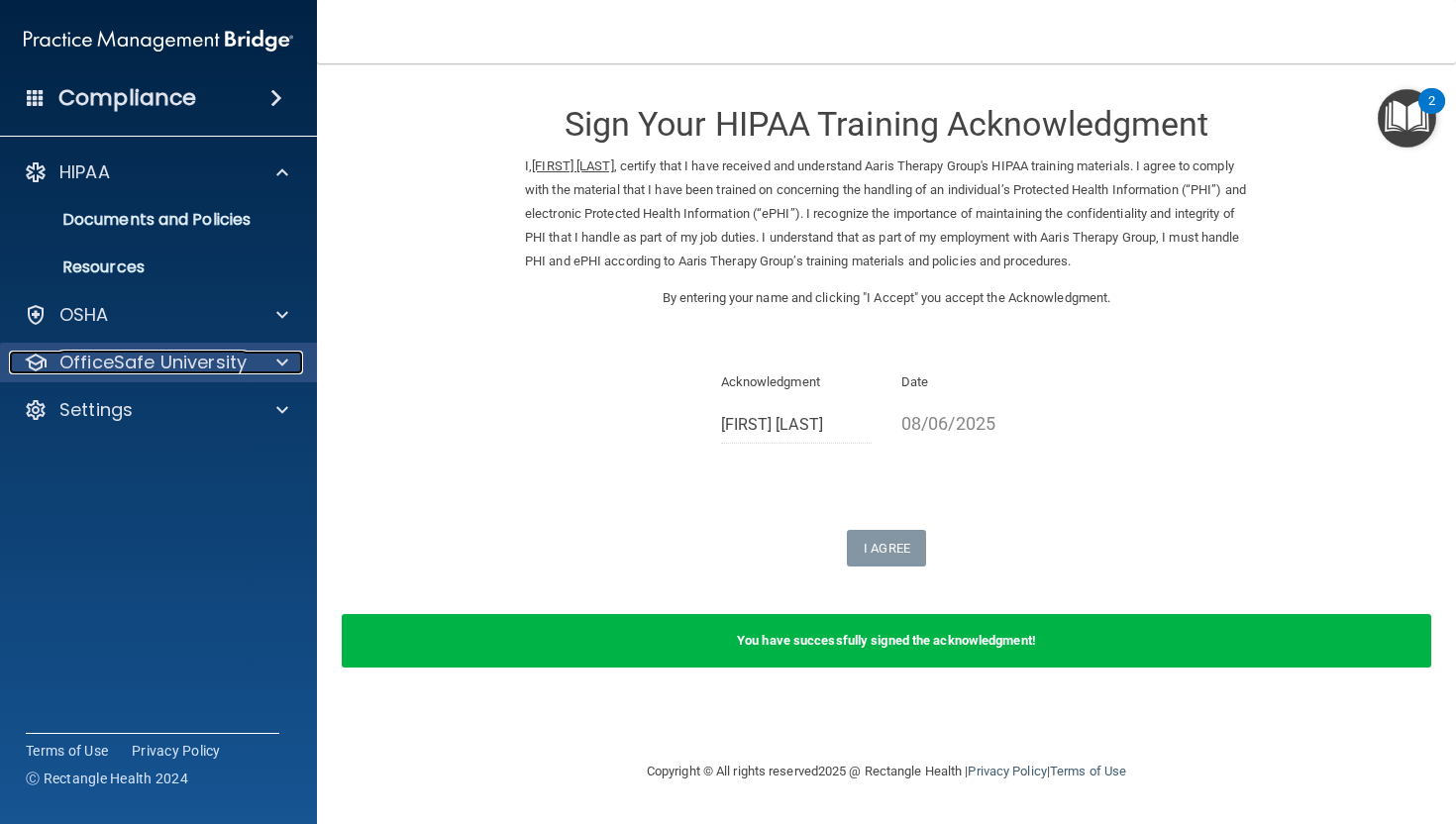 click on "OfficeSafe University" at bounding box center (153, 362) 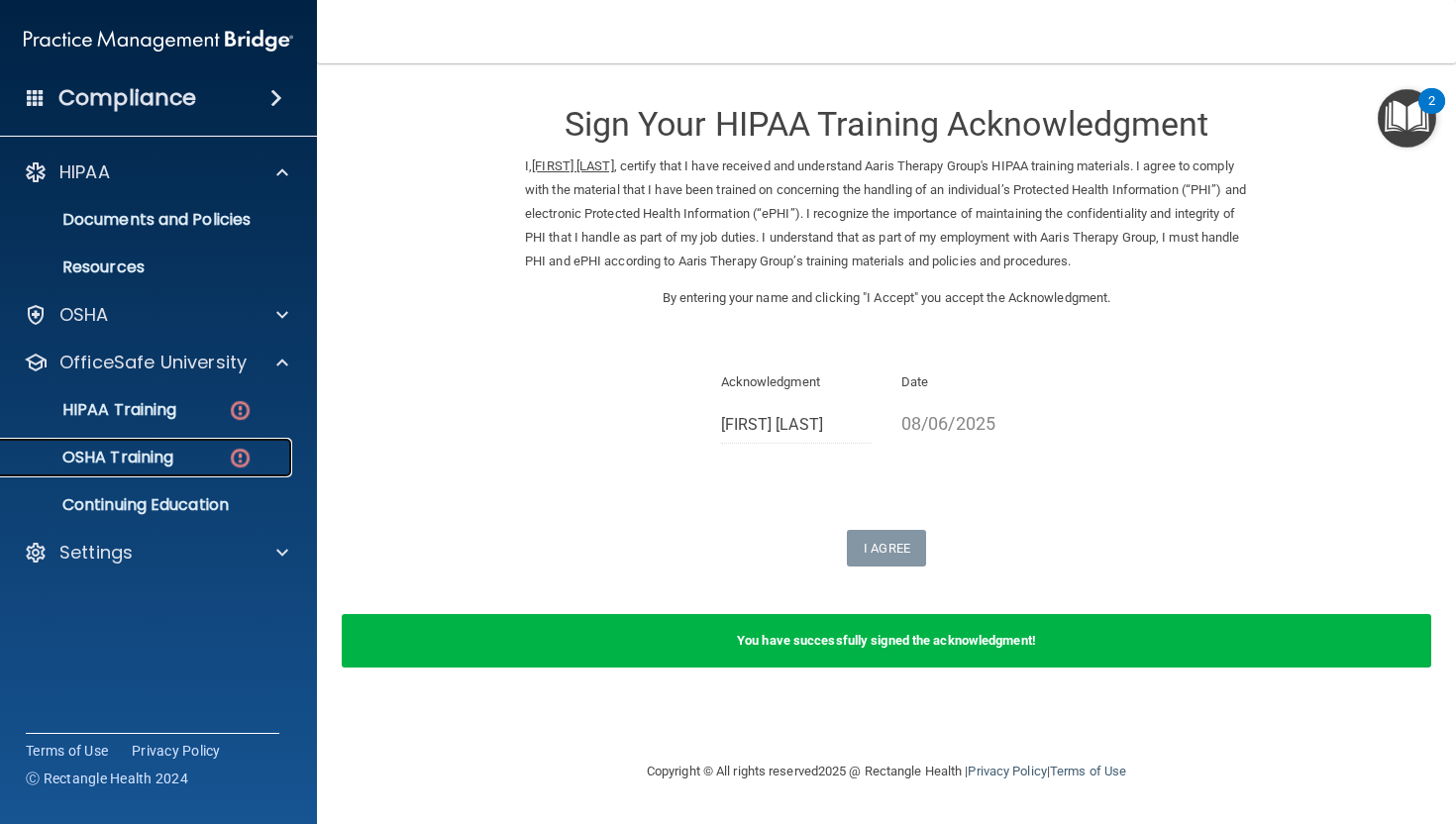click on "OSHA Training" at bounding box center [93, 458] 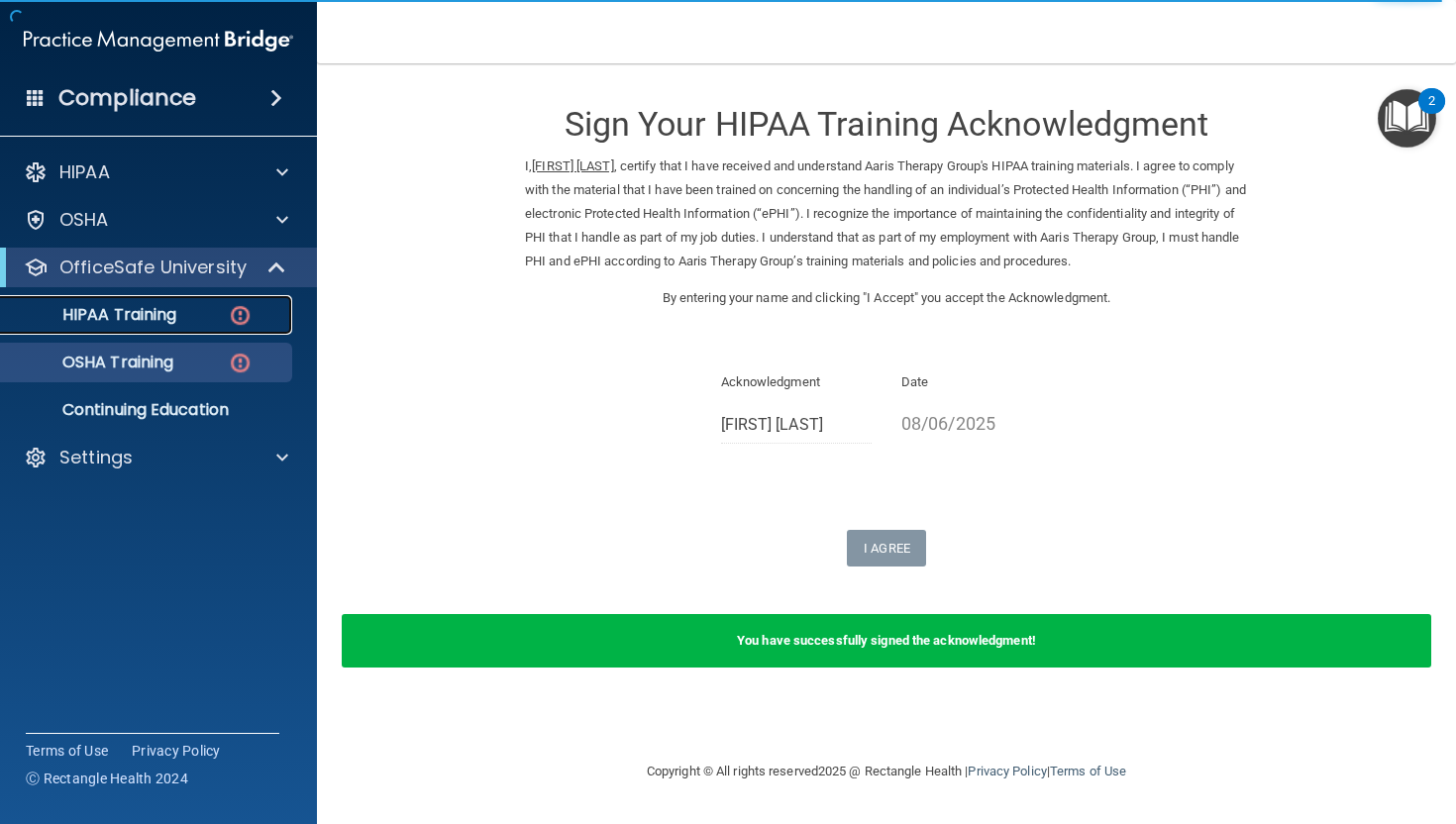 click on "HIPAA Training" at bounding box center [94, 315] 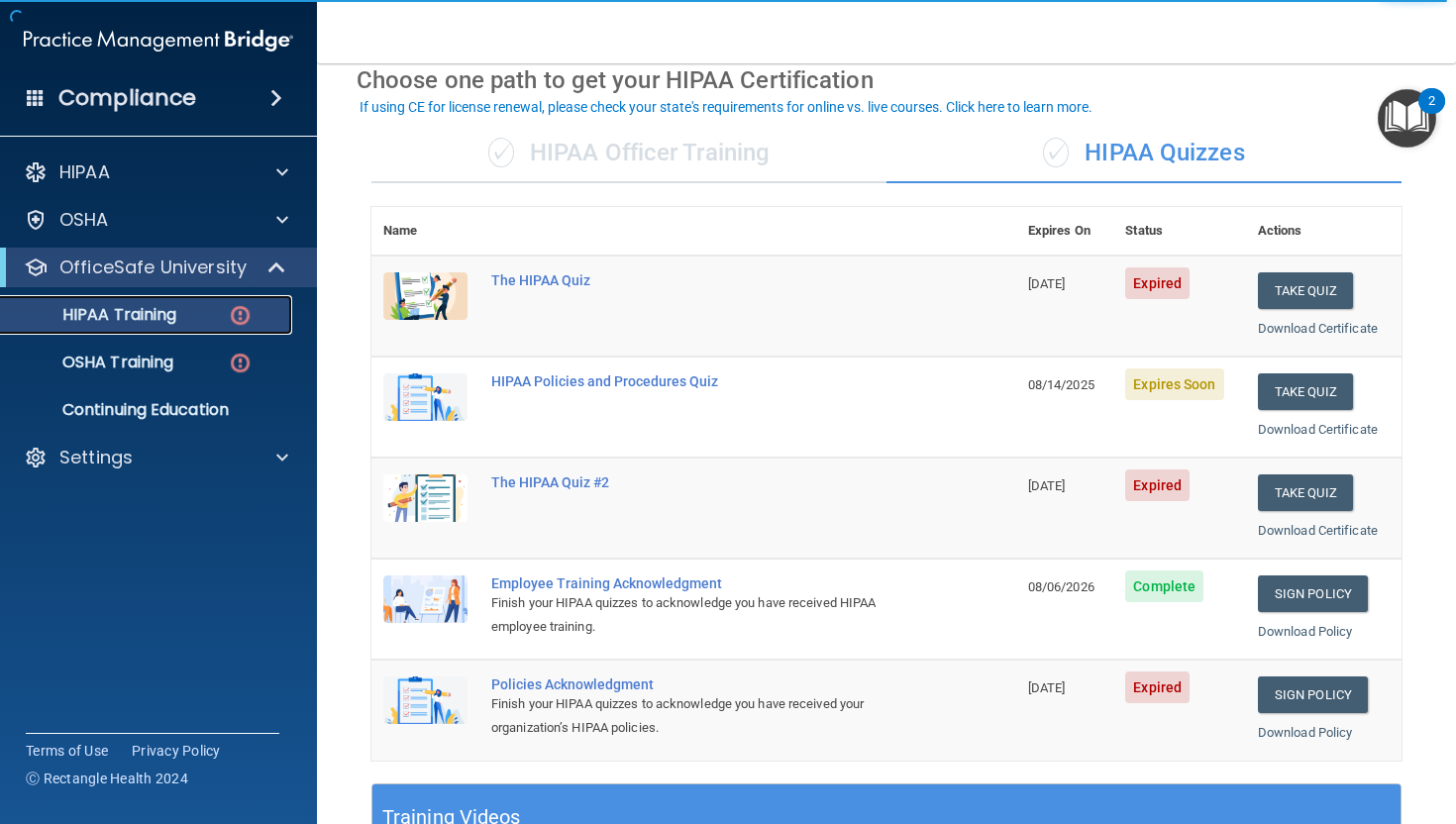 scroll, scrollTop: 94, scrollLeft: 0, axis: vertical 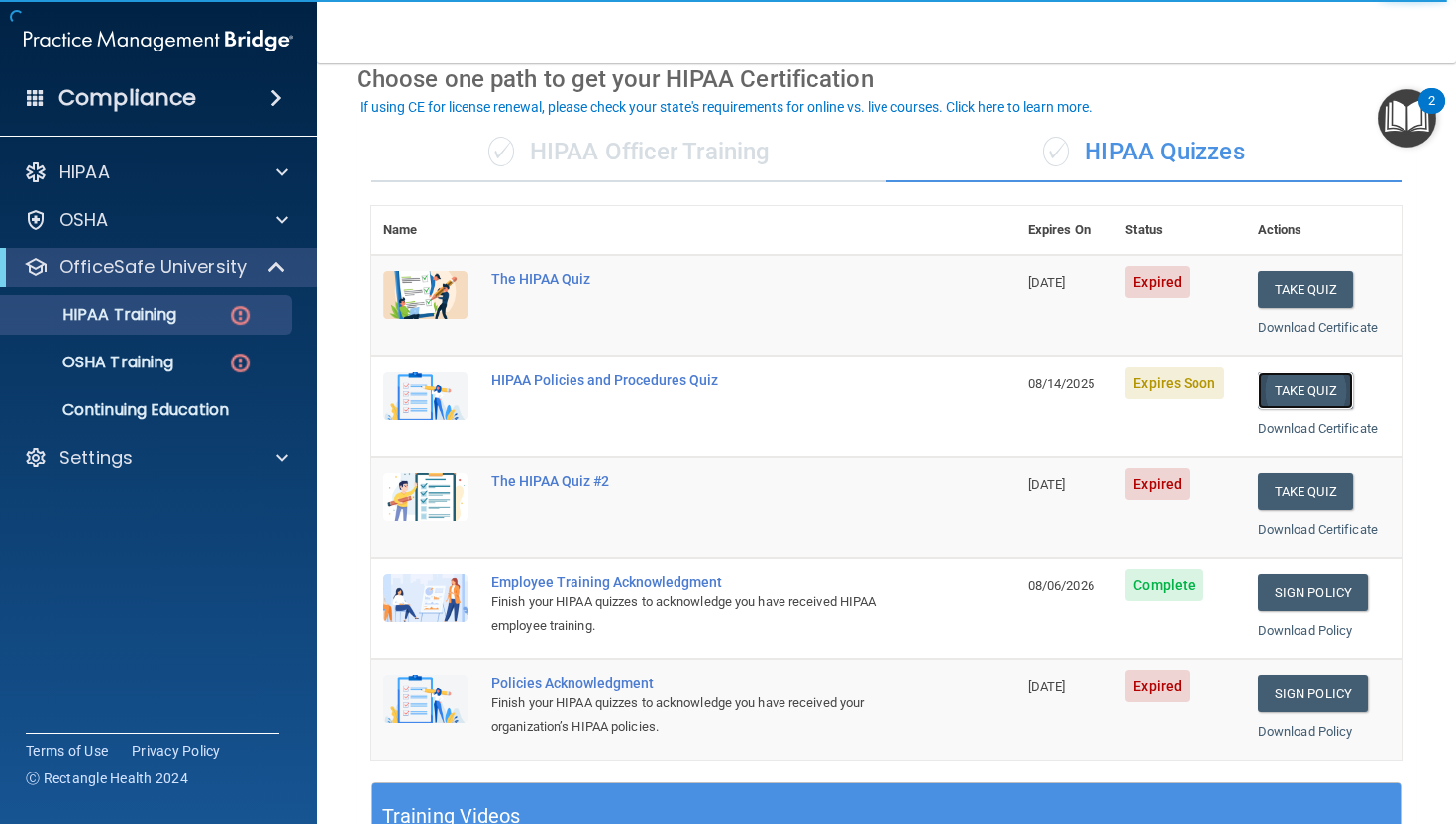 click on "Take Quiz" at bounding box center [1305, 390] 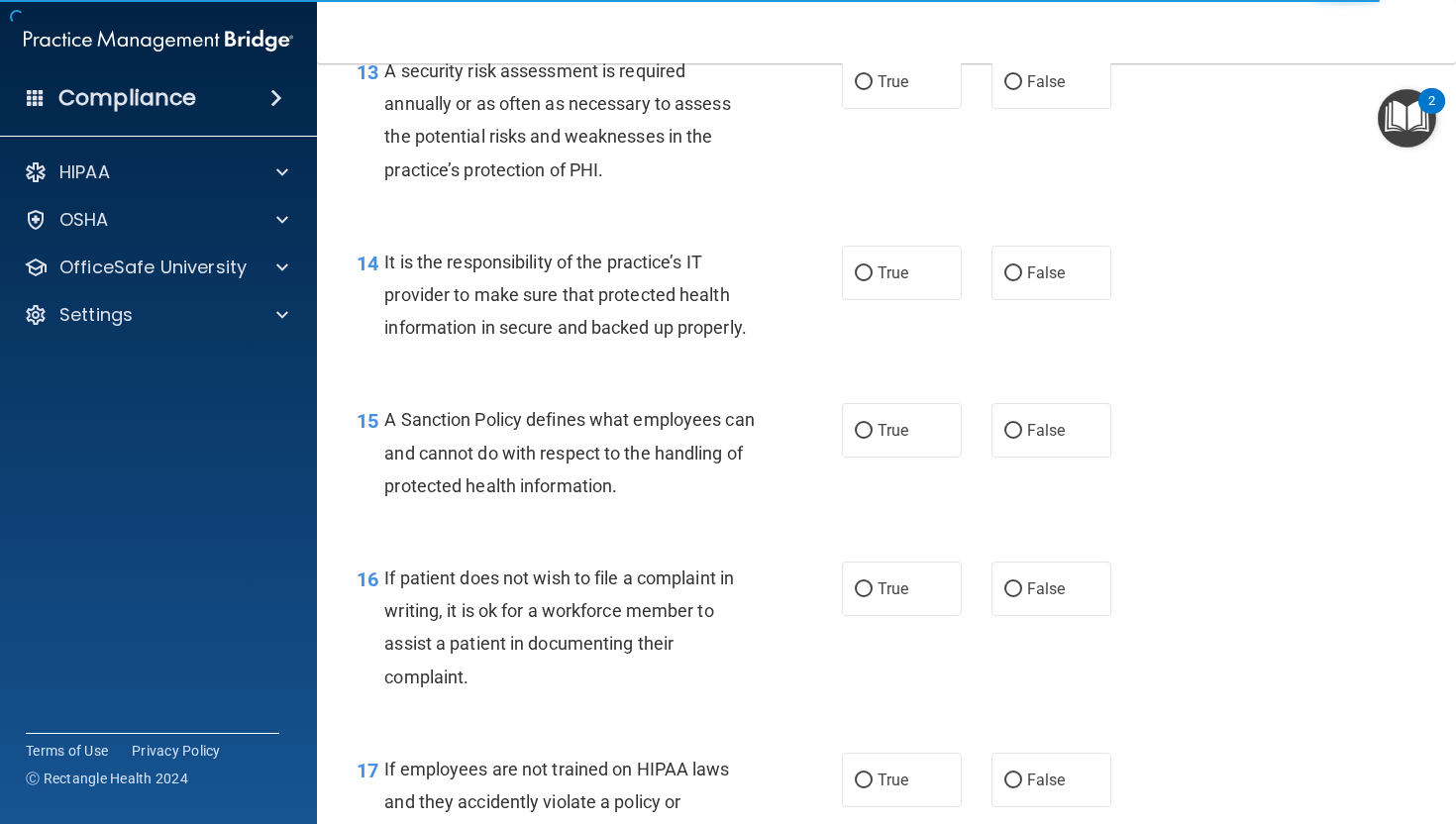 scroll, scrollTop: 2766, scrollLeft: 0, axis: vertical 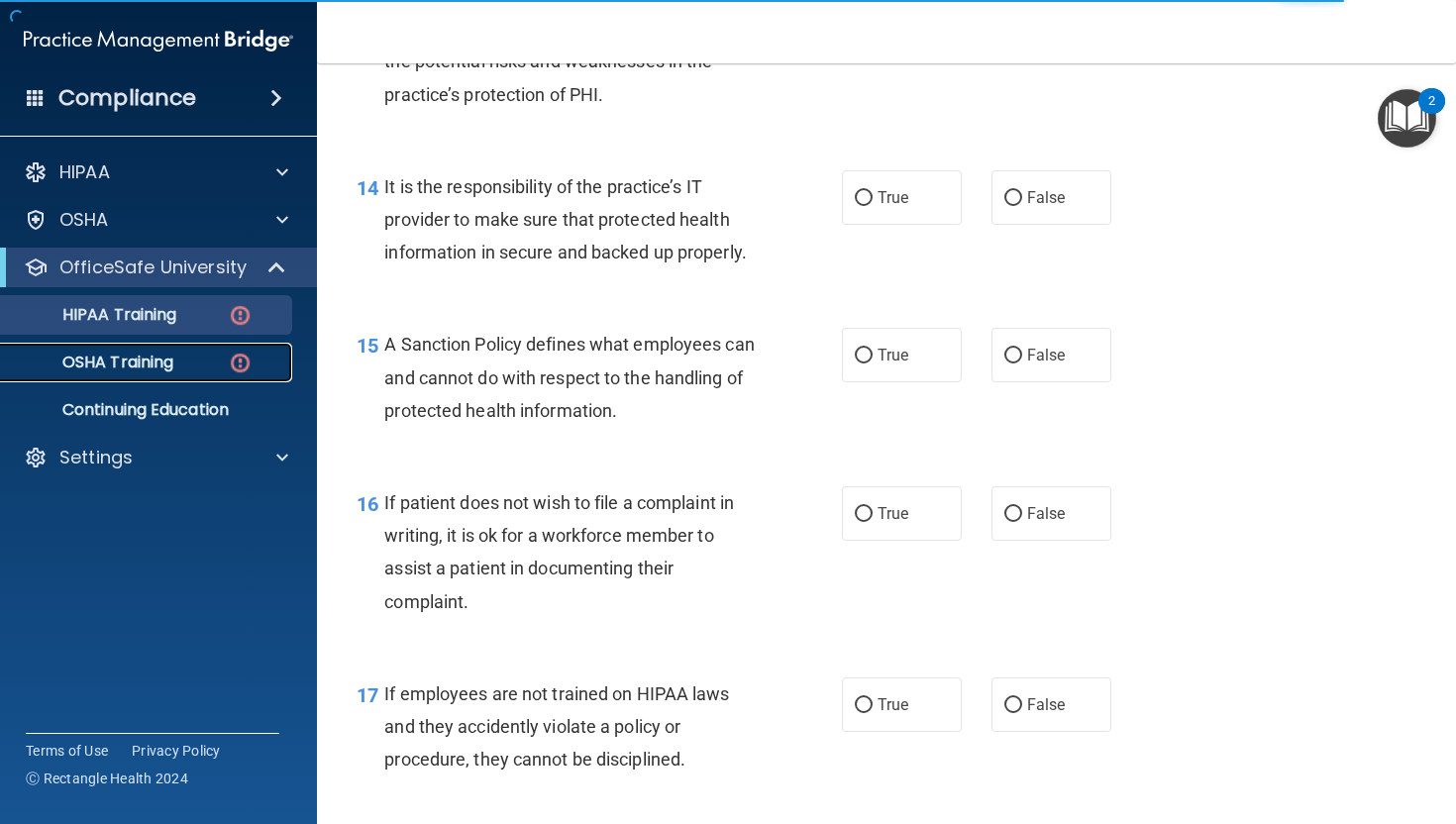 click on "OSHA Training" at bounding box center (148, 362) 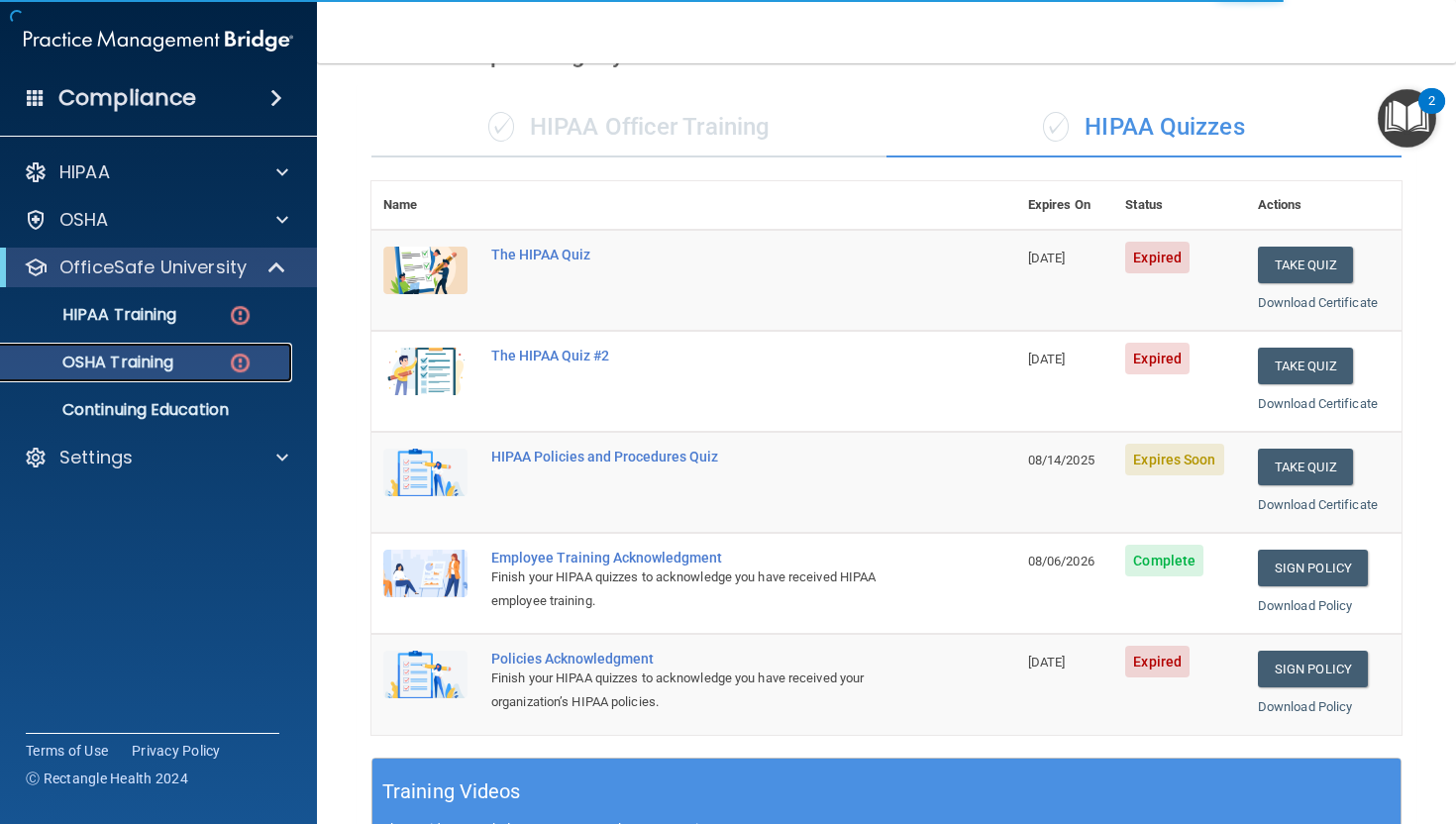 scroll, scrollTop: 0, scrollLeft: 0, axis: both 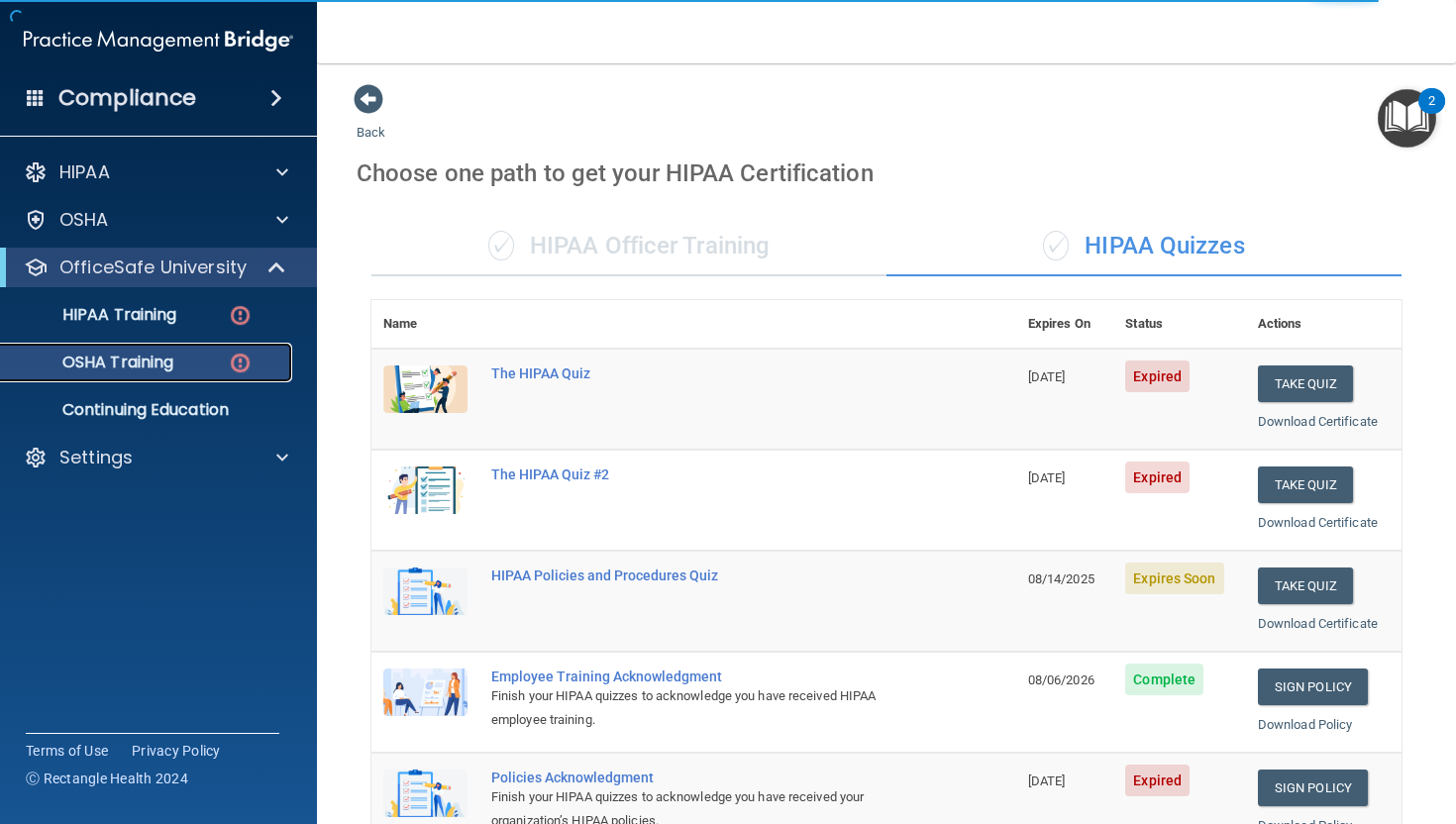 click on "OSHA Training" at bounding box center [136, 362] 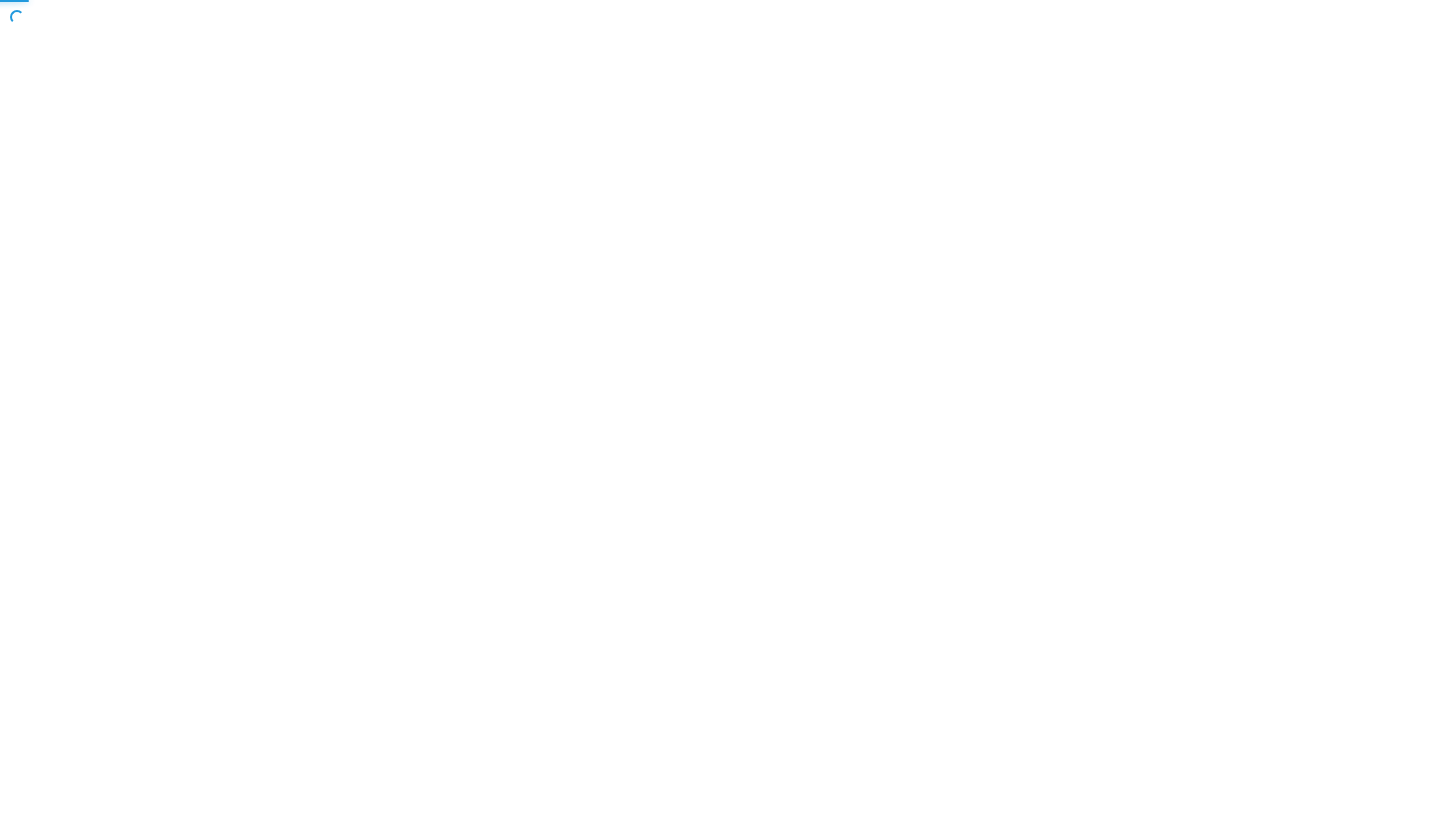 scroll, scrollTop: 0, scrollLeft: 0, axis: both 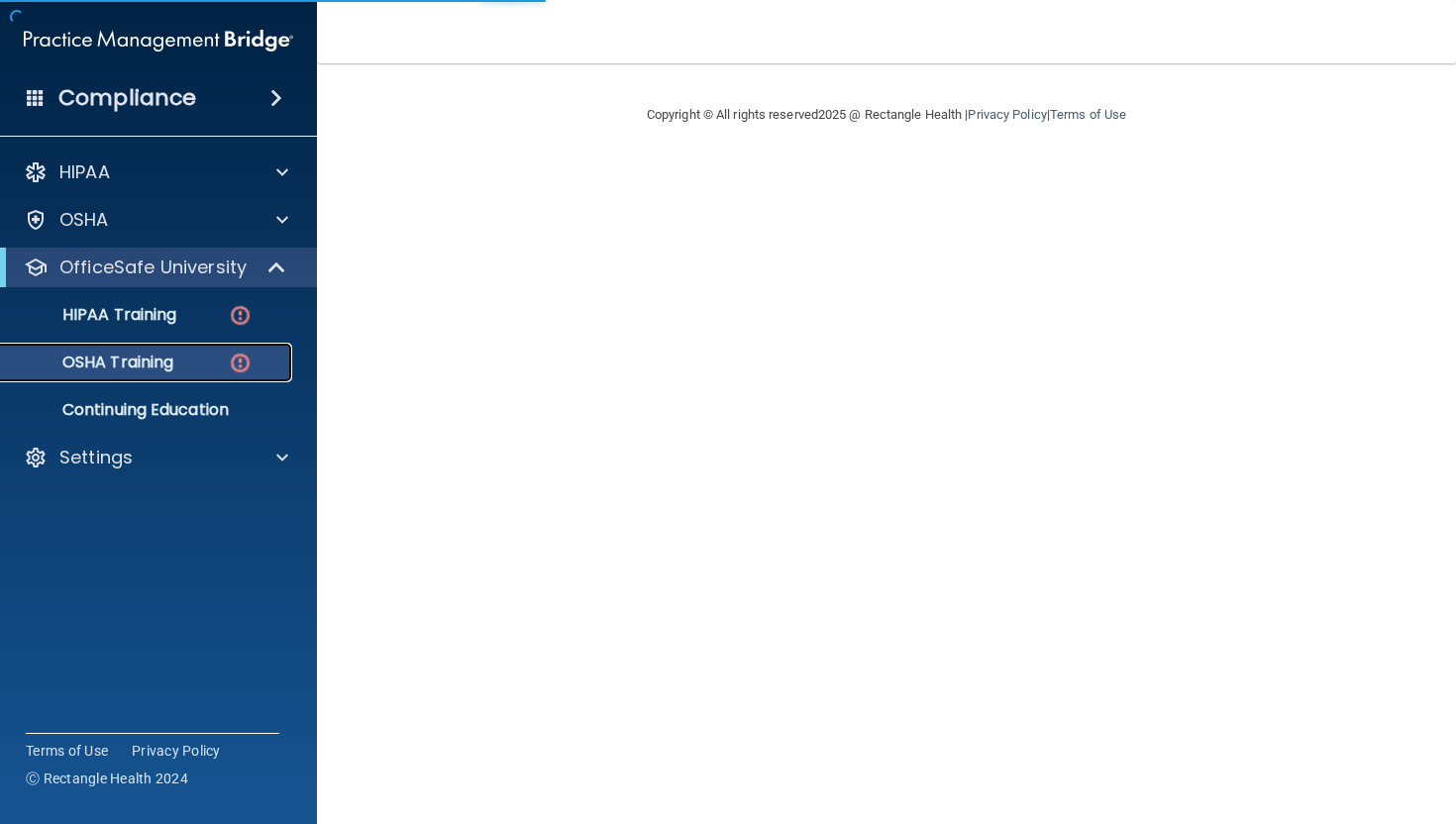 click on "OSHA Training" at bounding box center (93, 362) 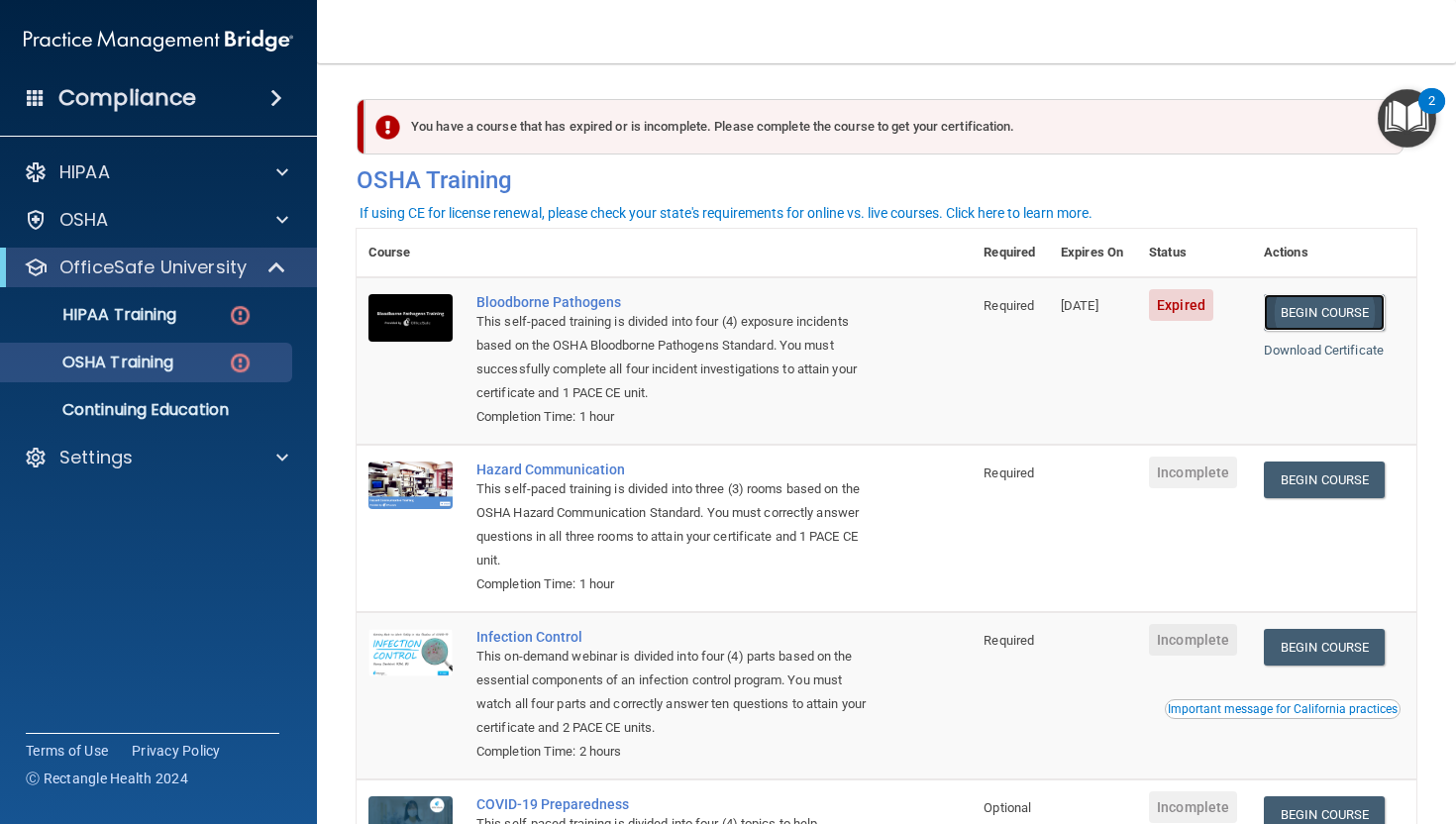 click on "Begin Course" at bounding box center [1324, 312] 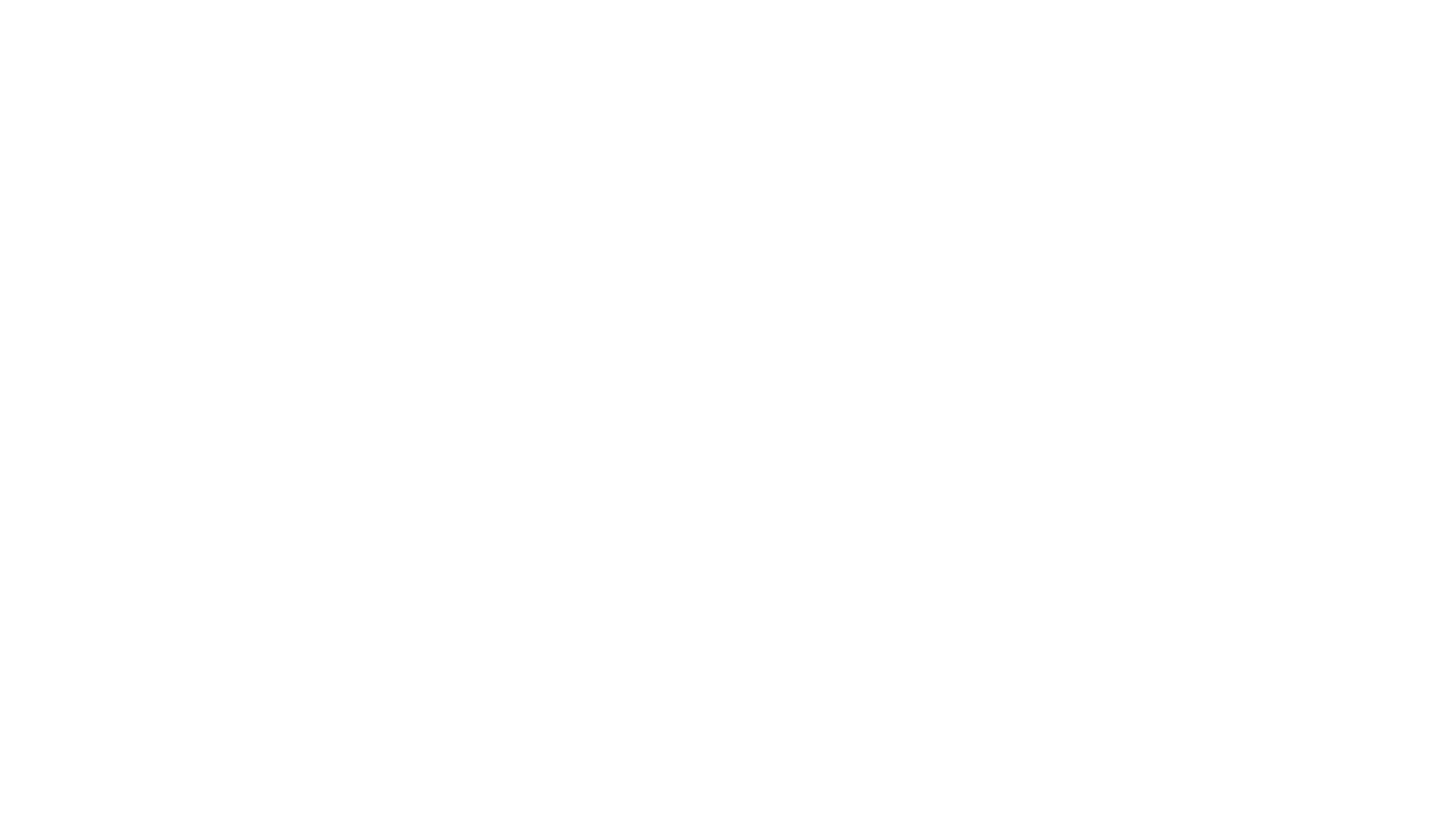 scroll, scrollTop: 0, scrollLeft: 0, axis: both 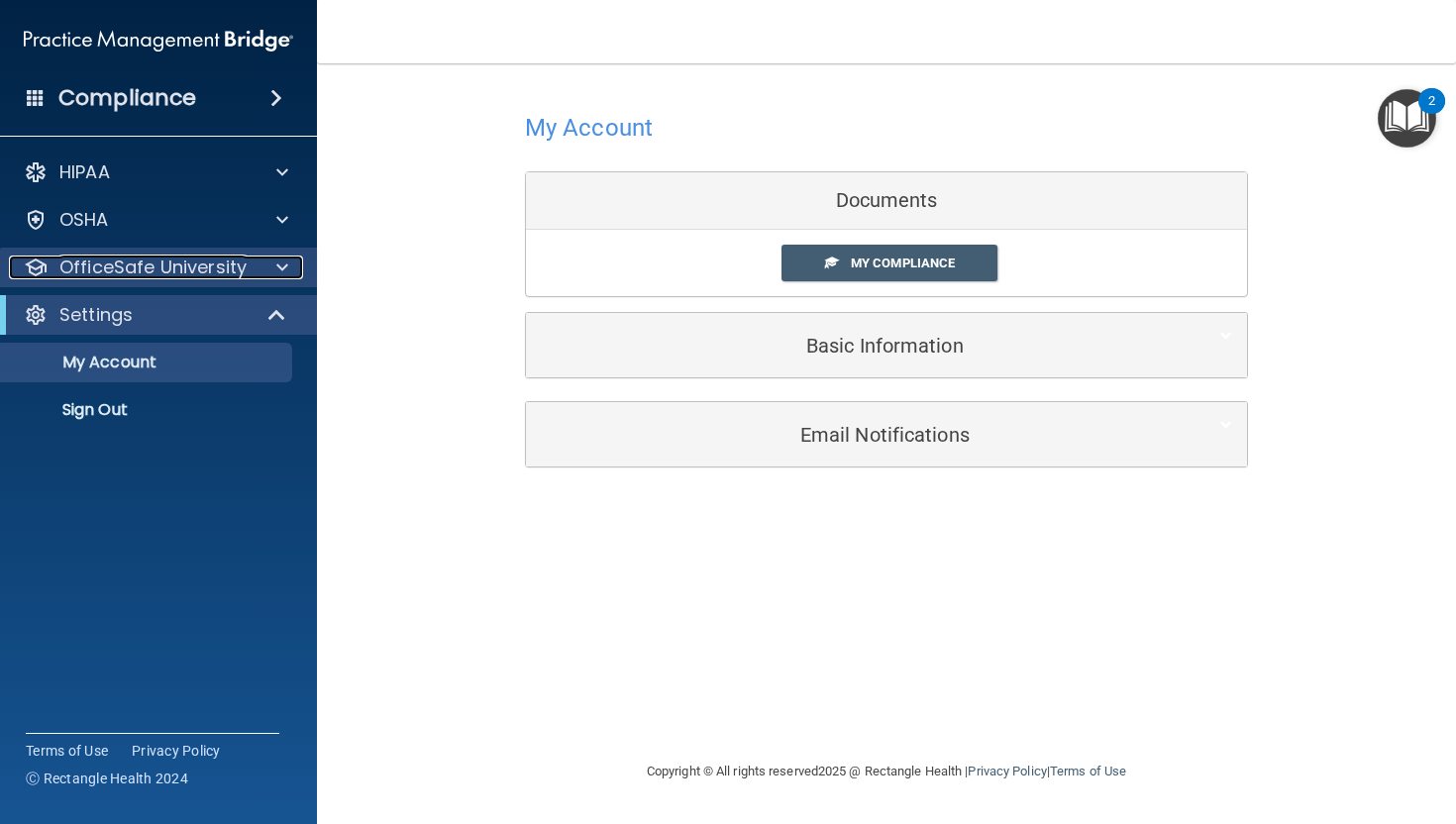 click on "OfficeSafe University" at bounding box center (153, 267) 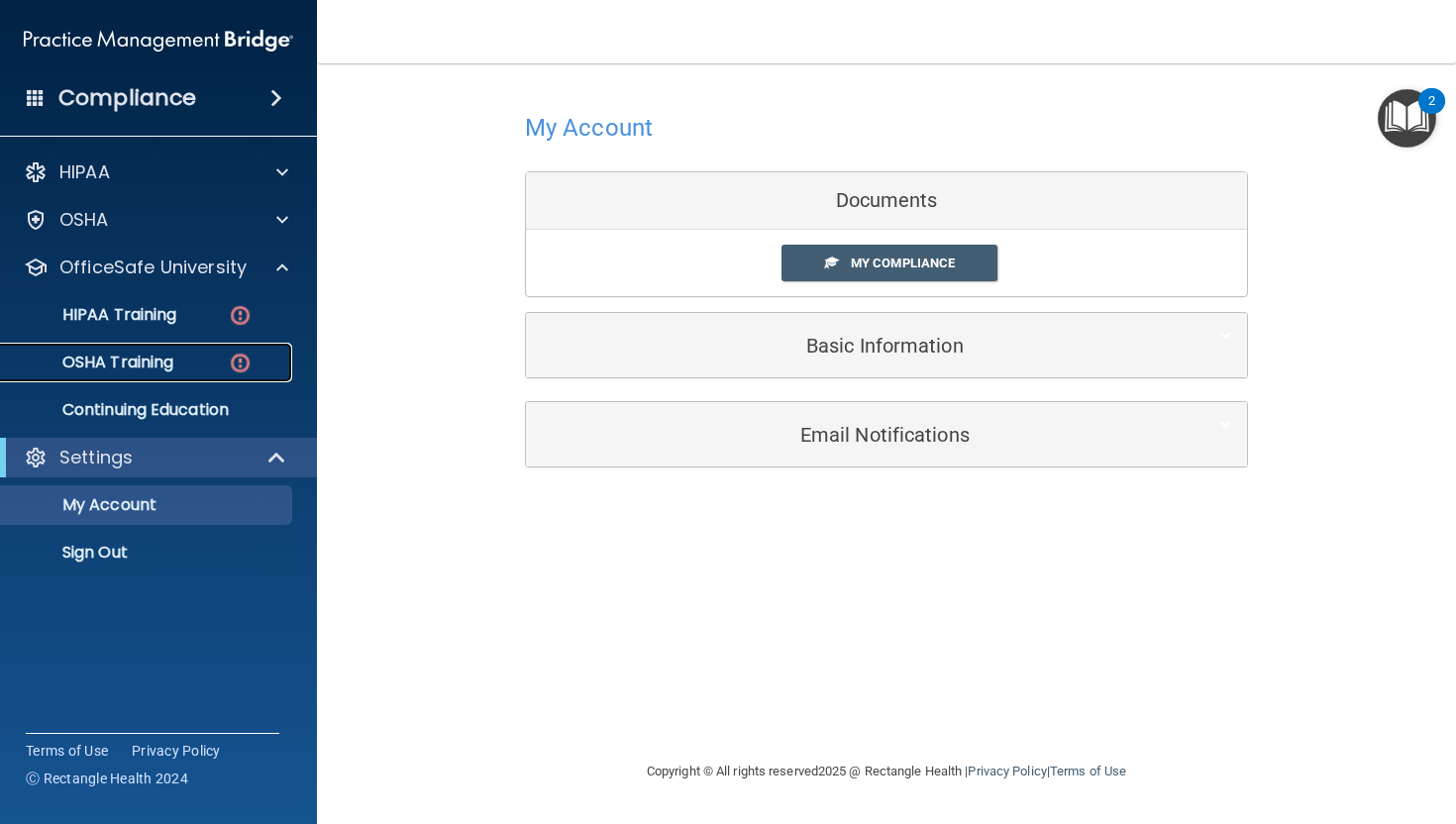click on "OSHA Training" at bounding box center [93, 362] 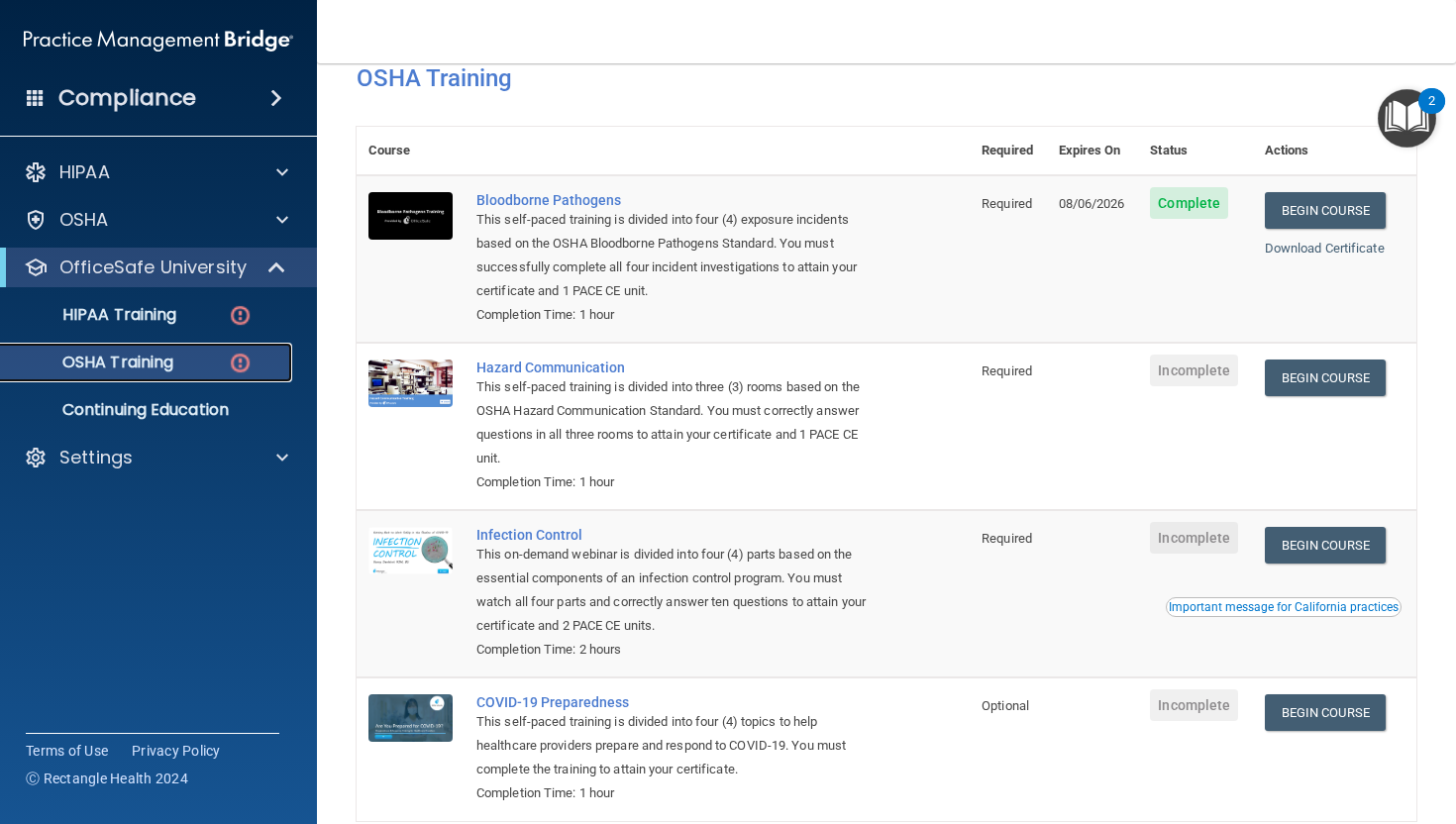 scroll, scrollTop: 0, scrollLeft: 0, axis: both 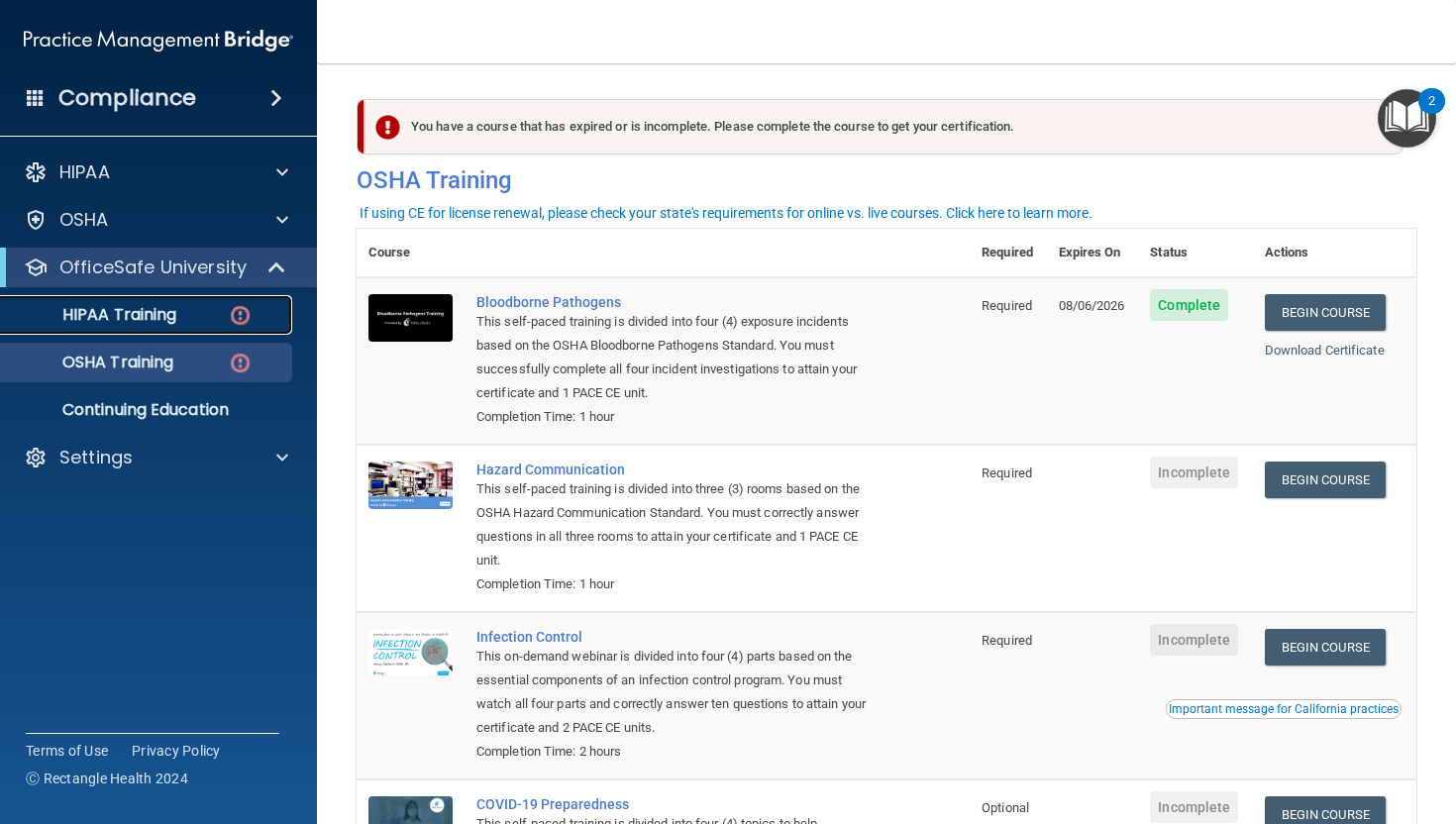 click on "HIPAA Training" at bounding box center (94, 315) 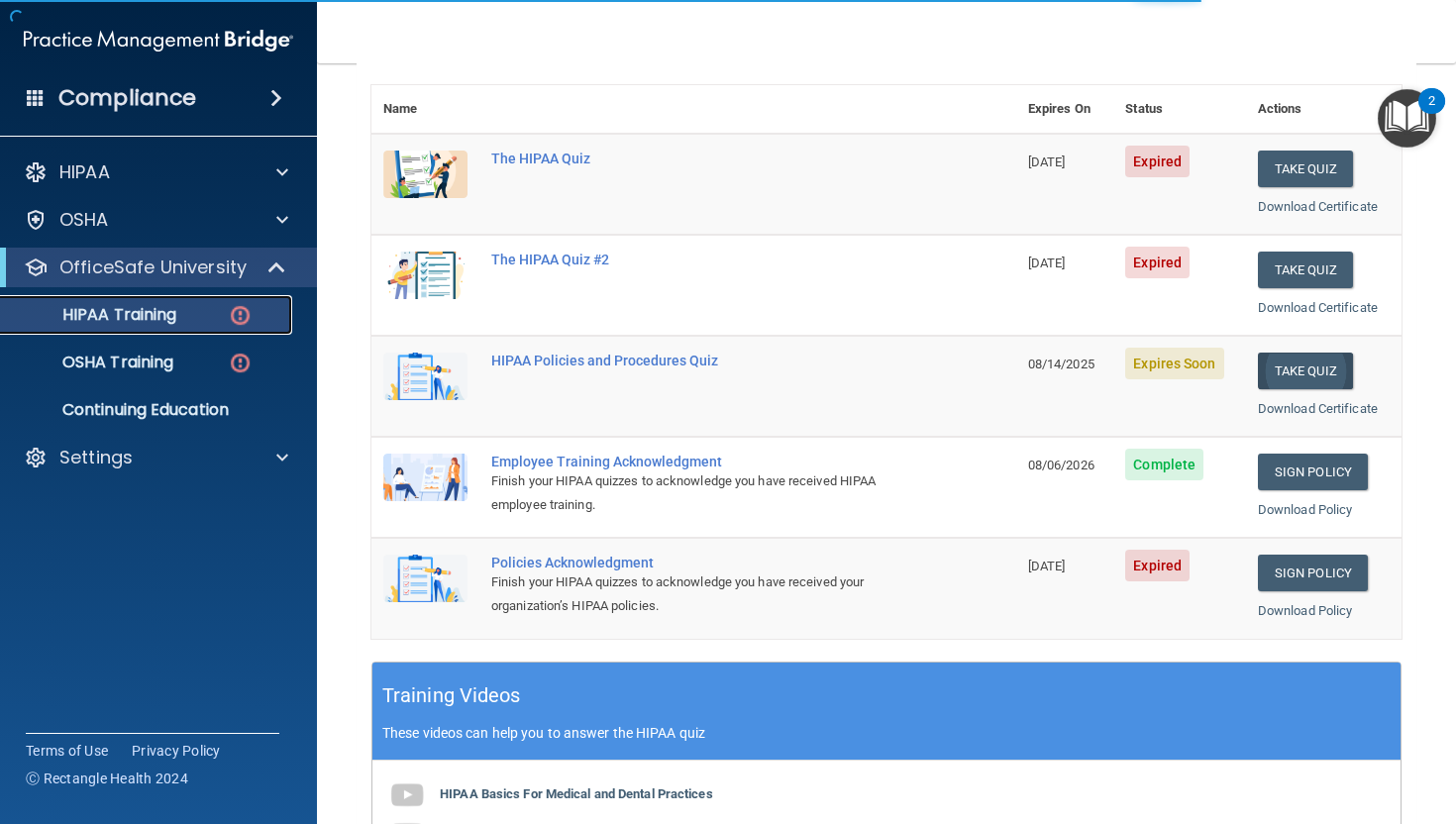 scroll, scrollTop: 287, scrollLeft: 0, axis: vertical 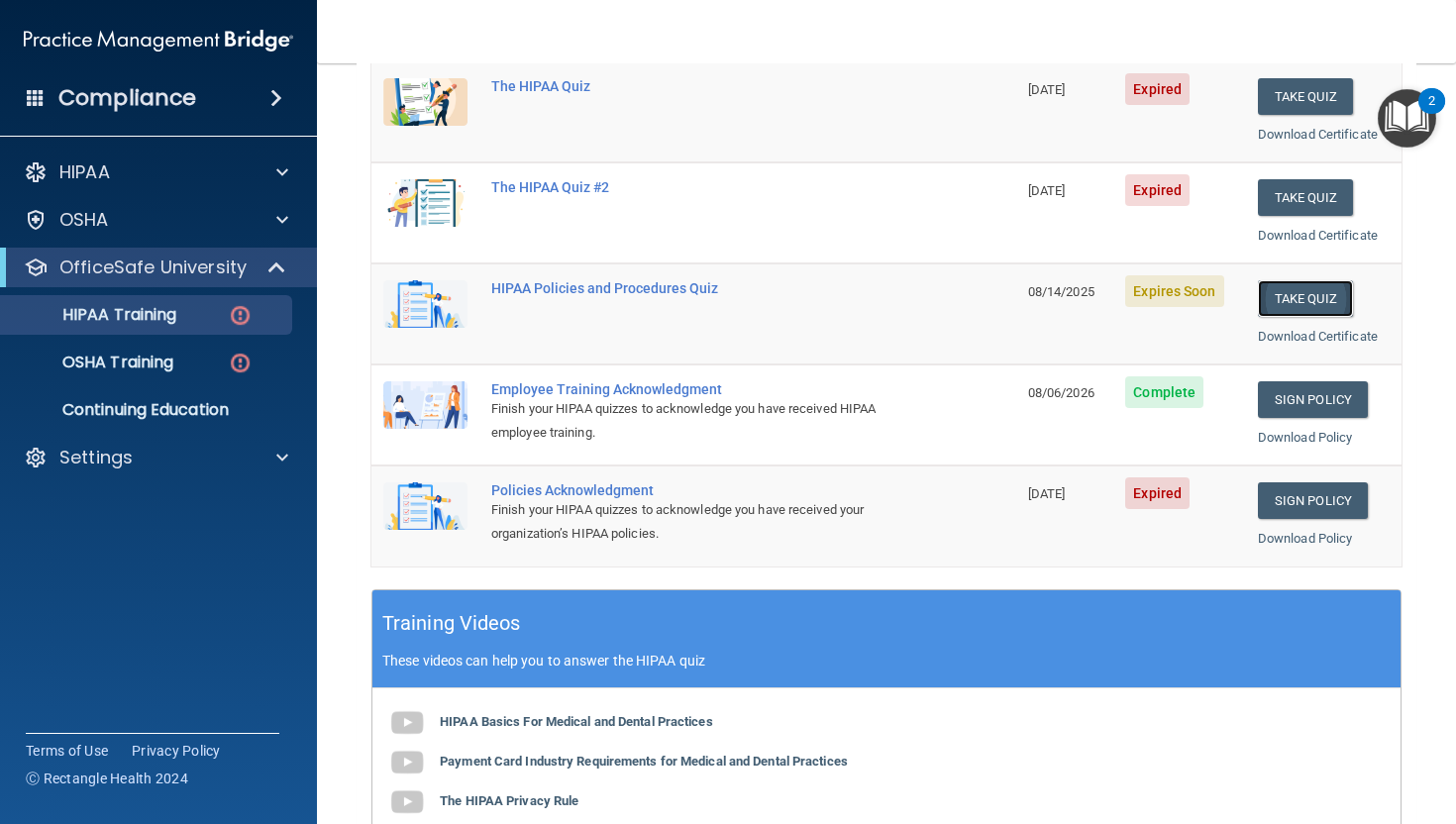 click on "Take Quiz" at bounding box center [1305, 298] 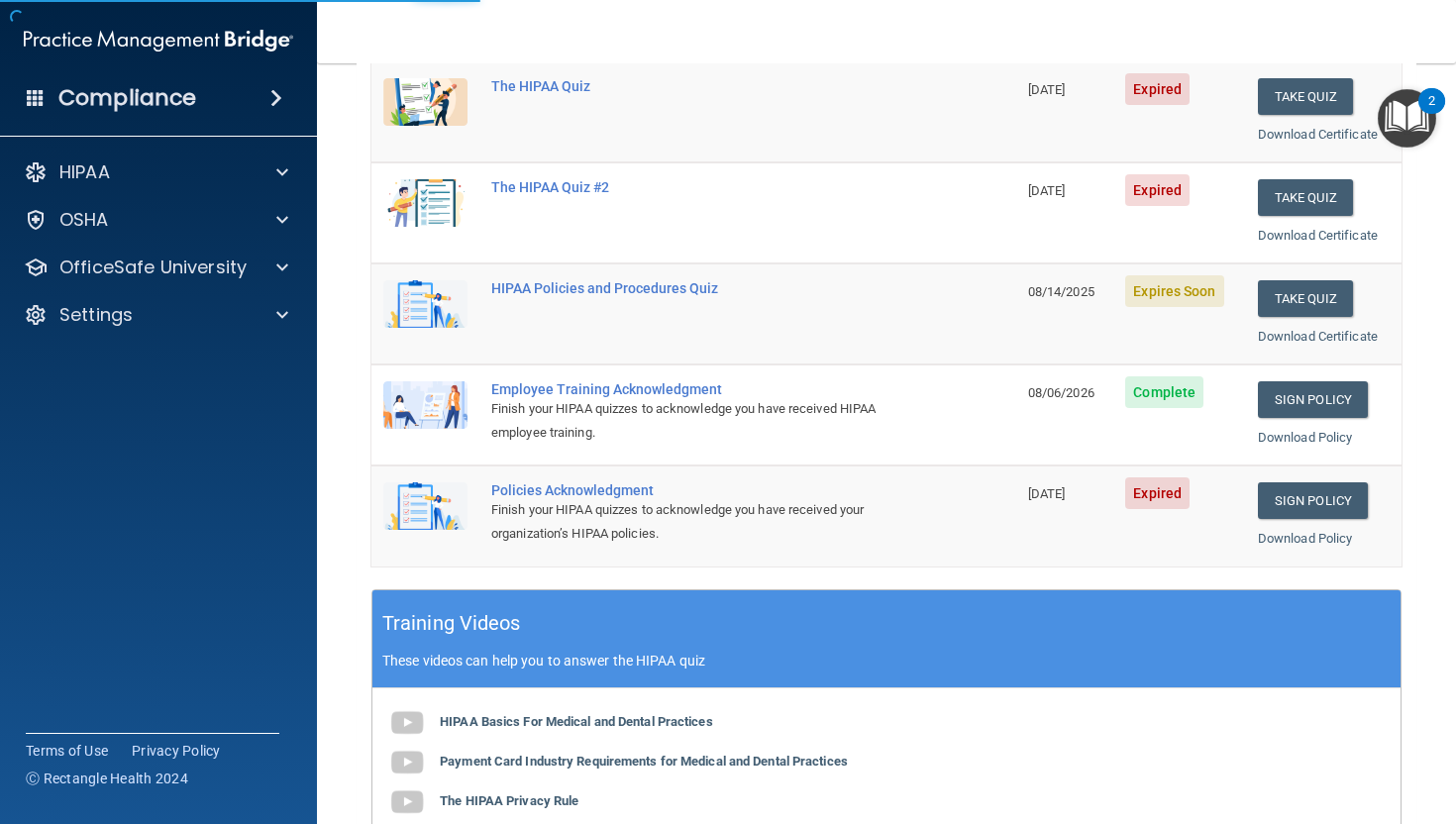 scroll, scrollTop: 0, scrollLeft: 0, axis: both 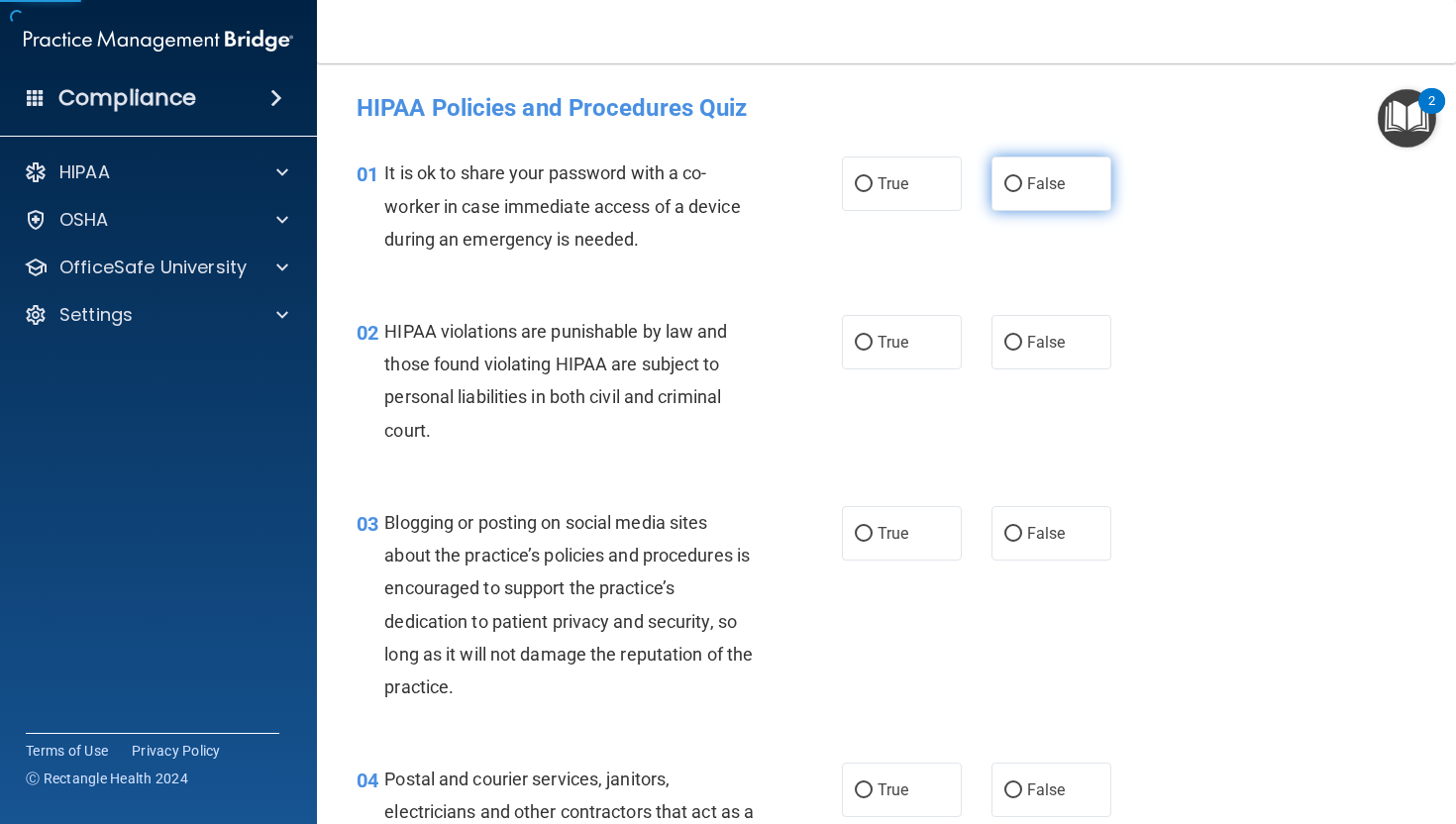 click on "False" at bounding box center [1046, 183] 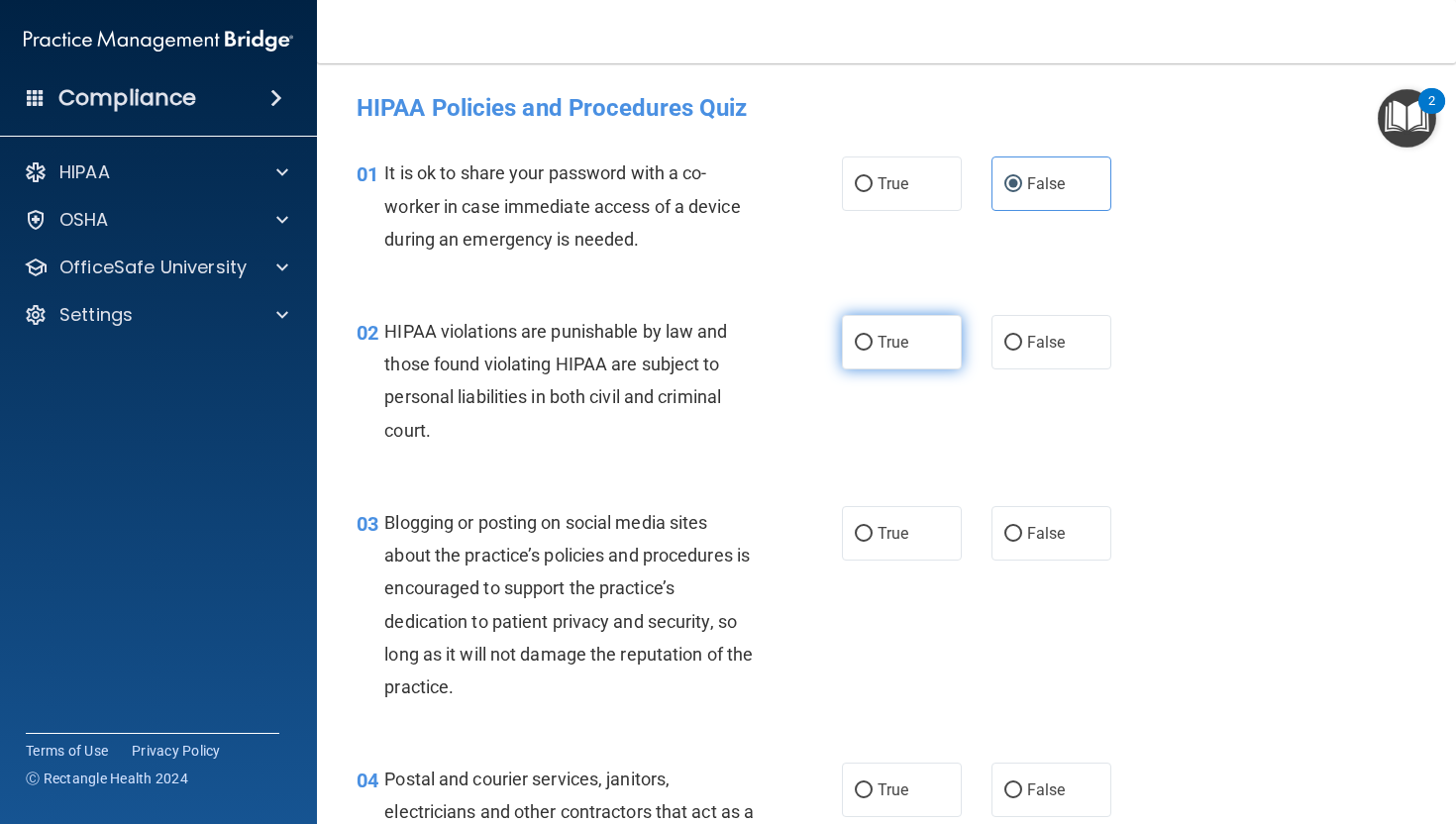 click on "True" at bounding box center (901, 342) 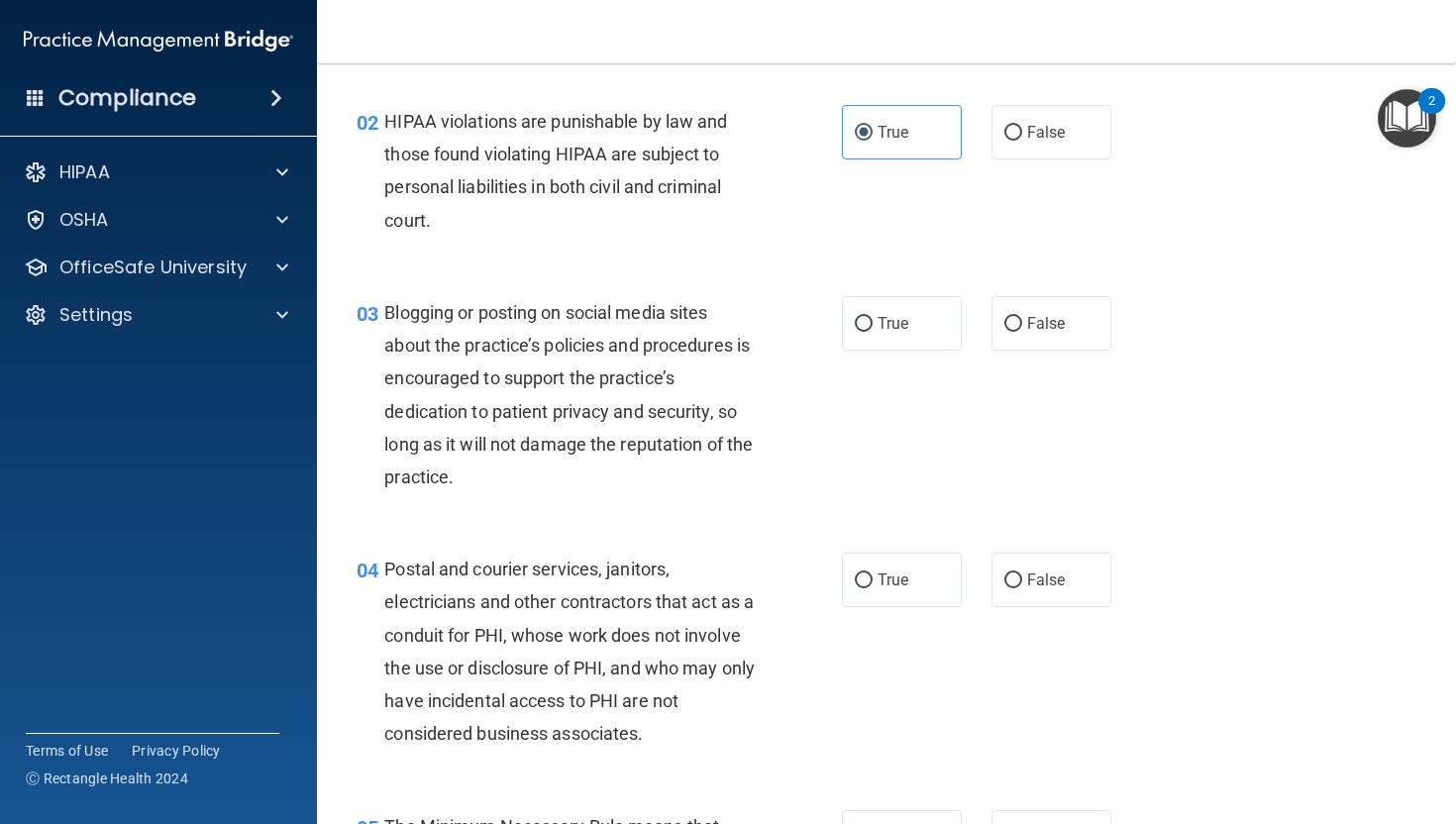 scroll, scrollTop: 258, scrollLeft: 0, axis: vertical 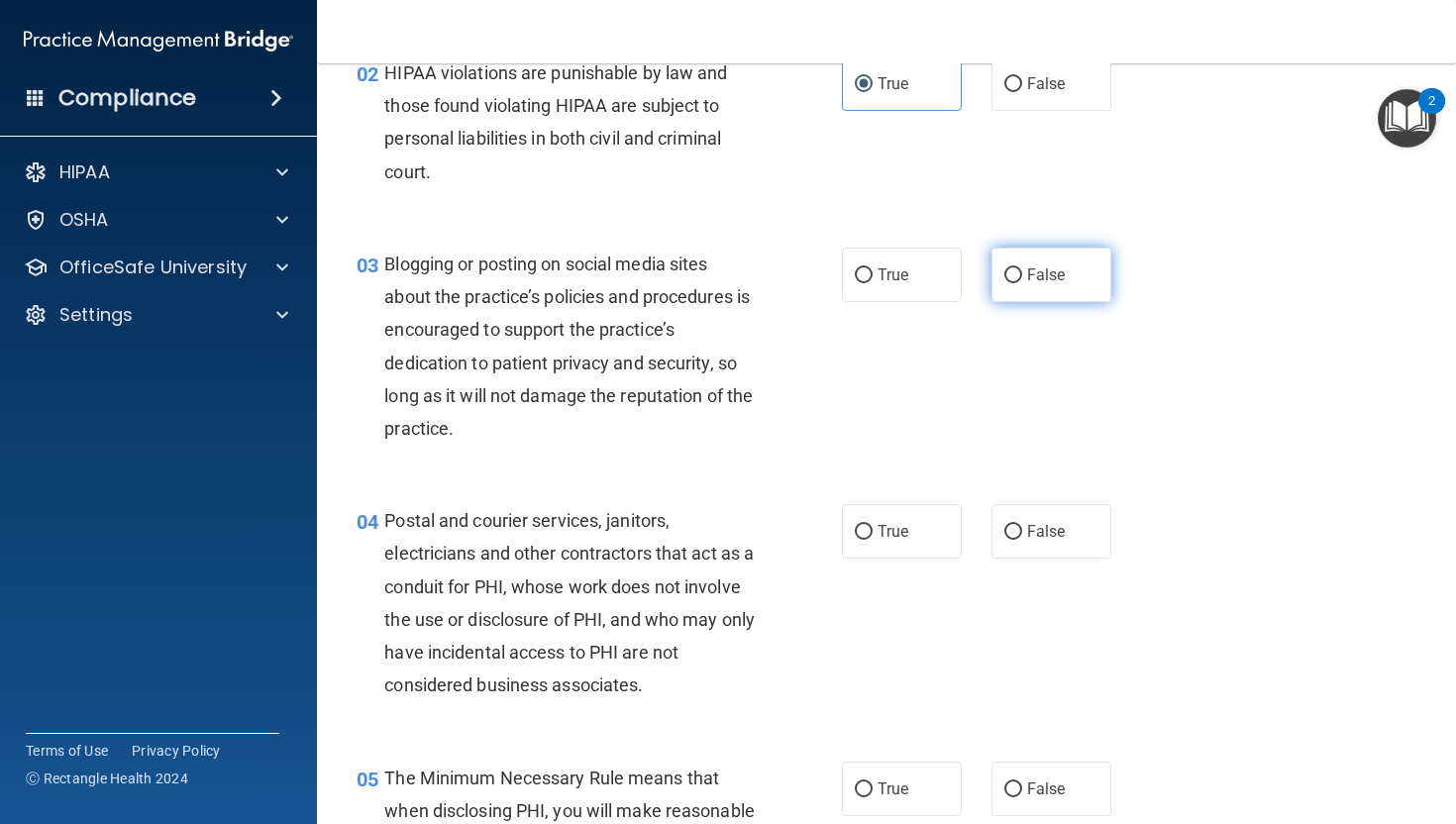 click on "False" at bounding box center [1051, 274] 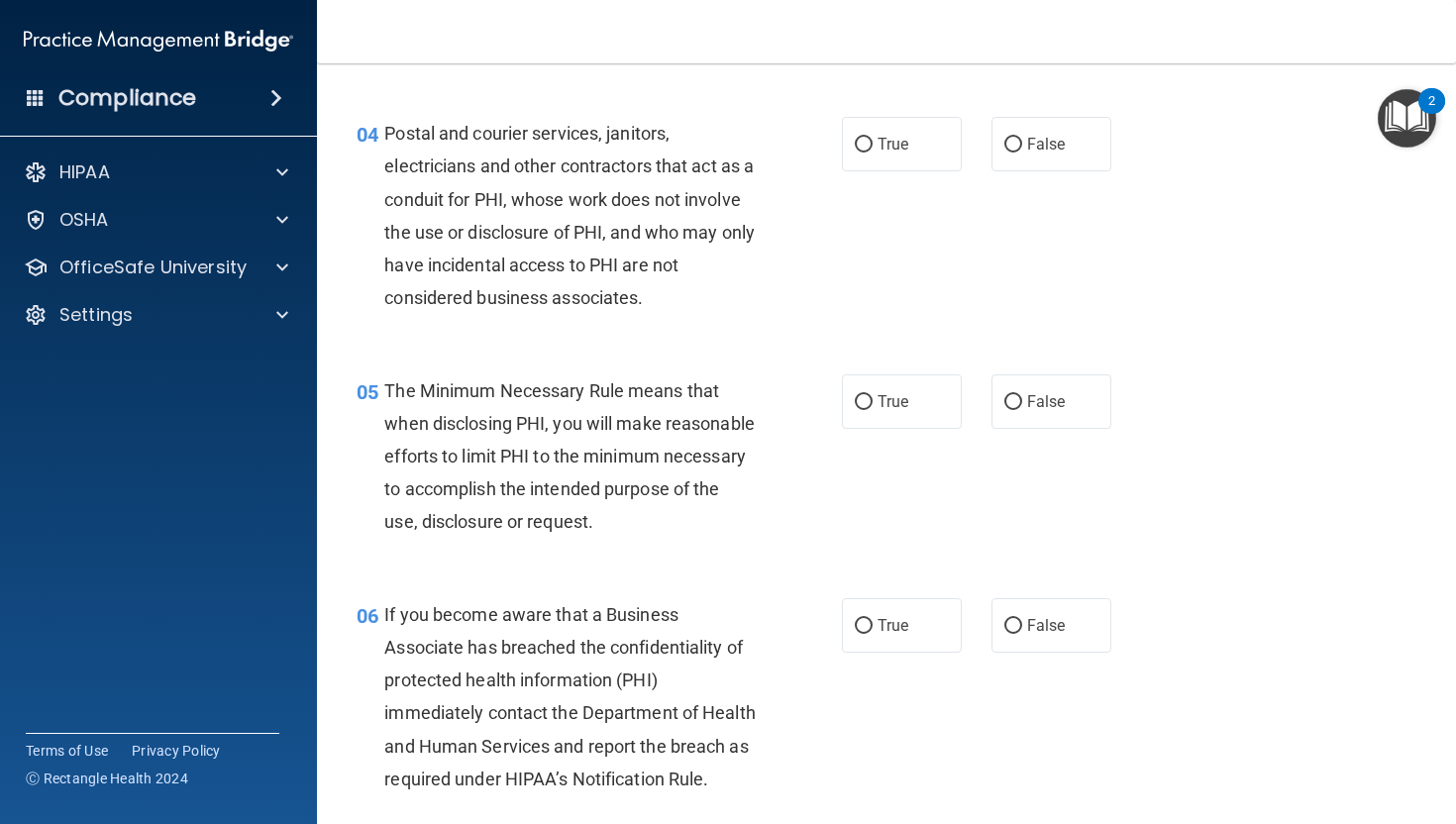 scroll, scrollTop: 650, scrollLeft: 0, axis: vertical 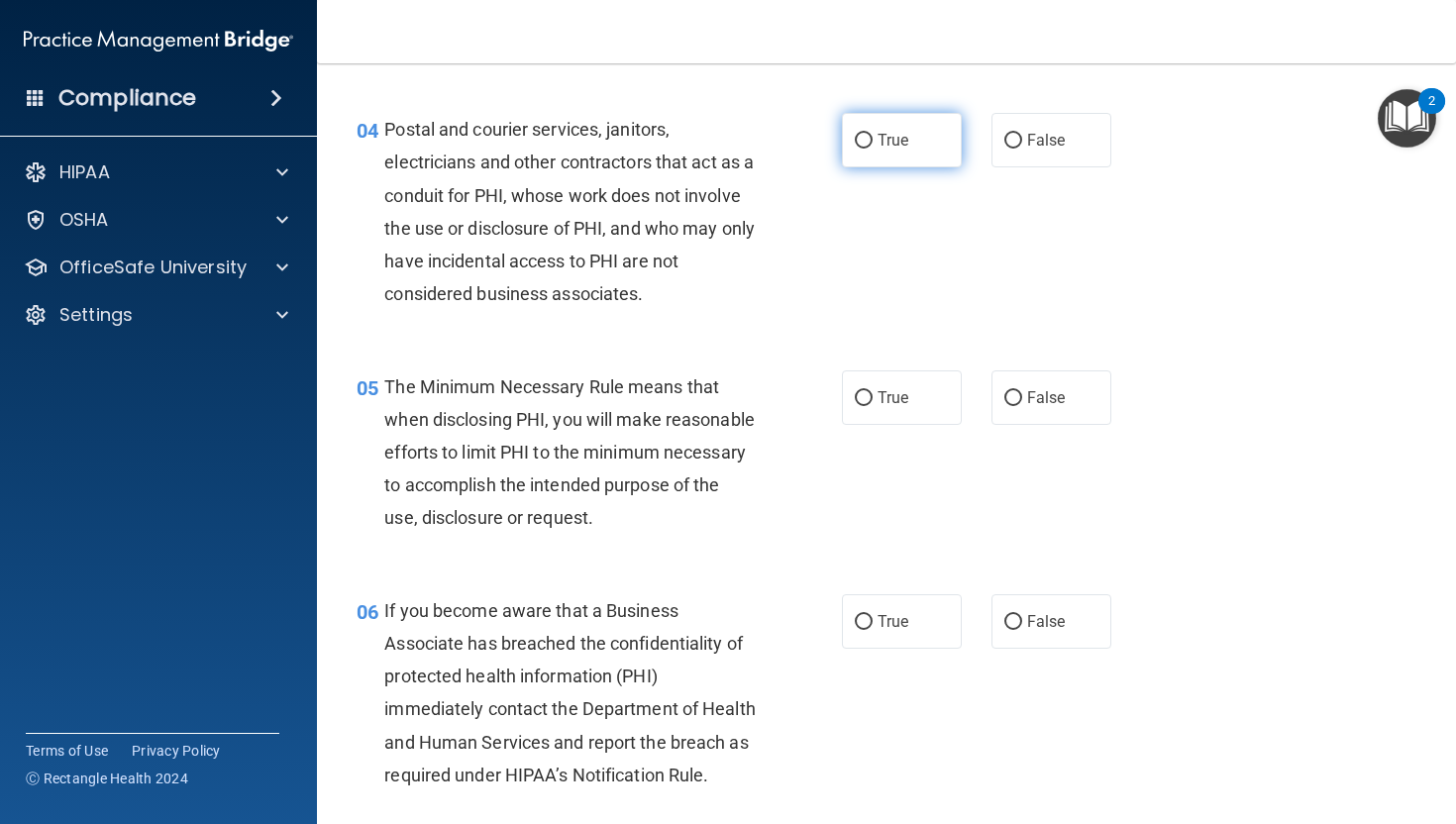 click on "True" at bounding box center [901, 140] 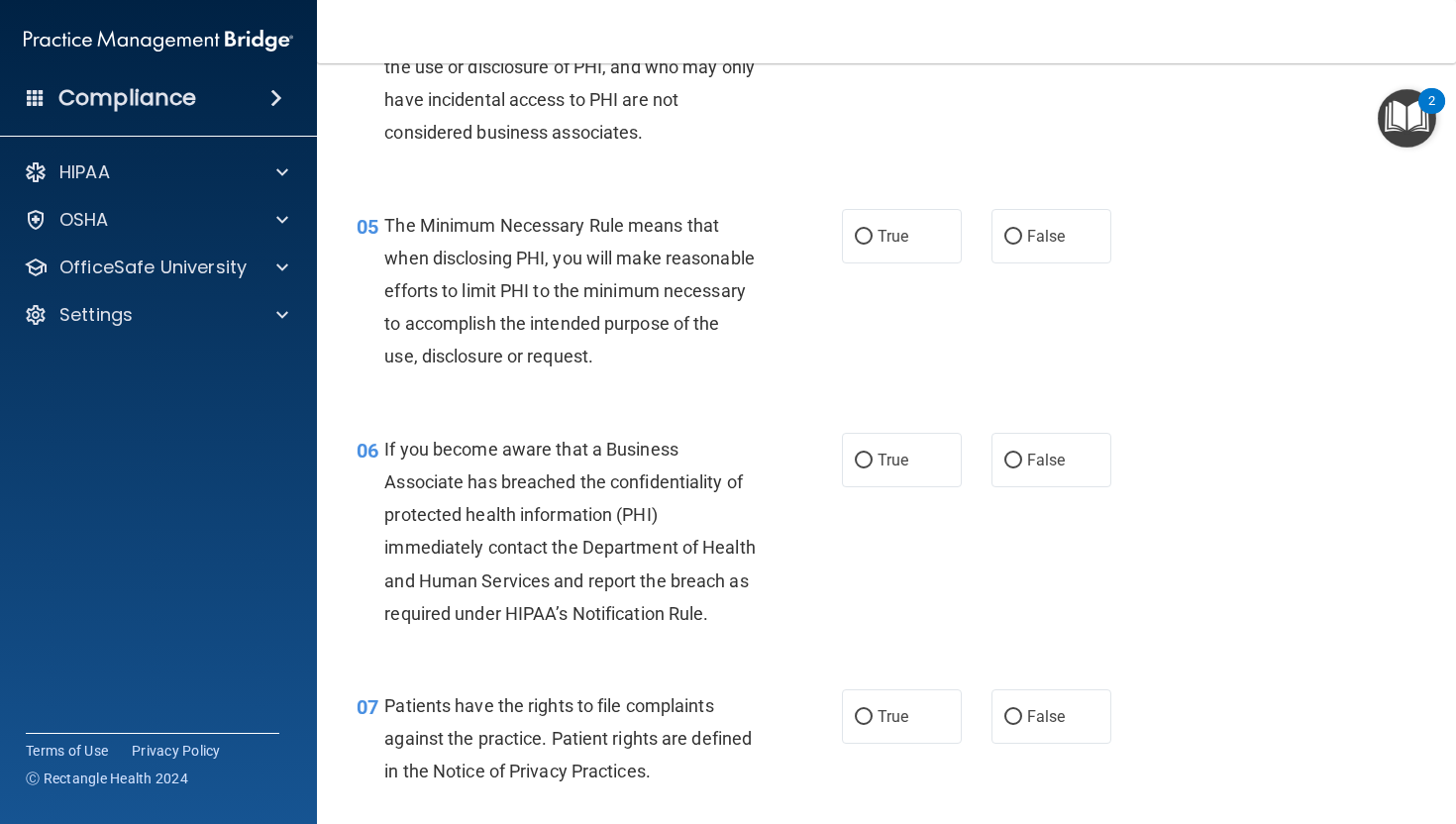 scroll, scrollTop: 876, scrollLeft: 0, axis: vertical 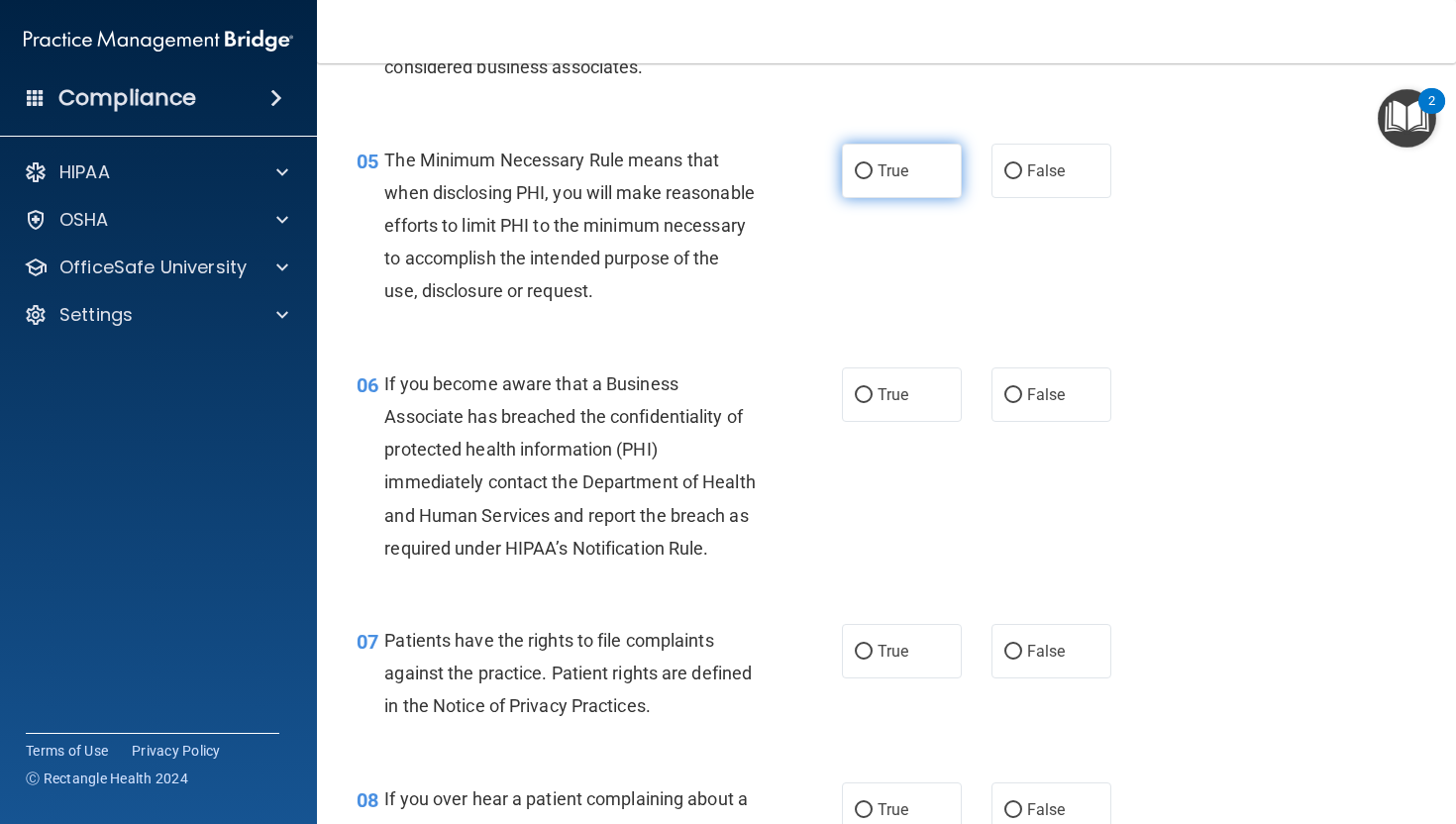 click on "True" at bounding box center (901, 170) 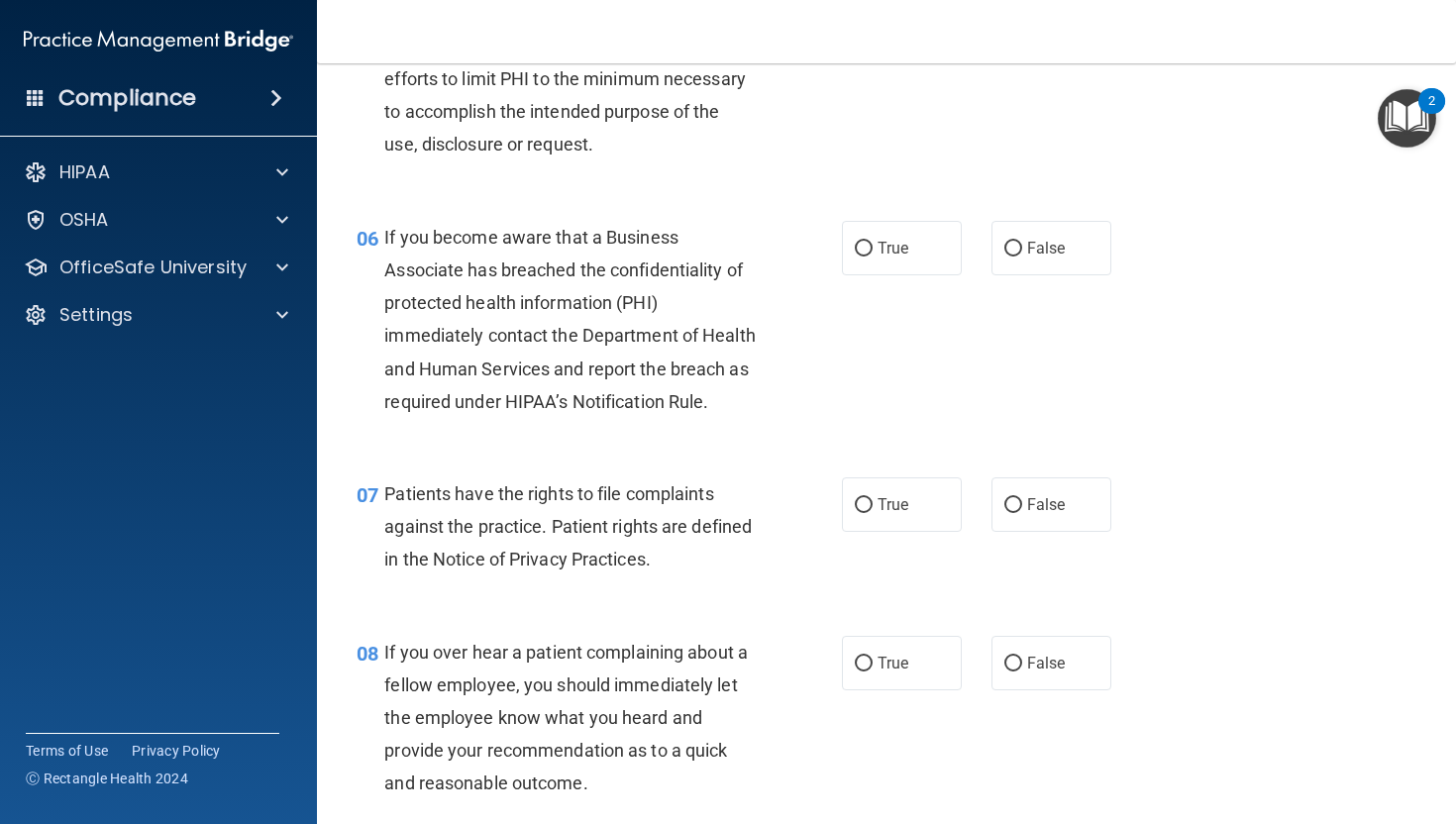 scroll, scrollTop: 1031, scrollLeft: 0, axis: vertical 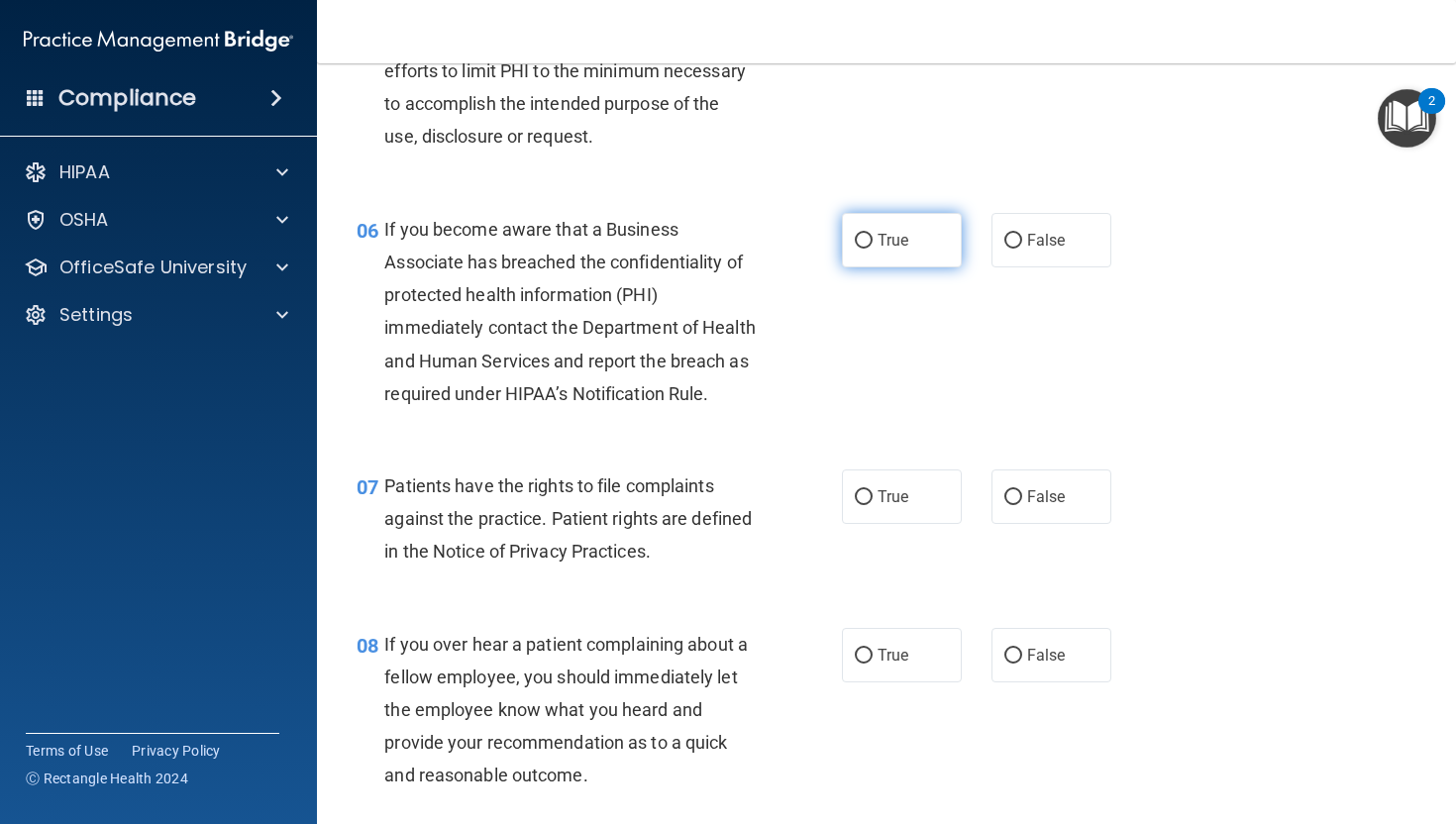 click on "True" at bounding box center [901, 240] 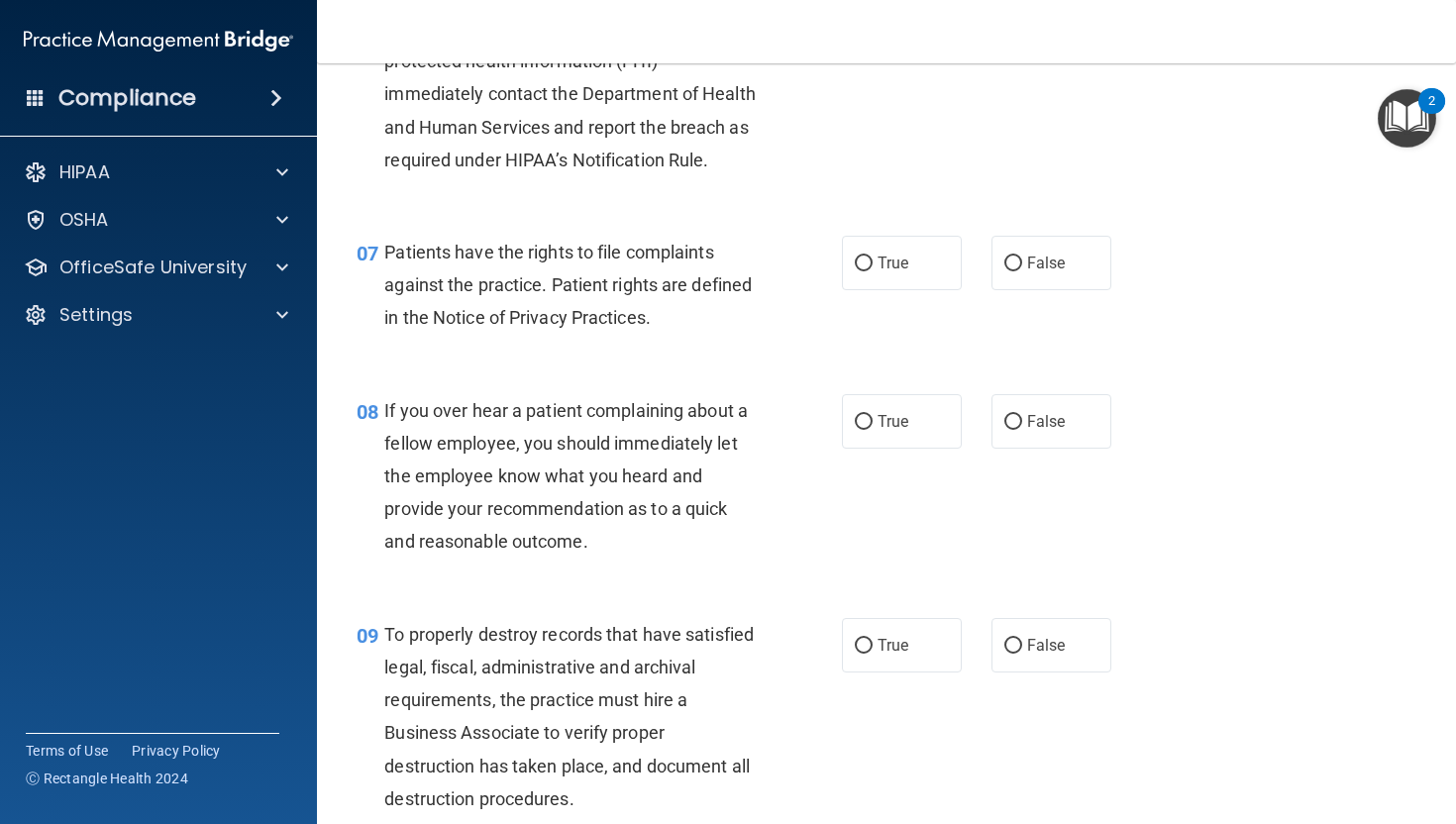 scroll, scrollTop: 1309, scrollLeft: 0, axis: vertical 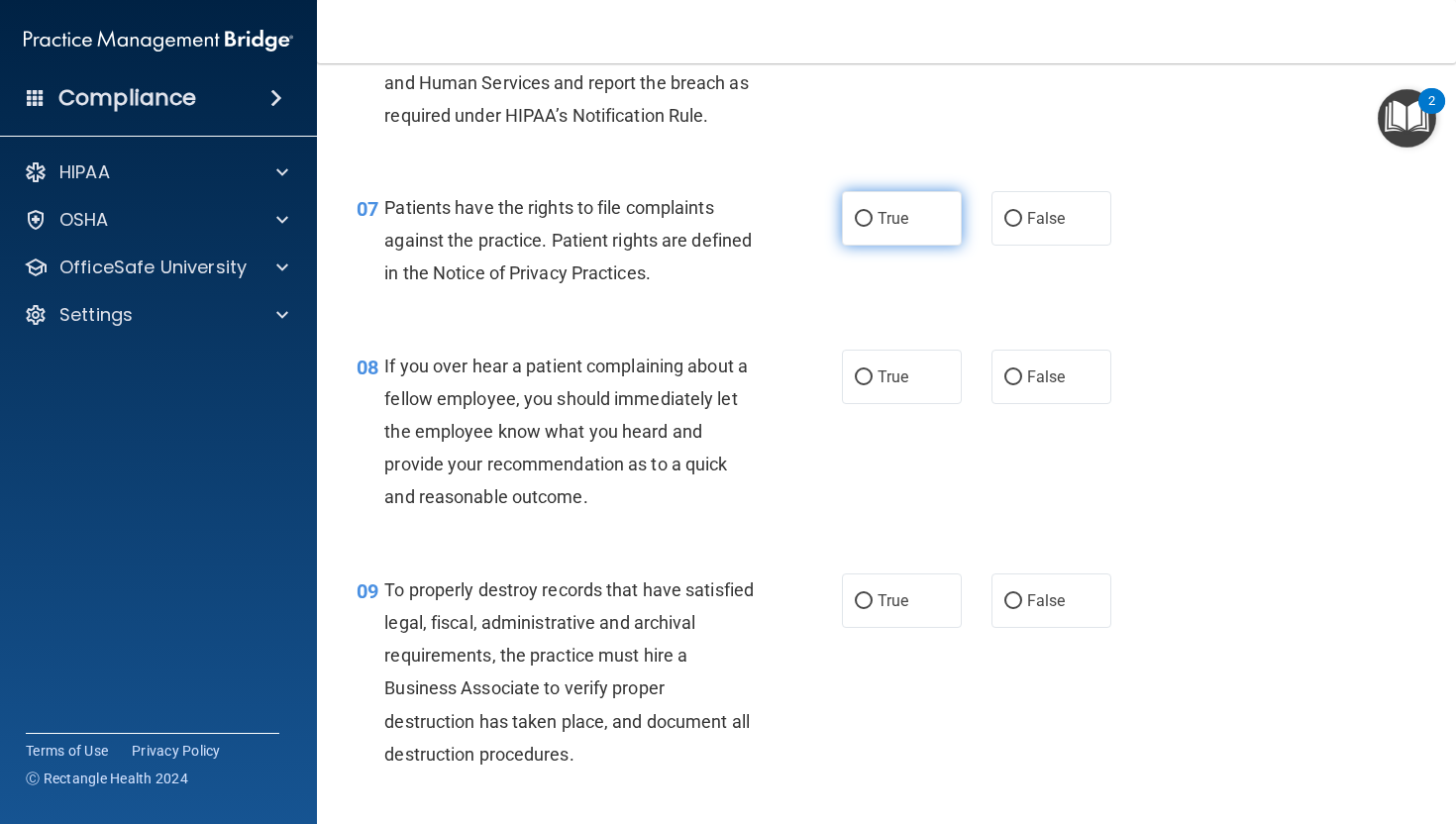 click on "True" at bounding box center [901, 218] 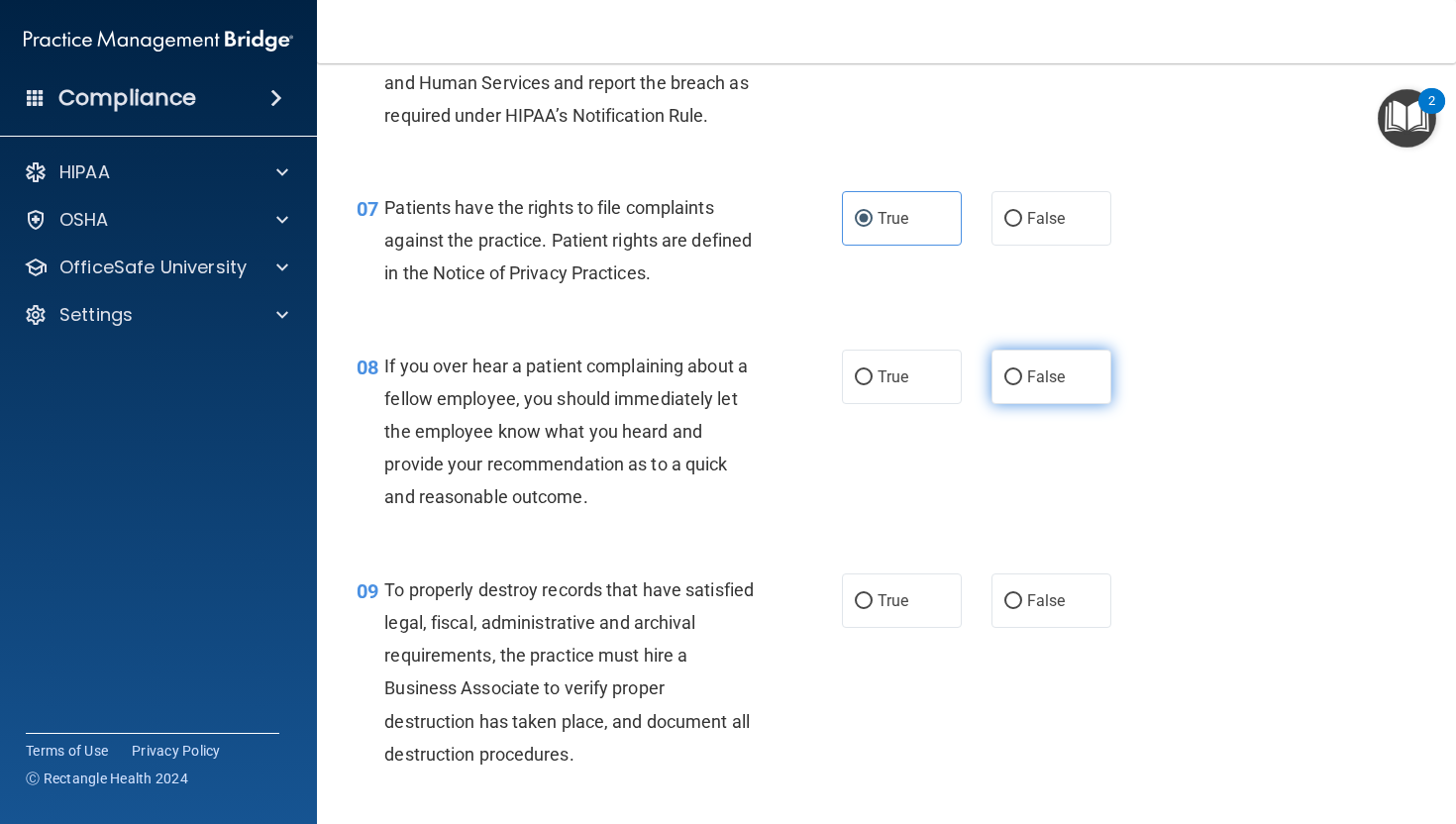 click on "False" at bounding box center [1051, 376] 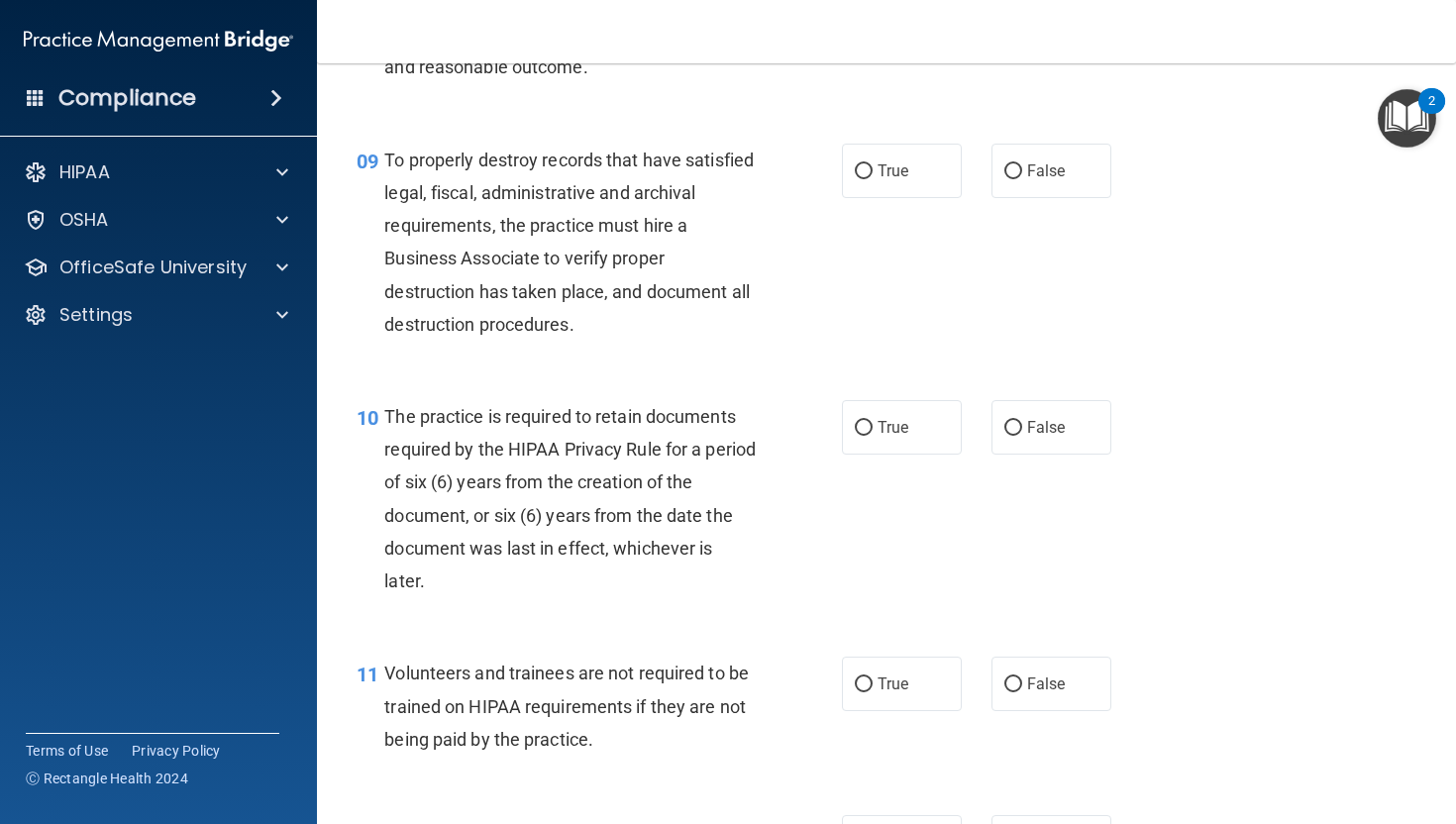 scroll, scrollTop: 1794, scrollLeft: 0, axis: vertical 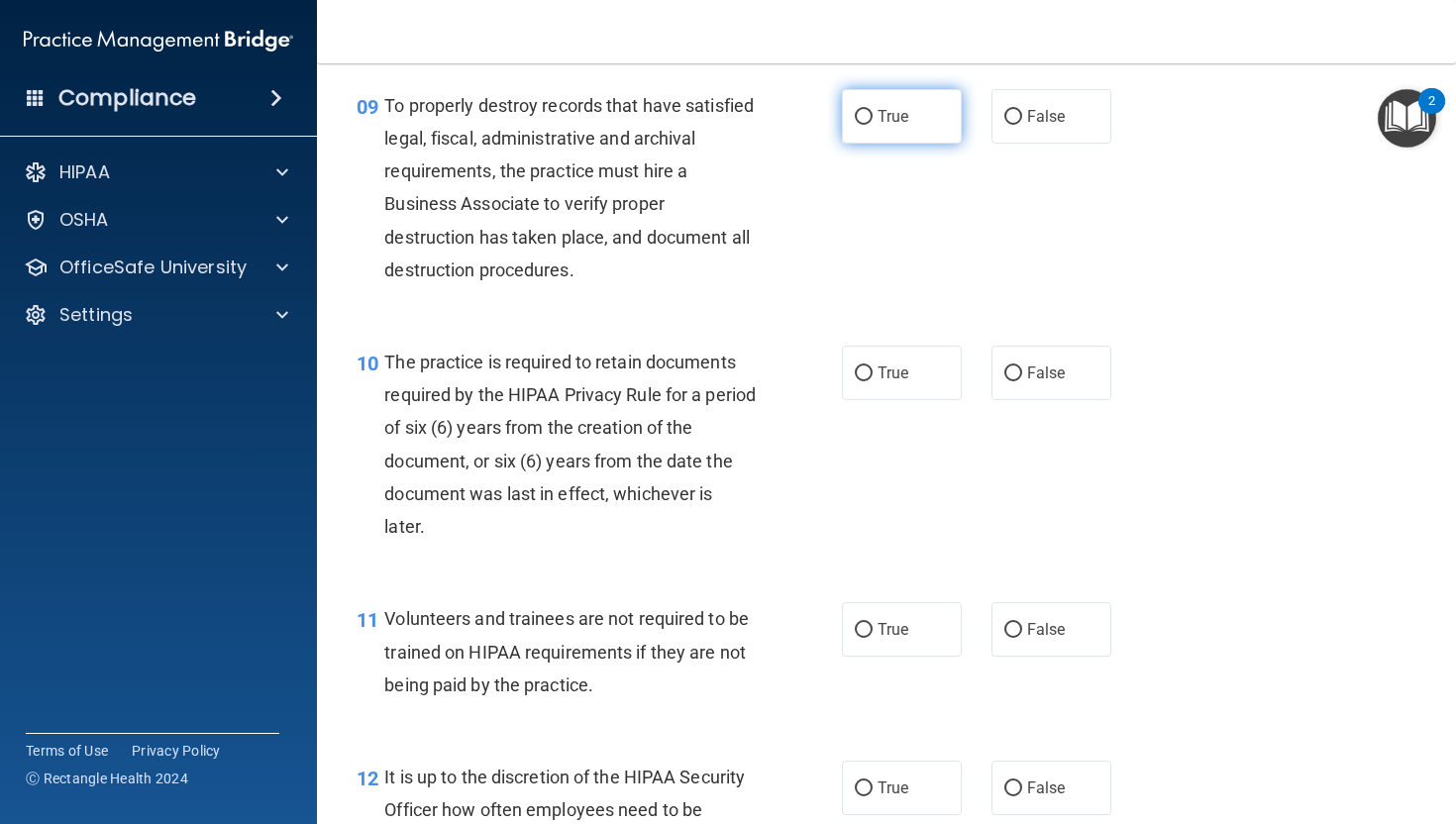 click on "True" at bounding box center (901, 116) 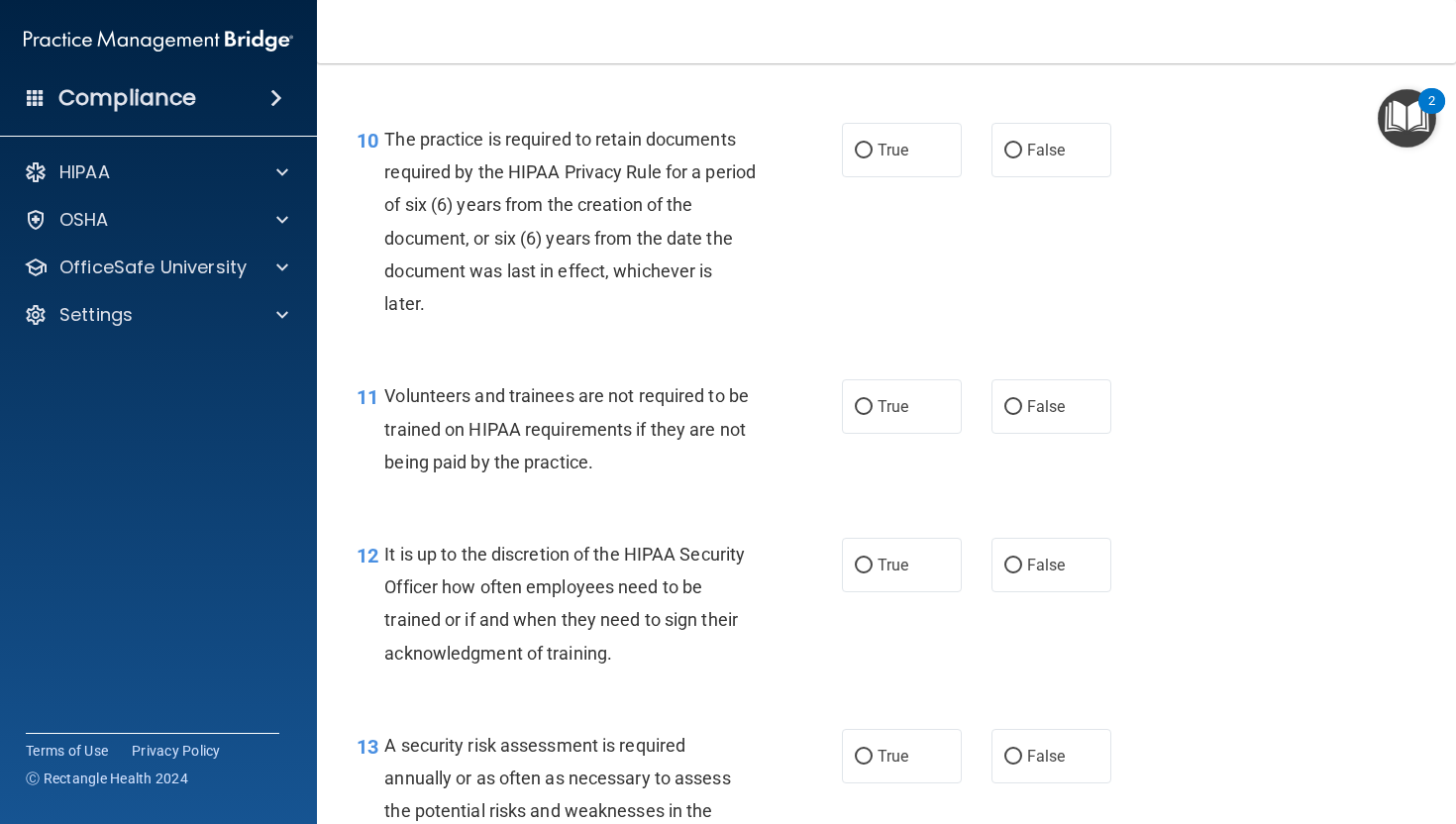 scroll, scrollTop: 2038, scrollLeft: 0, axis: vertical 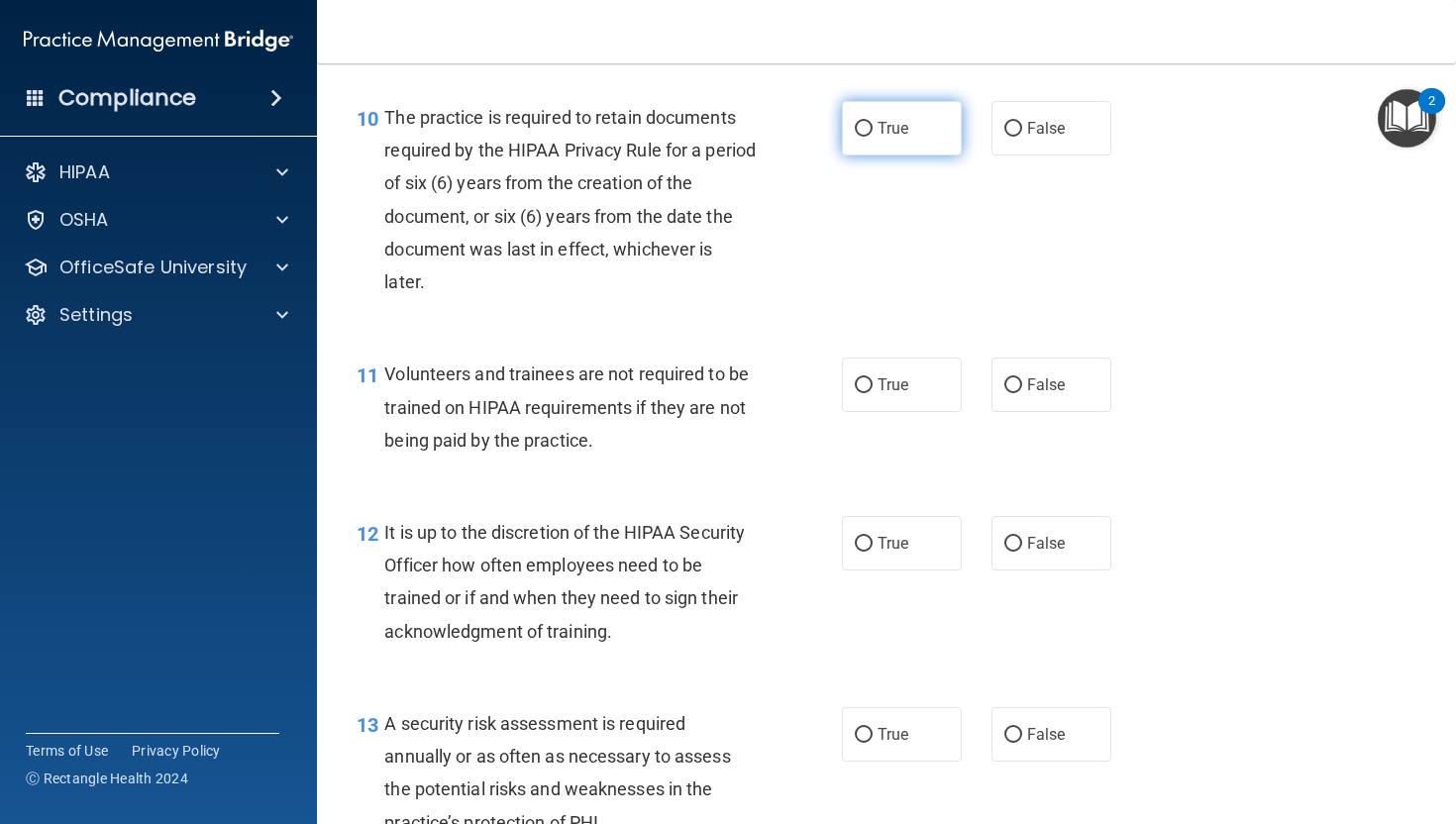 click on "True" at bounding box center (901, 128) 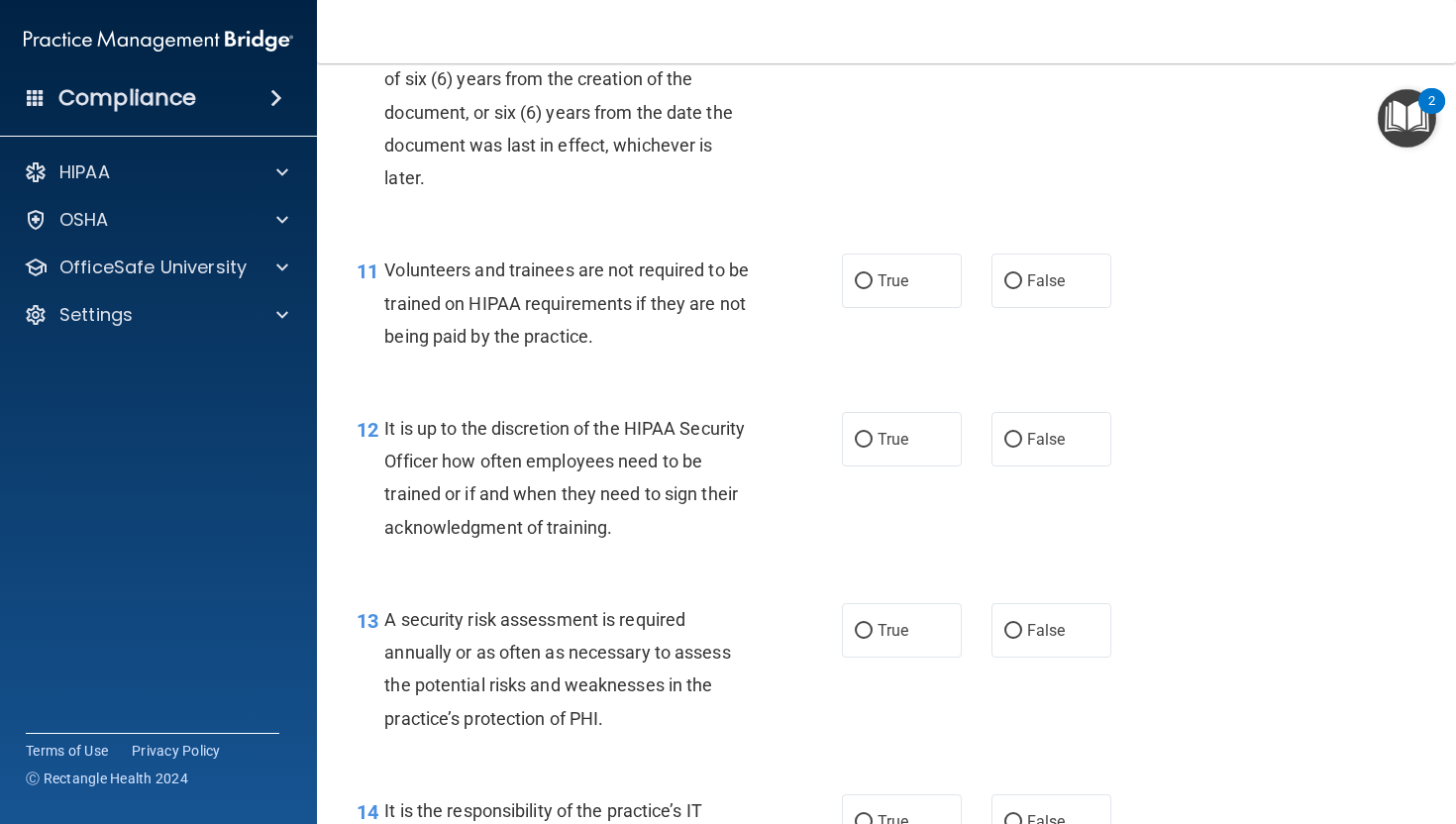 scroll, scrollTop: 2151, scrollLeft: 0, axis: vertical 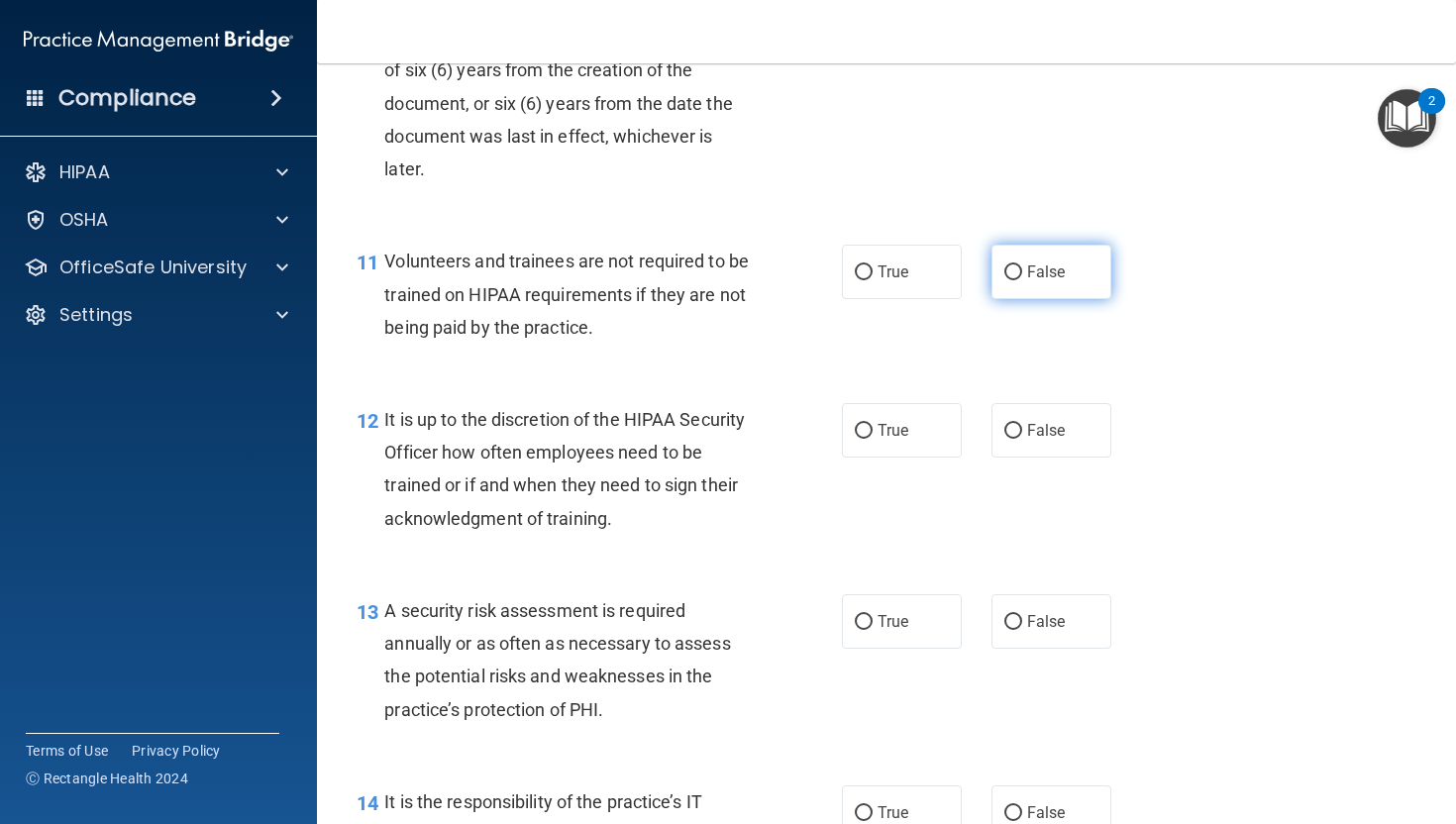 click on "False" at bounding box center (1051, 271) 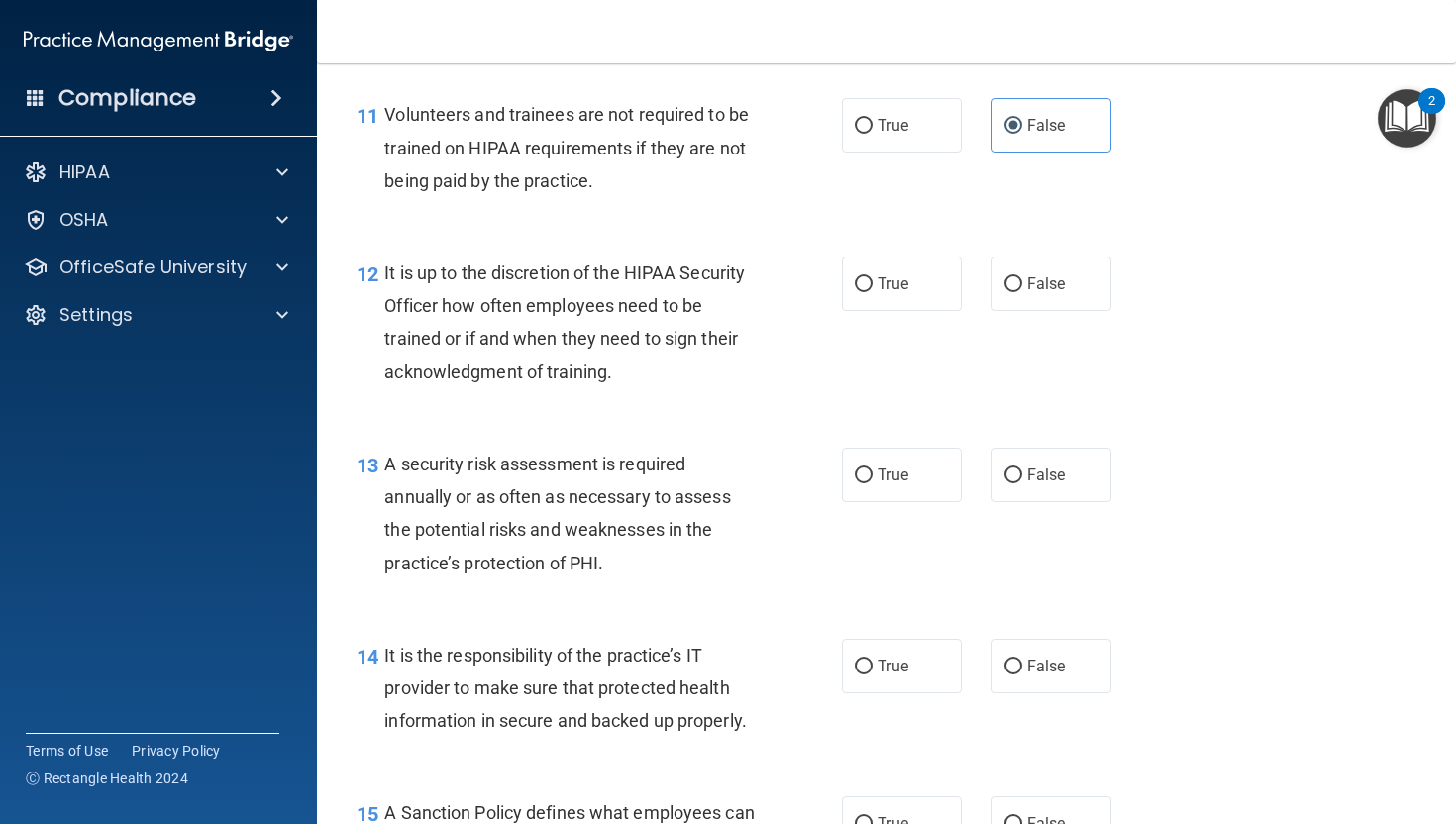 scroll, scrollTop: 2306, scrollLeft: 0, axis: vertical 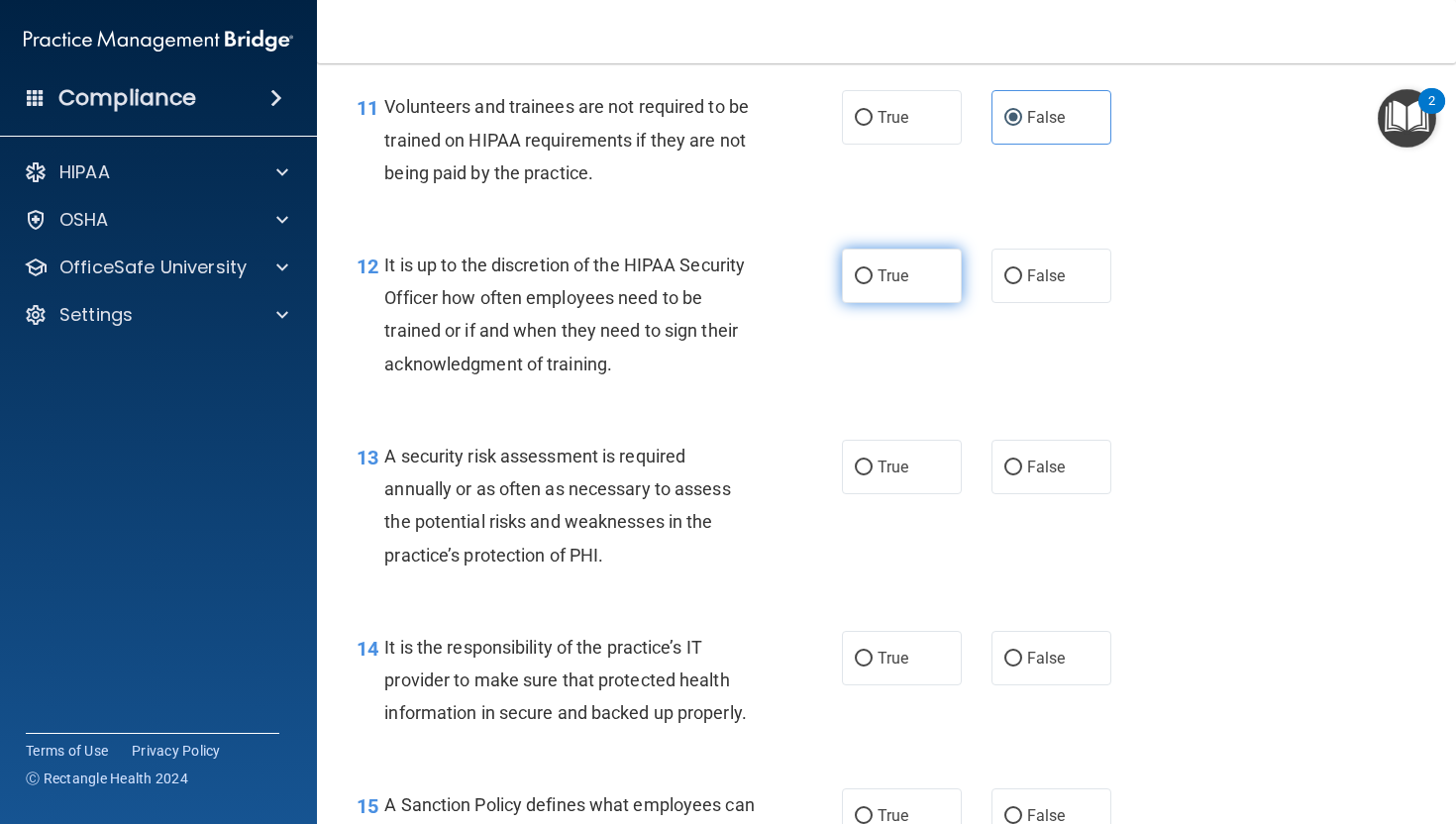 click on "True" at bounding box center [901, 275] 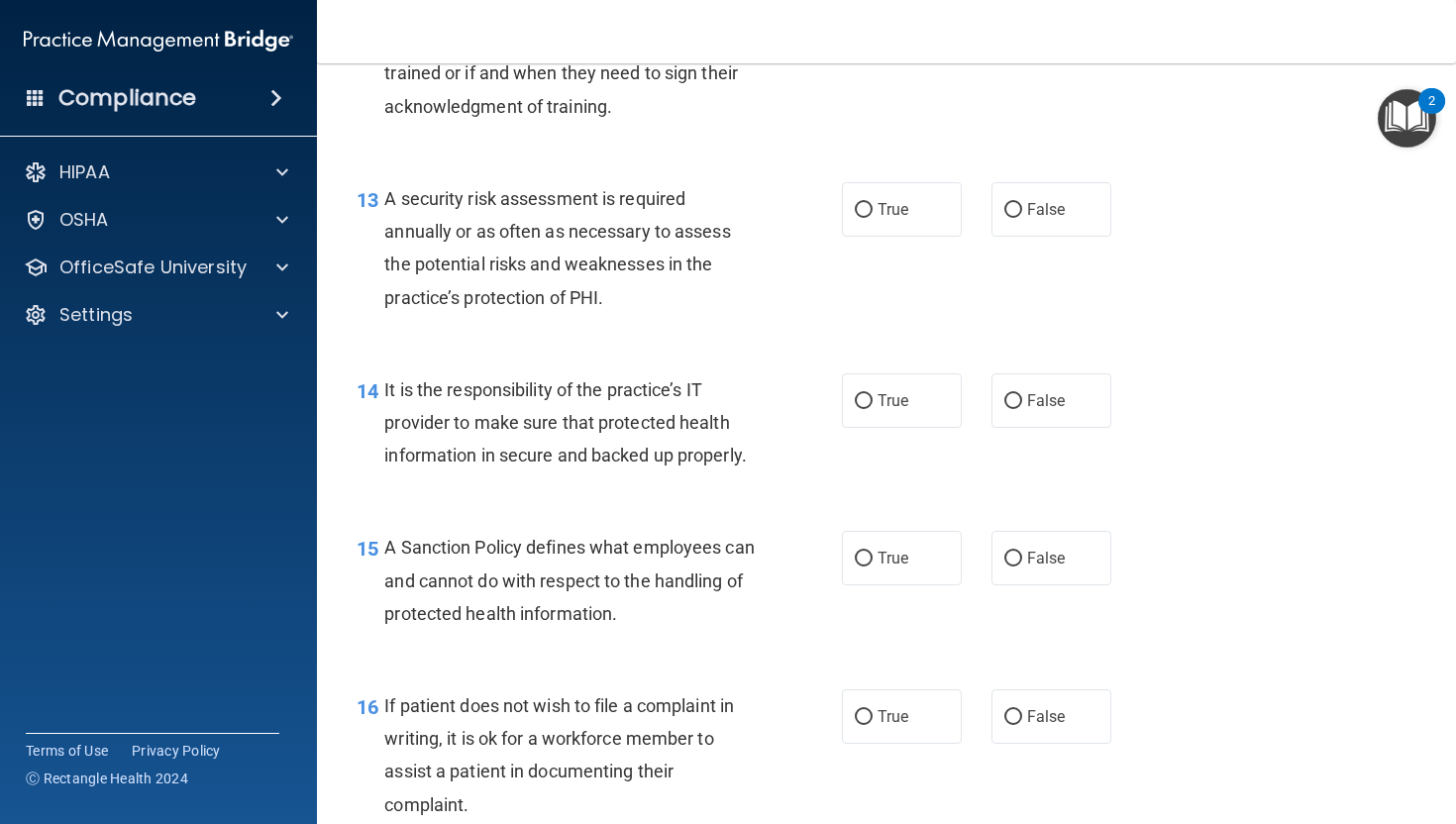 scroll, scrollTop: 2568, scrollLeft: 0, axis: vertical 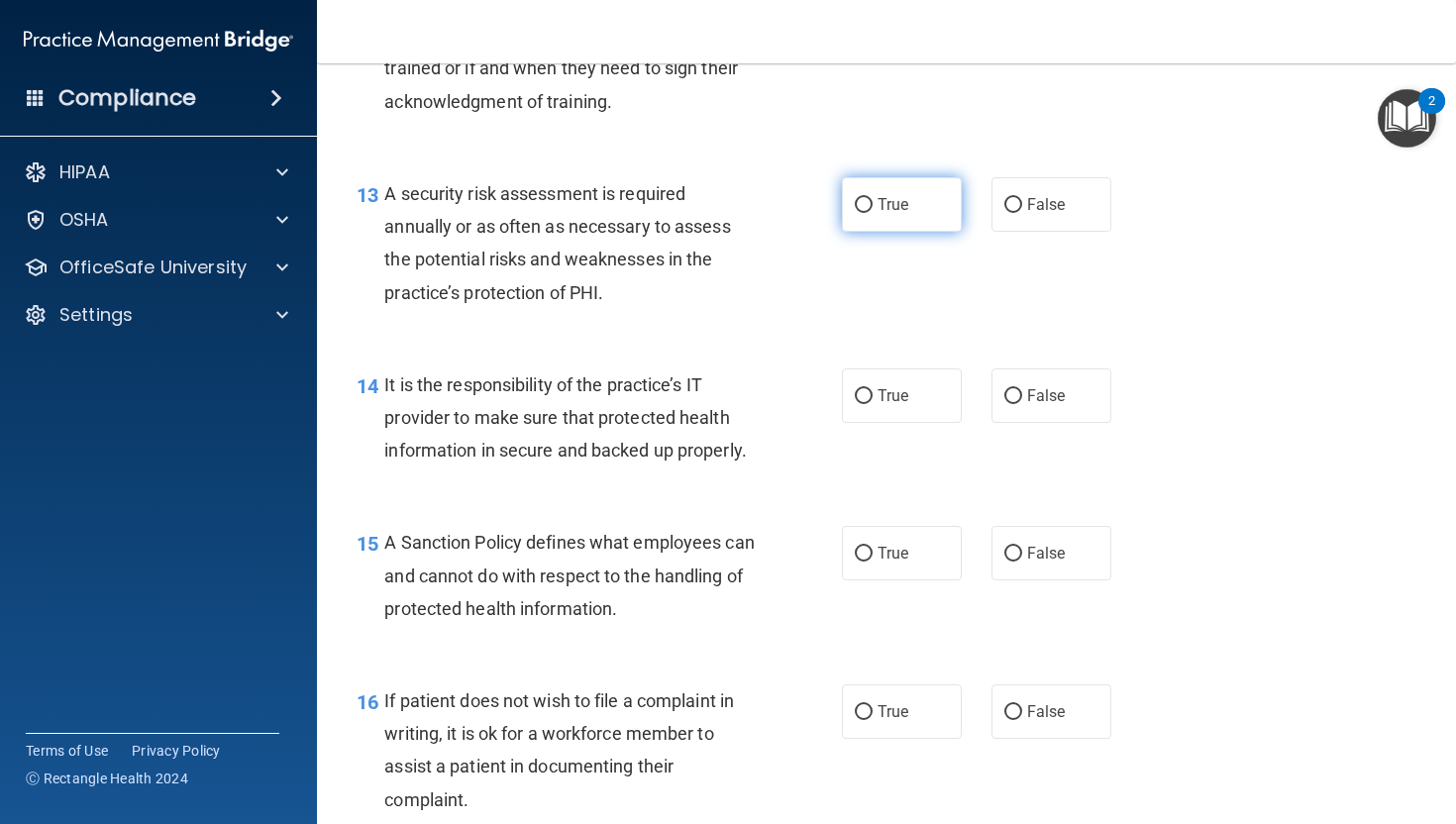 click on "True" at bounding box center (901, 204) 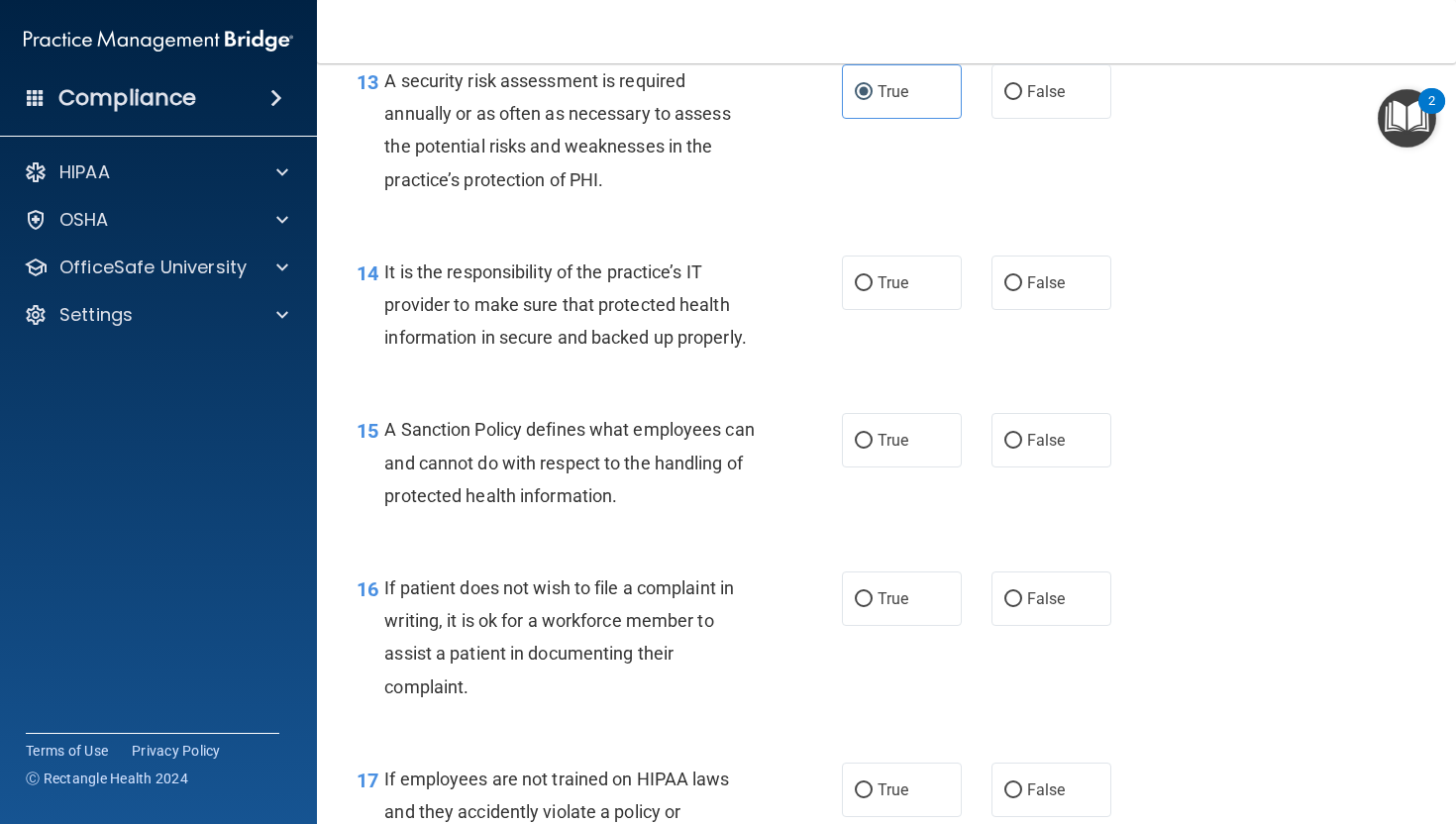 scroll, scrollTop: 2690, scrollLeft: 0, axis: vertical 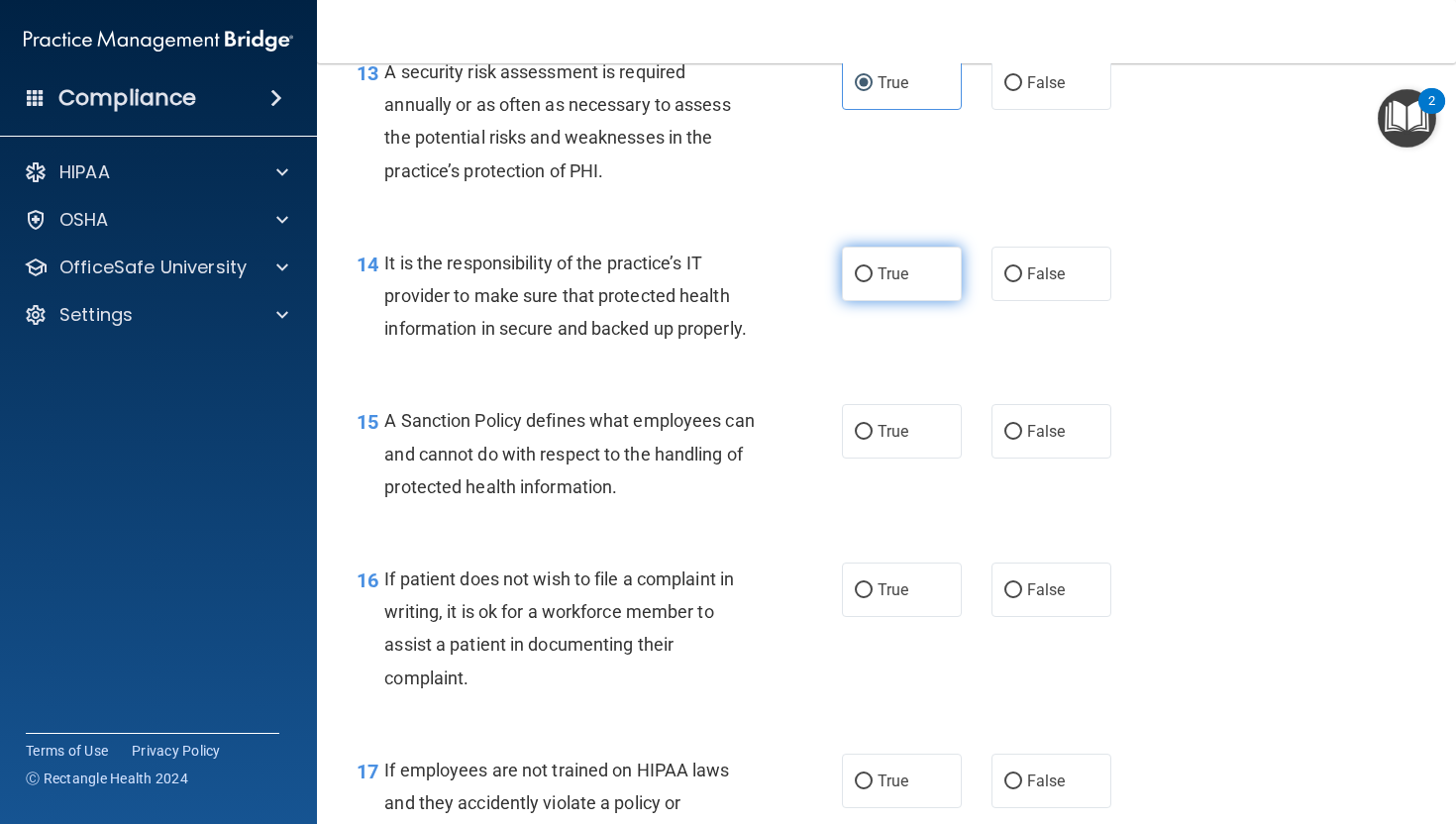 click on "True" at bounding box center [901, 273] 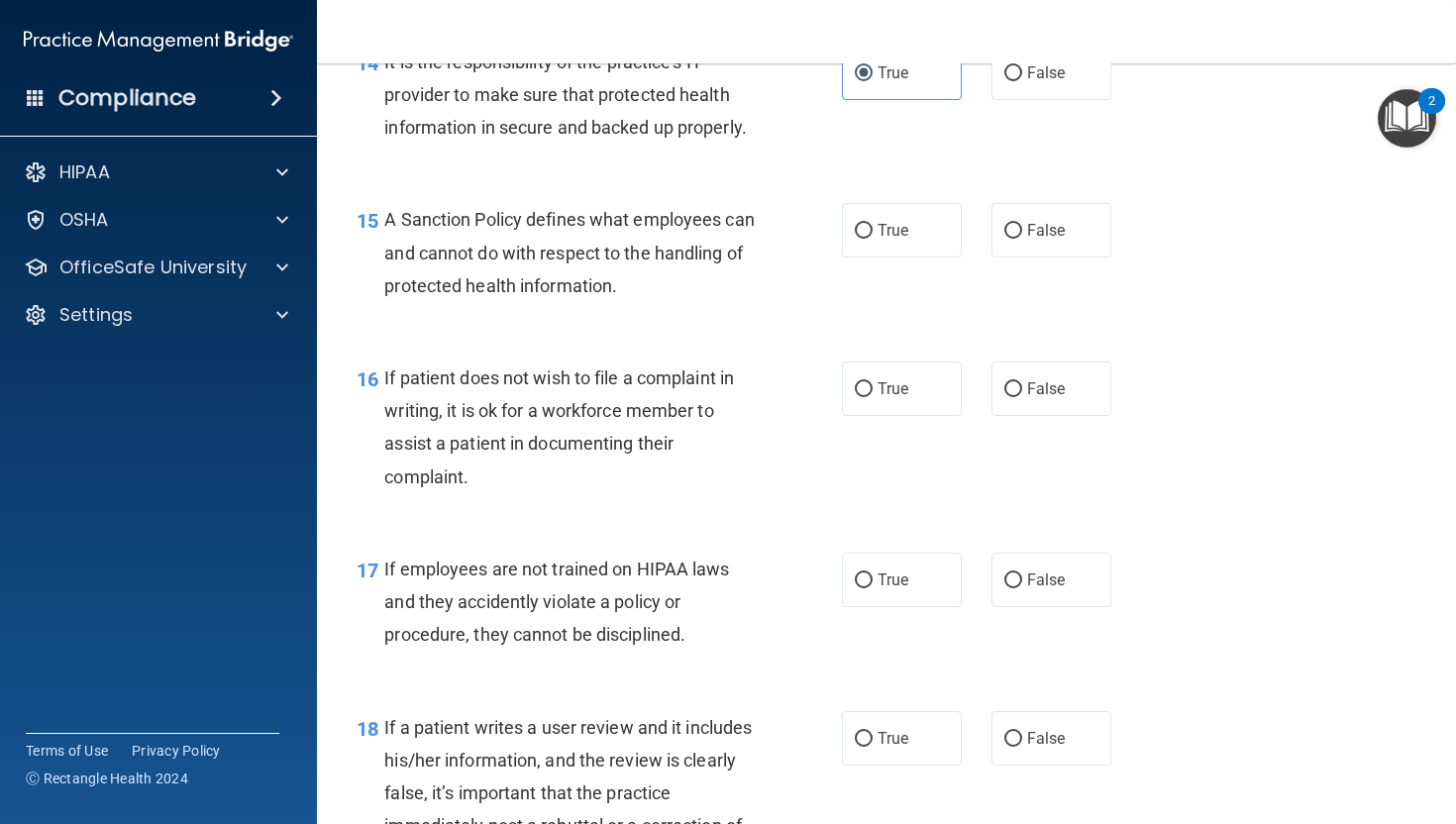 scroll, scrollTop: 2911, scrollLeft: 0, axis: vertical 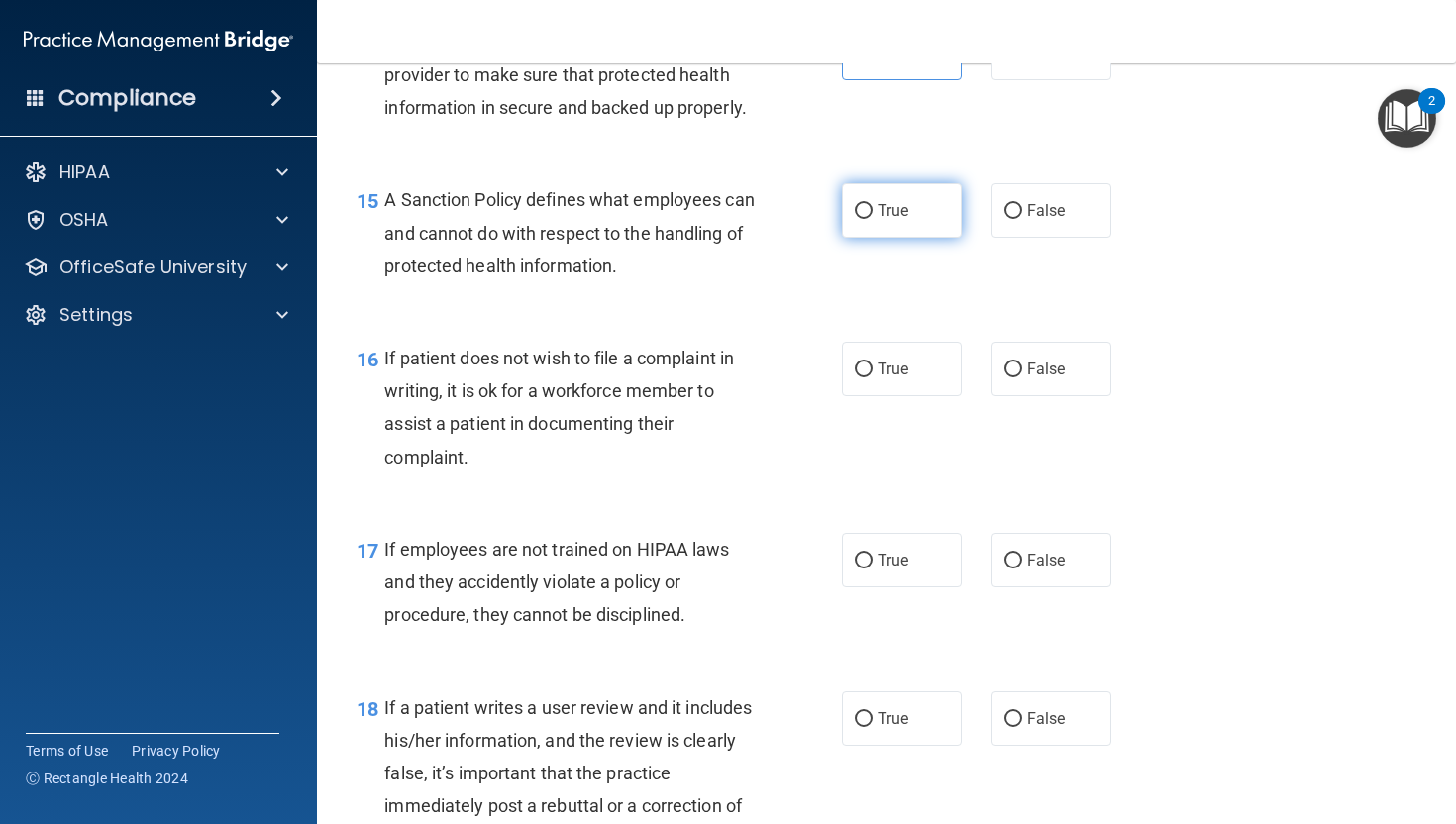 click on "True" at bounding box center [901, 210] 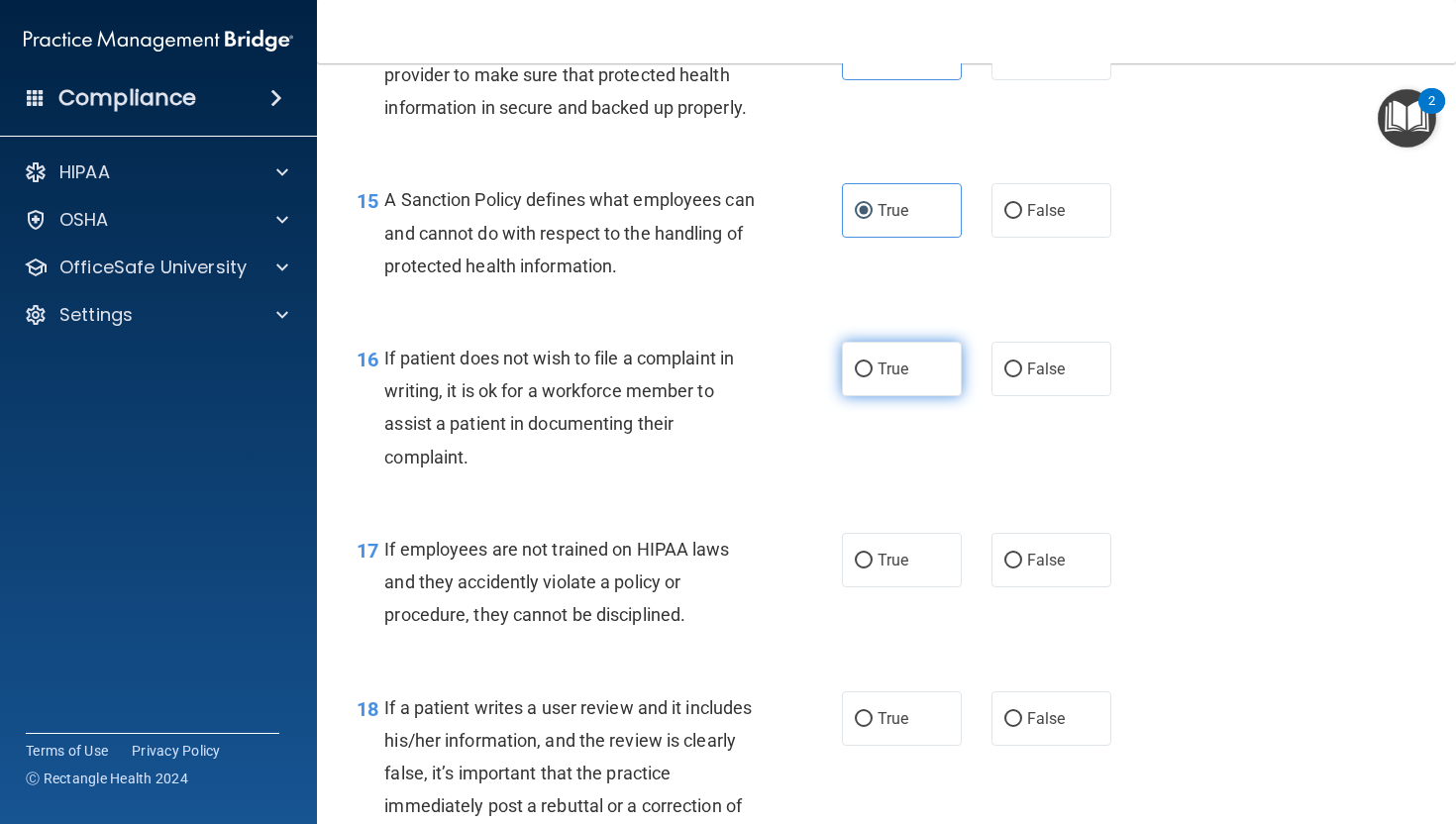 click on "True" at bounding box center [901, 368] 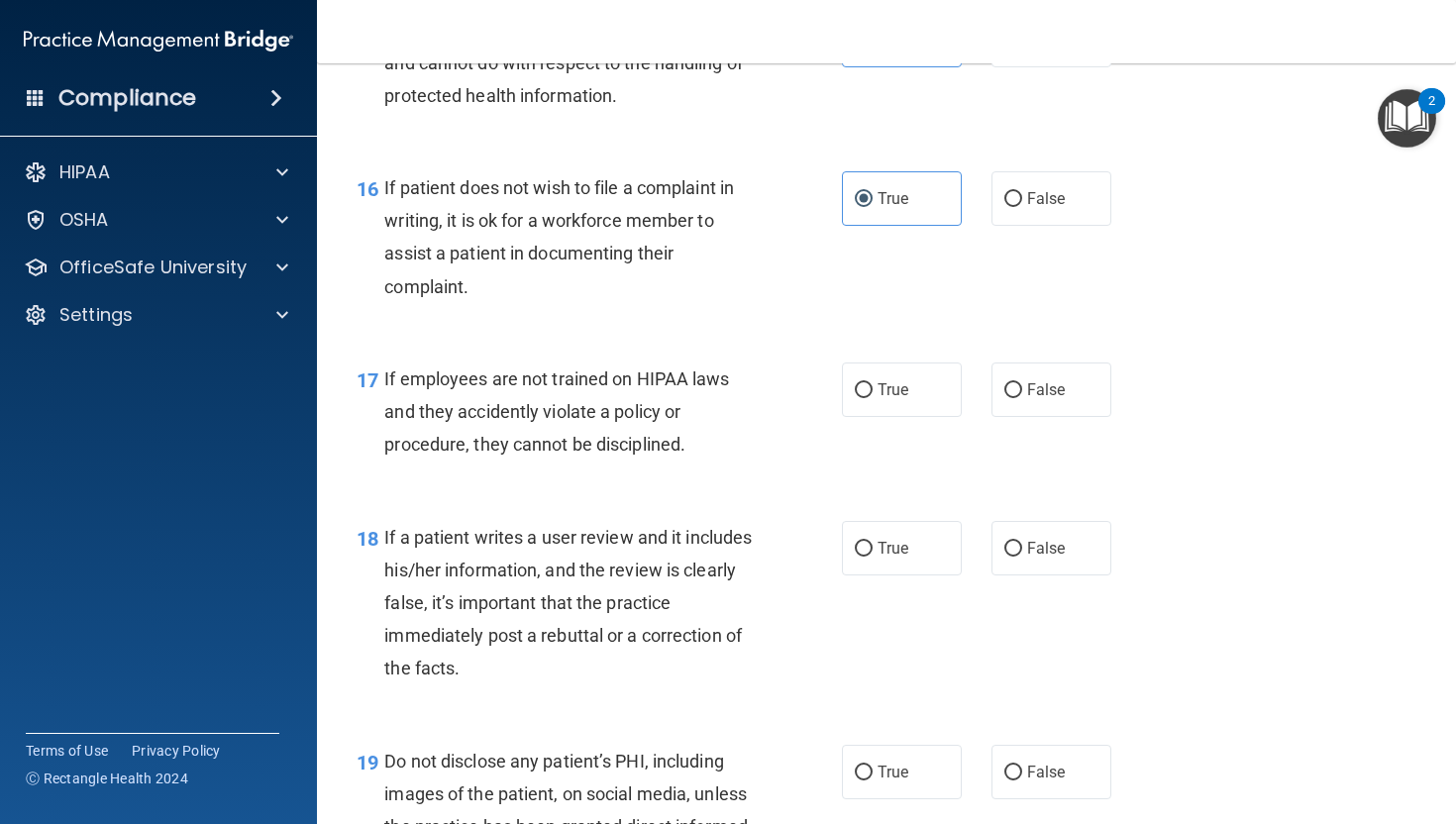 scroll, scrollTop: 3119, scrollLeft: 0, axis: vertical 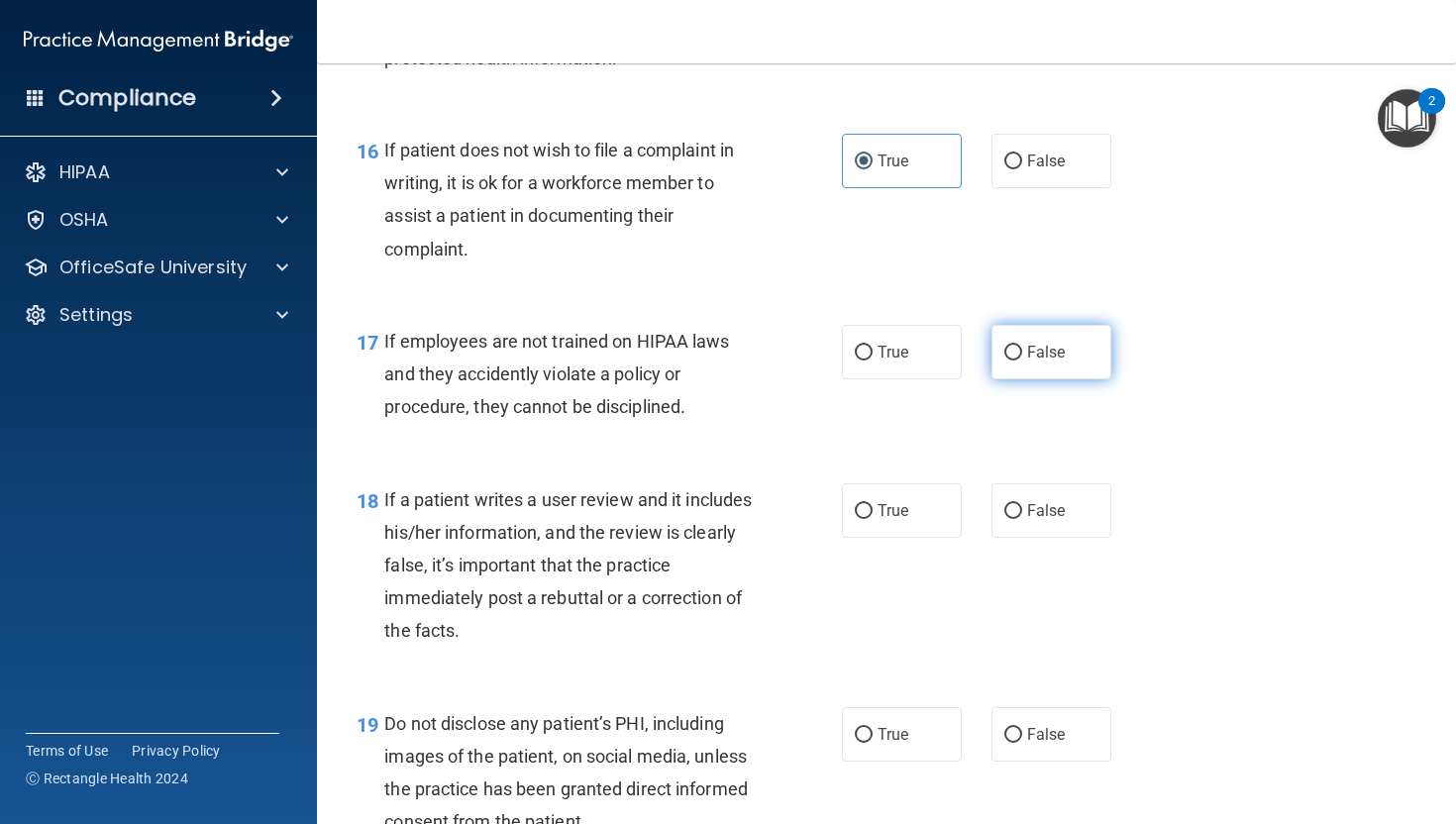 click on "False" at bounding box center [1051, 352] 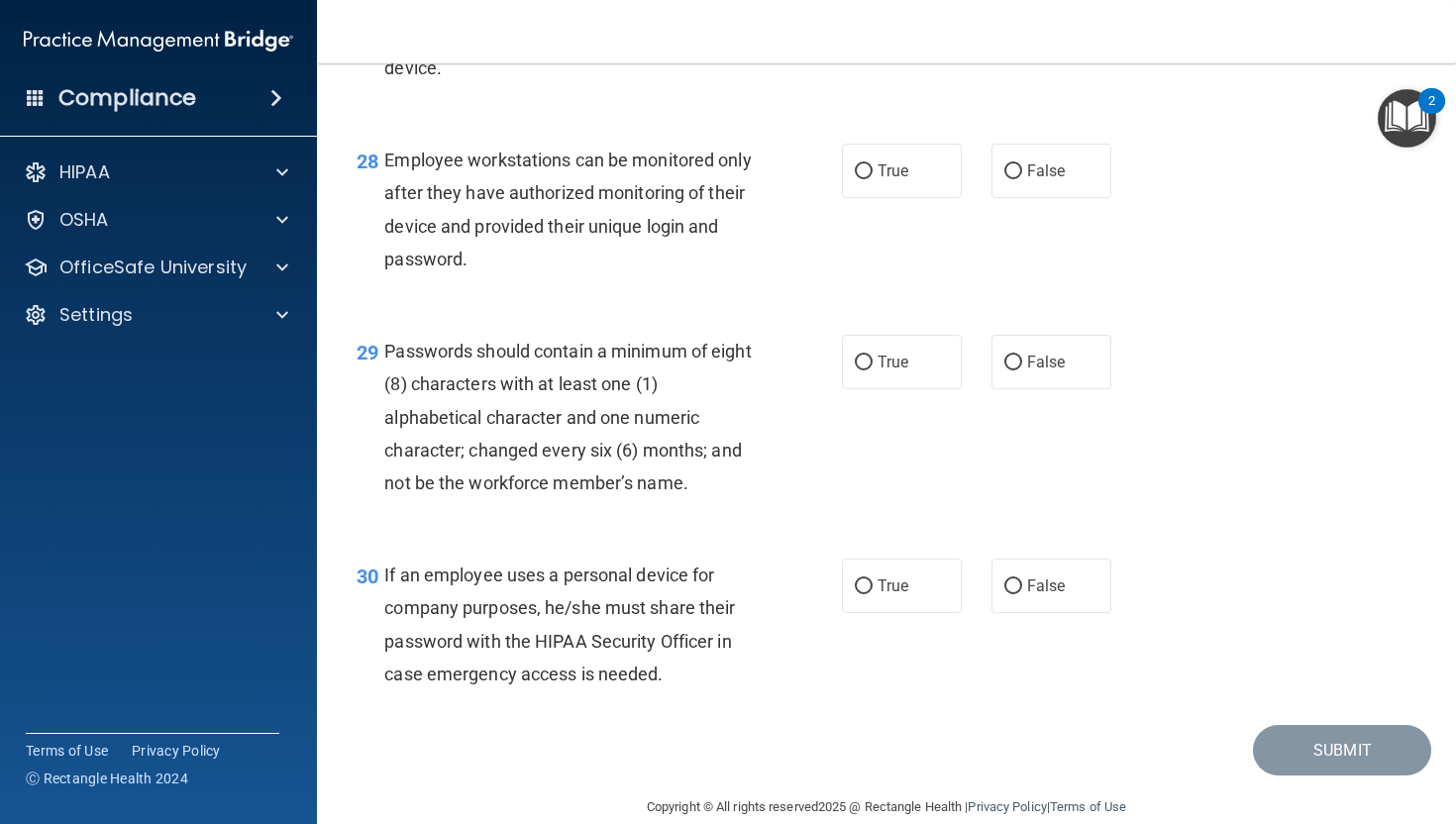 scroll, scrollTop: 5268, scrollLeft: 0, axis: vertical 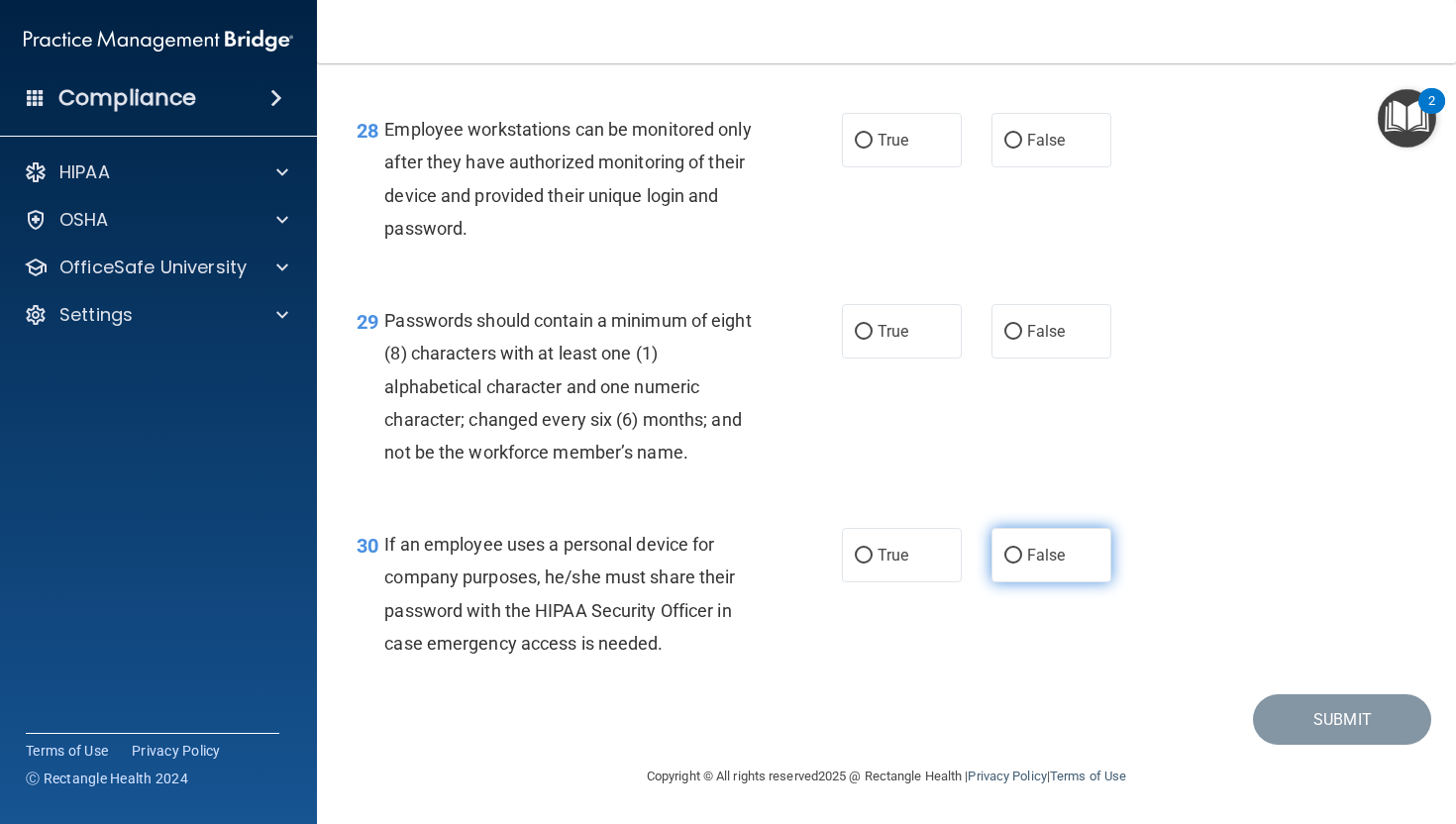 click on "False" at bounding box center [1046, 555] 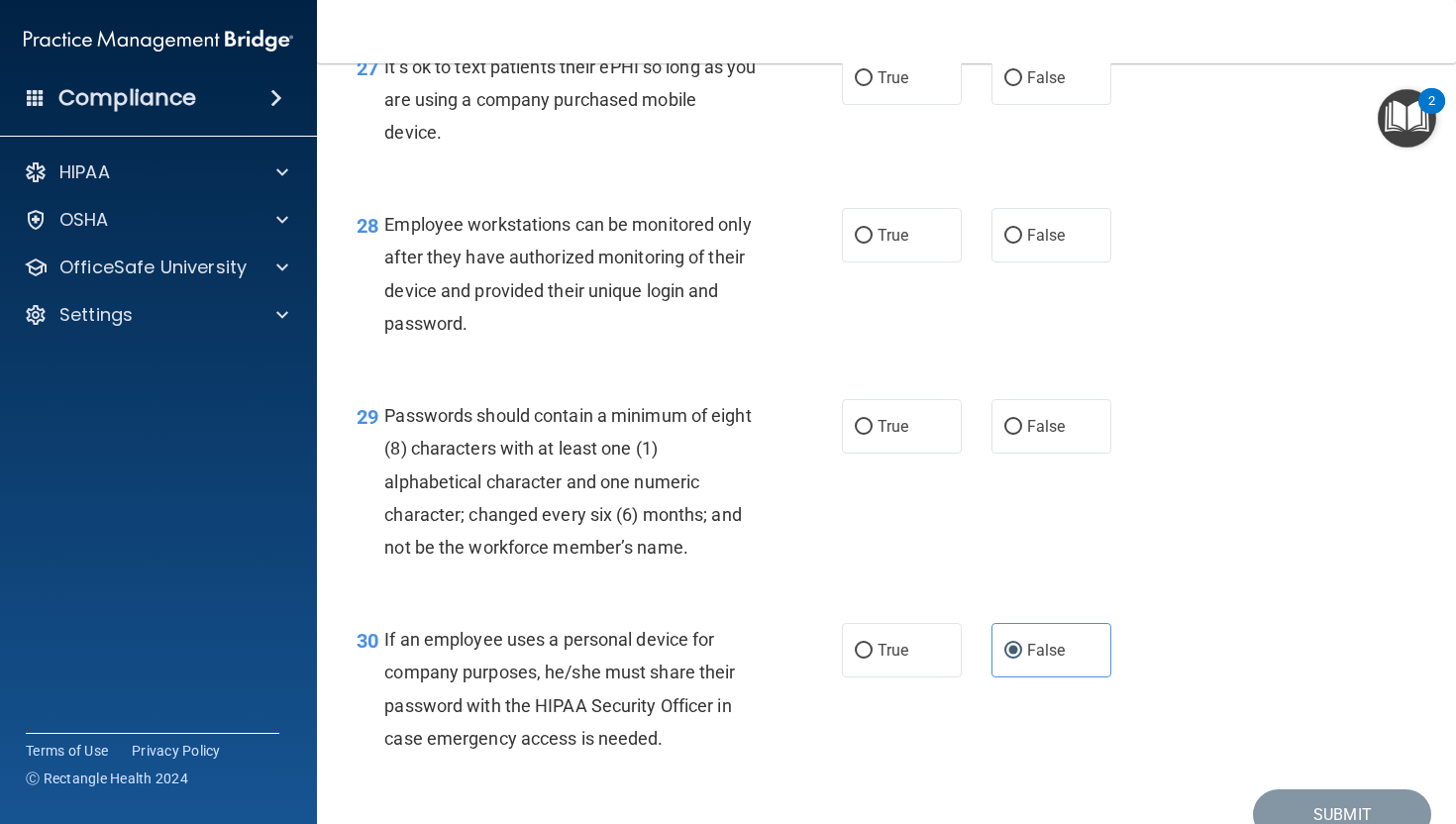 scroll, scrollTop: 5132, scrollLeft: 0, axis: vertical 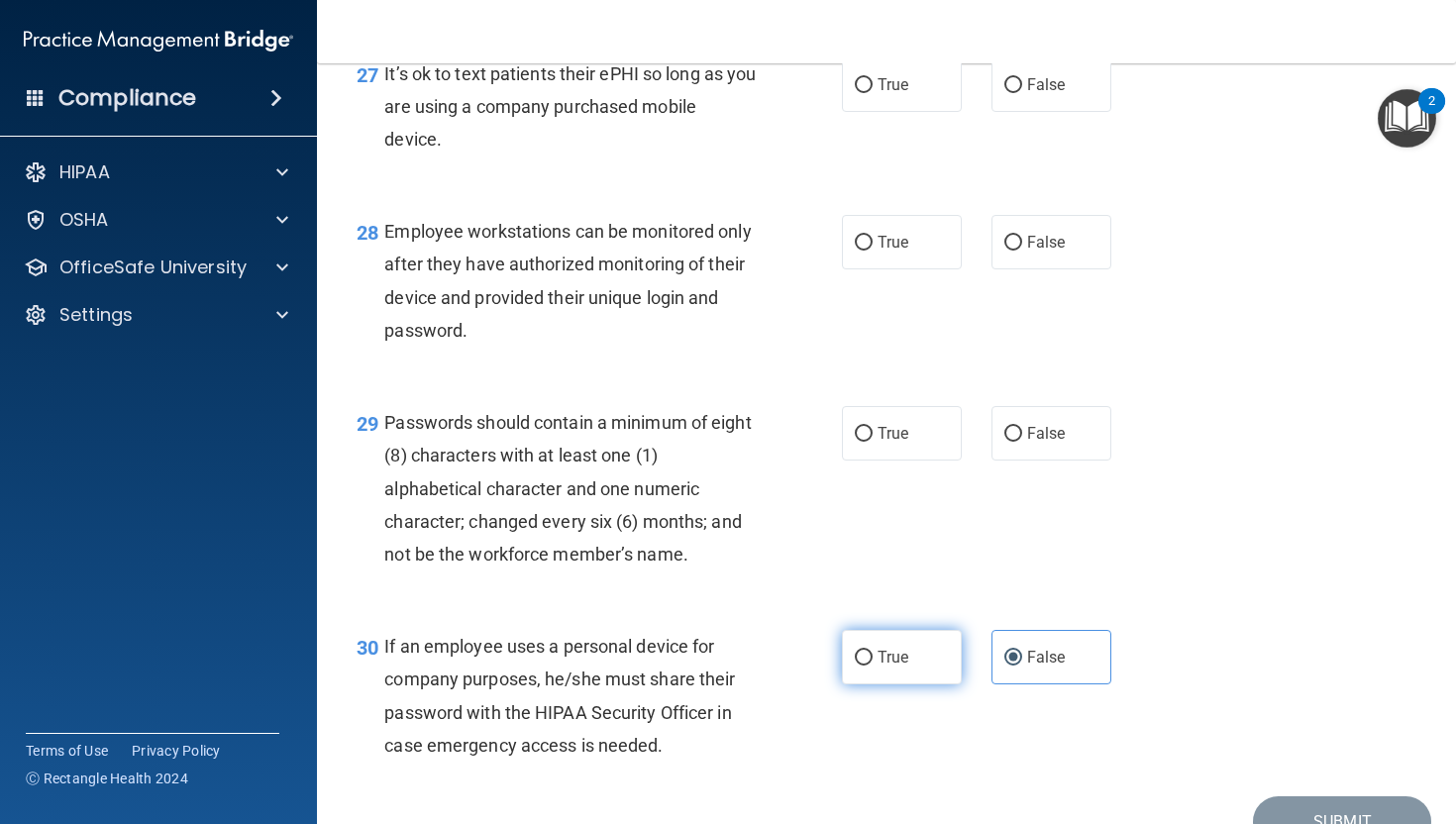 click on "True" at bounding box center (901, 657) 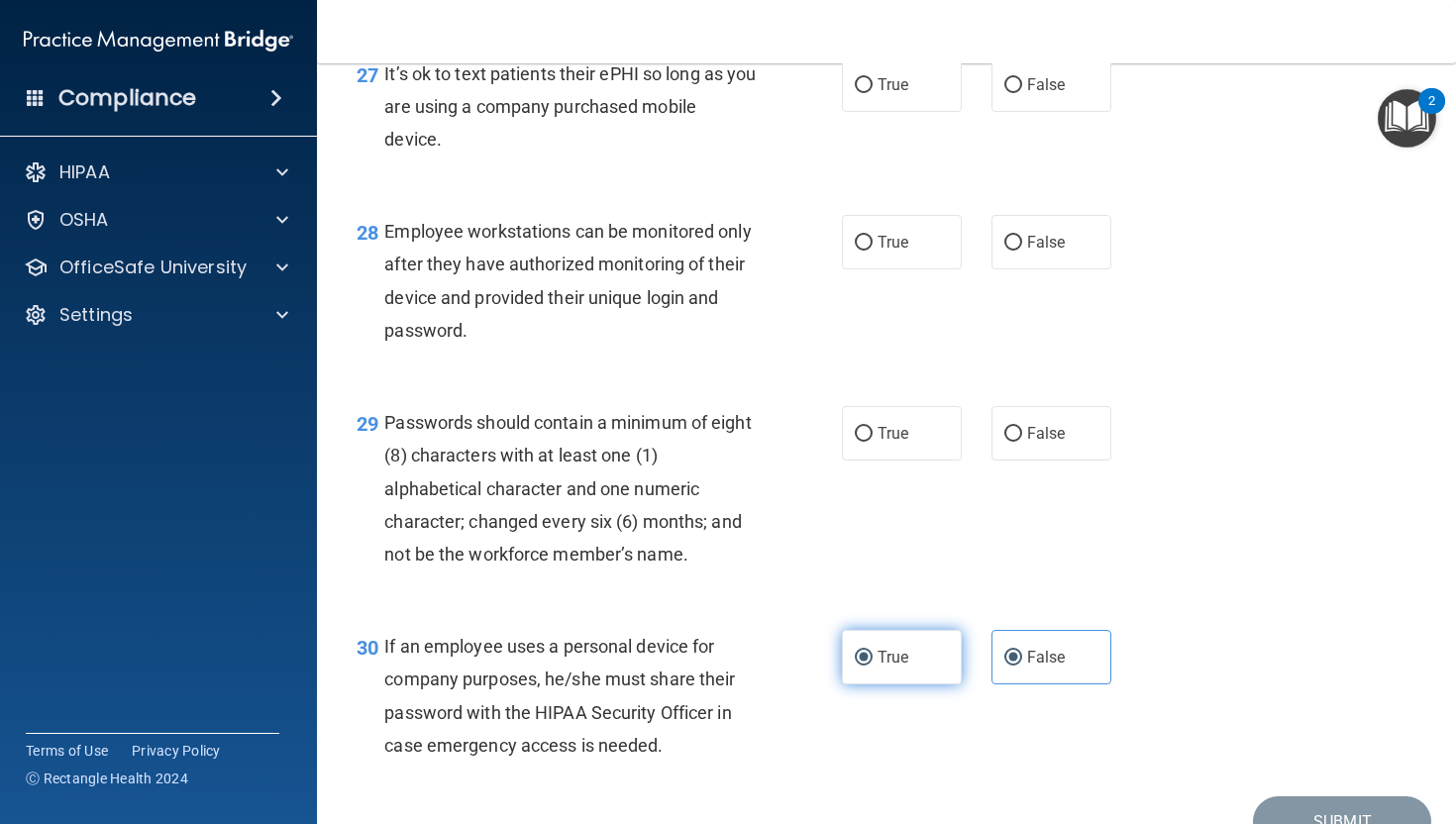 radio on "false" 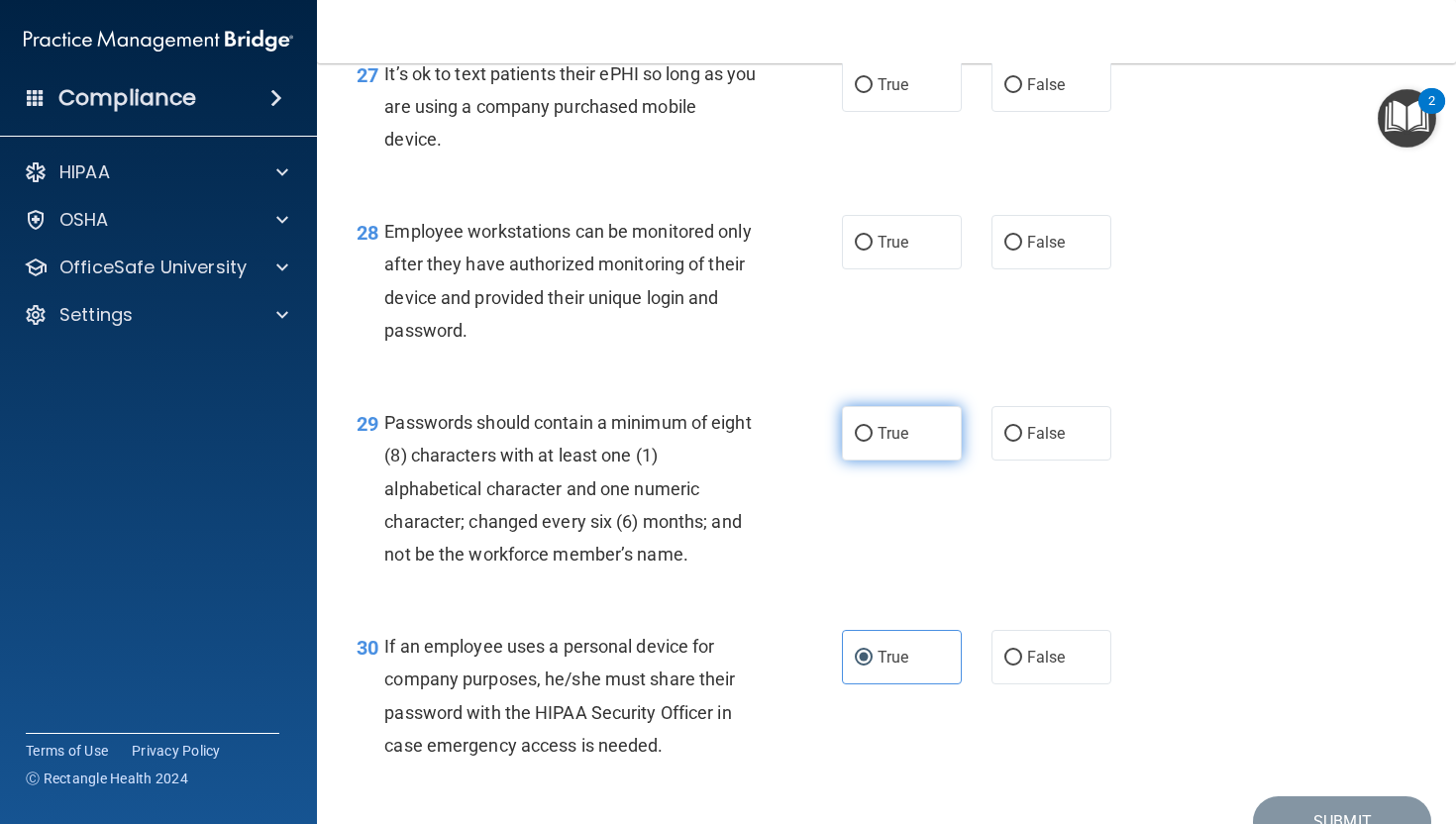 click on "True" at bounding box center [901, 433] 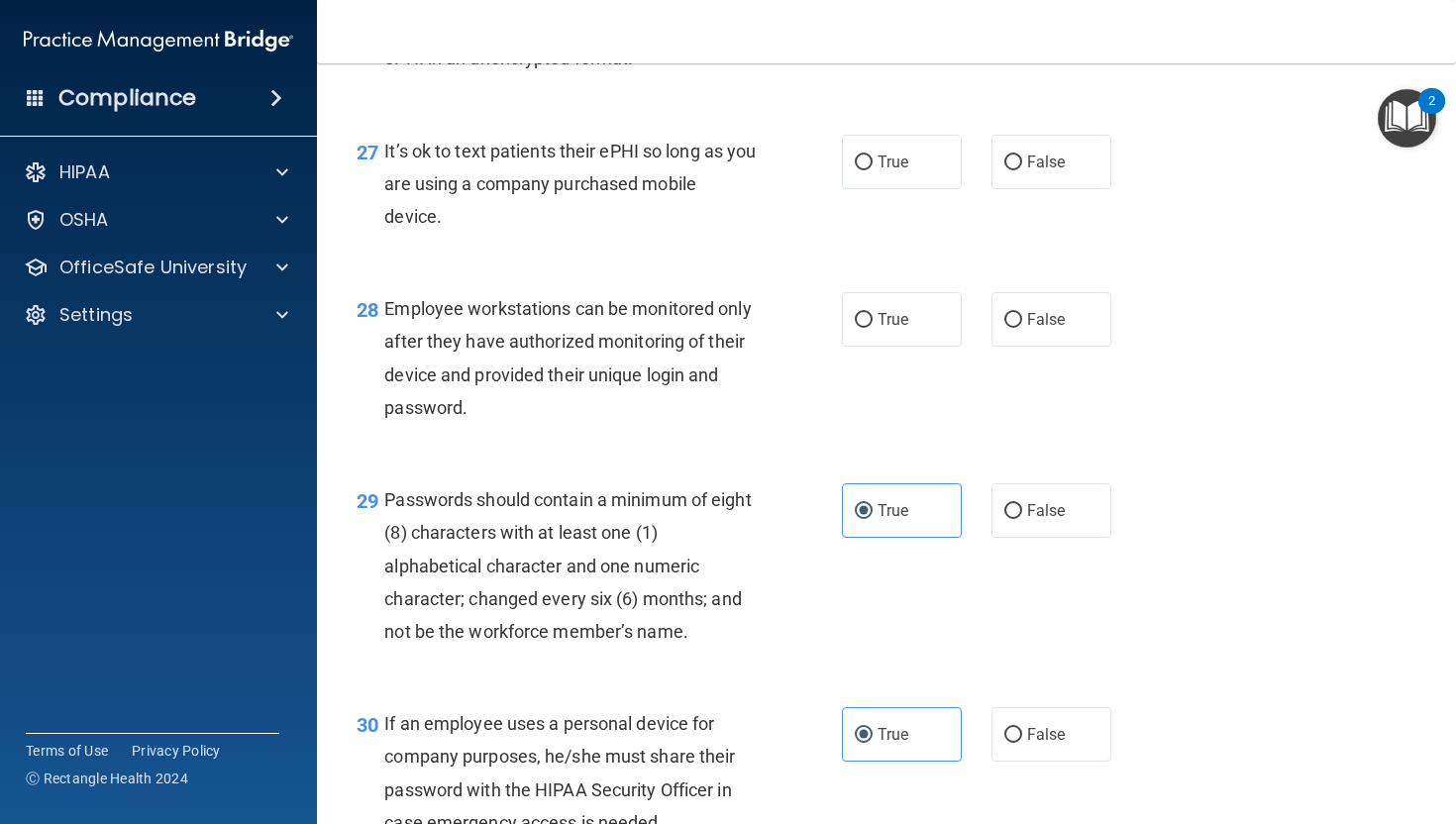 scroll, scrollTop: 5051, scrollLeft: 0, axis: vertical 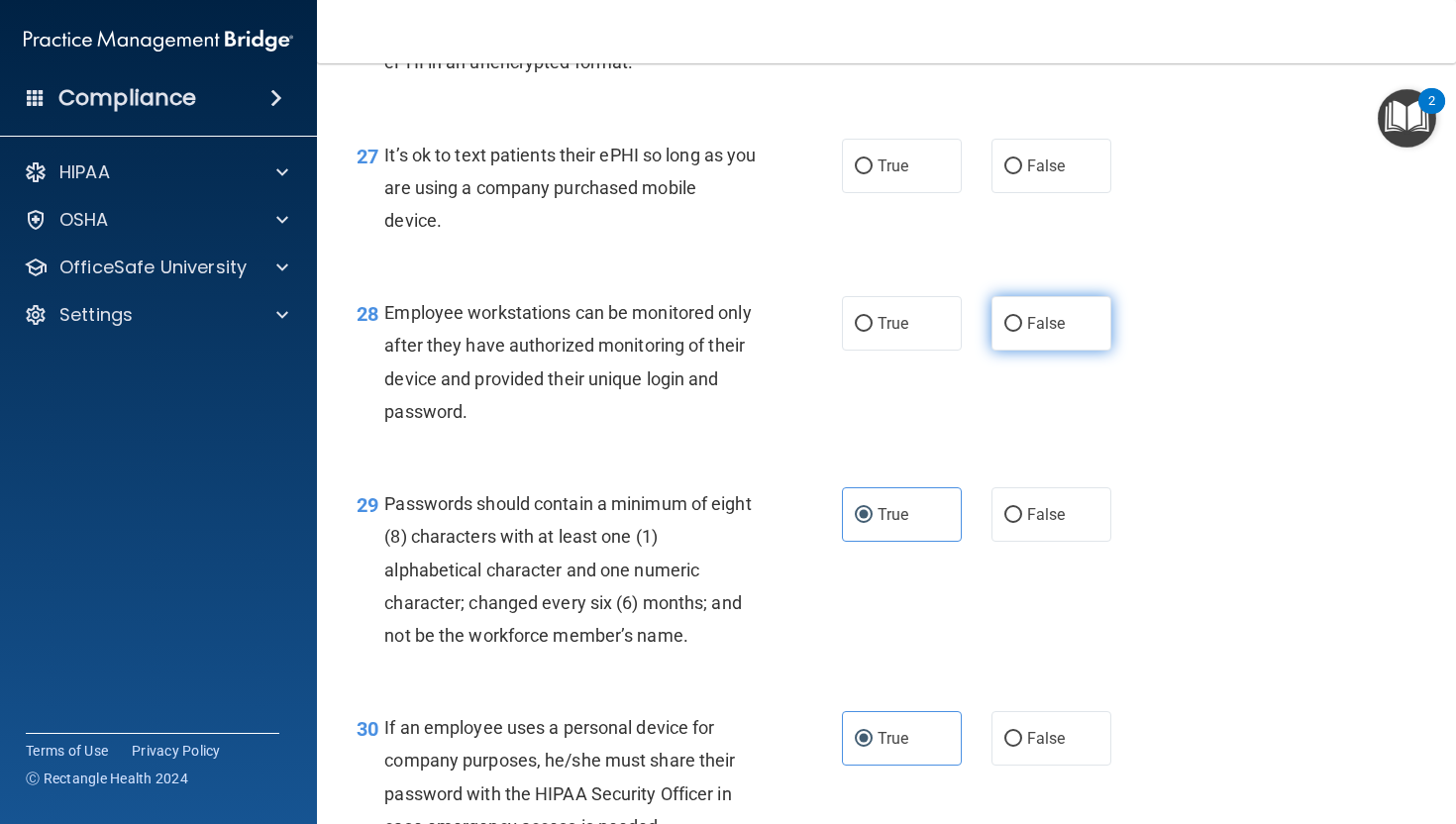 click on "False" at bounding box center (1051, 323) 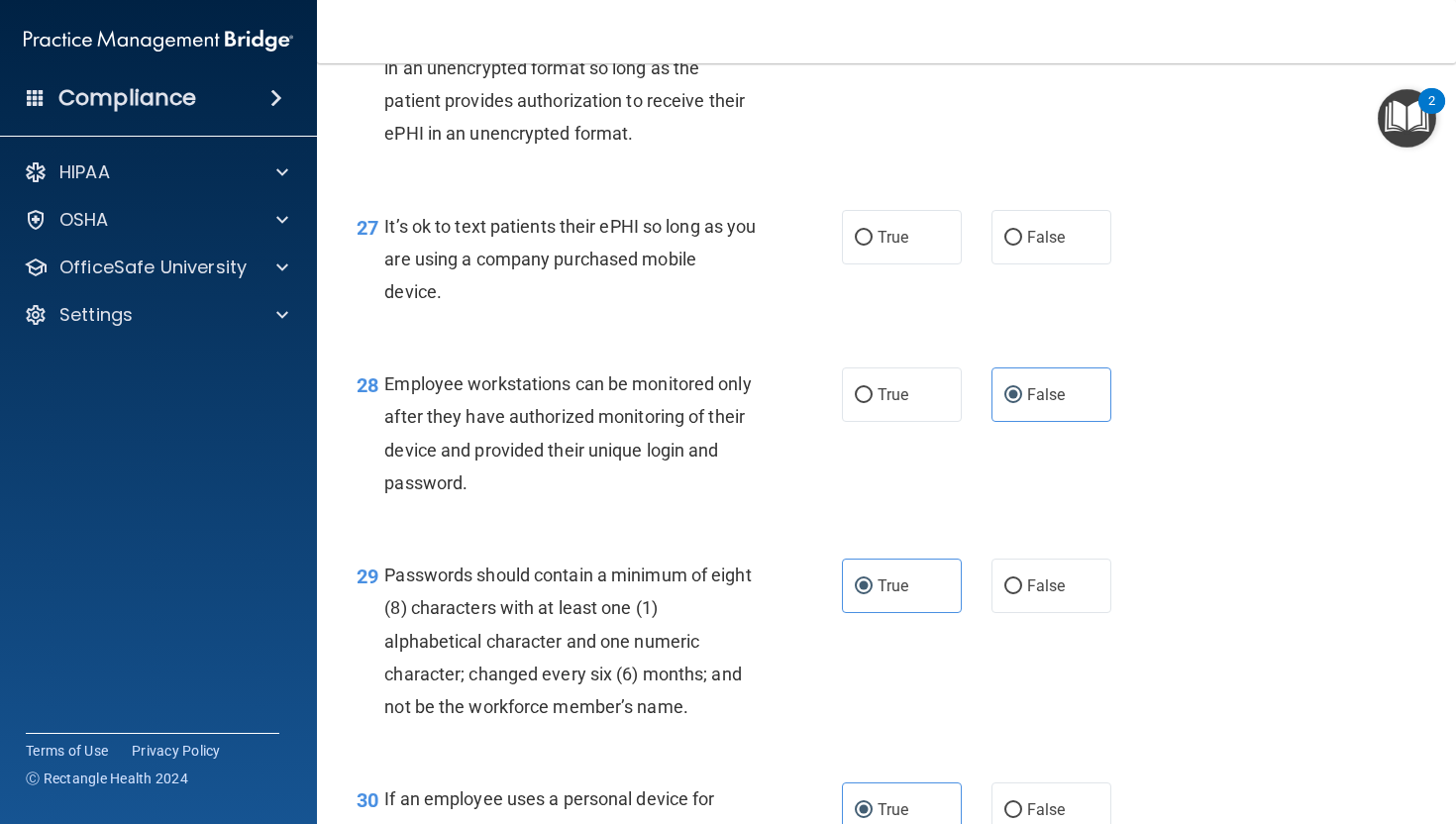 scroll, scrollTop: 4967, scrollLeft: 0, axis: vertical 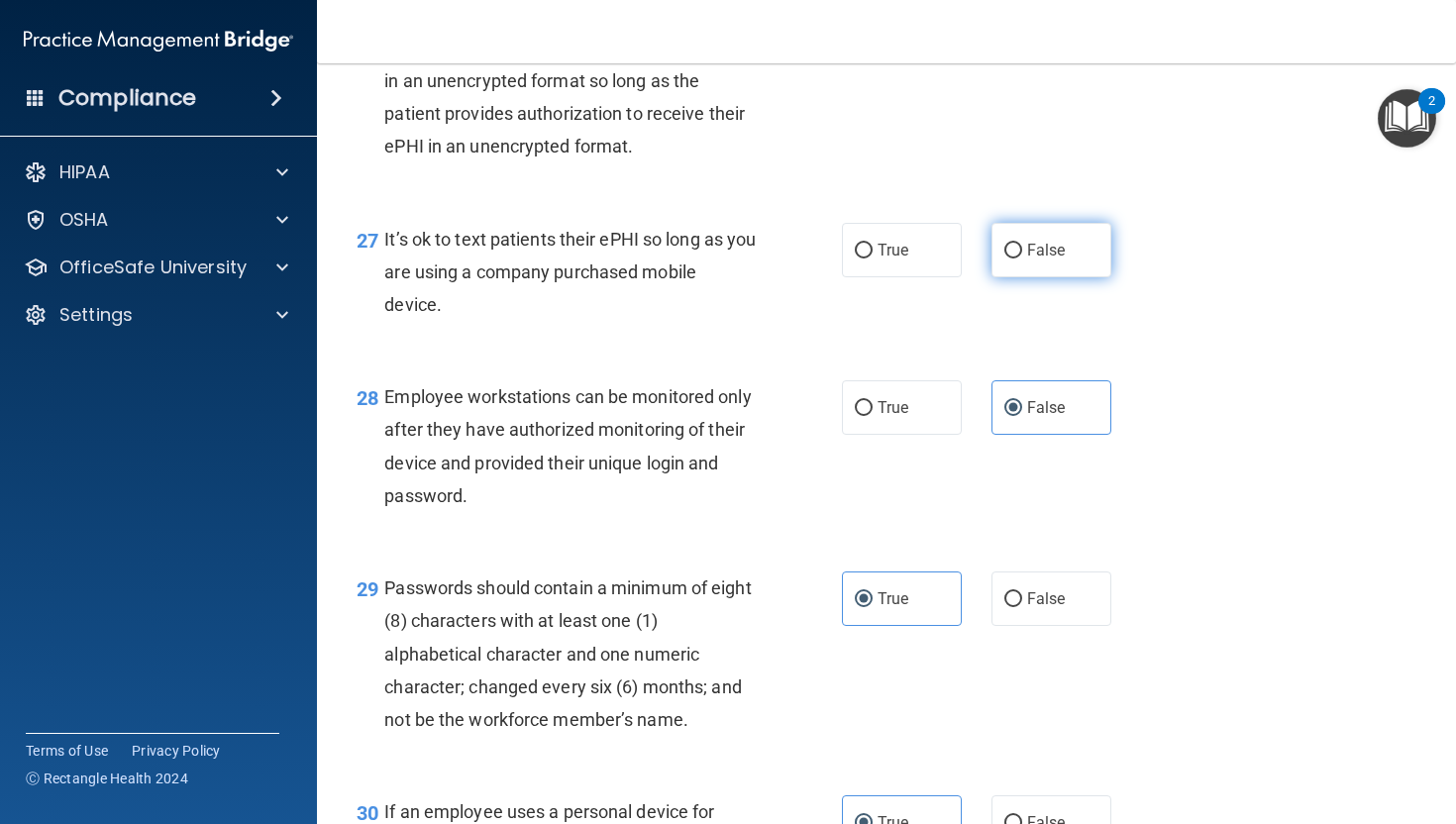 click on "False" at bounding box center (1013, 251) 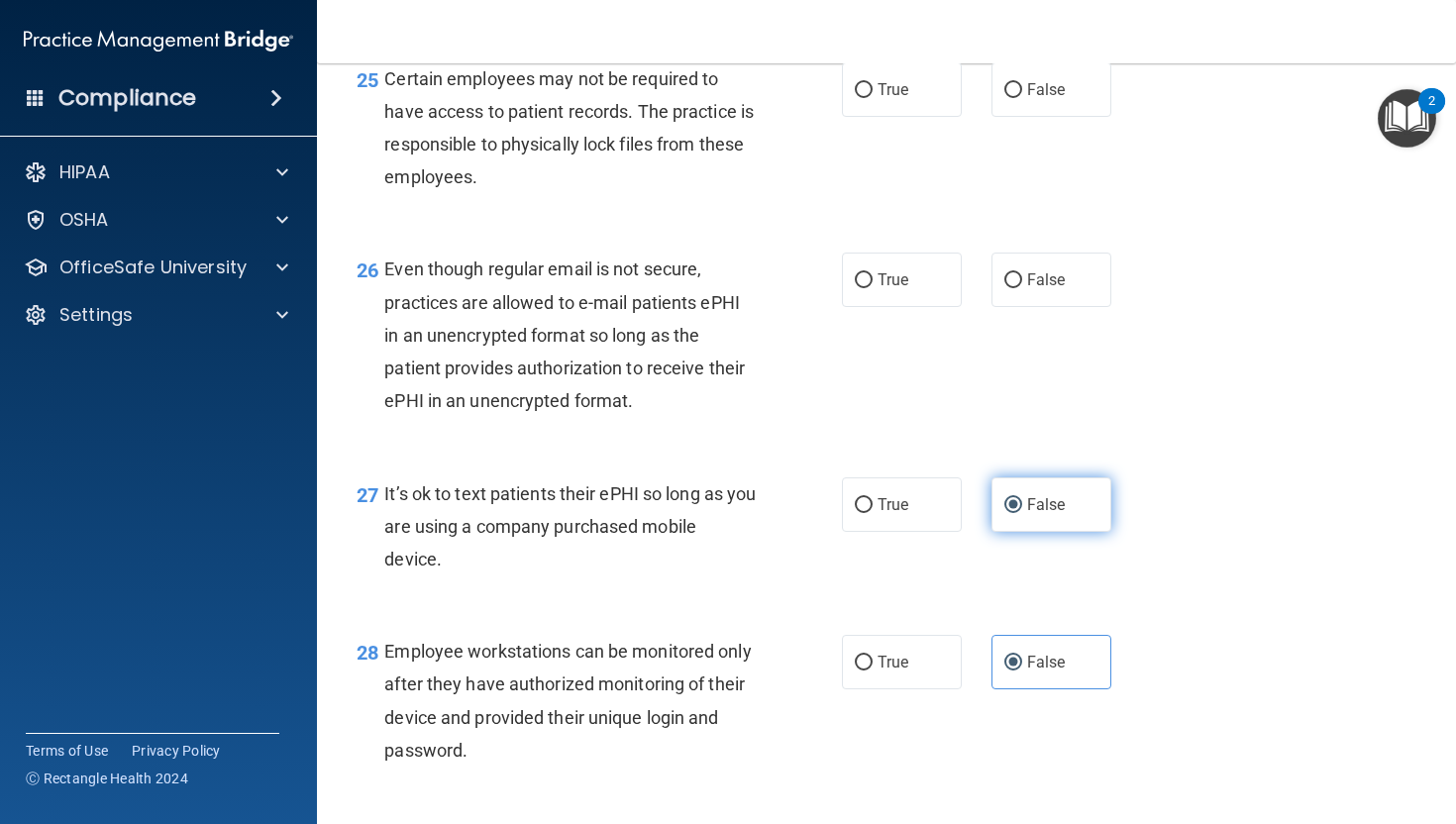 scroll, scrollTop: 4706, scrollLeft: 0, axis: vertical 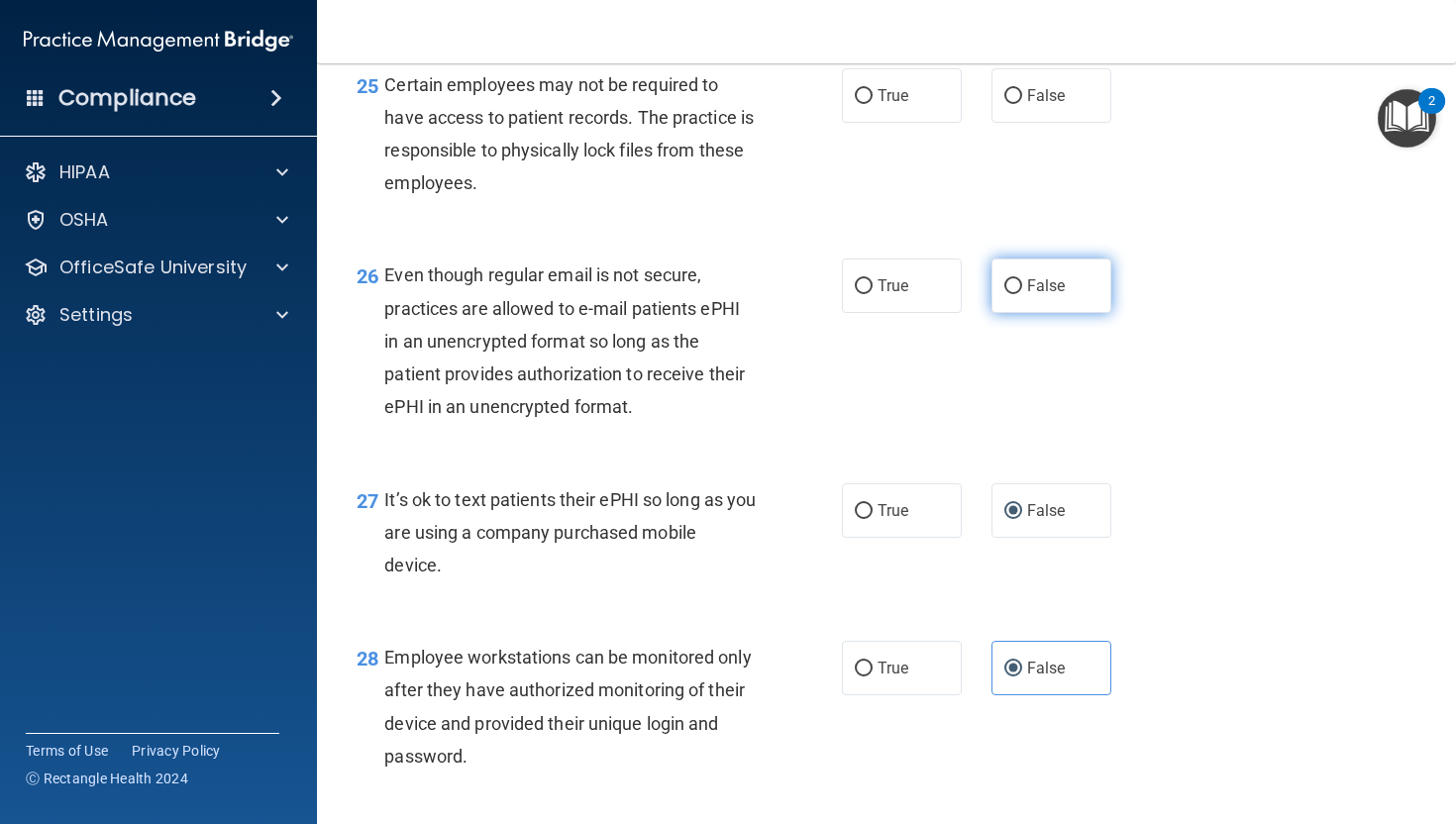 click on "False" at bounding box center (1046, 285) 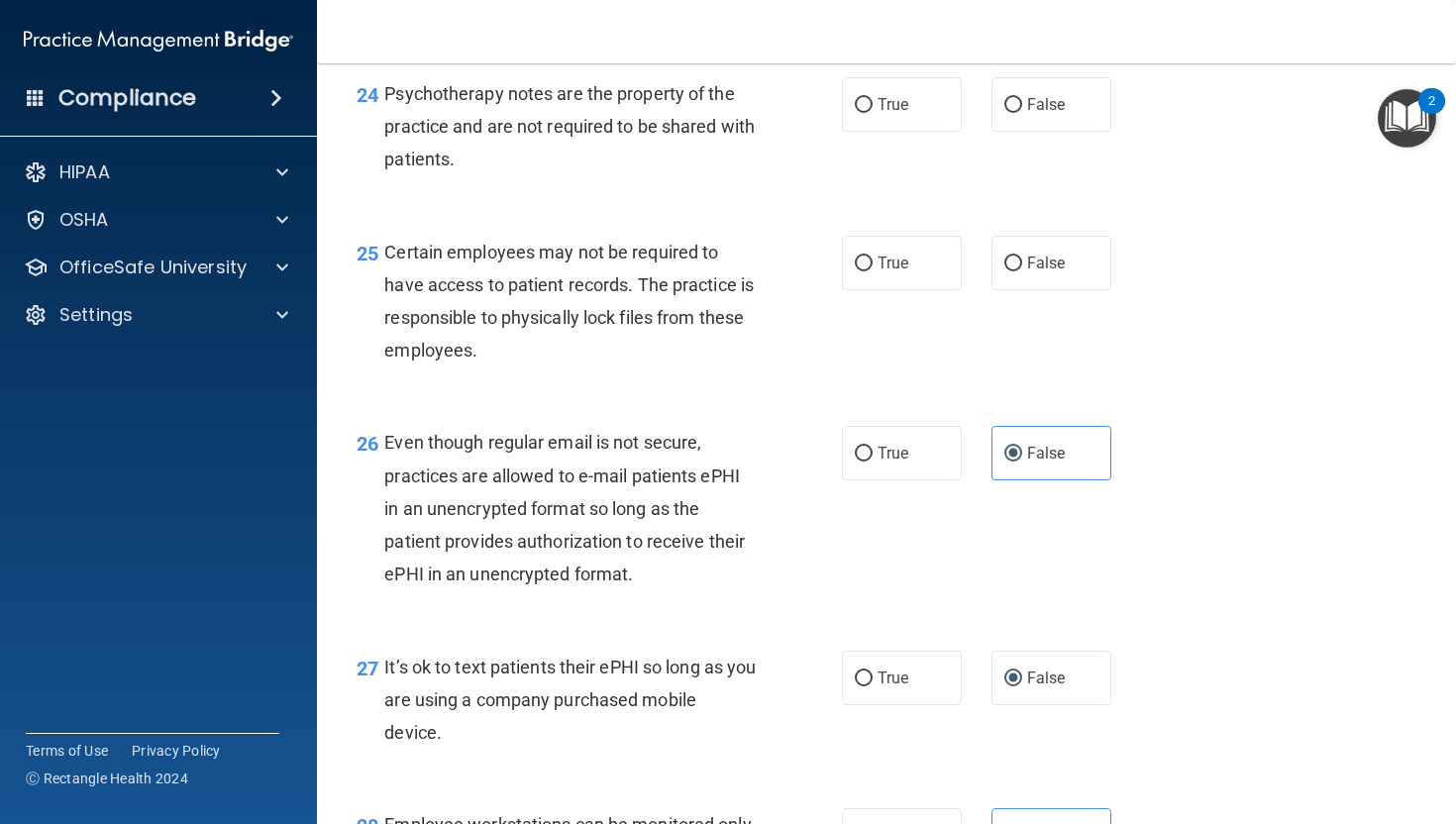 scroll, scrollTop: 4514, scrollLeft: 0, axis: vertical 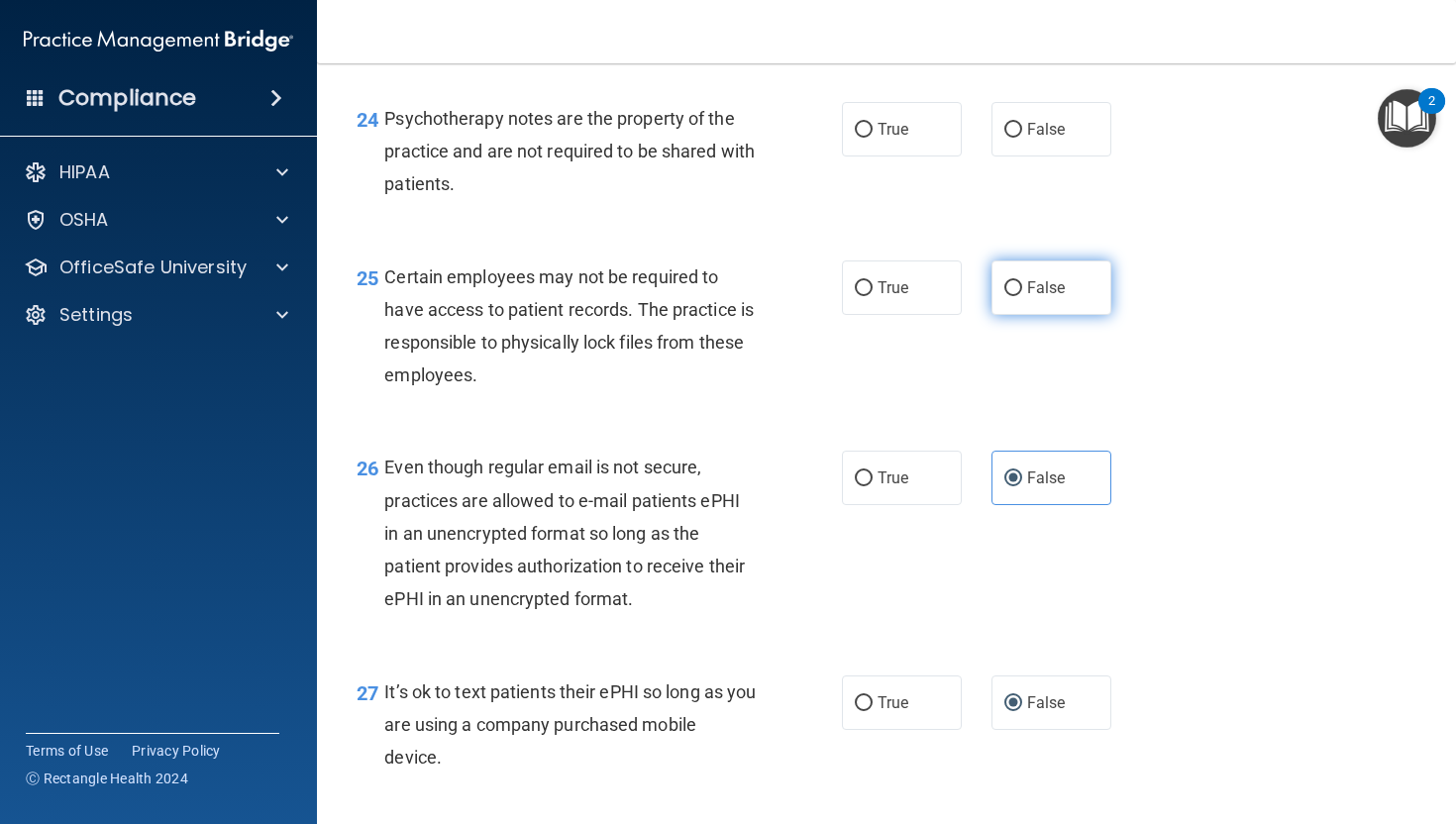 click on "False" at bounding box center (1013, 288) 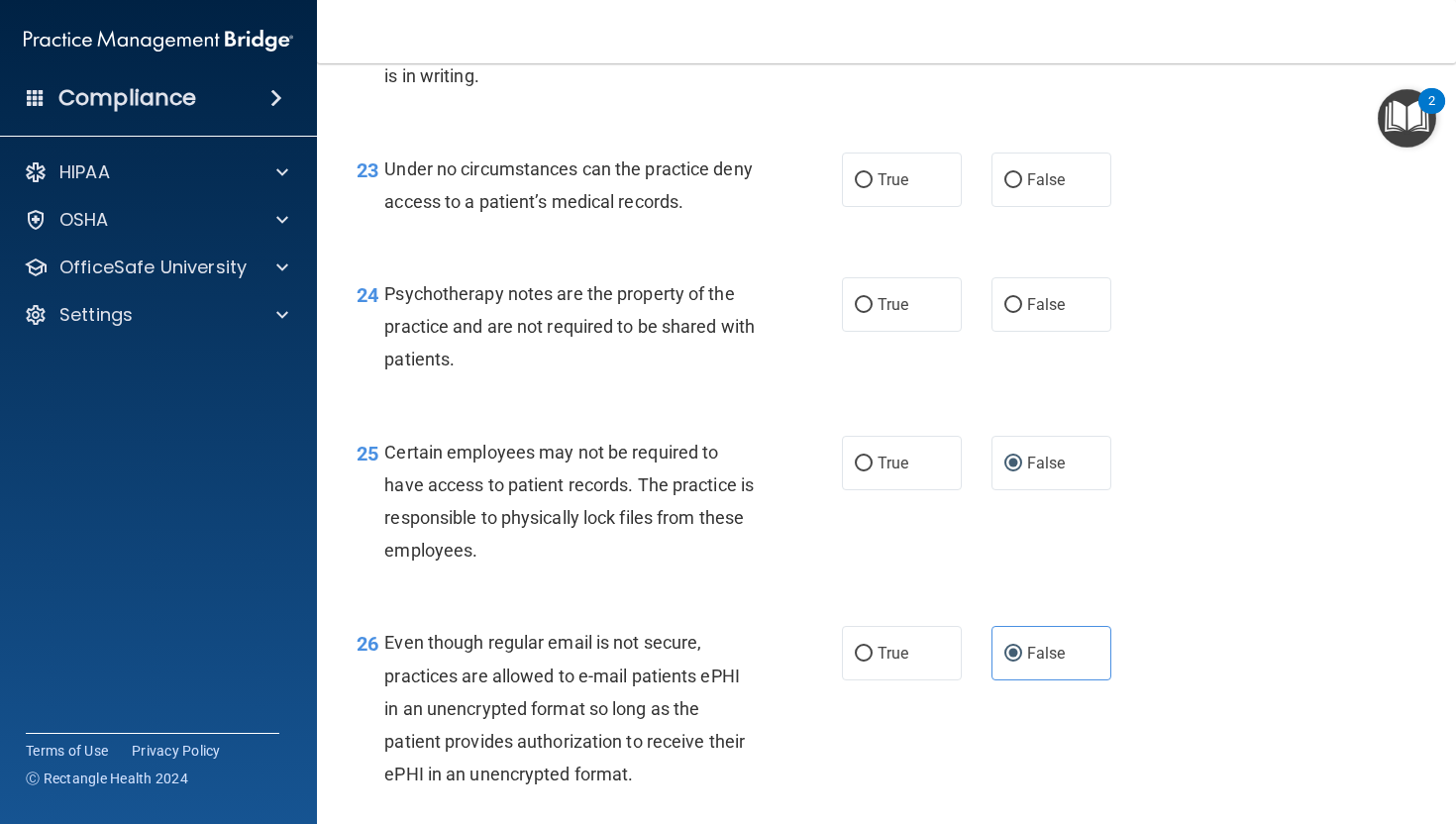 scroll, scrollTop: 4326, scrollLeft: 0, axis: vertical 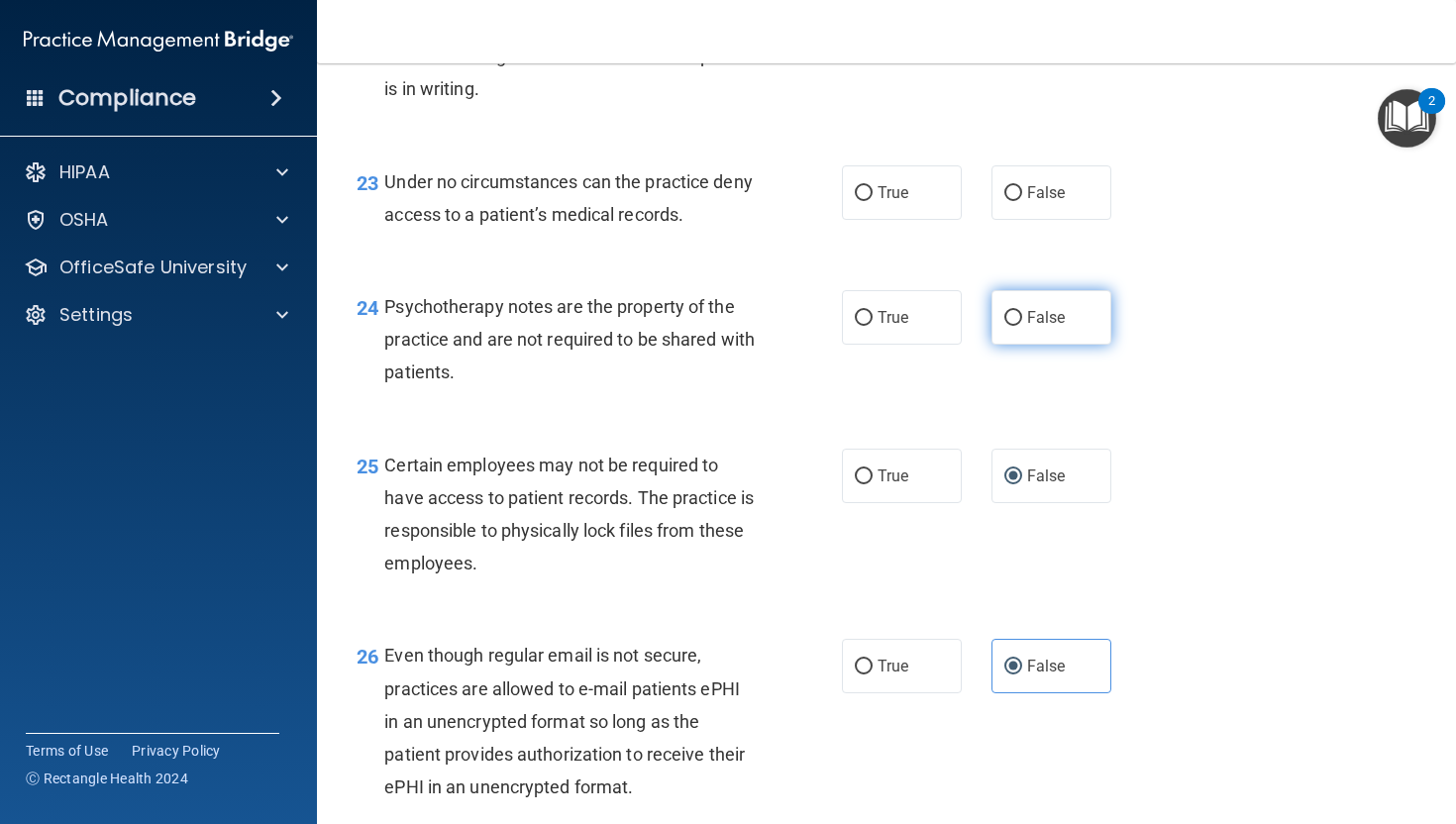 click on "False" at bounding box center [1013, 318] 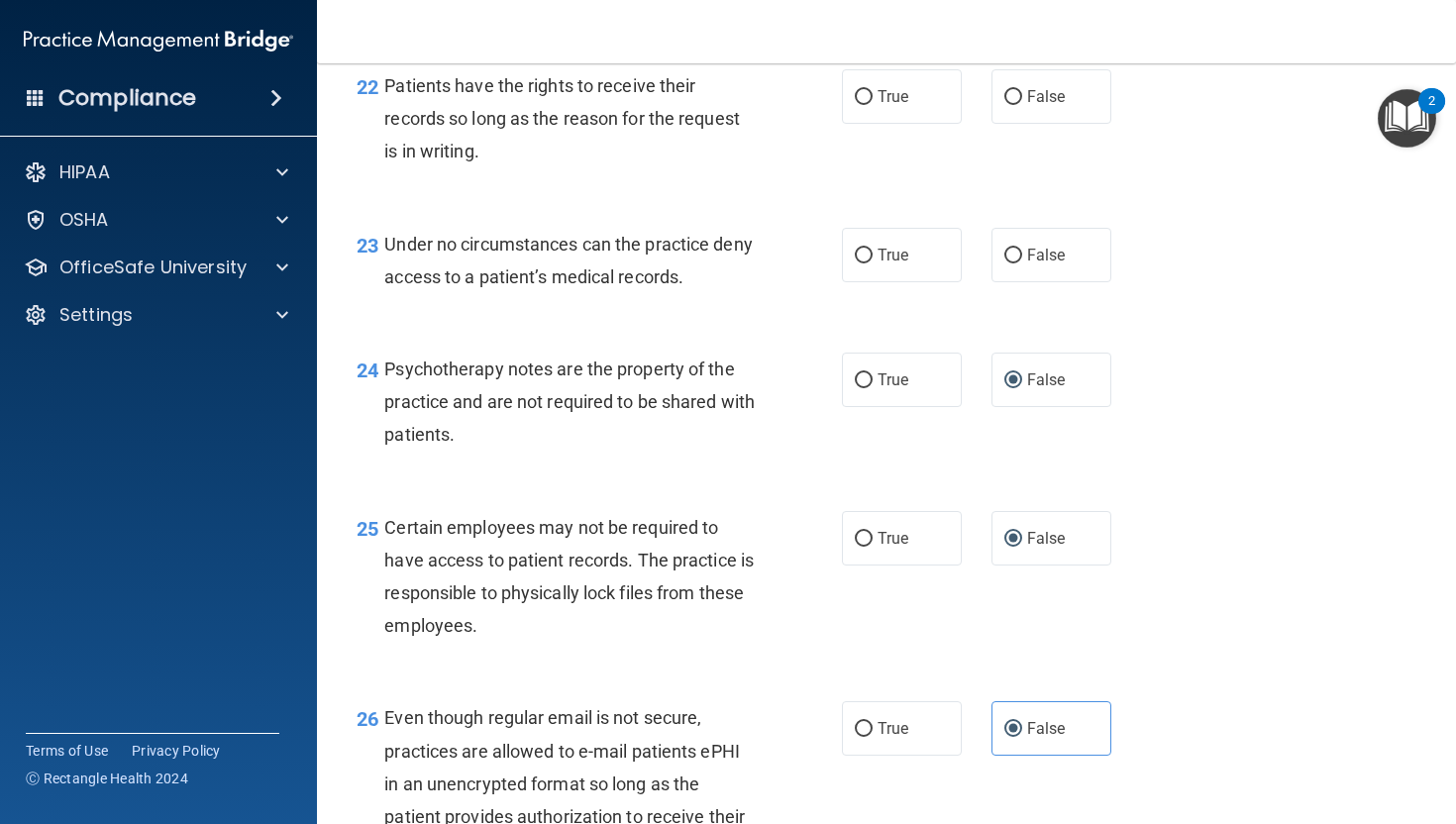 scroll, scrollTop: 4232, scrollLeft: 0, axis: vertical 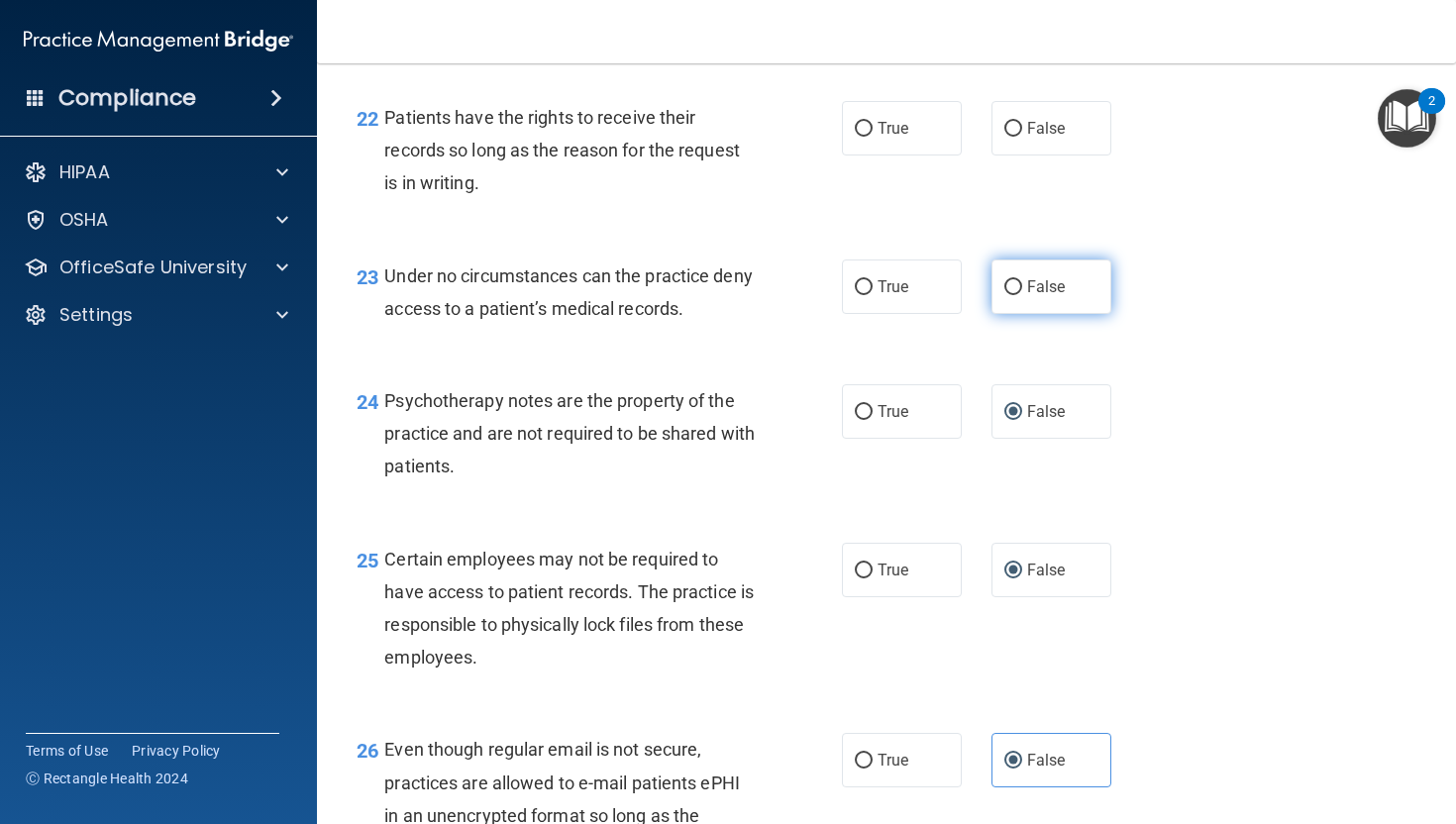click on "False" at bounding box center [1046, 286] 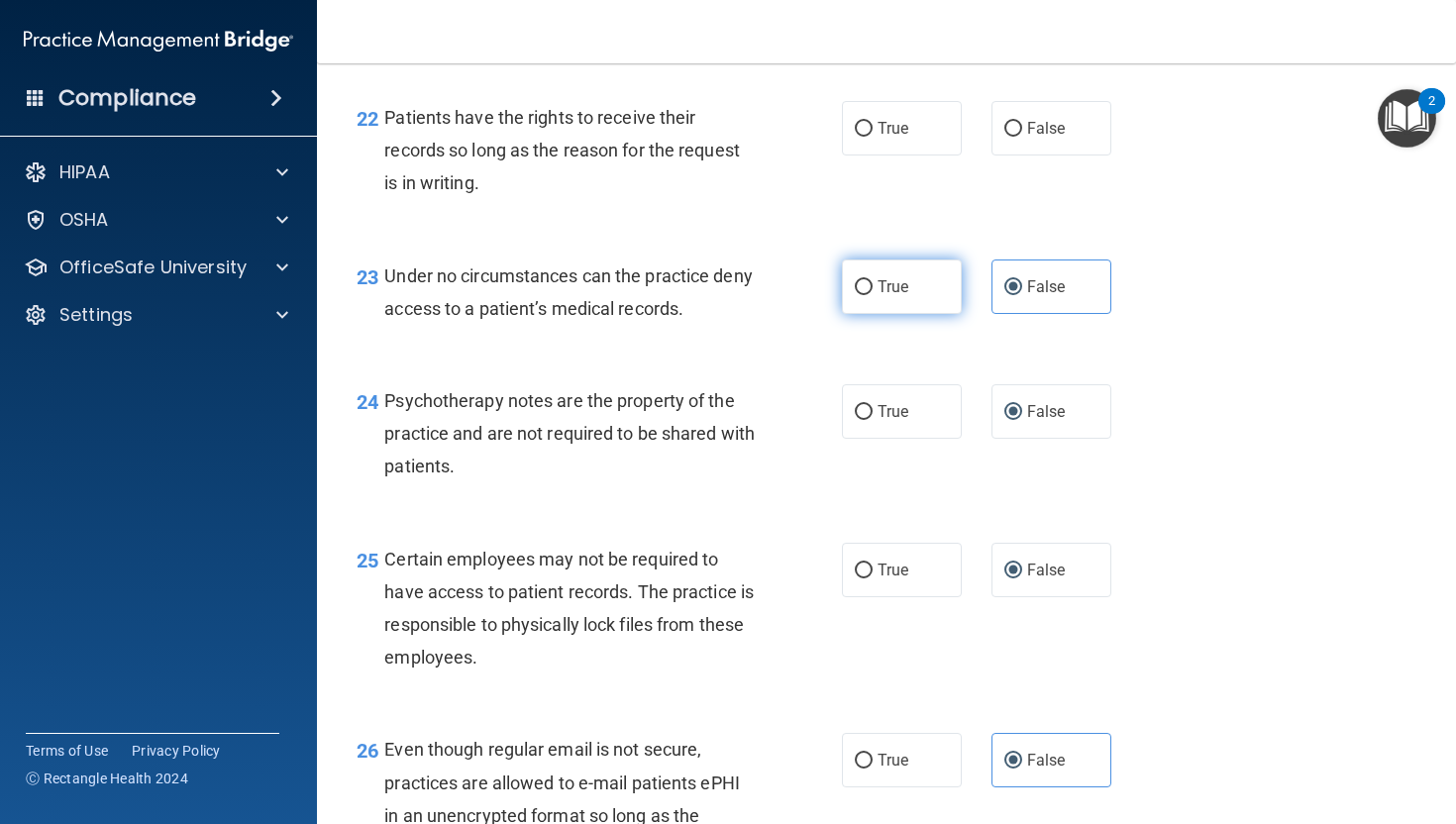 click on "True" at bounding box center [901, 286] 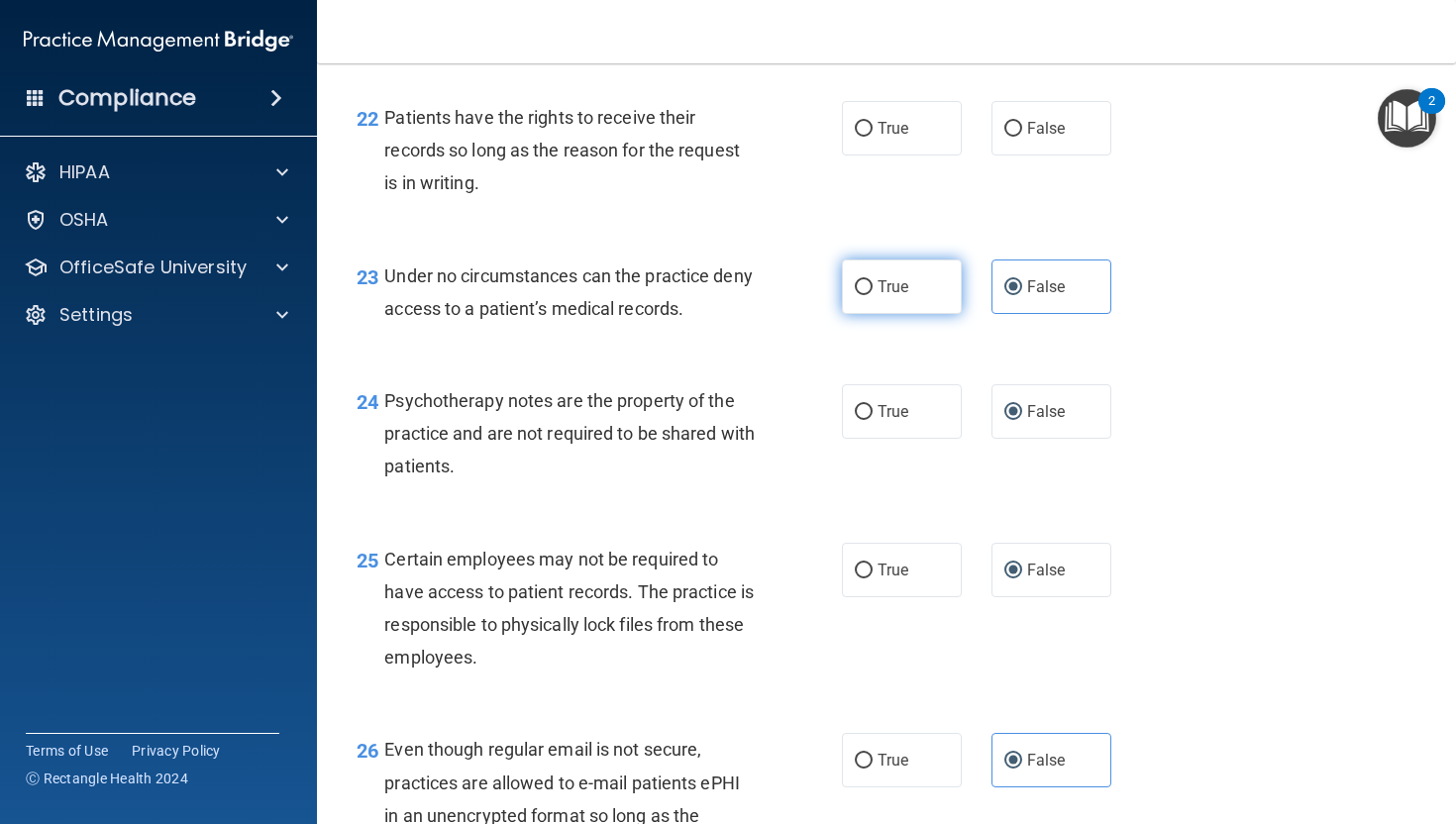 radio on "true" 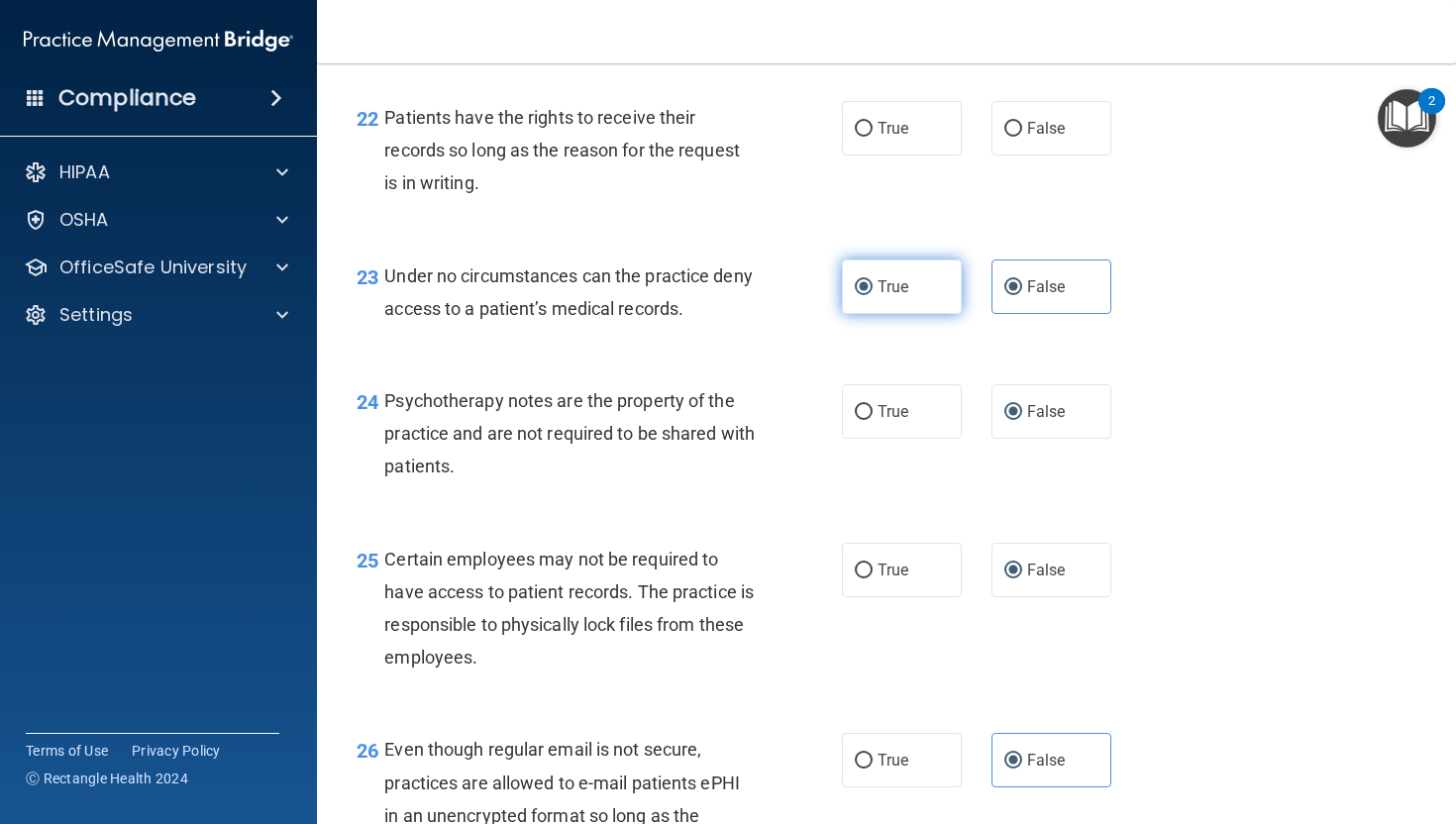 radio on "false" 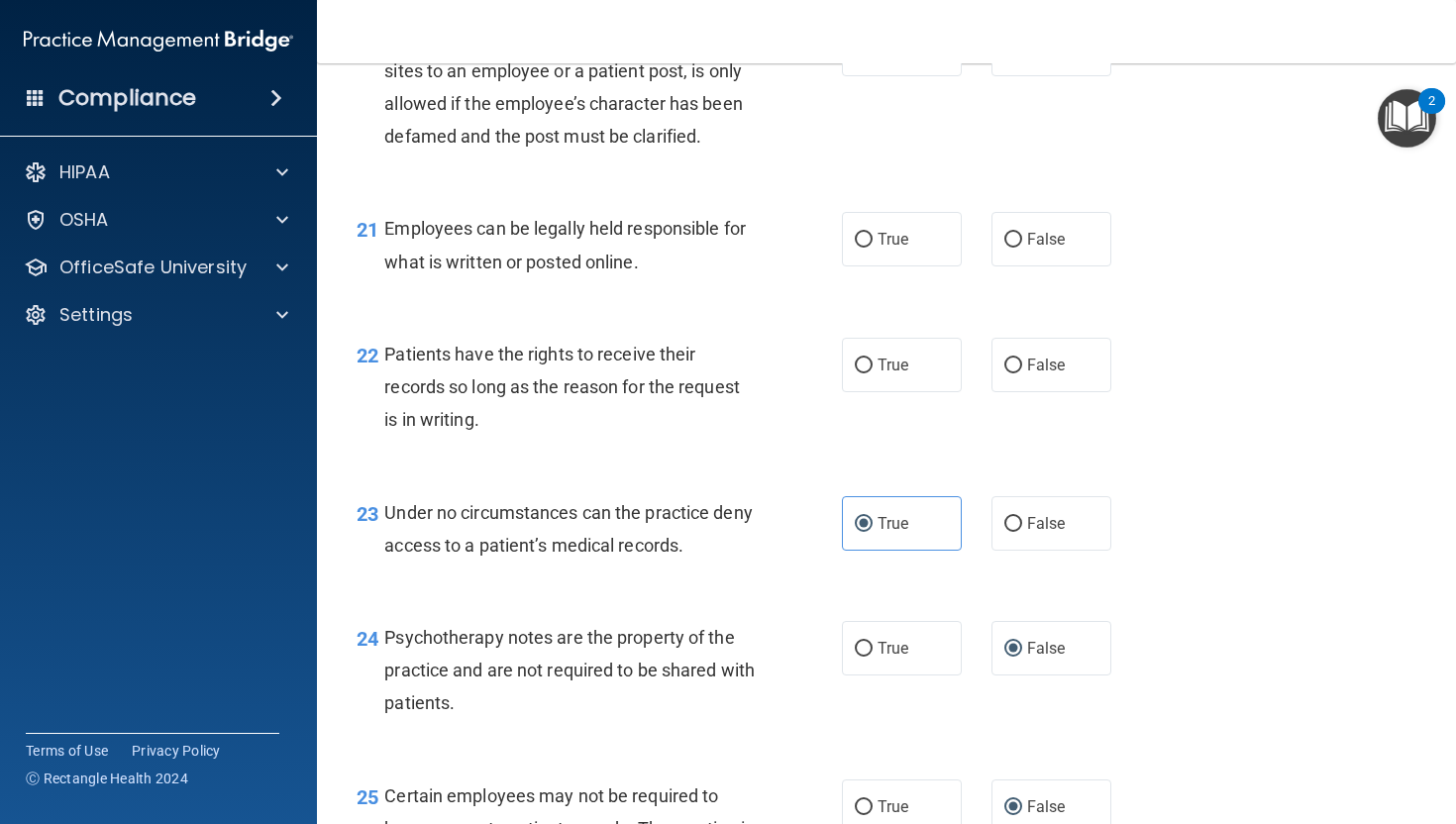 scroll, scrollTop: 3992, scrollLeft: 0, axis: vertical 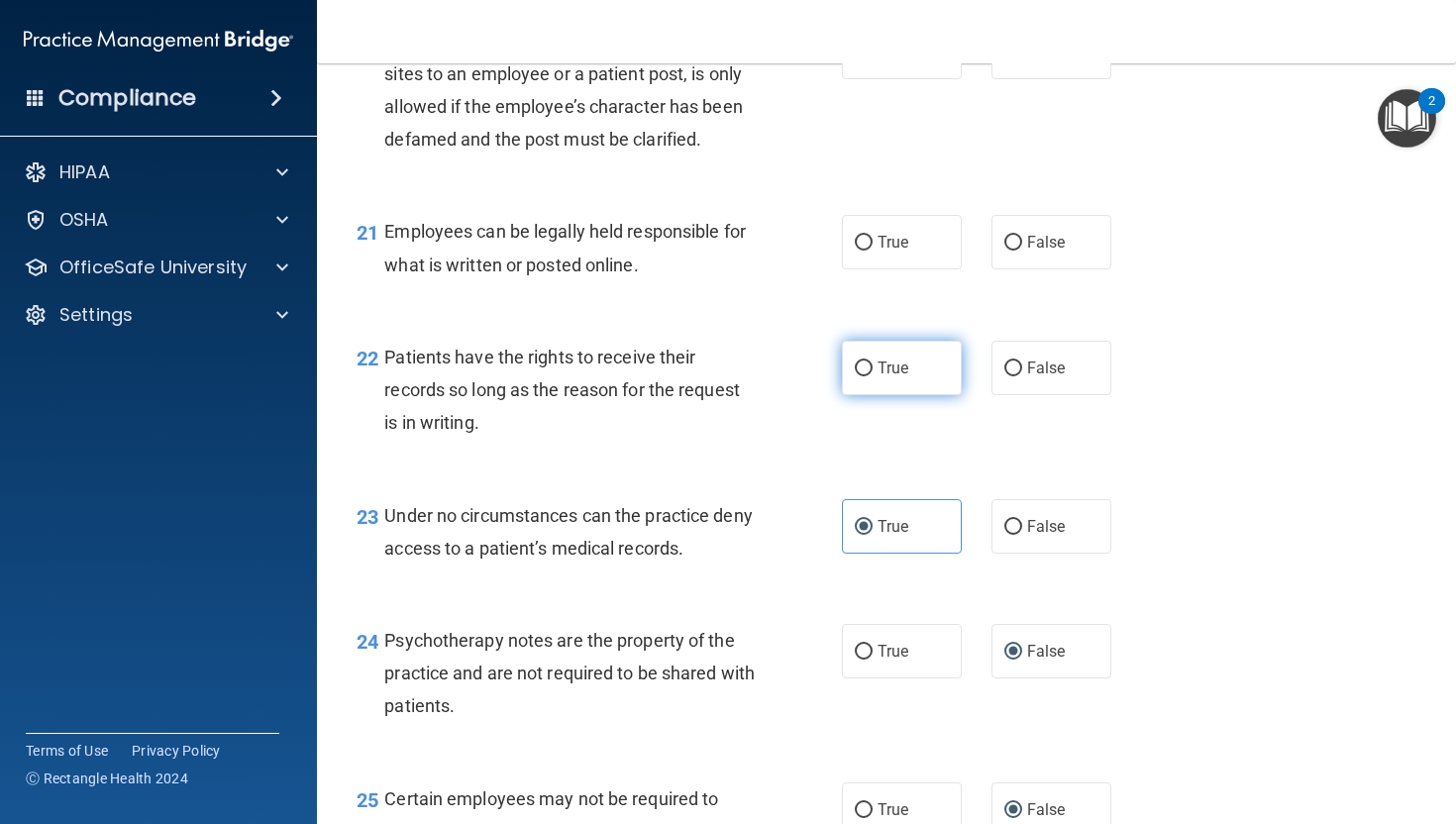 click on "True" at bounding box center (892, 367) 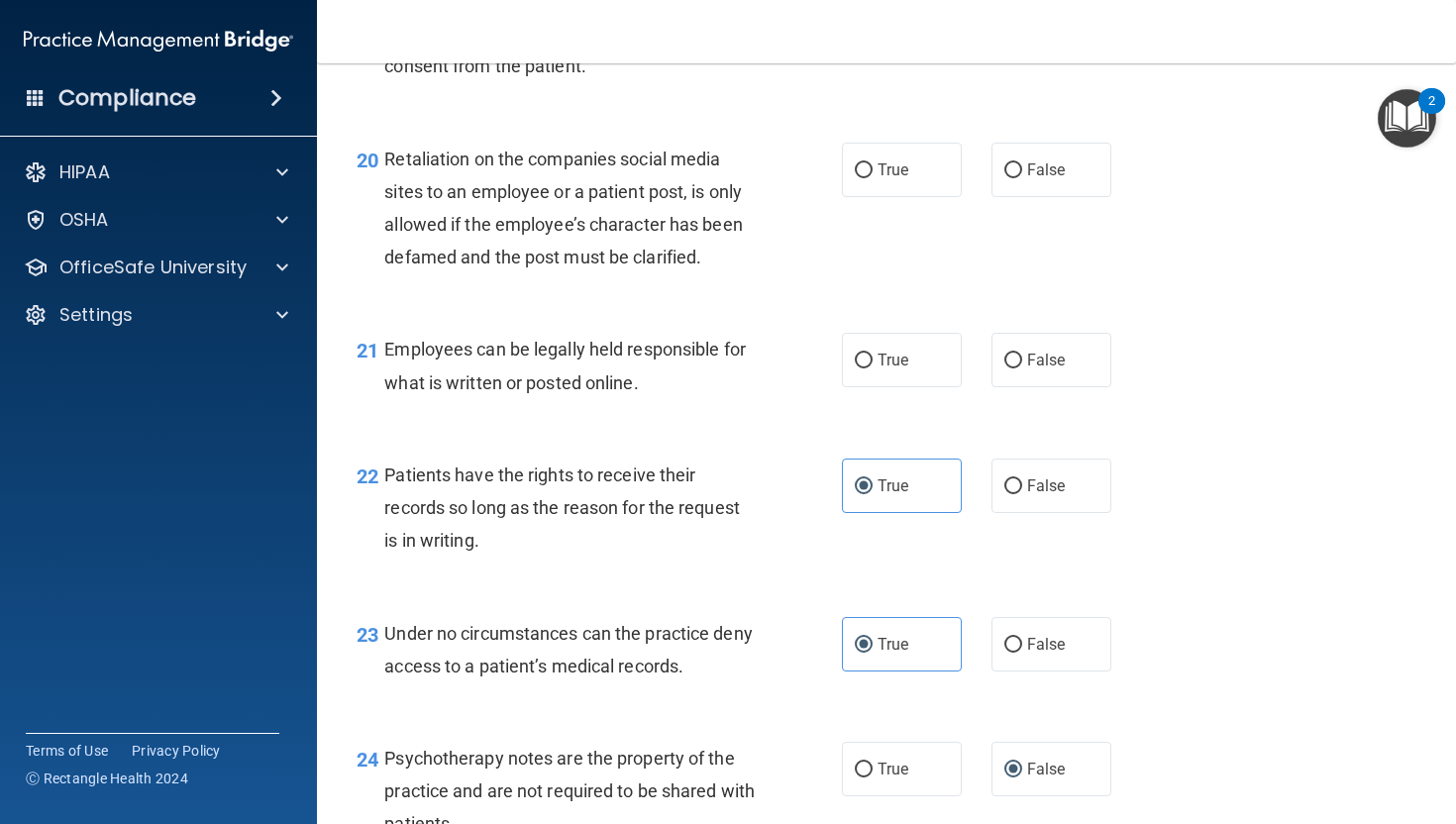 scroll, scrollTop: 3871, scrollLeft: 0, axis: vertical 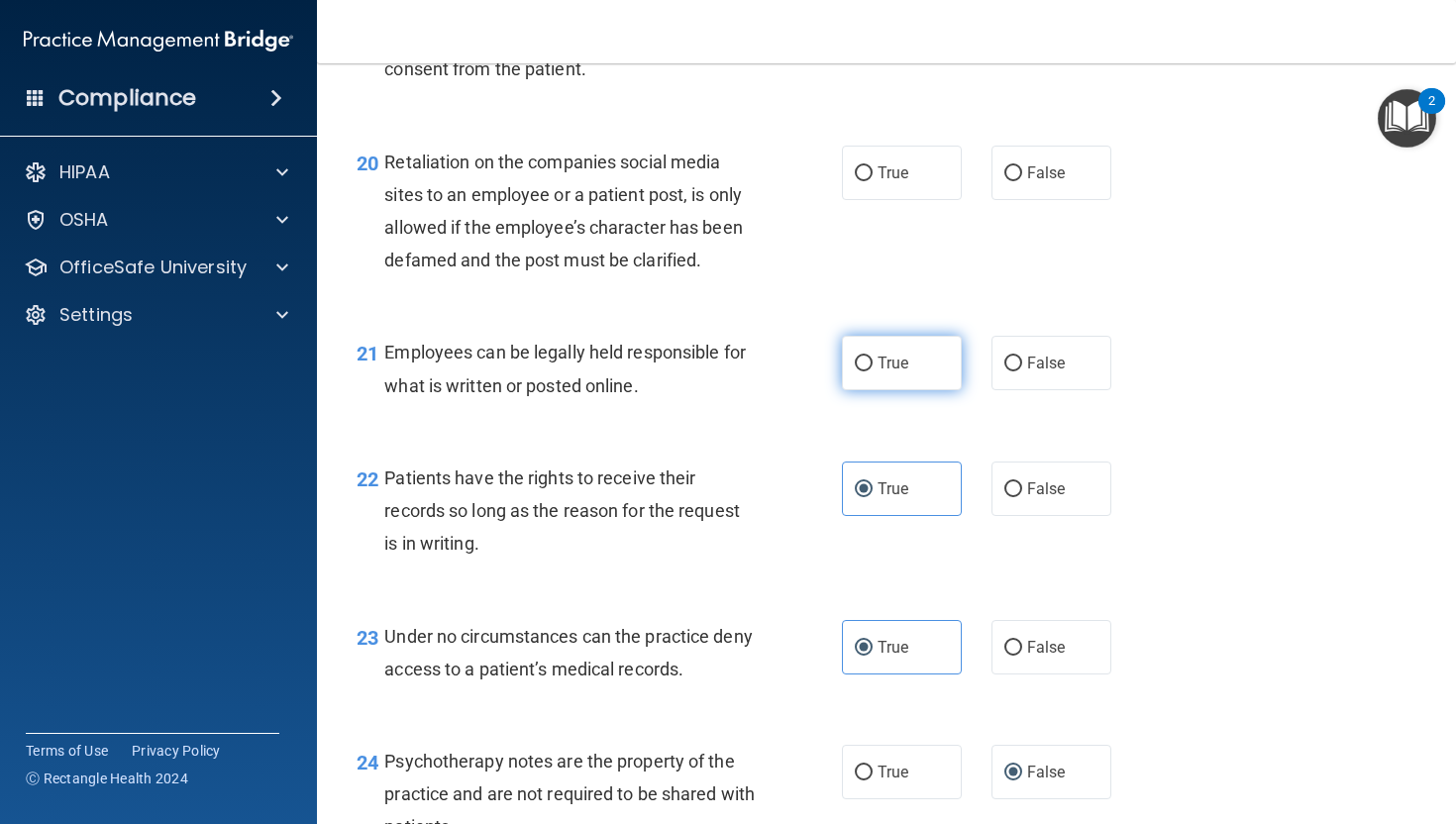click on "True" at bounding box center (901, 362) 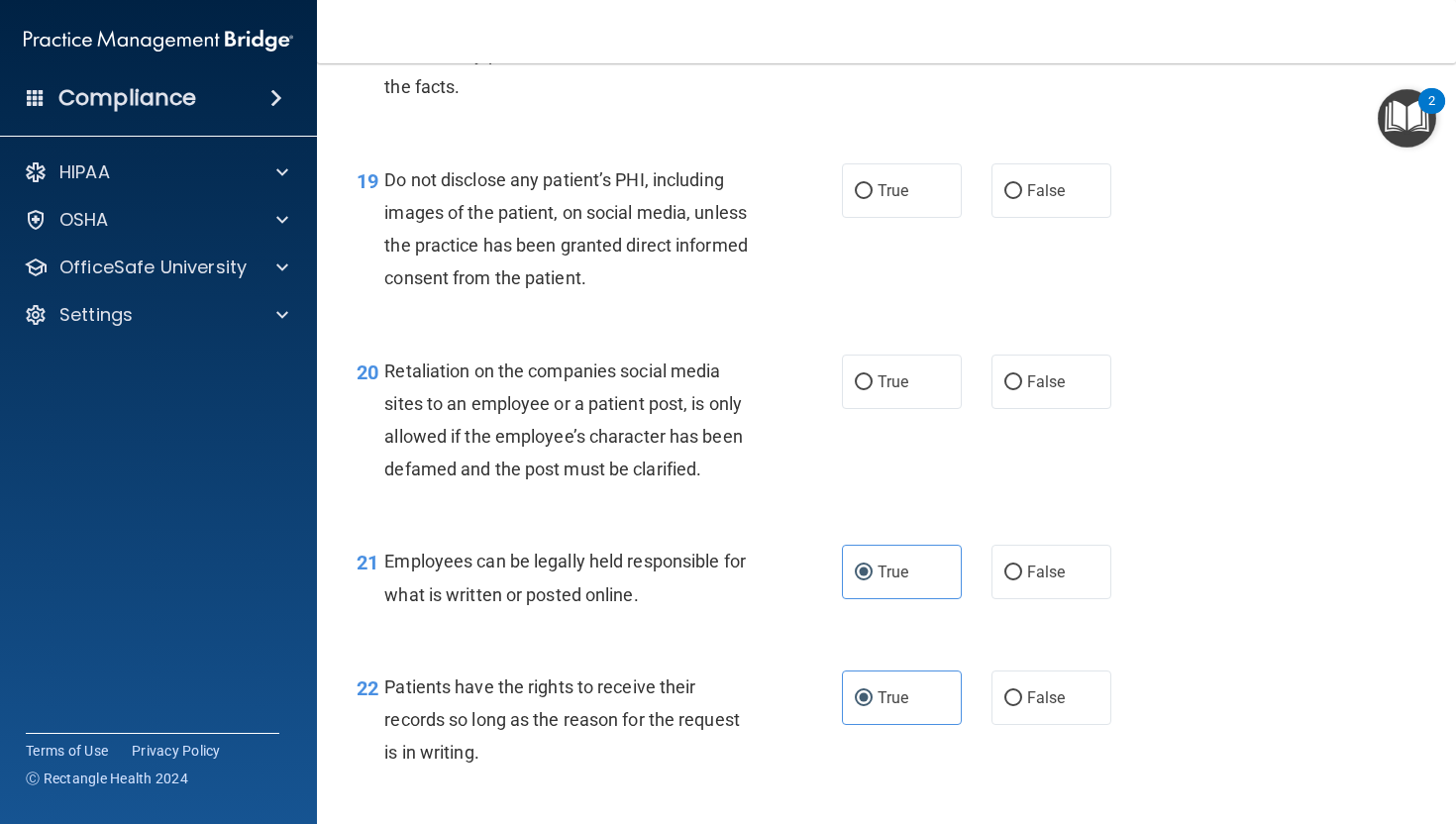 scroll, scrollTop: 3649, scrollLeft: 0, axis: vertical 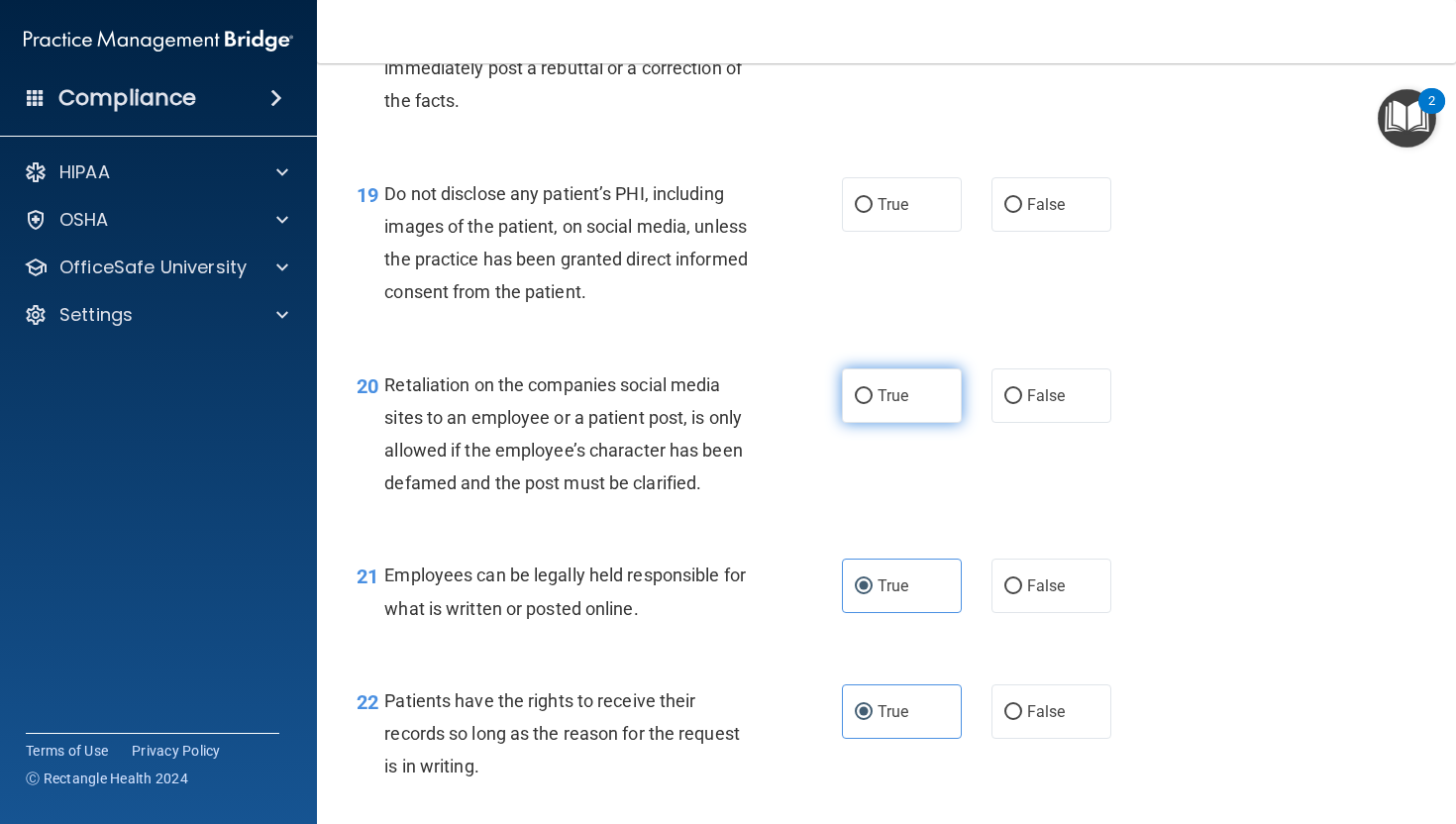 click on "True" at bounding box center [901, 395] 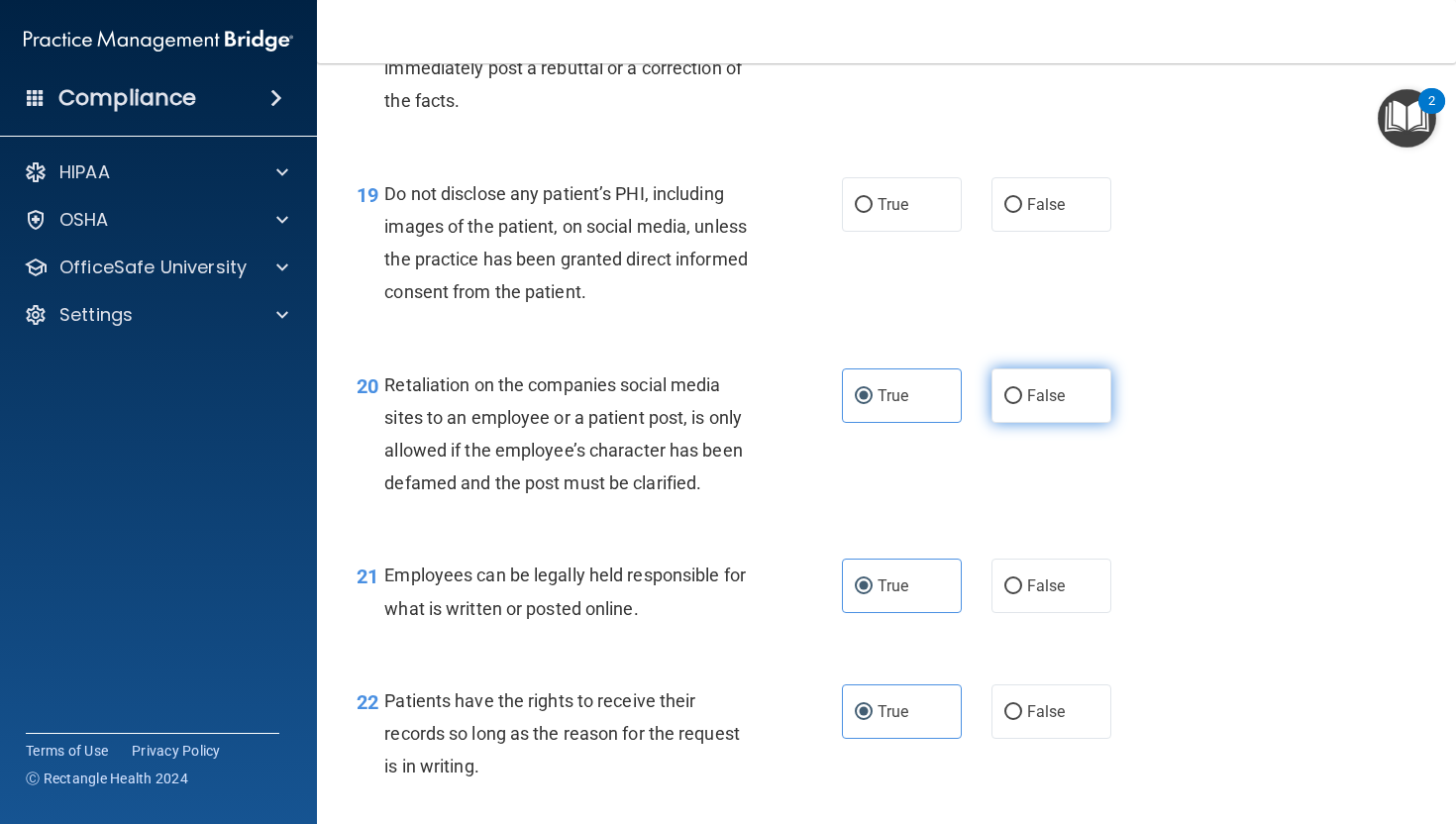 click on "False" at bounding box center (1051, 395) 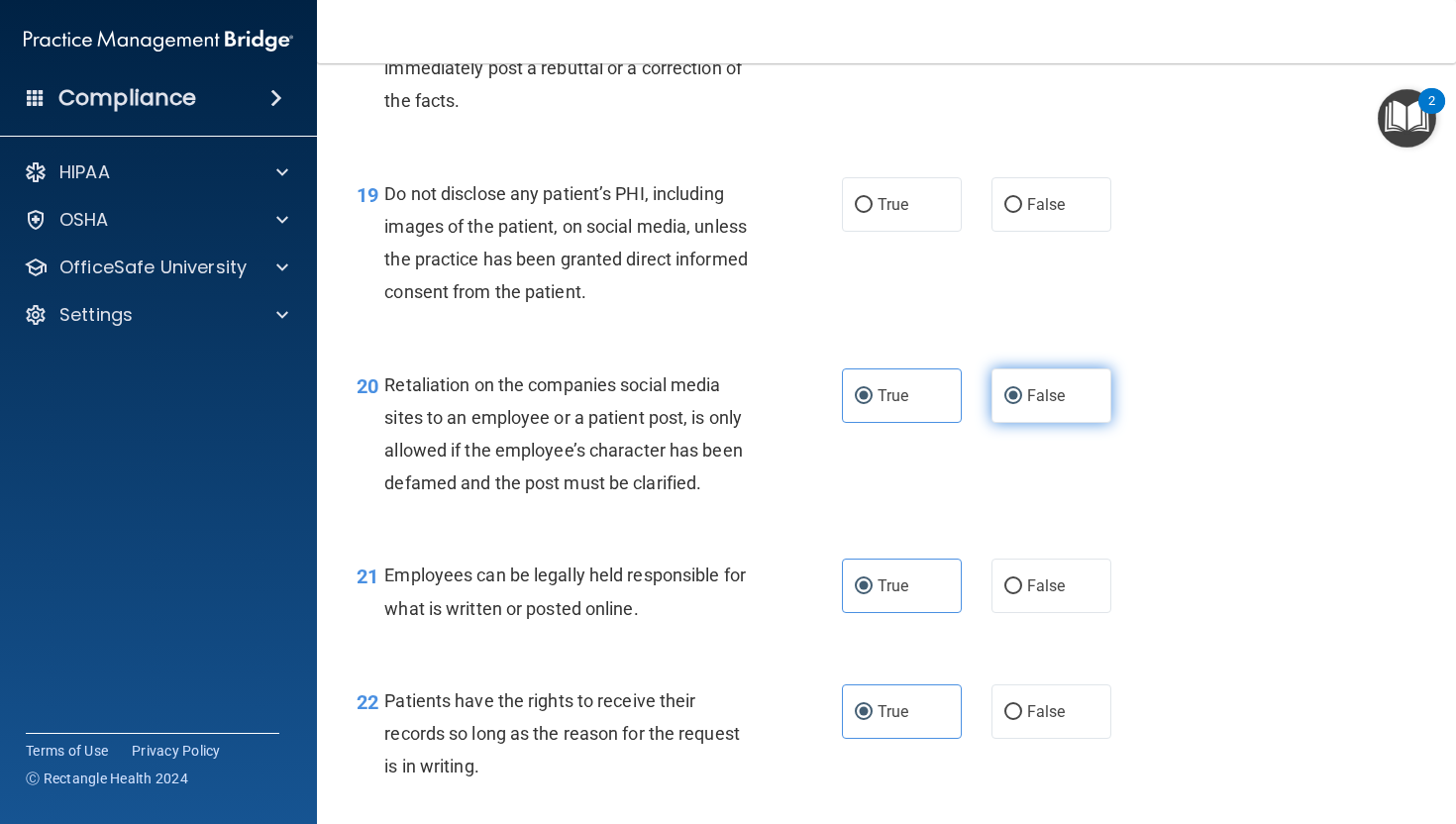 radio on "false" 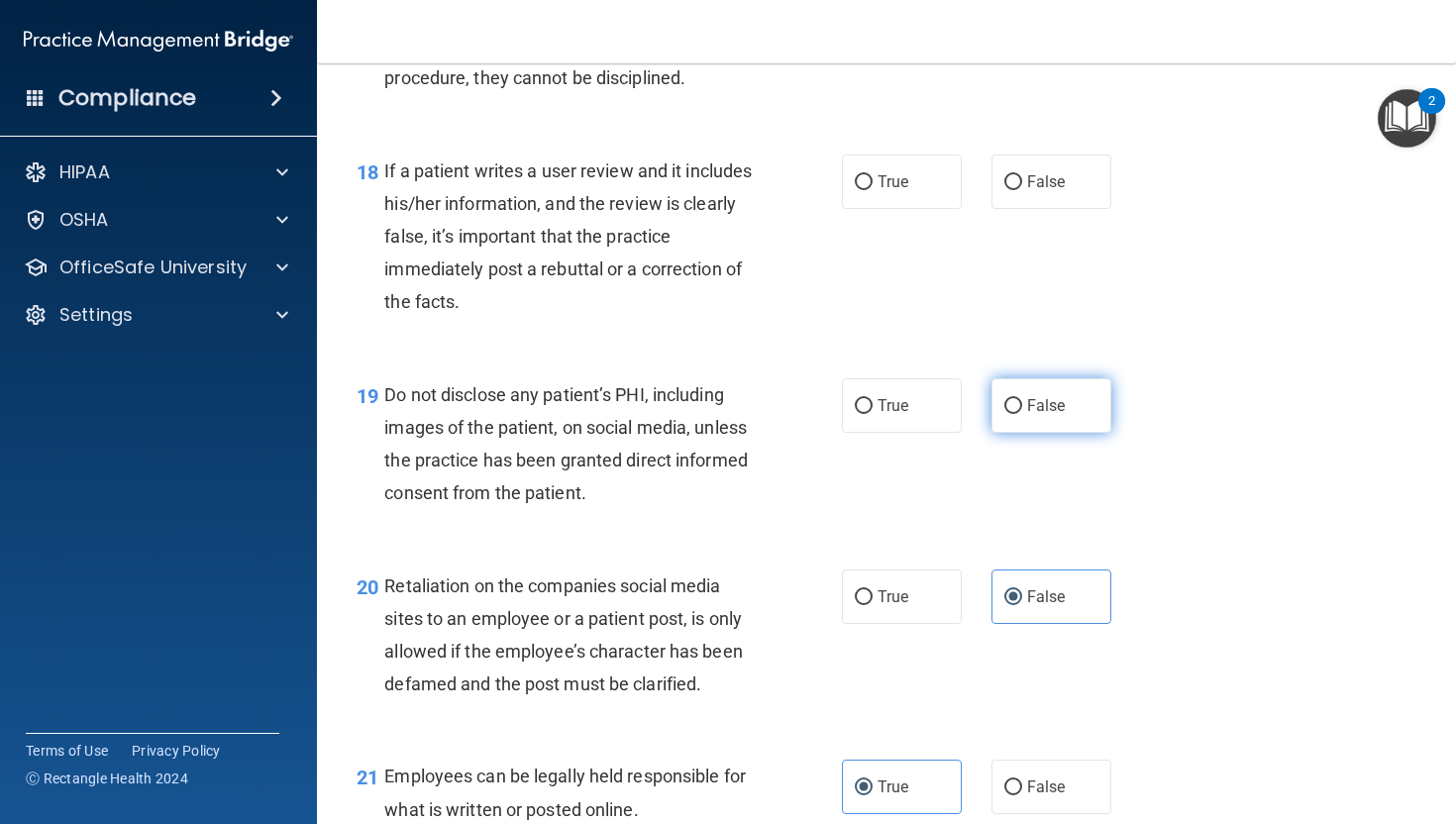 scroll, scrollTop: 3445, scrollLeft: 0, axis: vertical 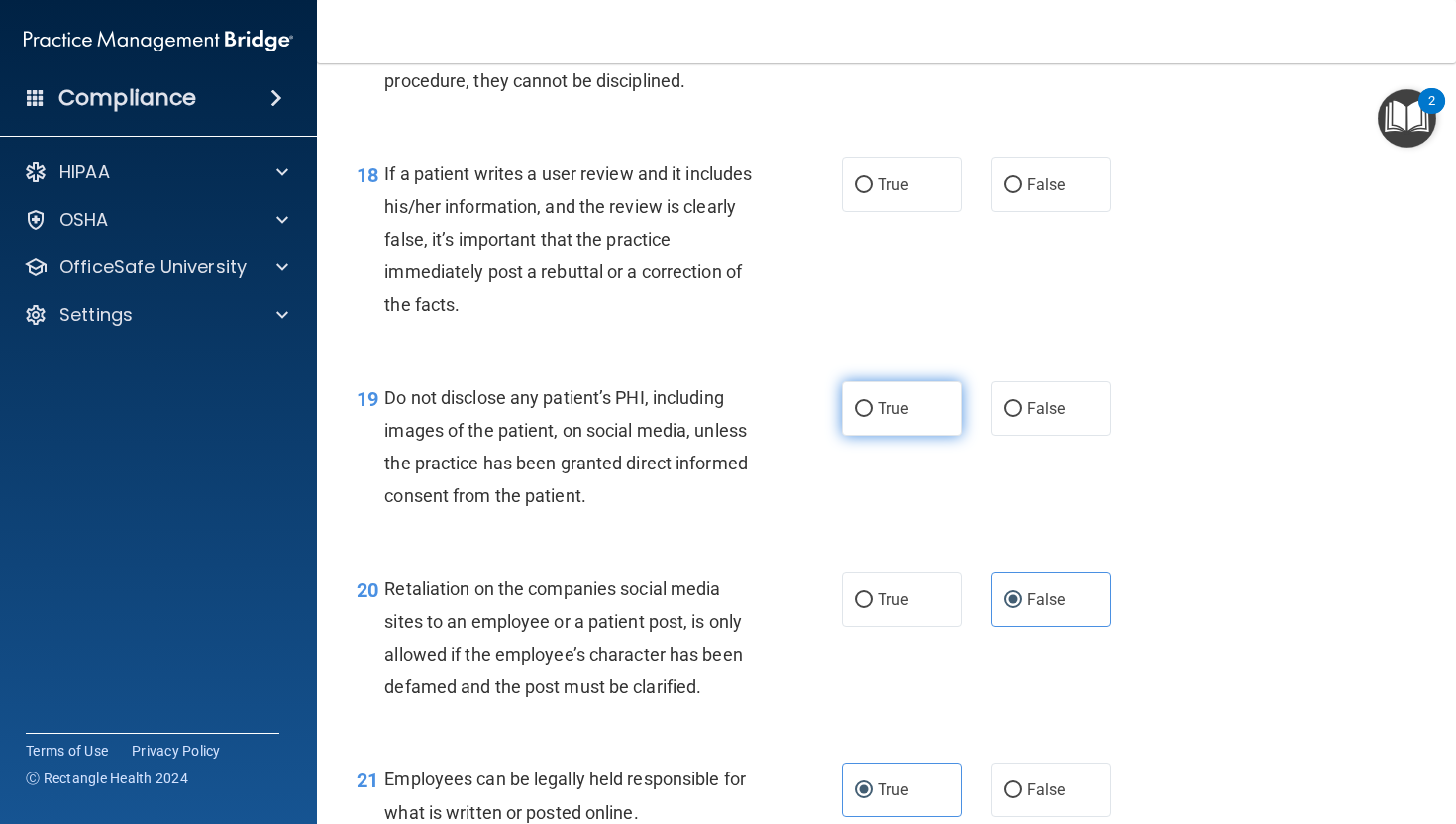 click on "True" at bounding box center [901, 408] 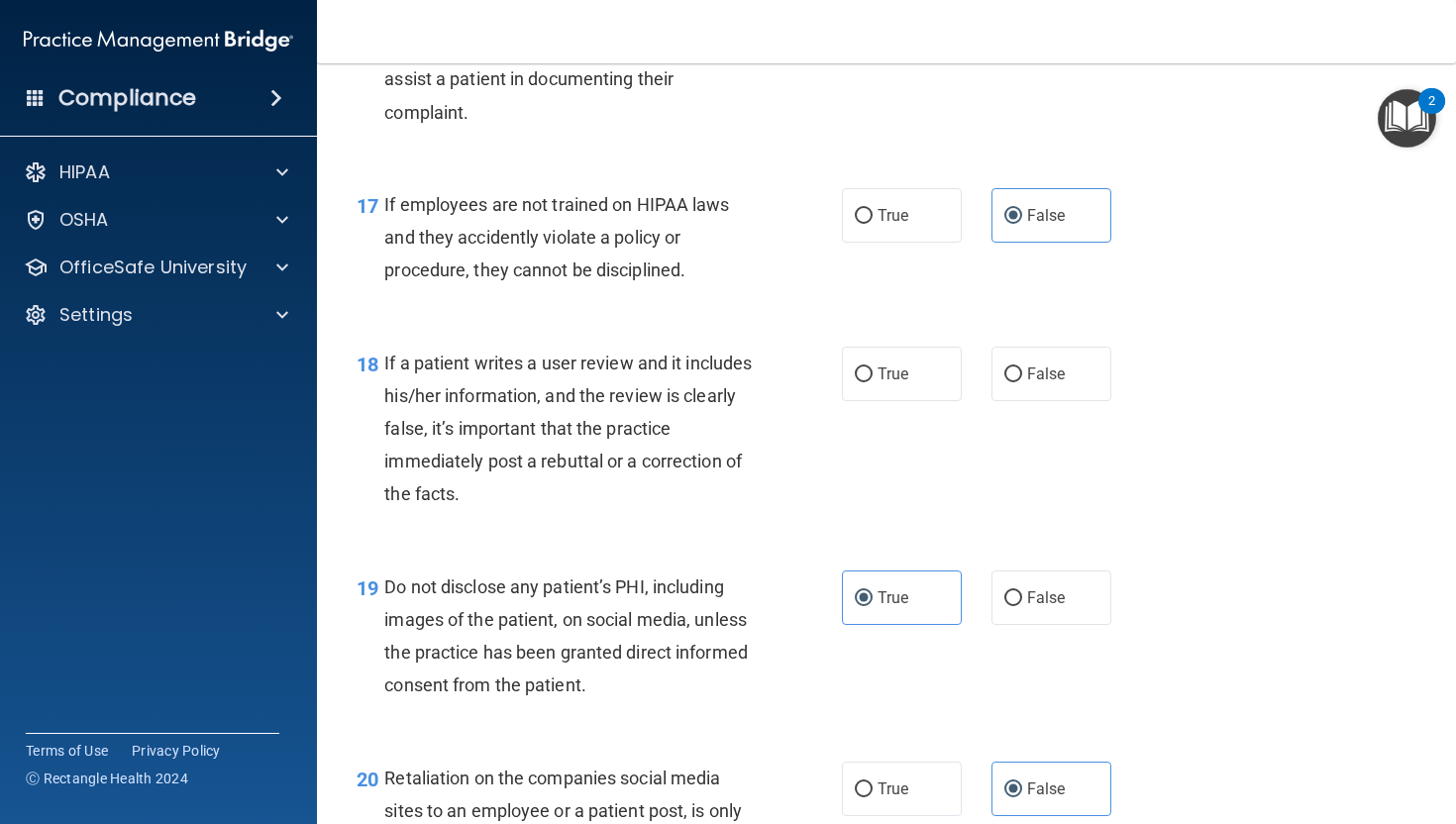 scroll, scrollTop: 3225, scrollLeft: 0, axis: vertical 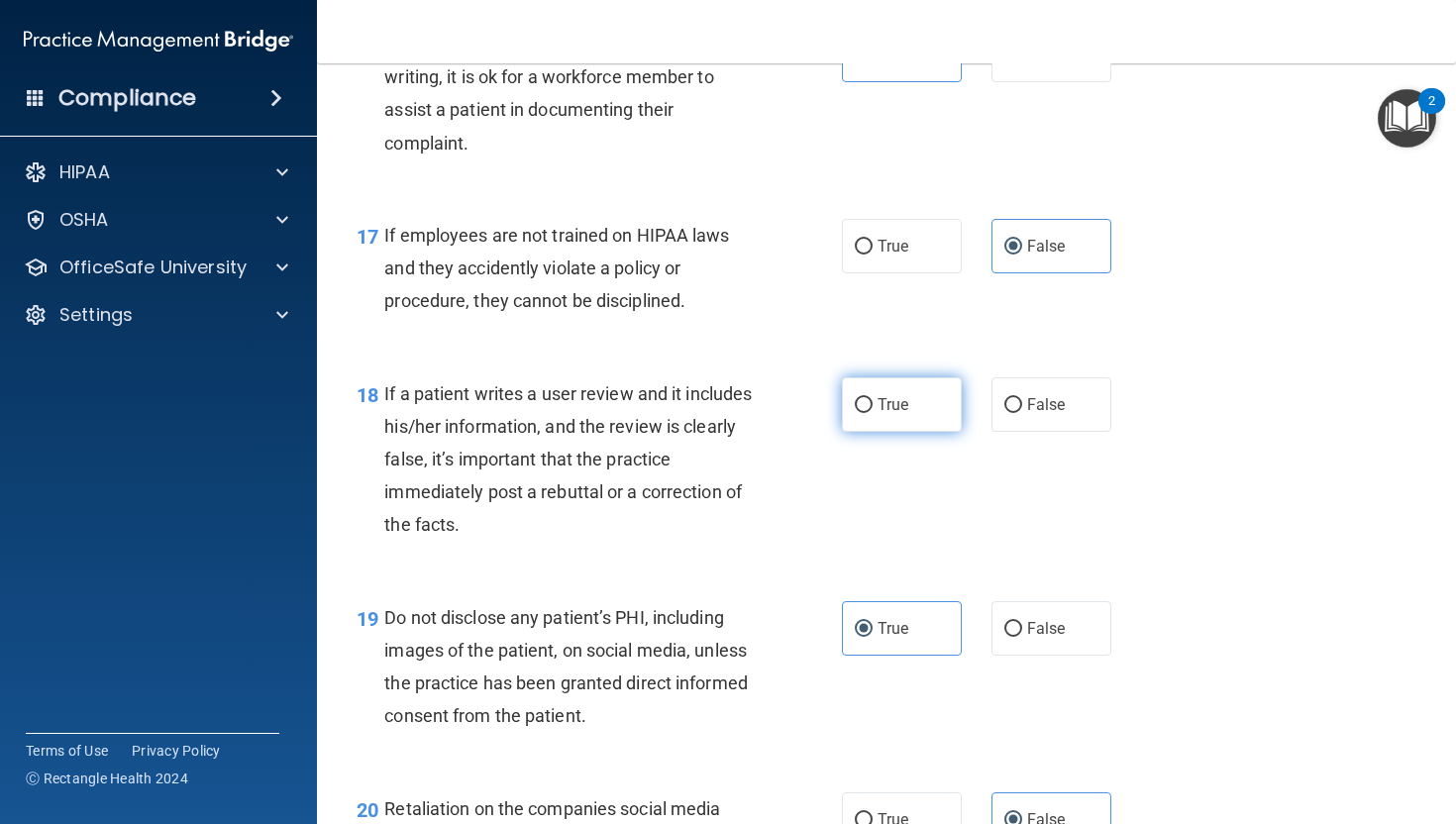 click on "True" at bounding box center [901, 404] 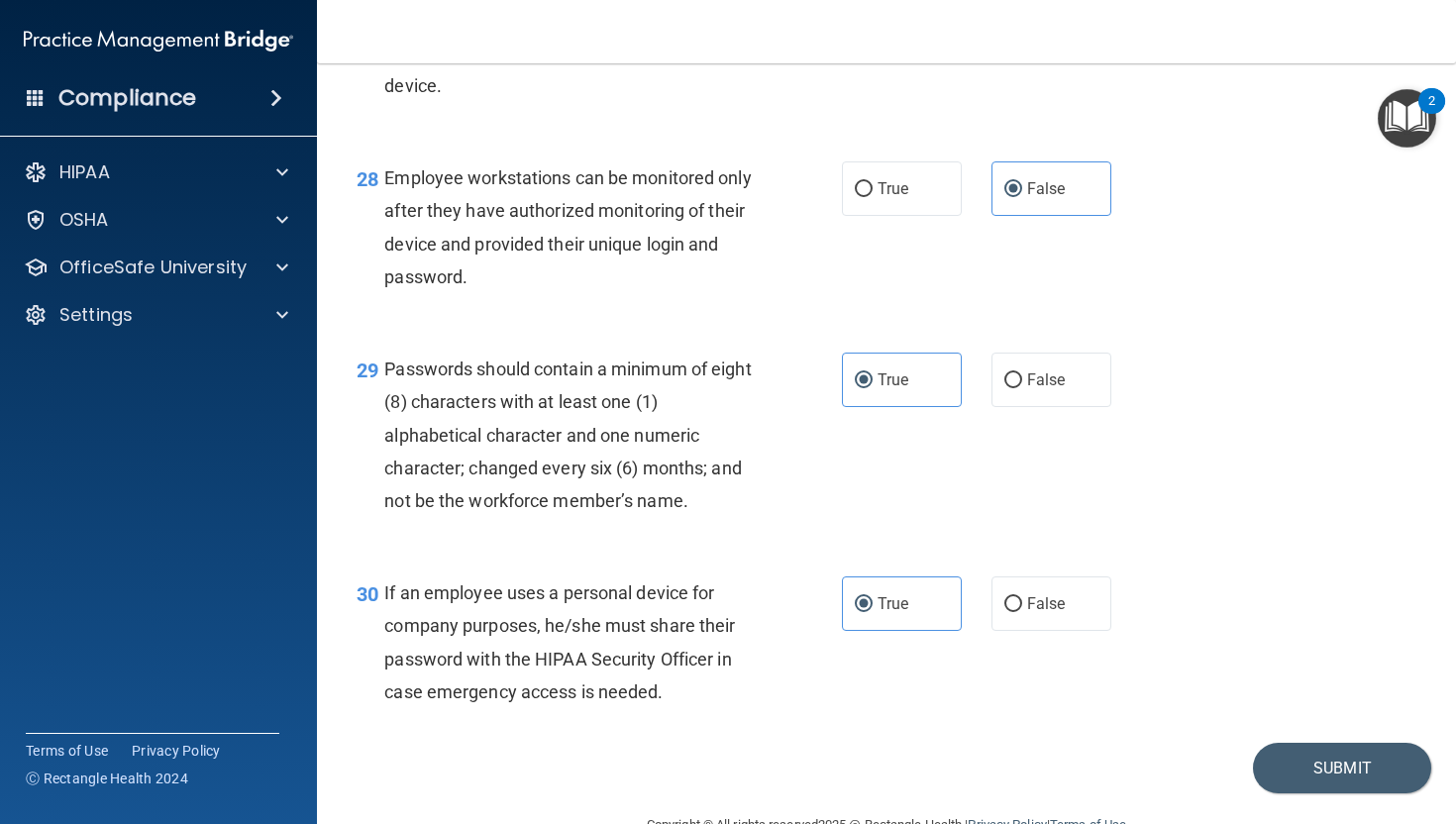 scroll, scrollTop: 5268, scrollLeft: 0, axis: vertical 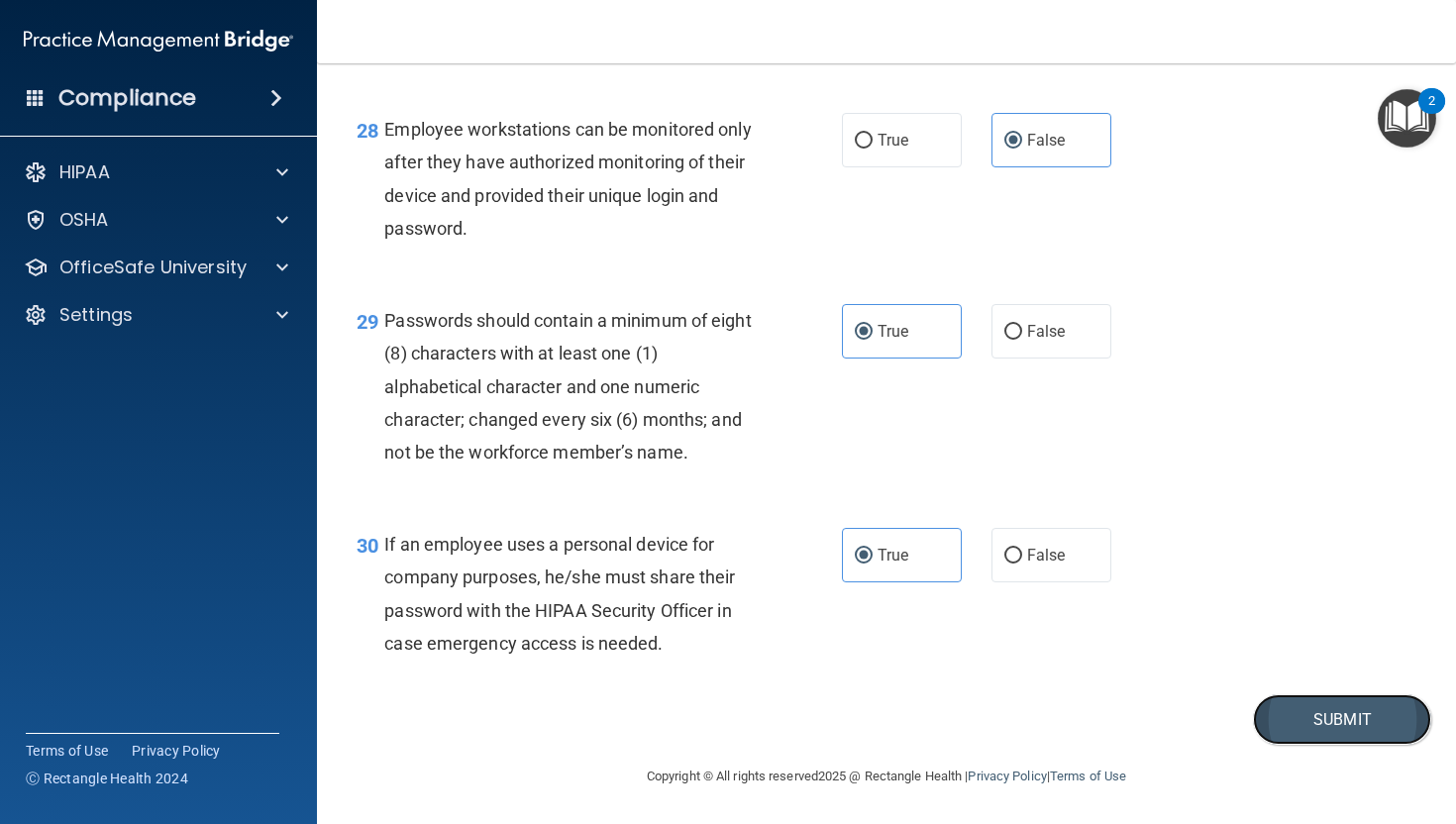 click on "Submit" at bounding box center [1342, 719] 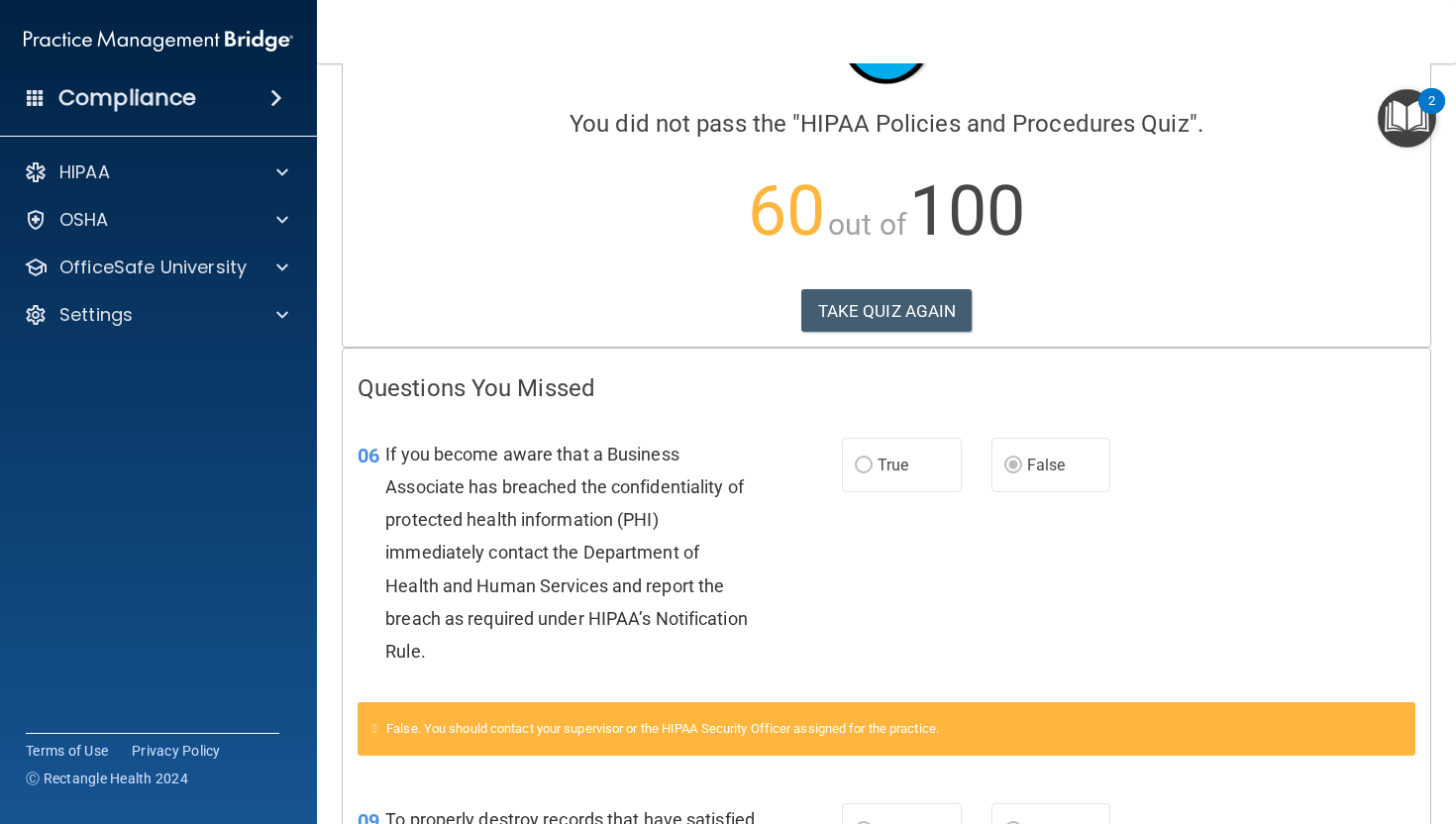 scroll, scrollTop: 0, scrollLeft: 0, axis: both 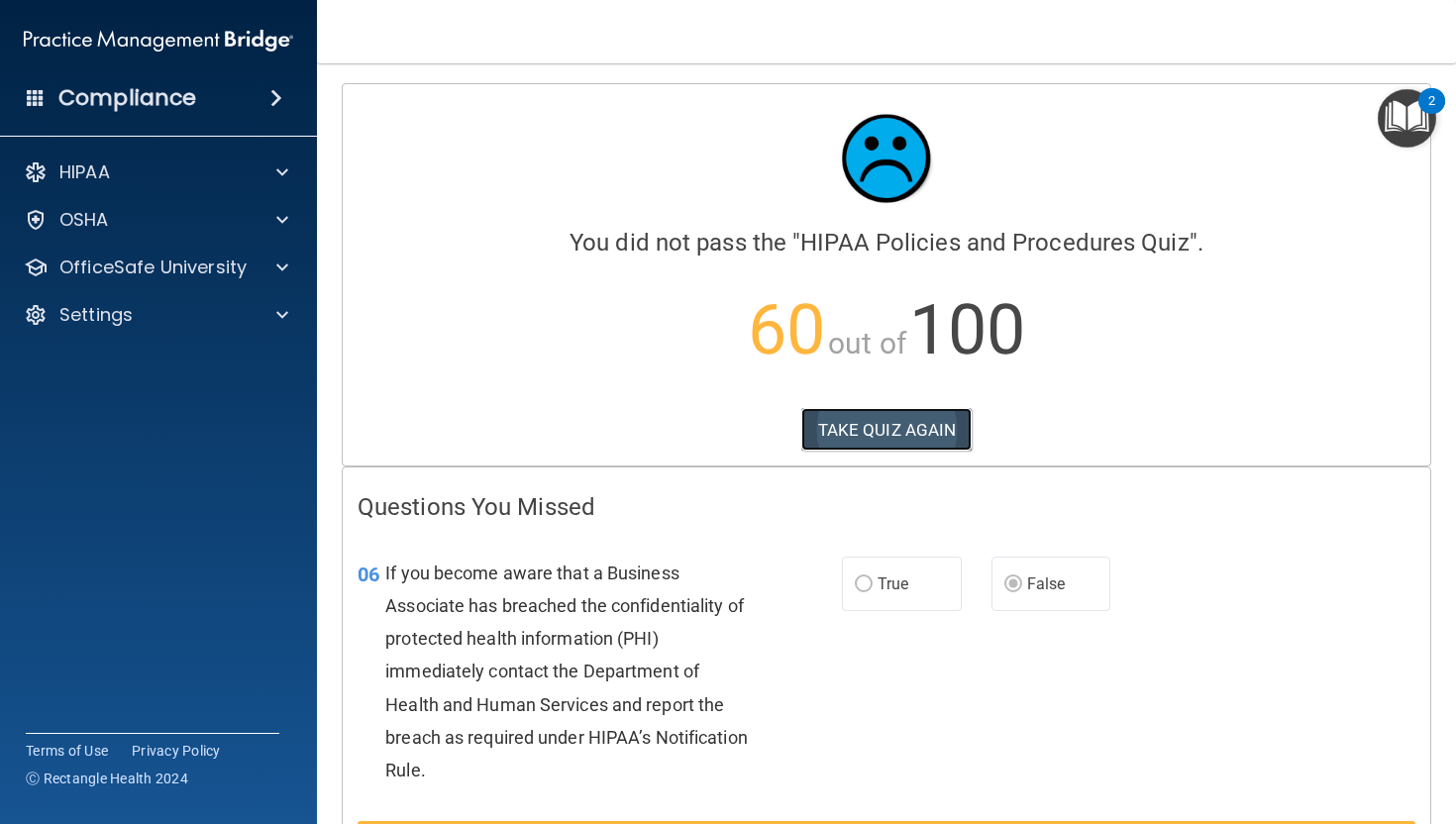 click on "TAKE QUIZ AGAIN" at bounding box center (886, 430) 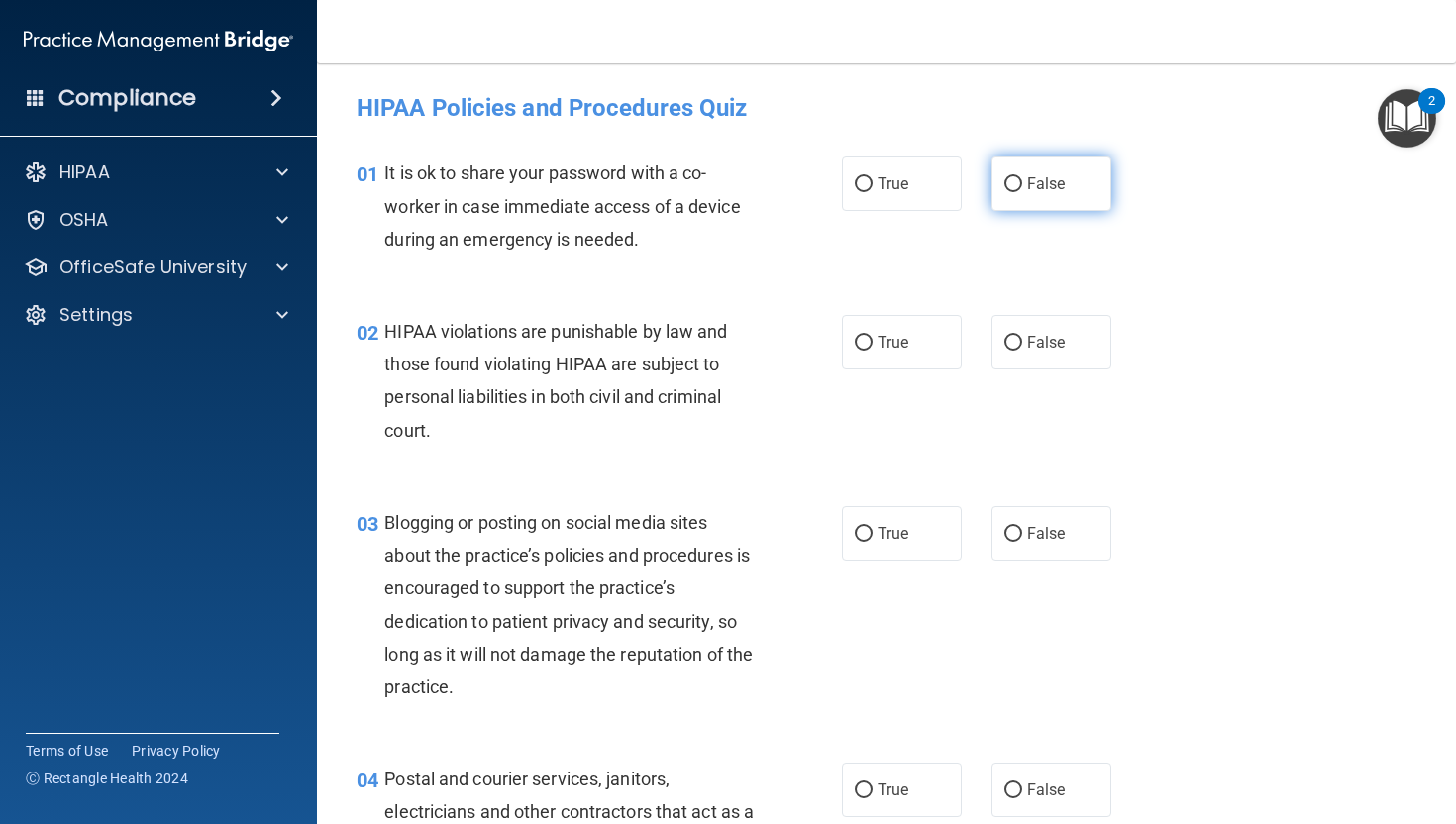 click on "False" at bounding box center (1051, 183) 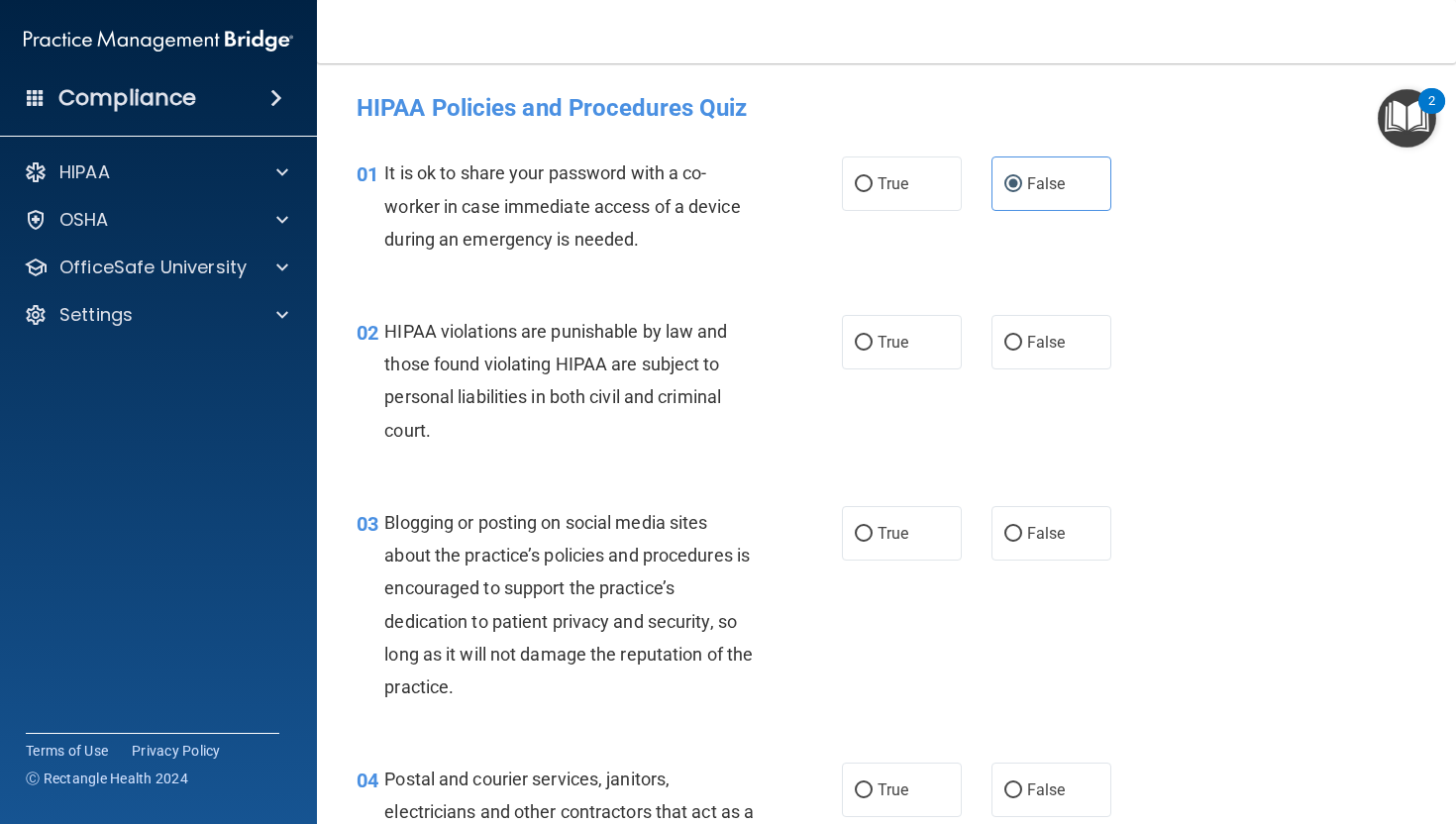 click on "01       It is ok to share your password with a co-worker in case immediate access of a device during an emergency is needed.                 True           False" at bounding box center (886, 211) 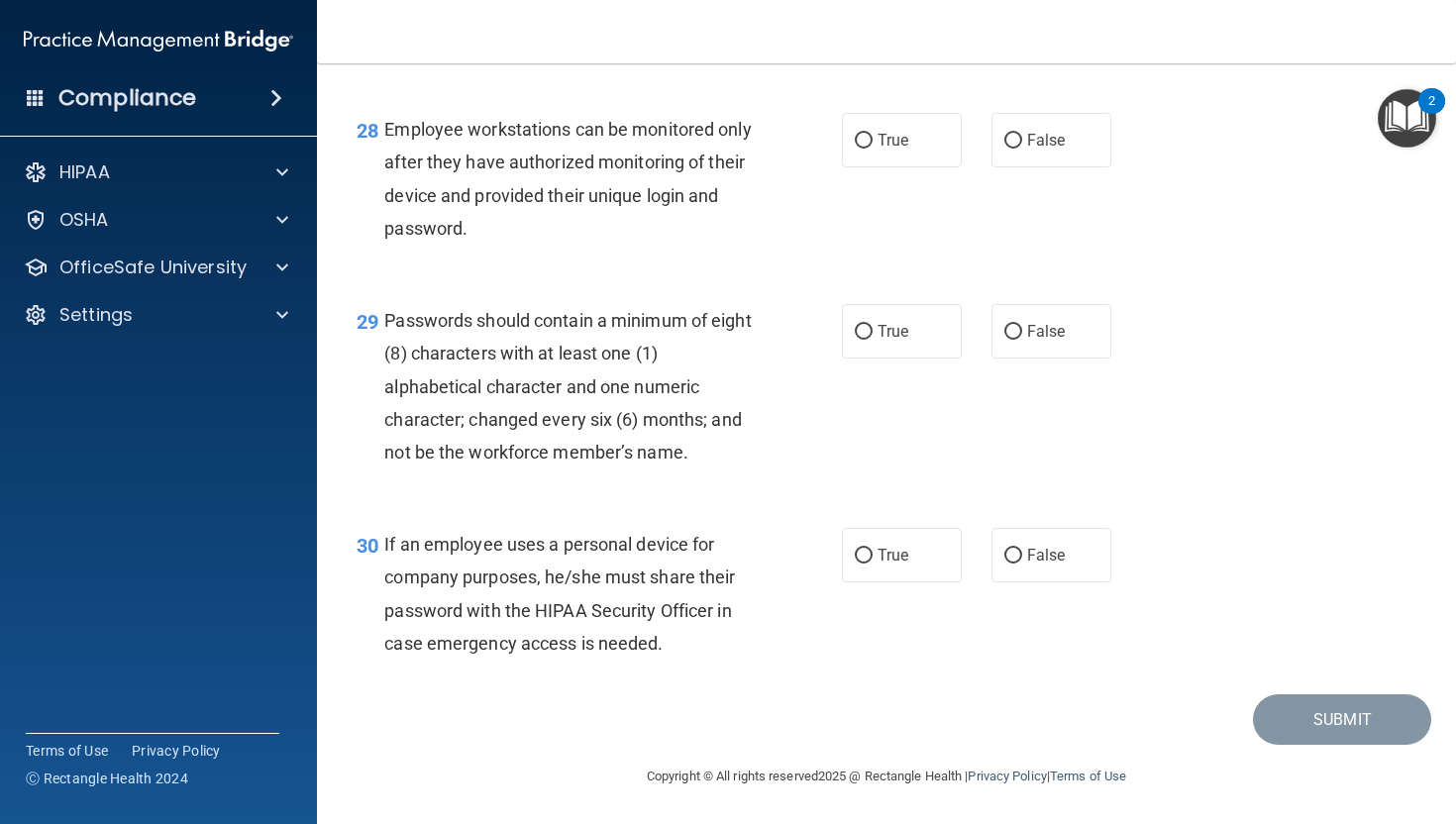 scroll, scrollTop: 5268, scrollLeft: 0, axis: vertical 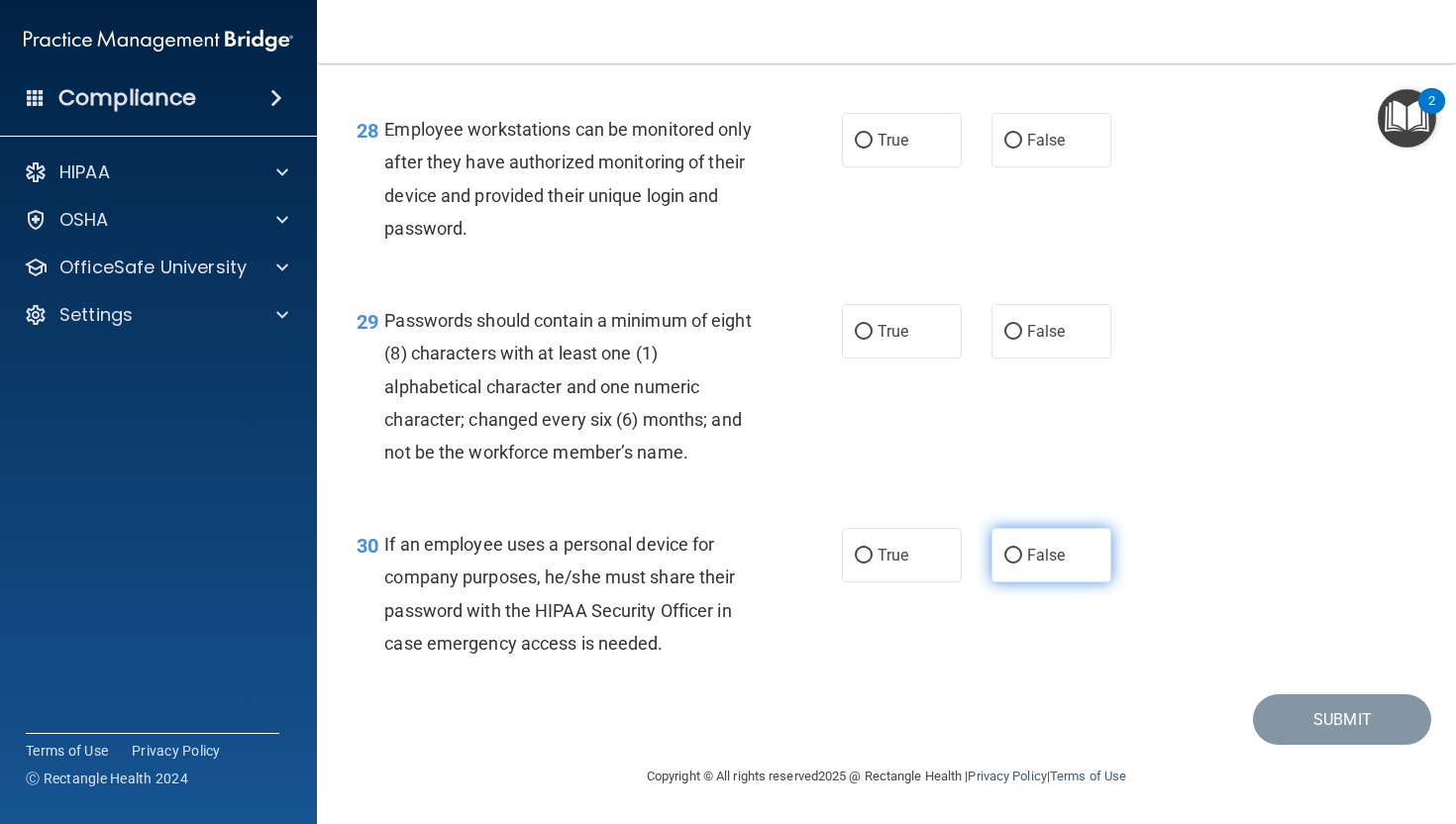 click on "False" at bounding box center [1046, 555] 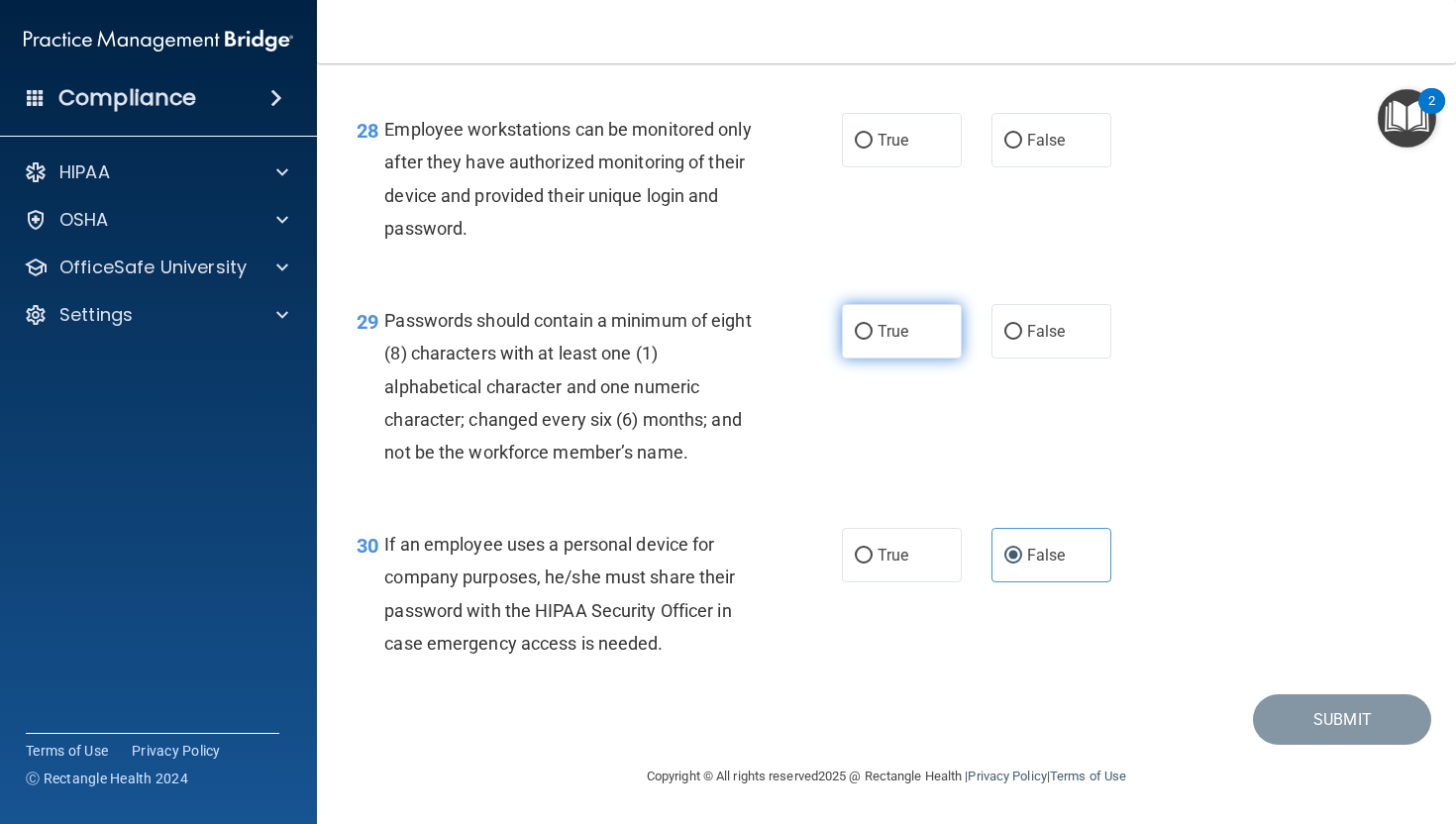 click on "True" at bounding box center (892, 331) 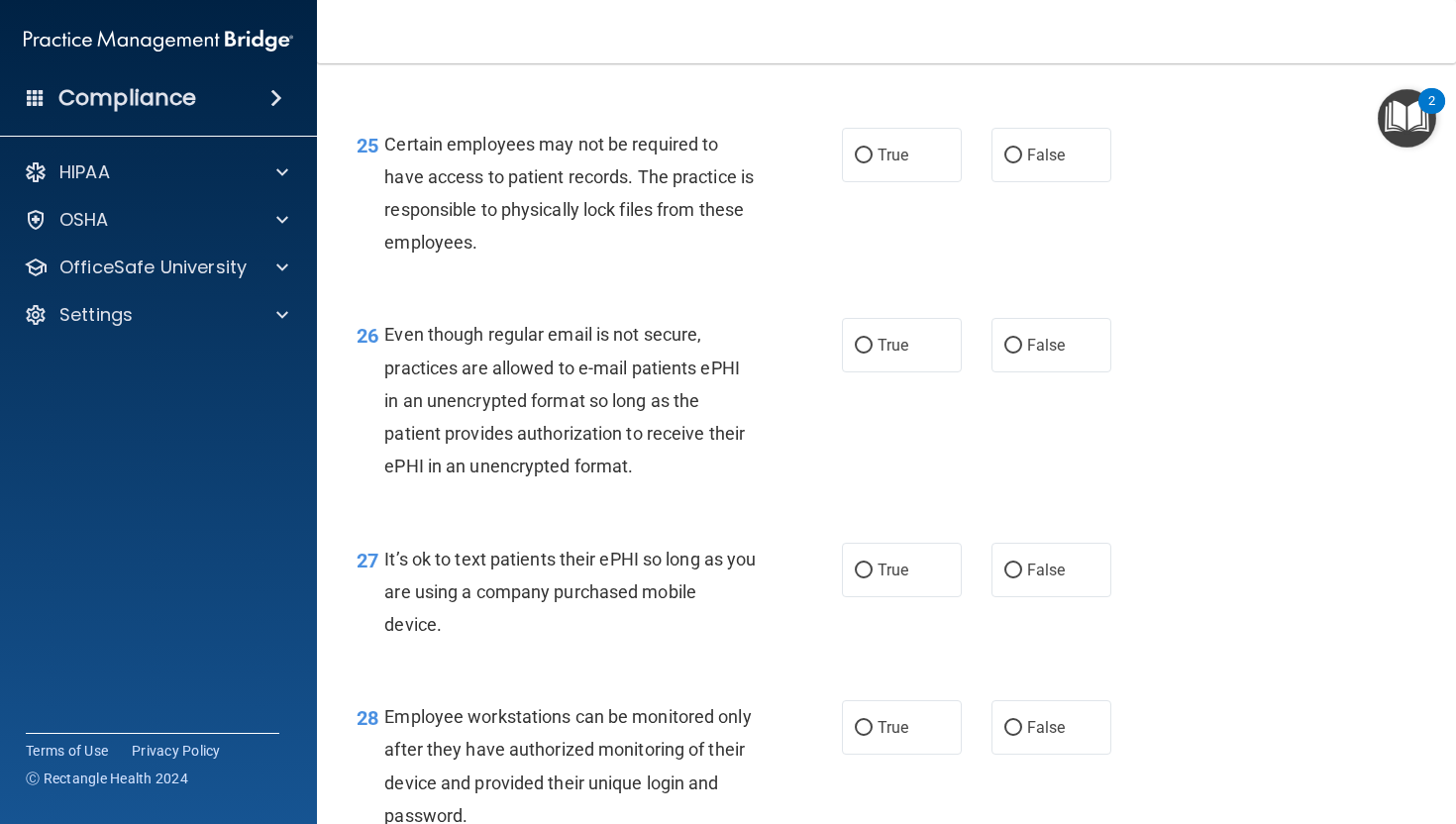 scroll, scrollTop: 4641, scrollLeft: 0, axis: vertical 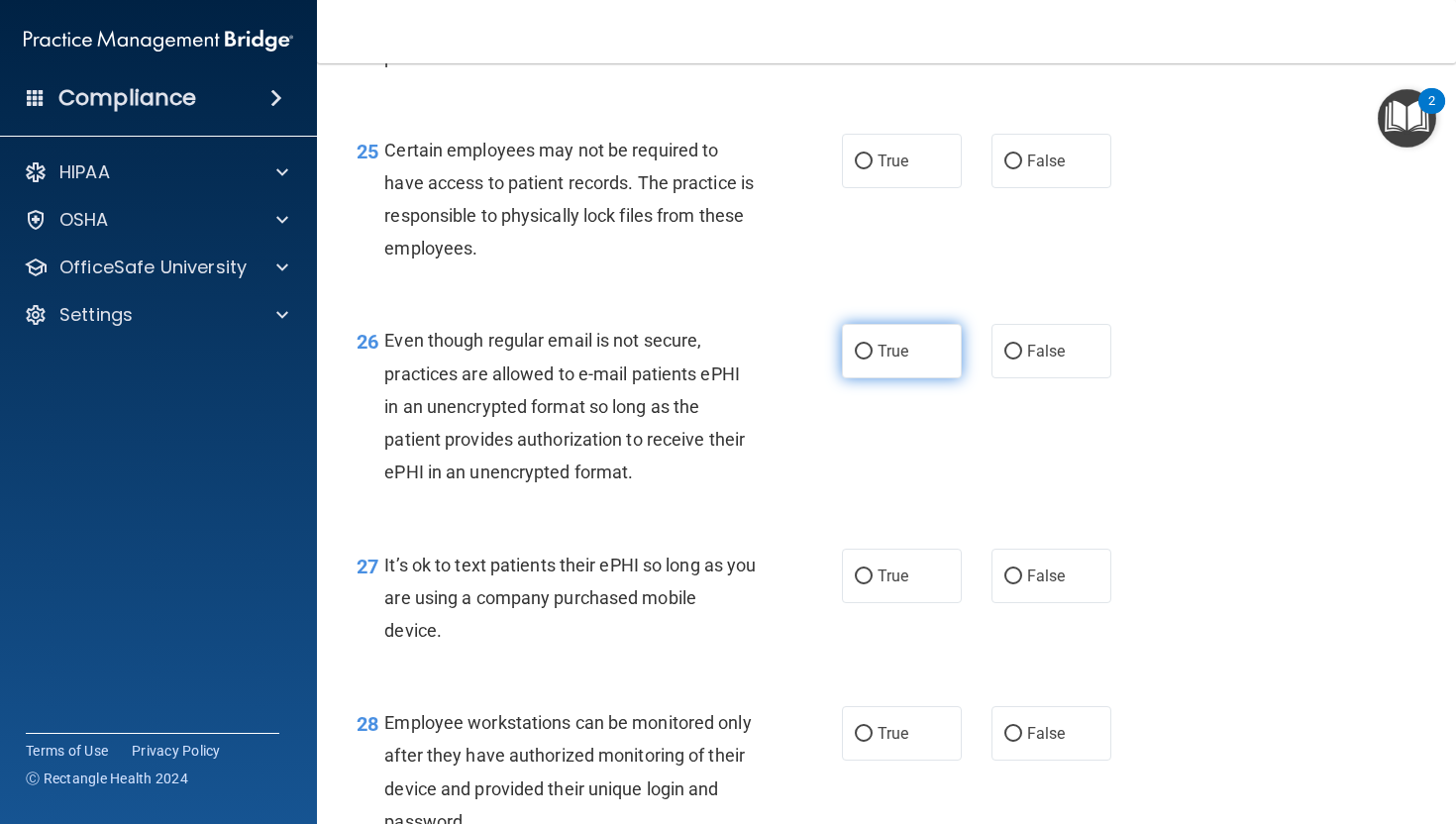 click on "True" at bounding box center [892, 351] 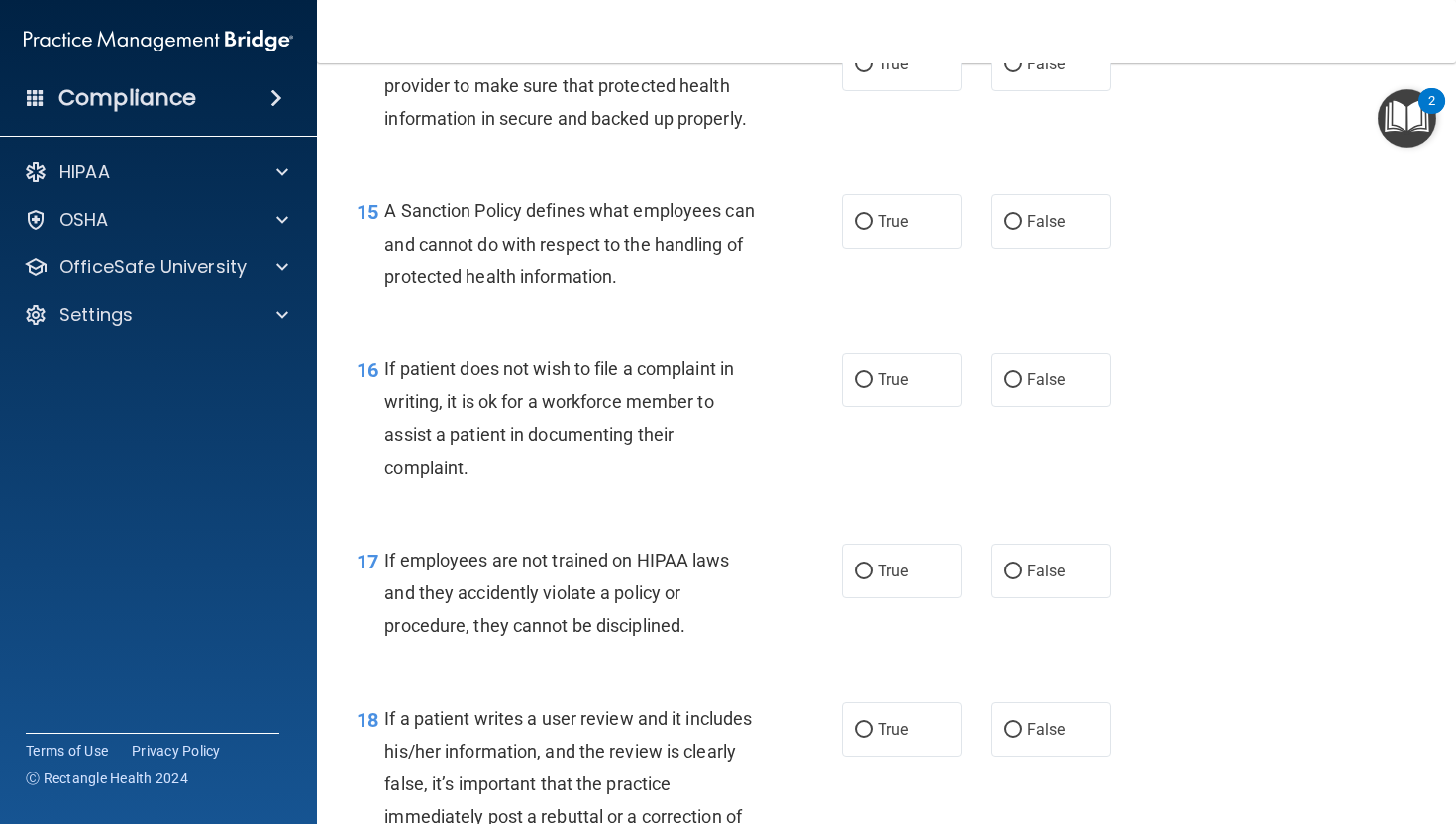 scroll, scrollTop: 2895, scrollLeft: 0, axis: vertical 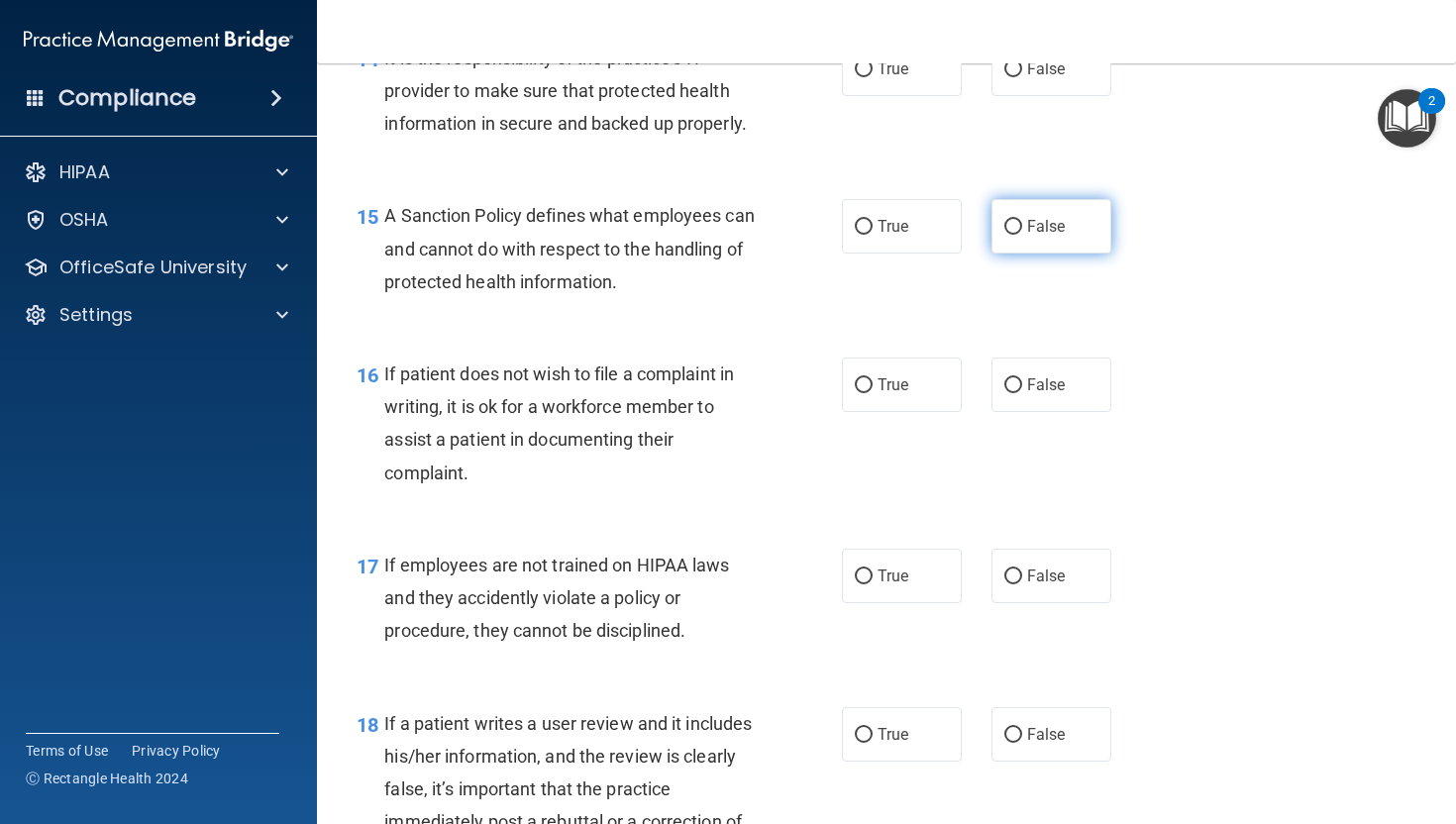click on "False" at bounding box center [1051, 226] 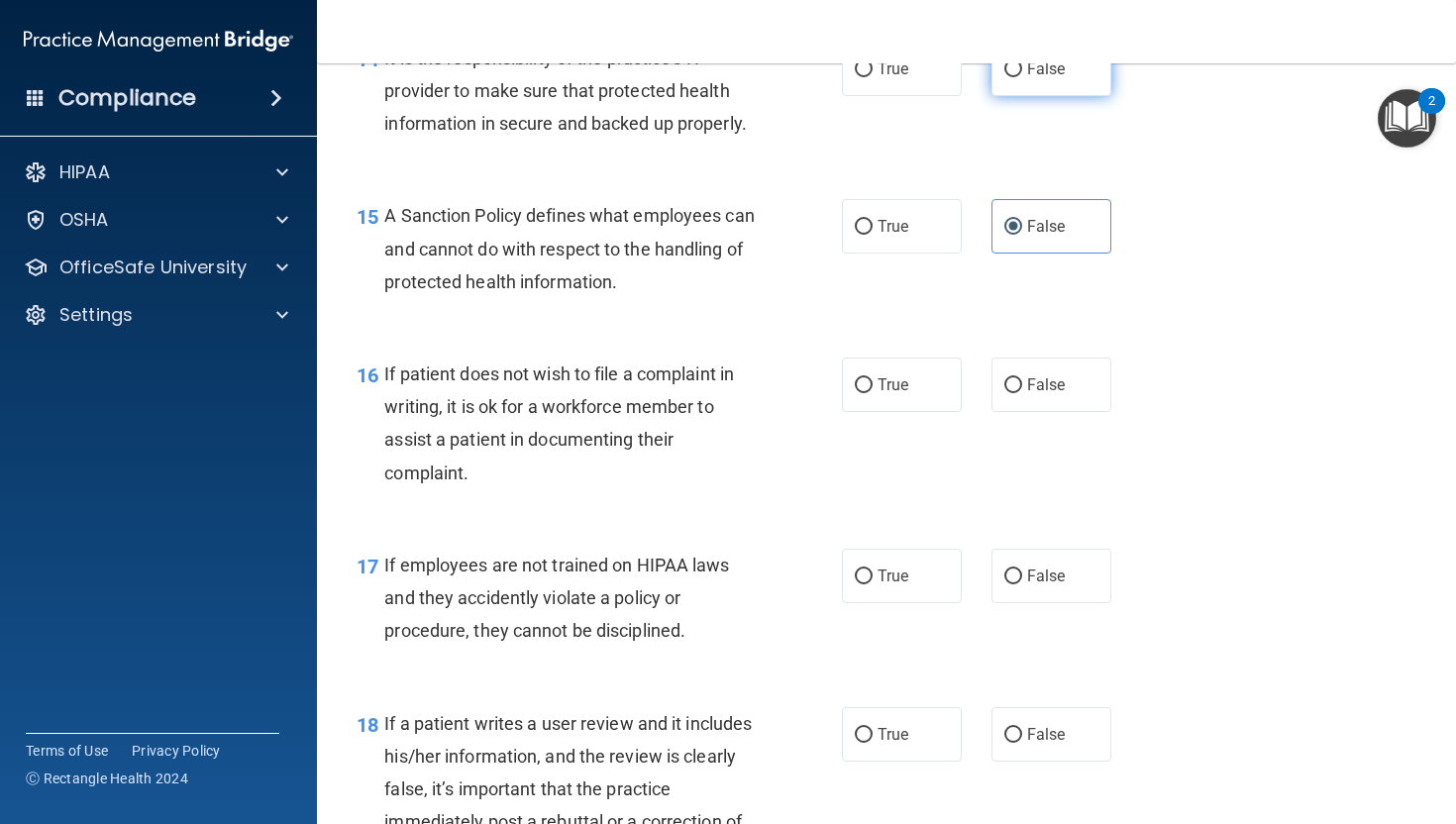 click on "False" at bounding box center (1046, 68) 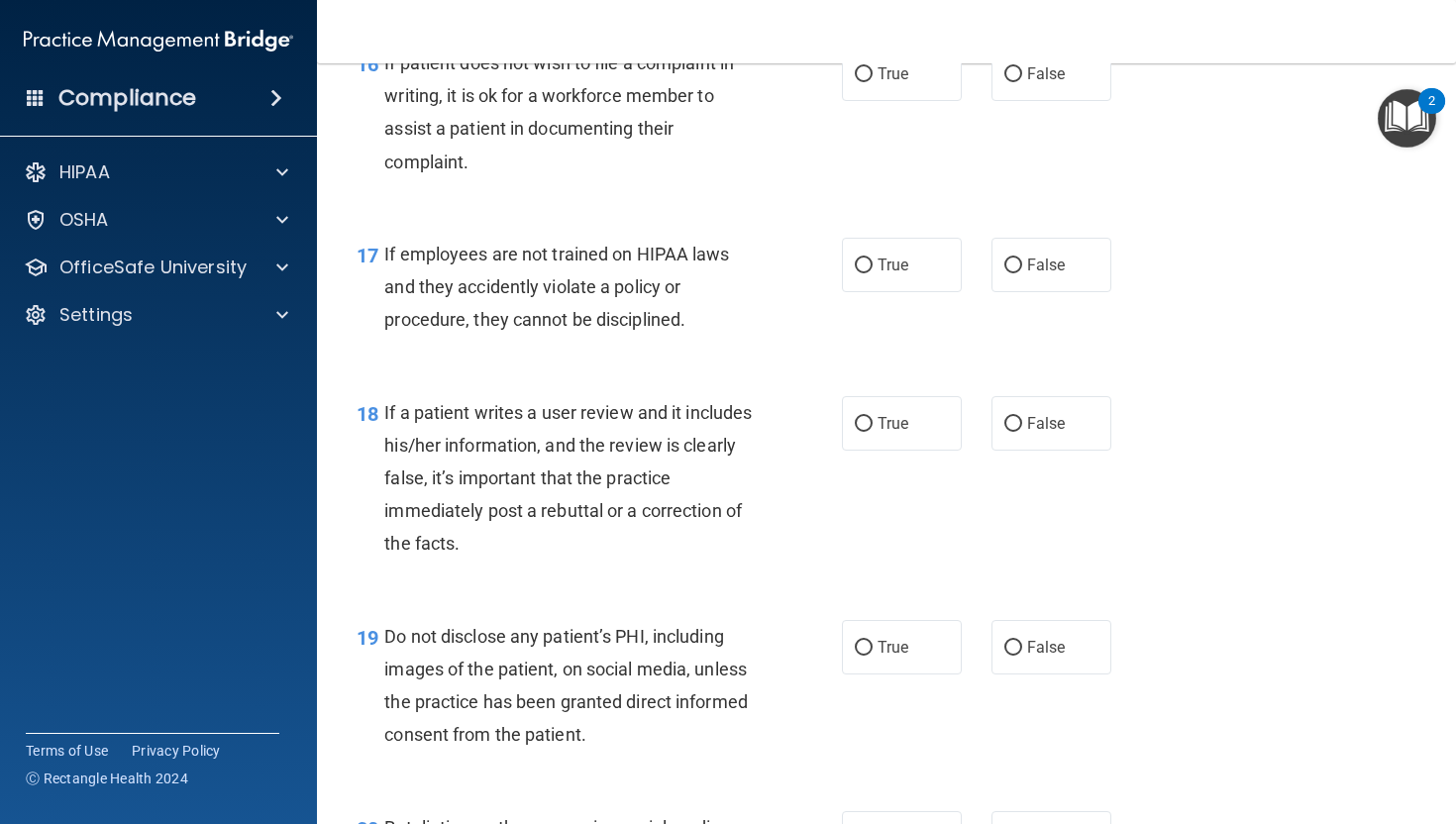 scroll, scrollTop: 3298, scrollLeft: 0, axis: vertical 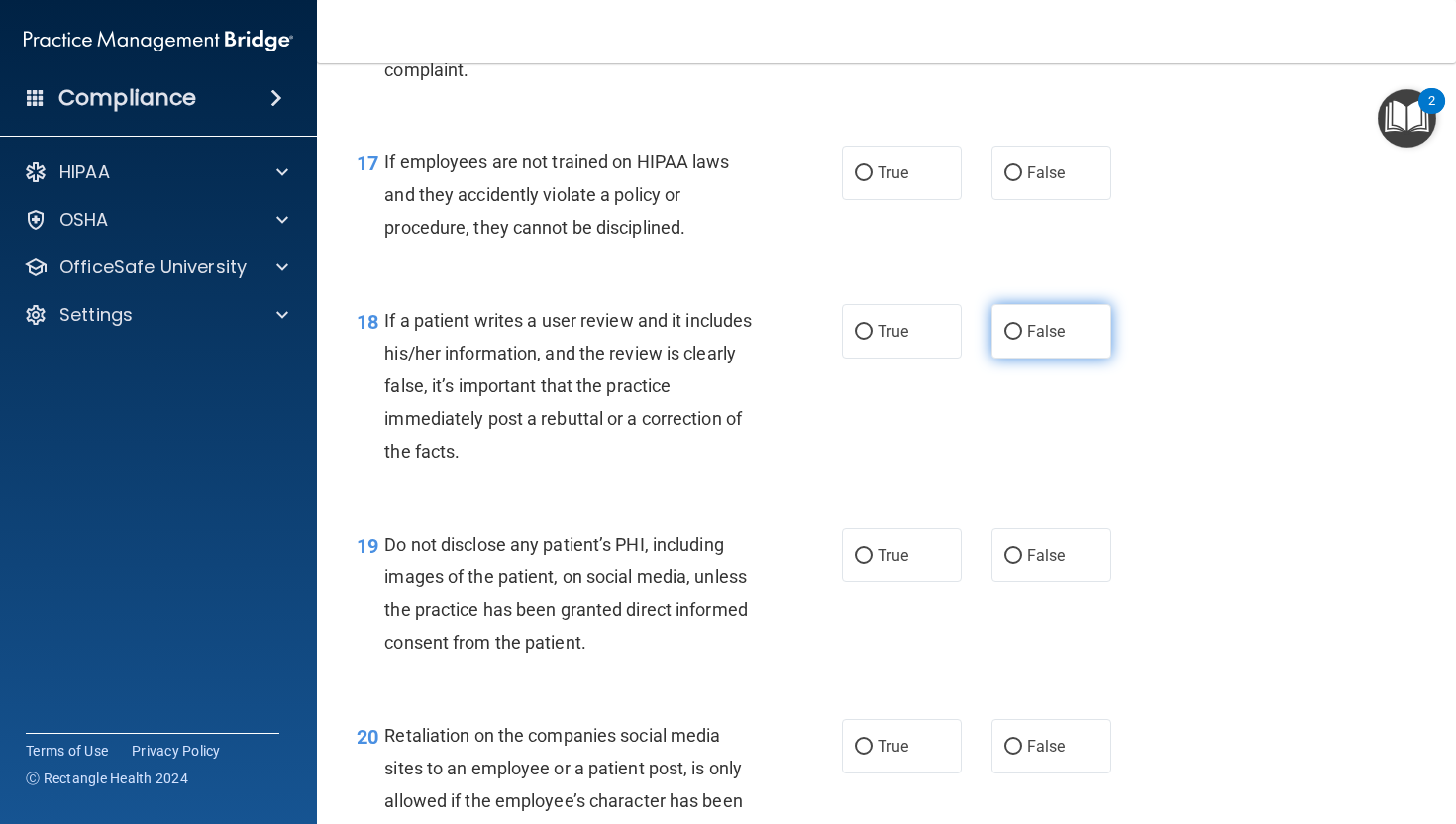 click on "False" at bounding box center [1051, 331] 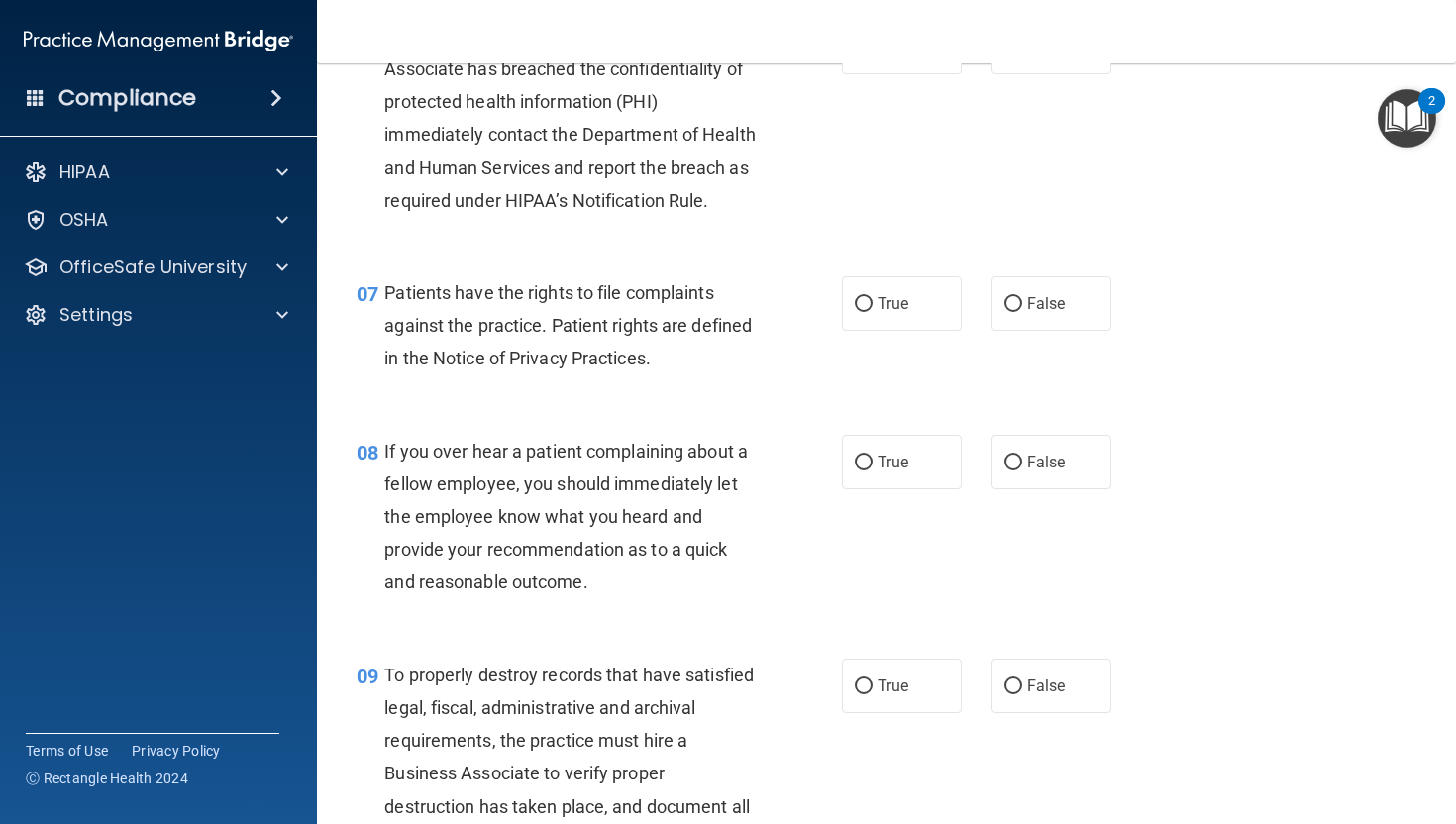 scroll, scrollTop: 1219, scrollLeft: 0, axis: vertical 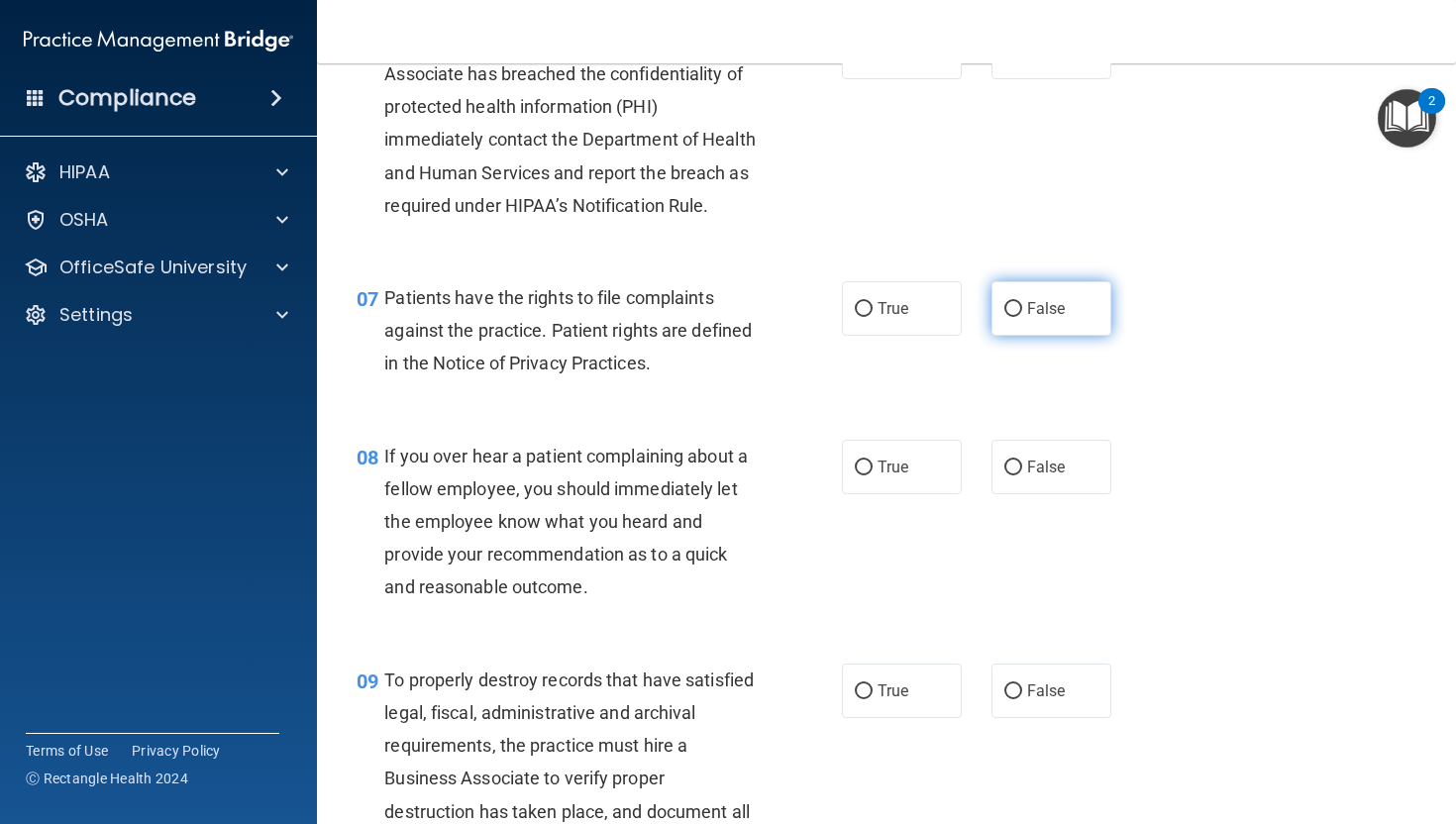 click on "False" at bounding box center (1051, 308) 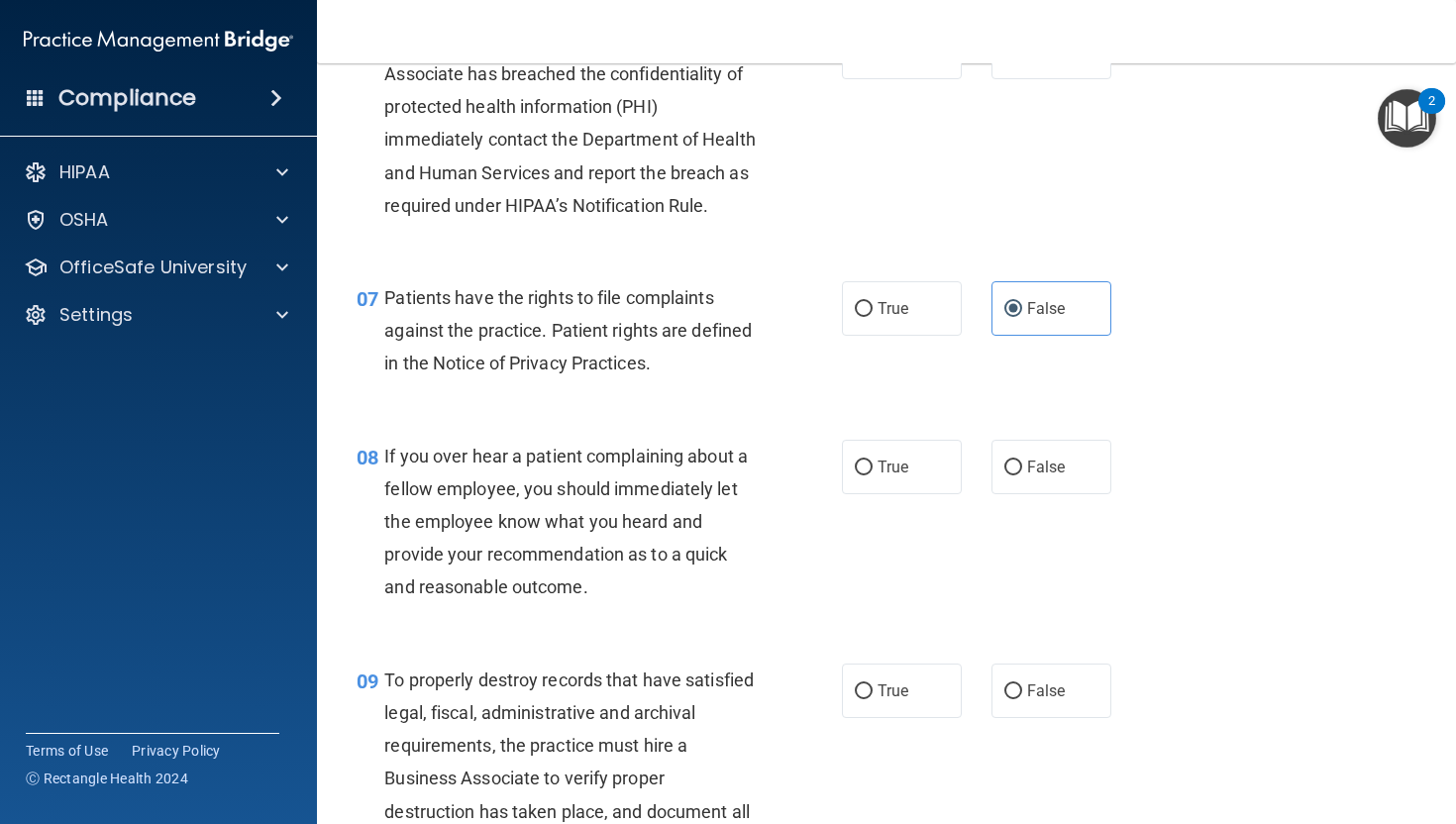 click on "08       If you over hear a patient complaining about a fellow employee, you should immediately let the employee know what you heard and provide your recommendation as to a quick and reasonable outcome.                  True           False" at bounding box center (886, 527) 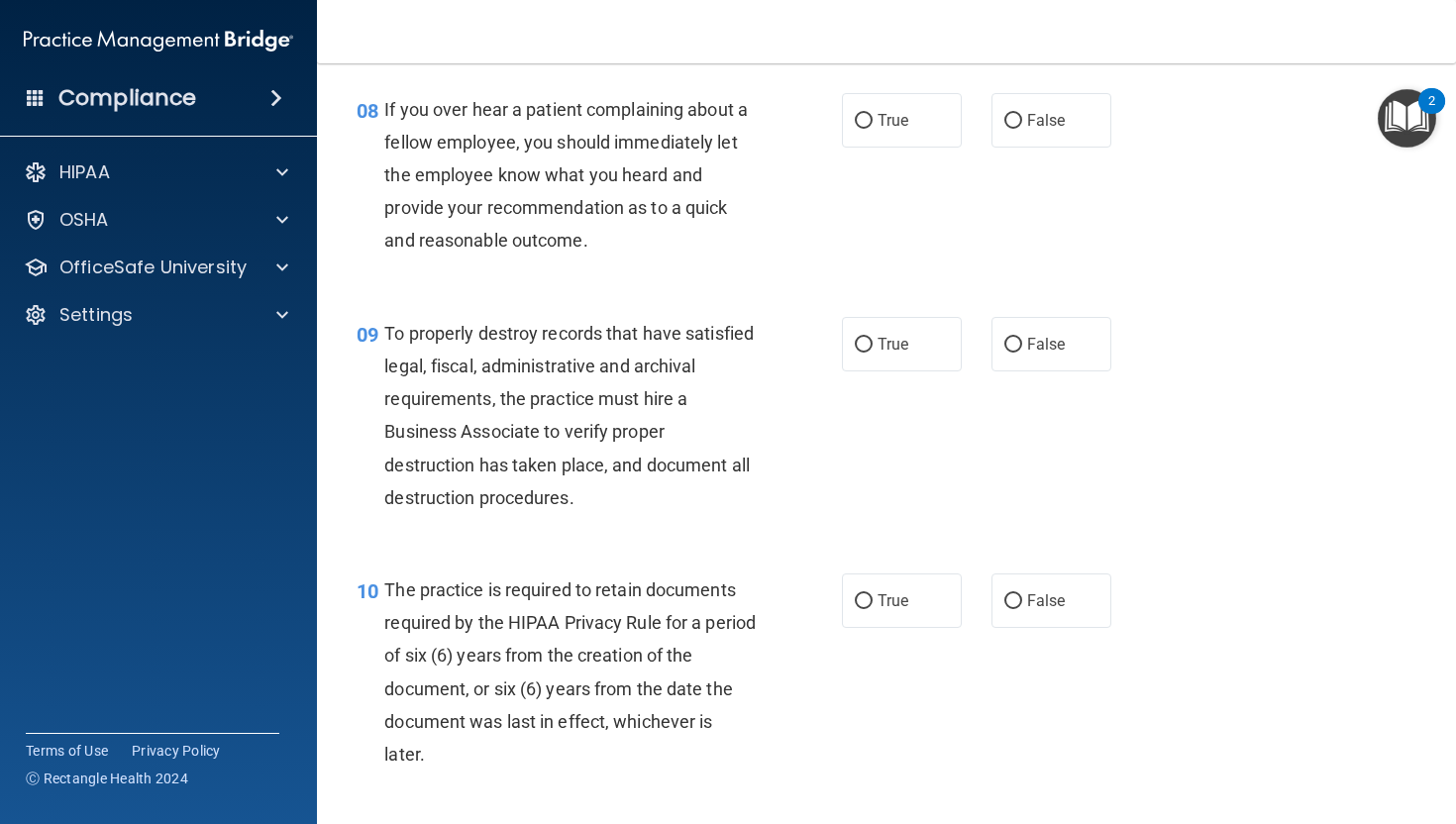 scroll, scrollTop: 1568, scrollLeft: 0, axis: vertical 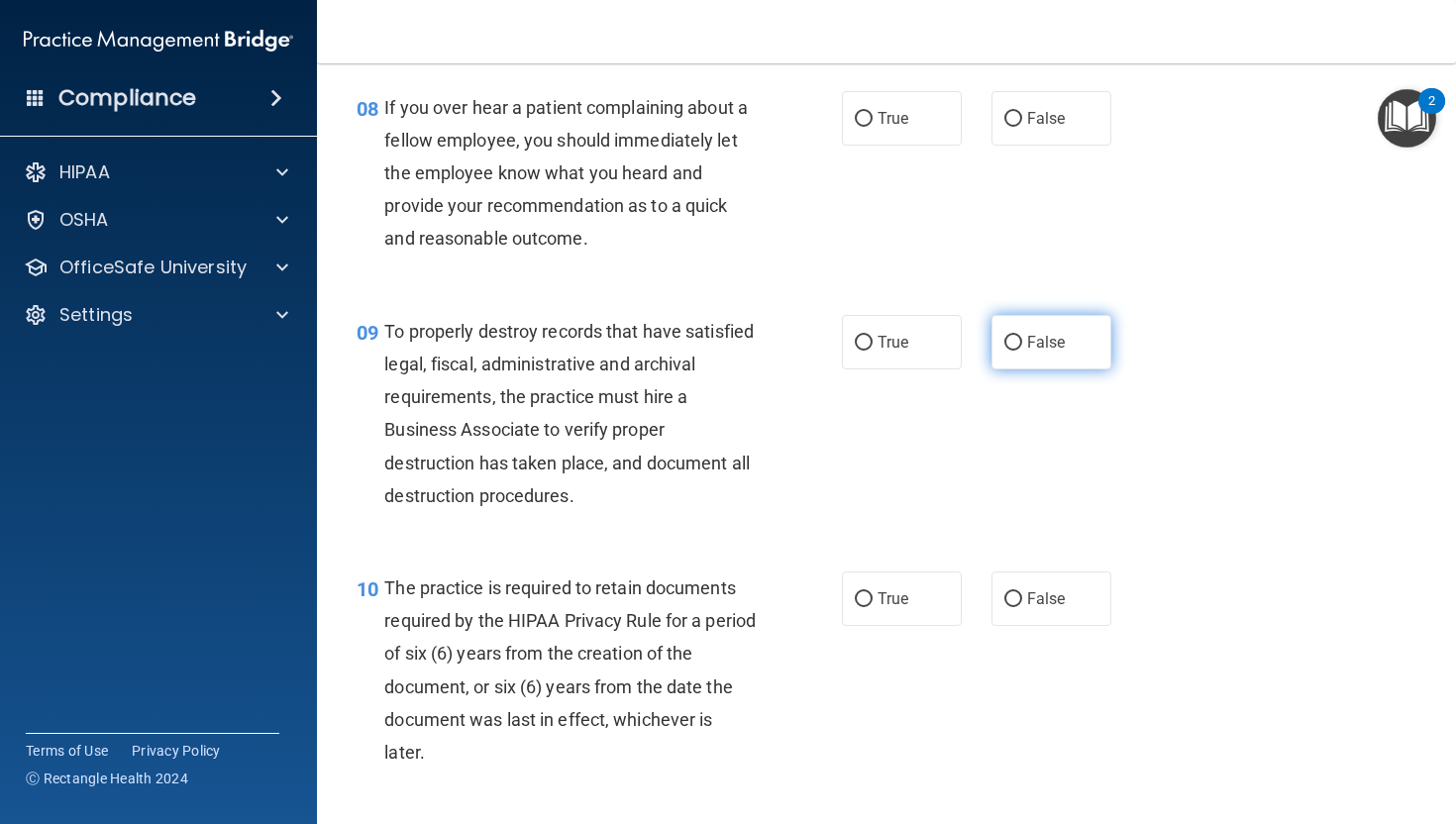 click on "False" at bounding box center (1046, 342) 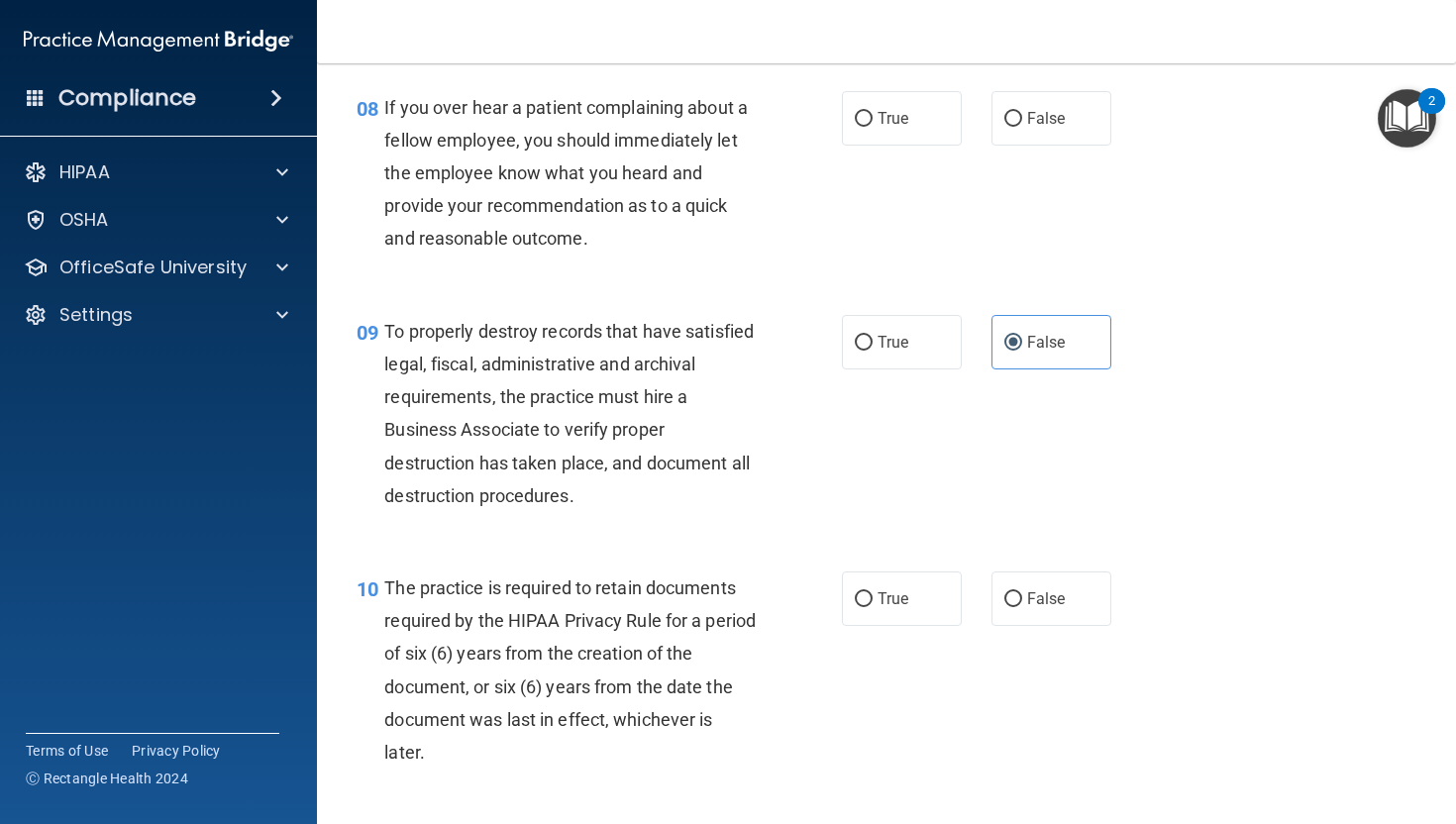 click on "09       To properly destroy records that have satisfied legal, fiscal, administrative and archival requirements, the practice must hire a Business Associate to verify proper destruction has taken place, and document all destruction procedures.                  True           False" at bounding box center [886, 418] 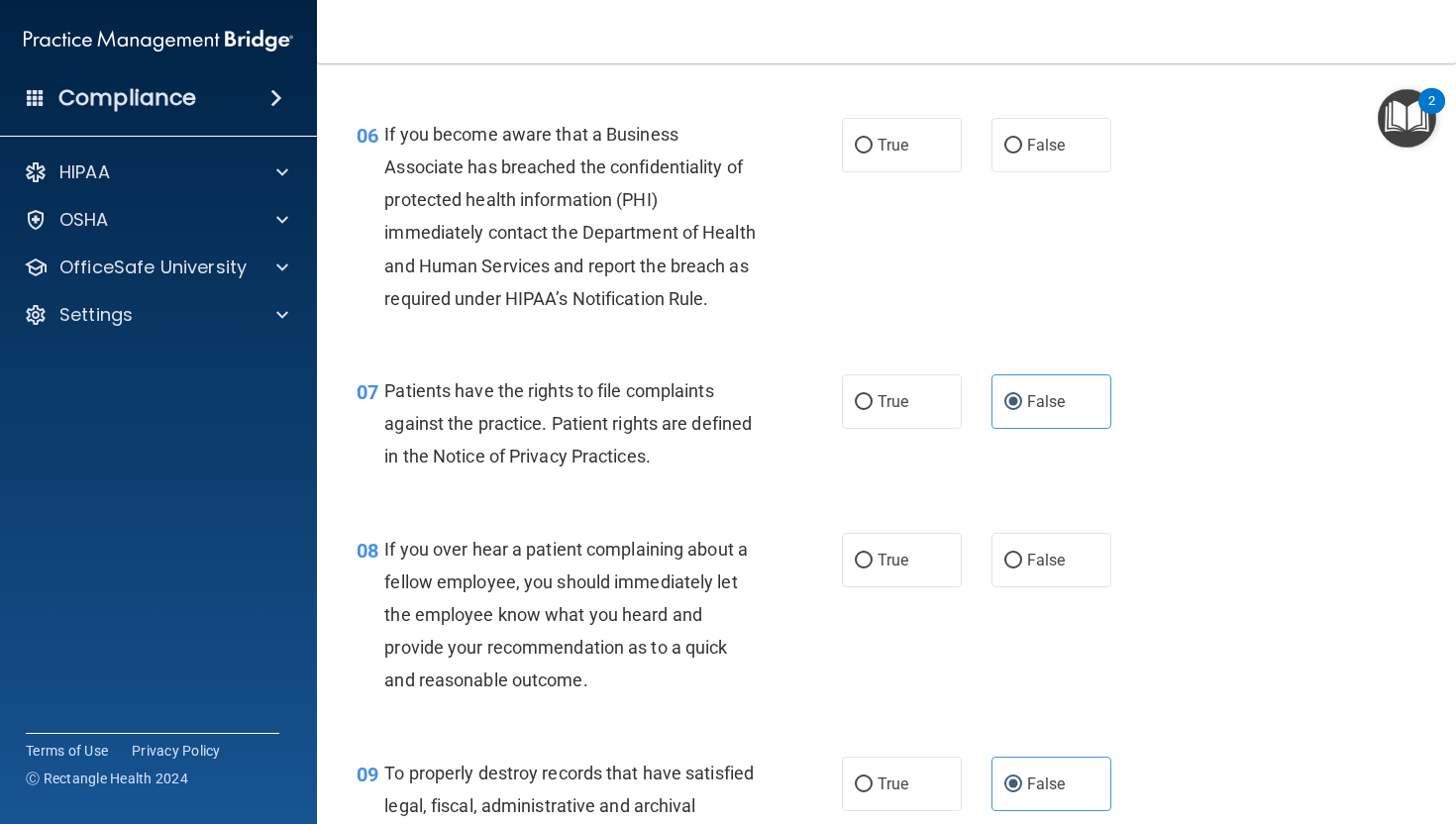 scroll, scrollTop: 1121, scrollLeft: 0, axis: vertical 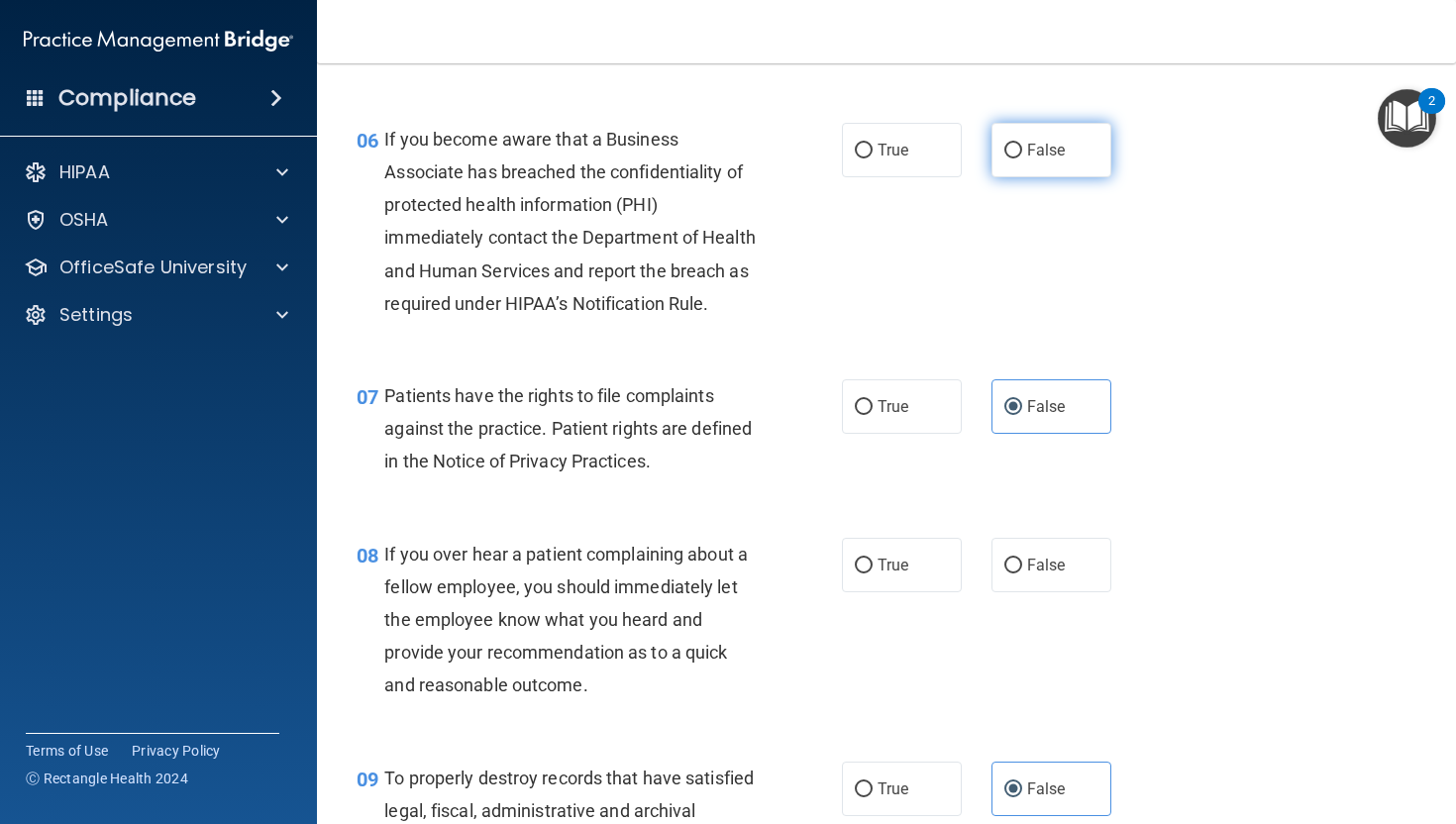 click on "False" at bounding box center (1046, 150) 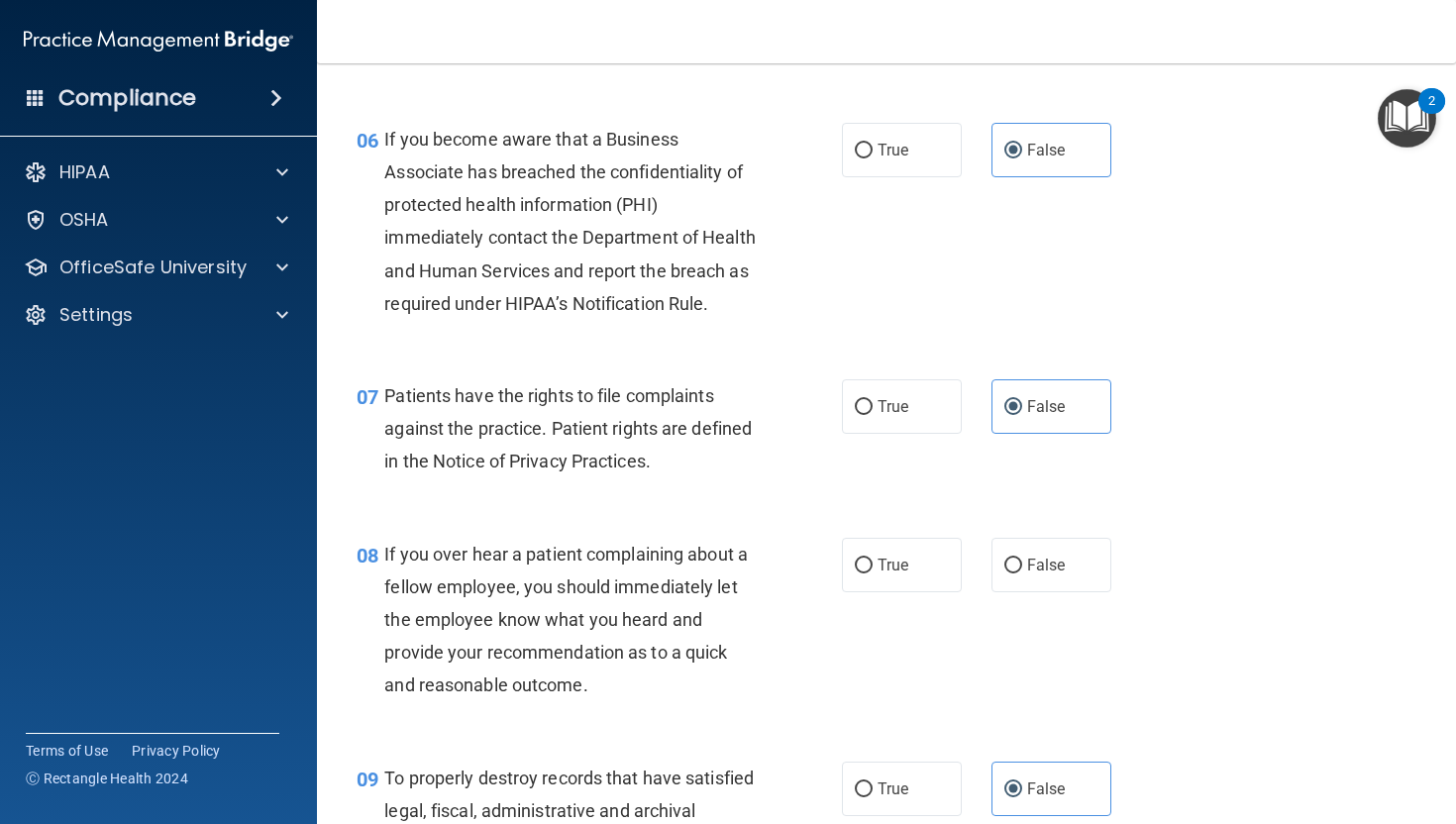 click on "06       If you become aware that a Business Associate has breached the confidentiality of protected health information (PHI) immediately contact the Department of Health and Human Services and report the breach as required under HIPAA’s Notification Rule.                  True           False" at bounding box center [886, 226] 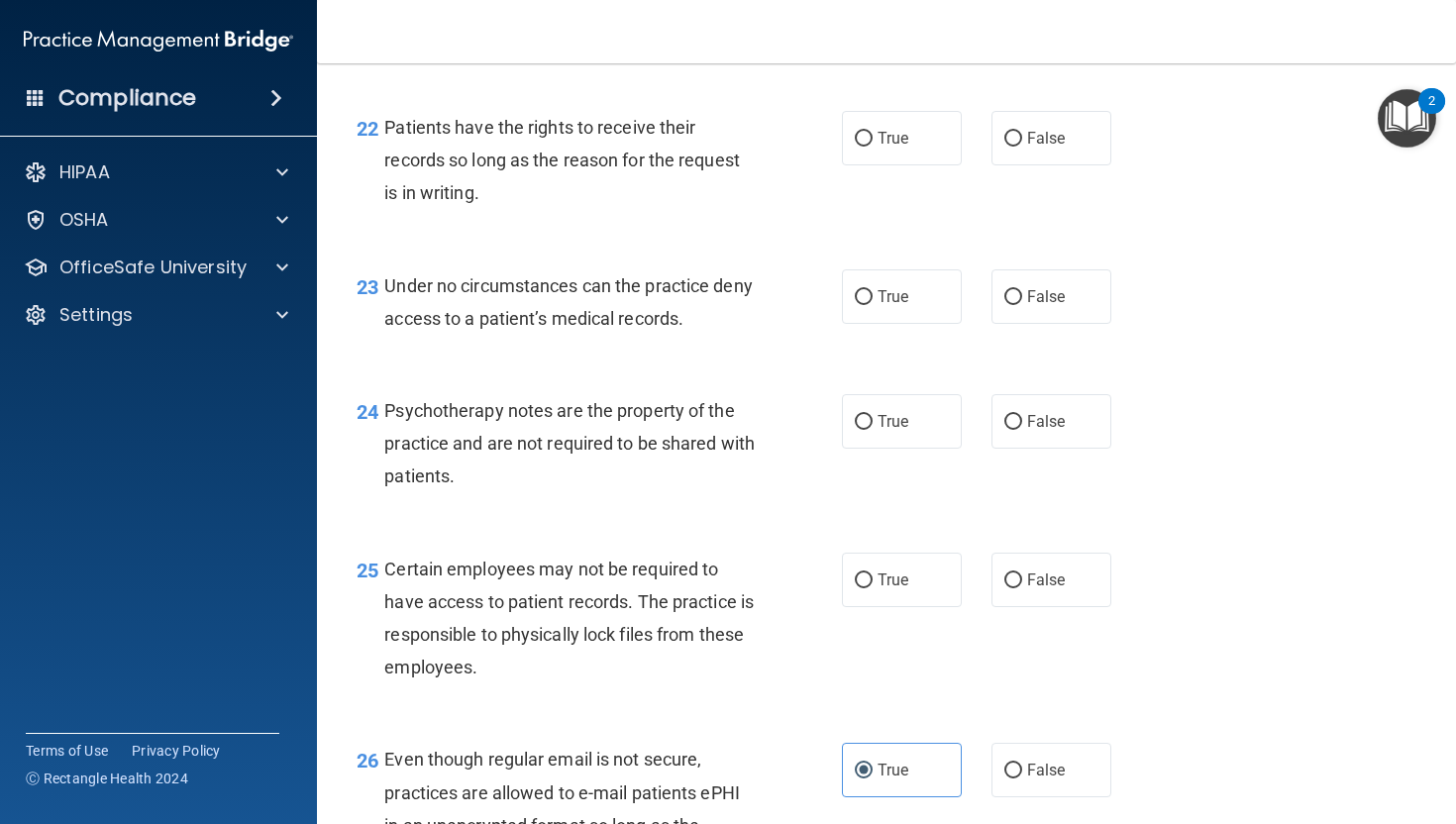 scroll, scrollTop: 4225, scrollLeft: 0, axis: vertical 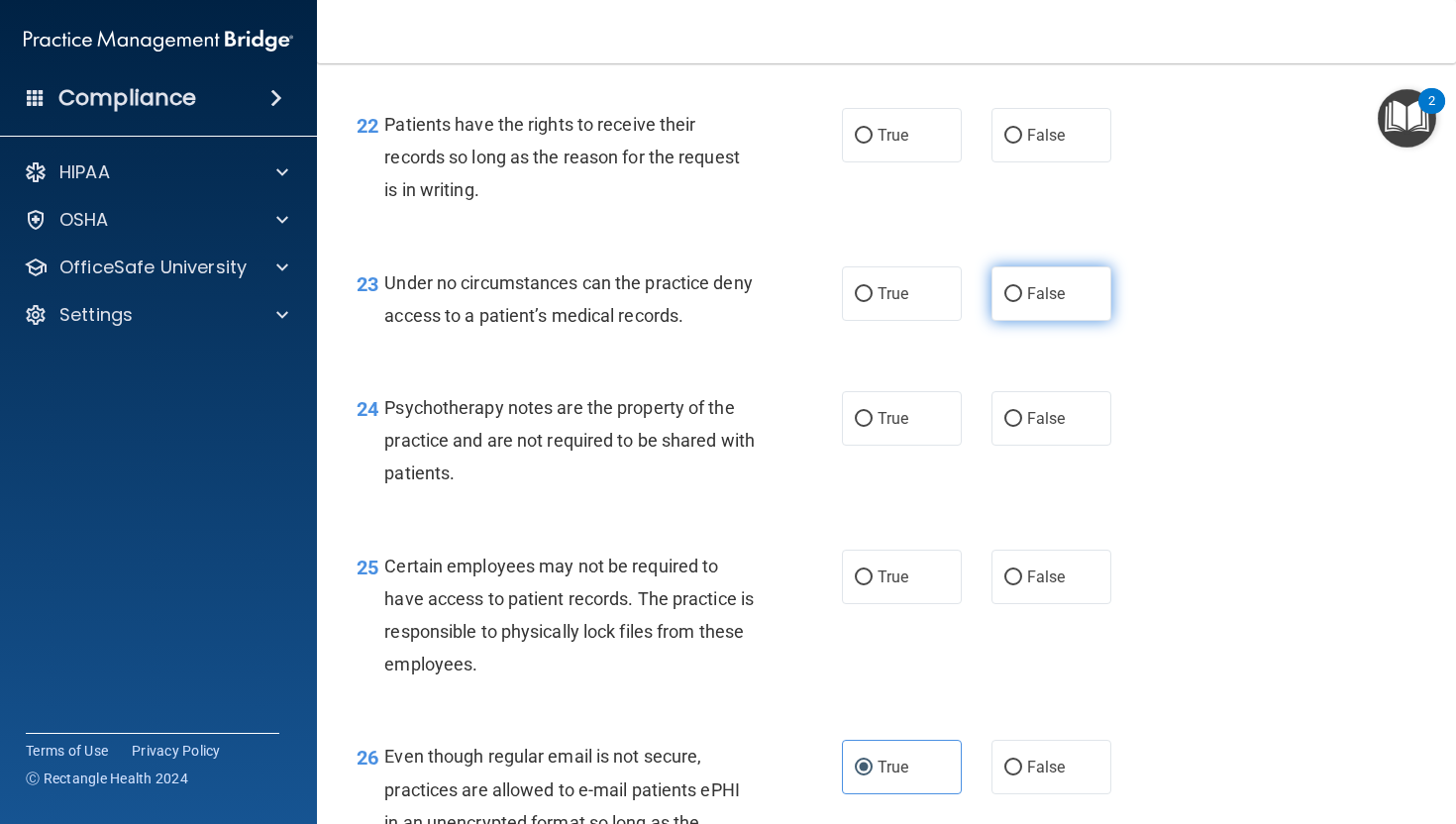 click on "False" at bounding box center [1051, 293] 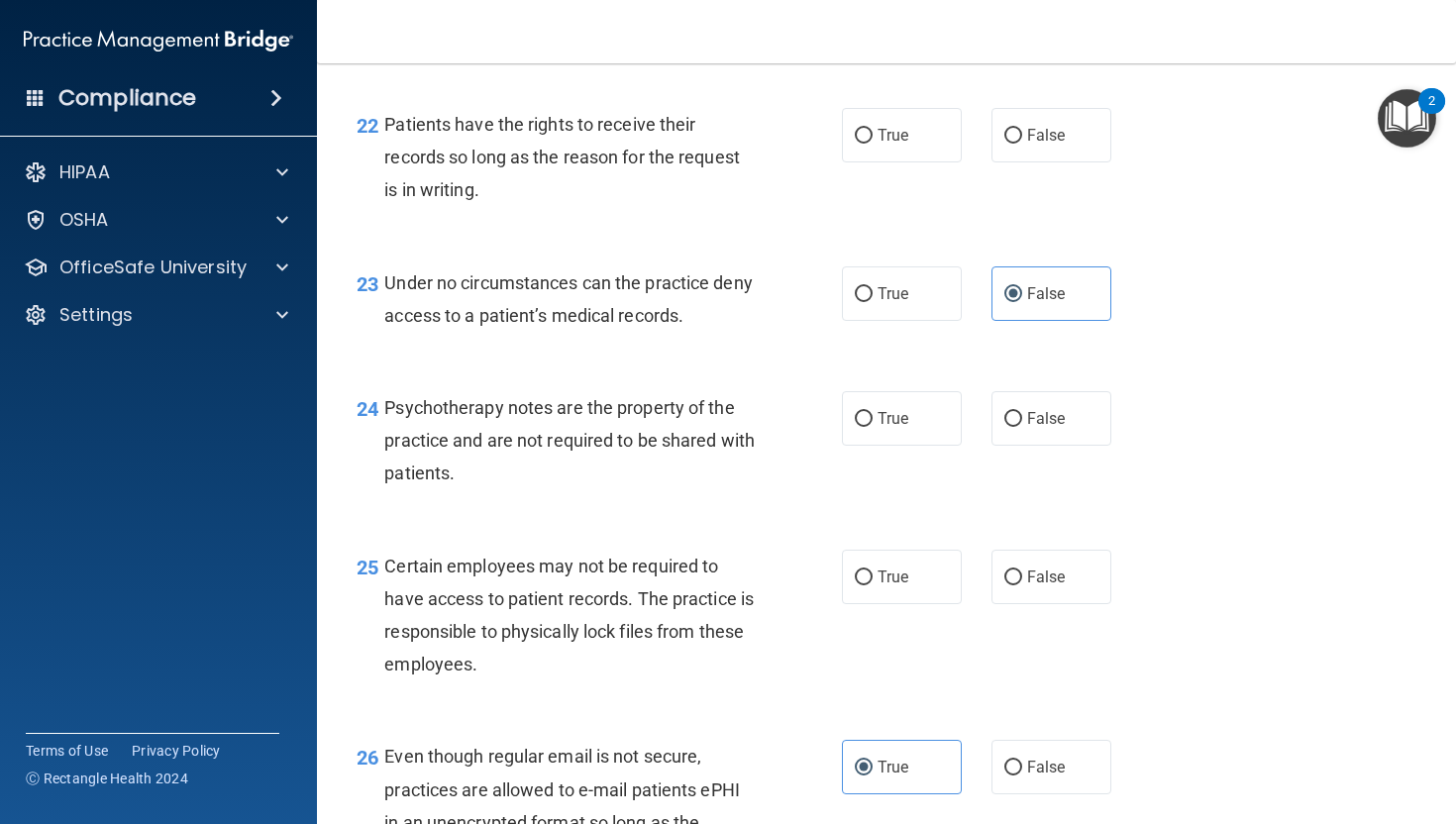 click on "23       Under no circumstances can the practice deny access to a patient’s medical records.                 True           False" at bounding box center (886, 304) 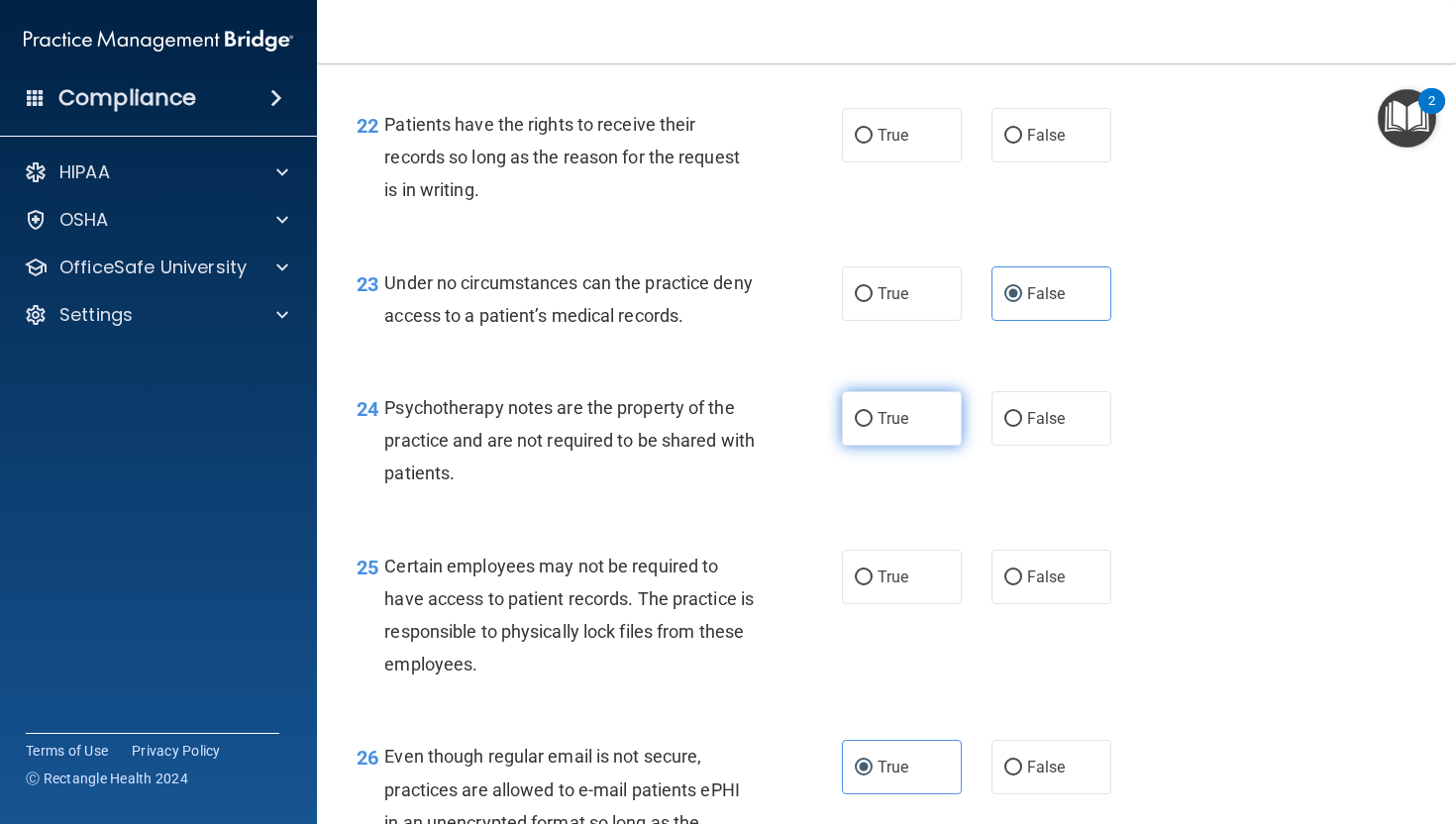 click on "True" at bounding box center [892, 418] 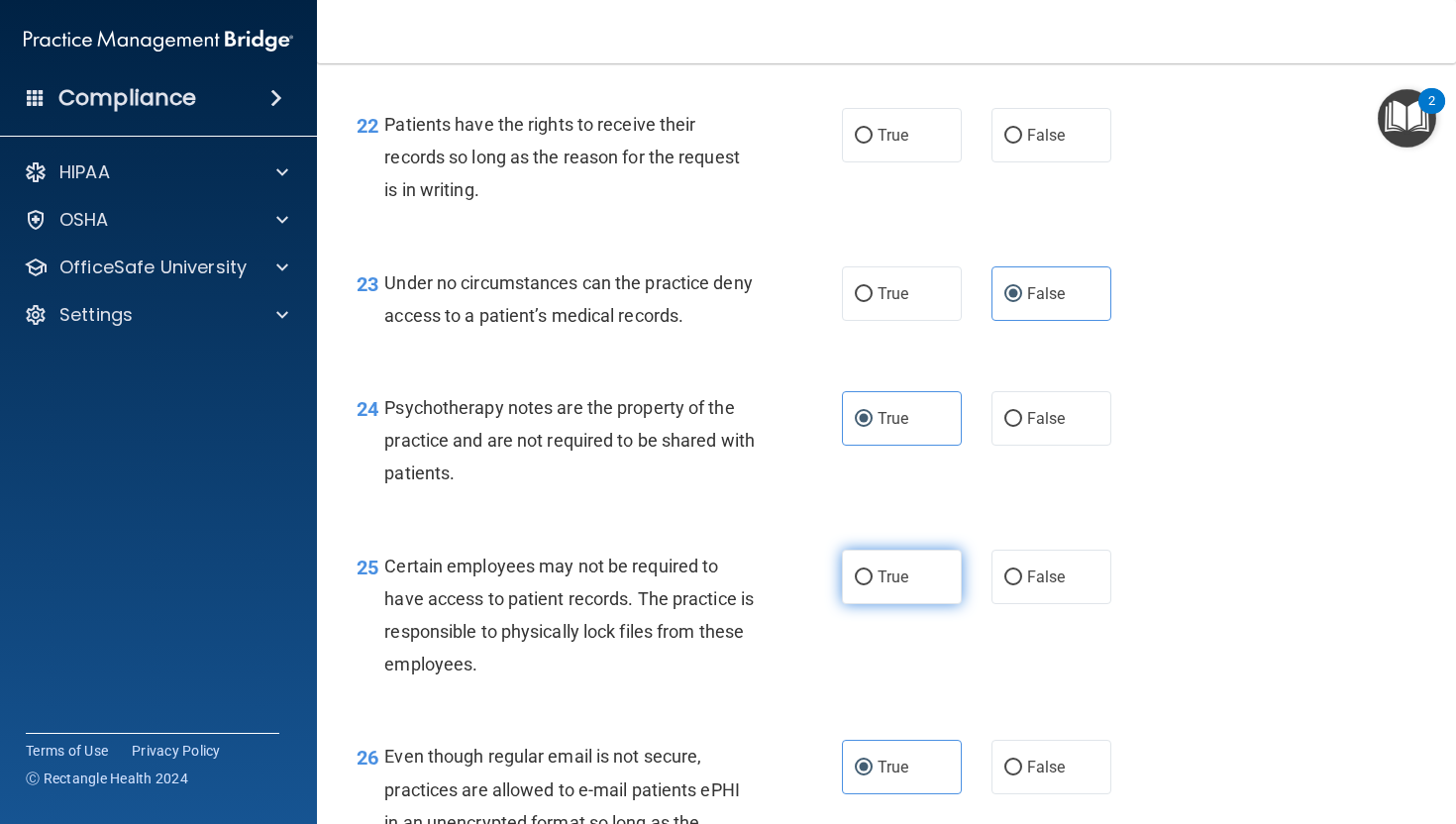 click on "True" at bounding box center [892, 576] 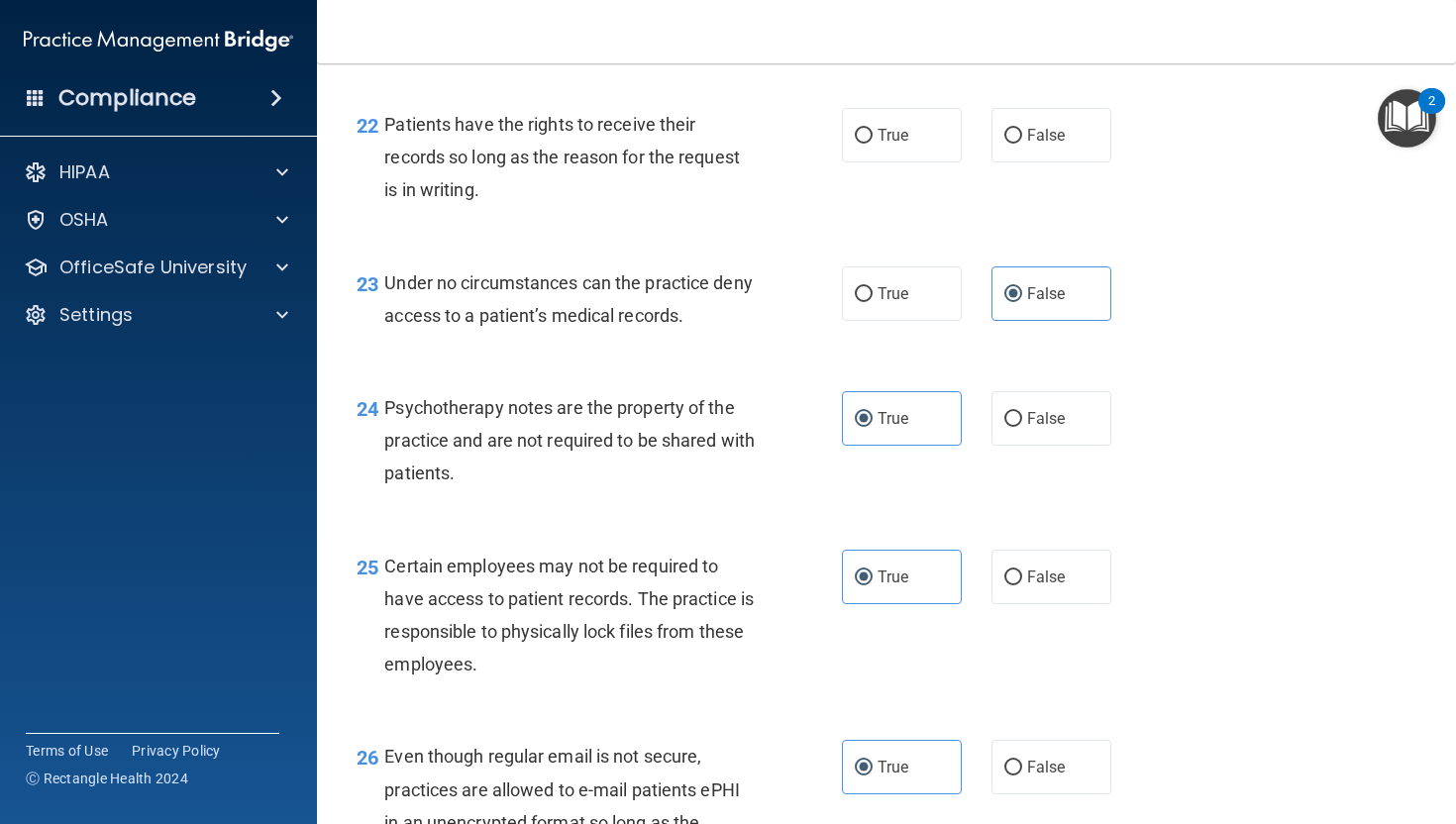 click on "25       Certain employees may not be required to have access to patient records.  The practice is responsible to physically lock files from these employees.                  True           False" at bounding box center (886, 620) 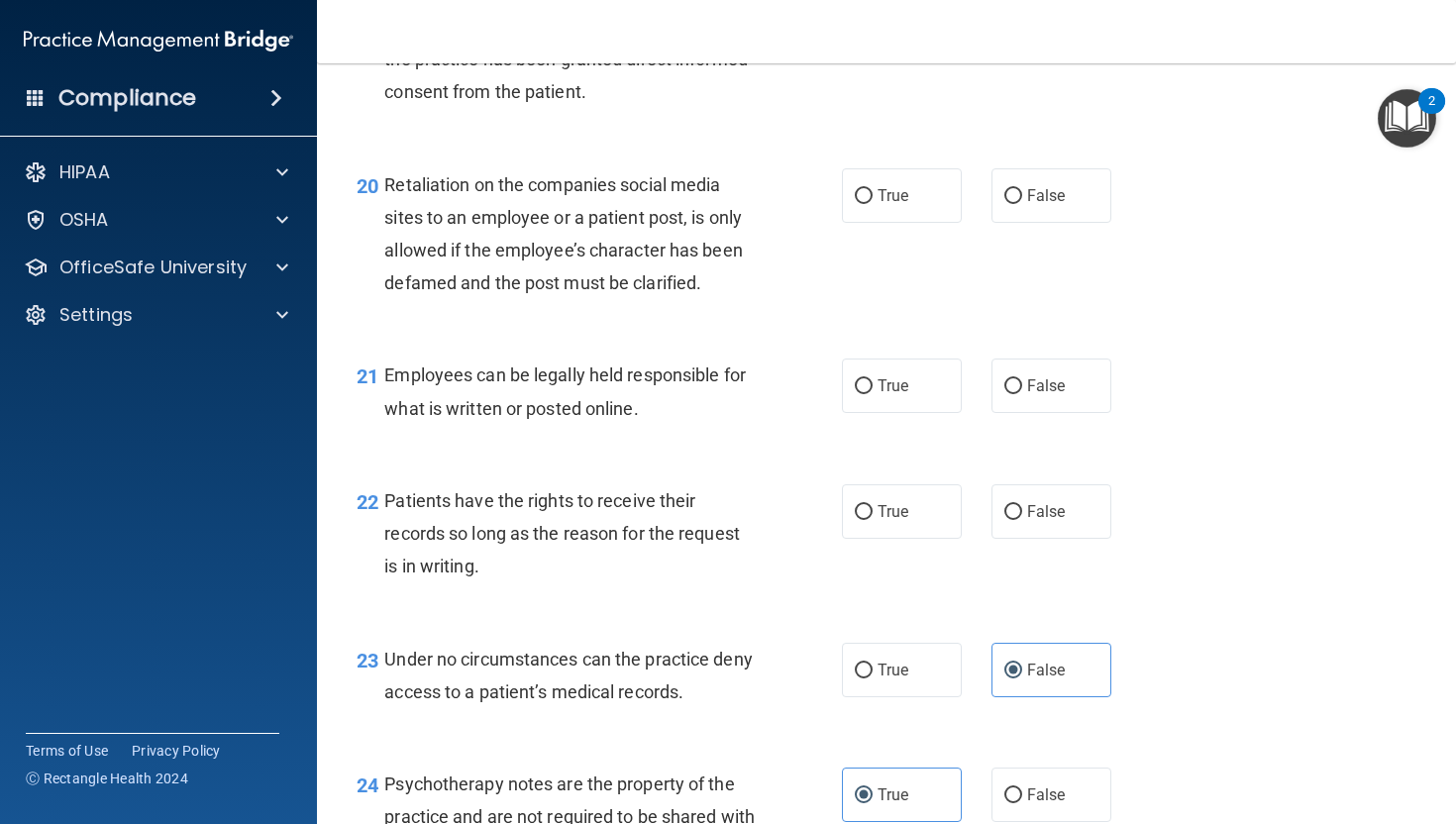 scroll, scrollTop: 3863, scrollLeft: 0, axis: vertical 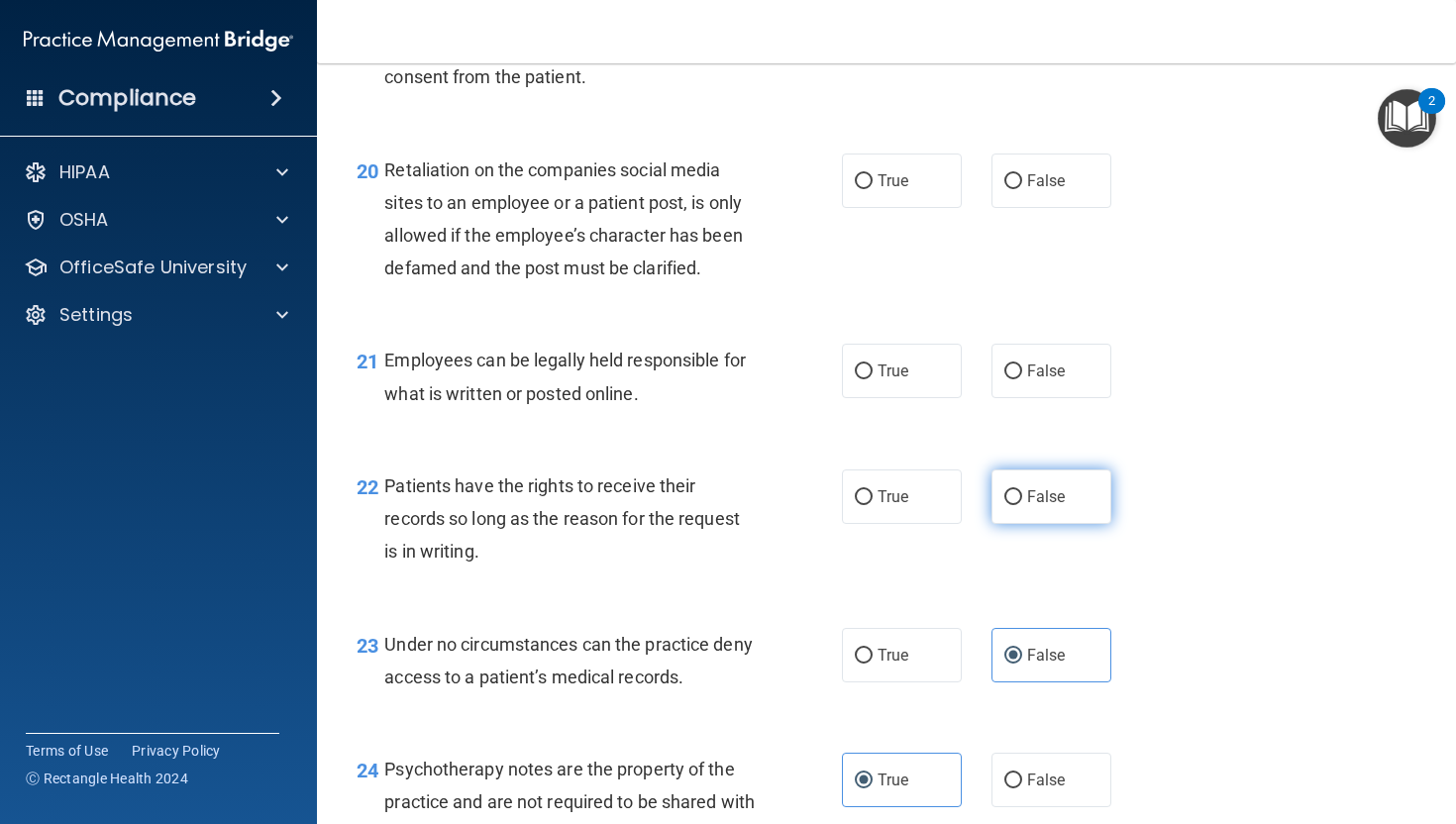 click on "False" at bounding box center [1046, 496] 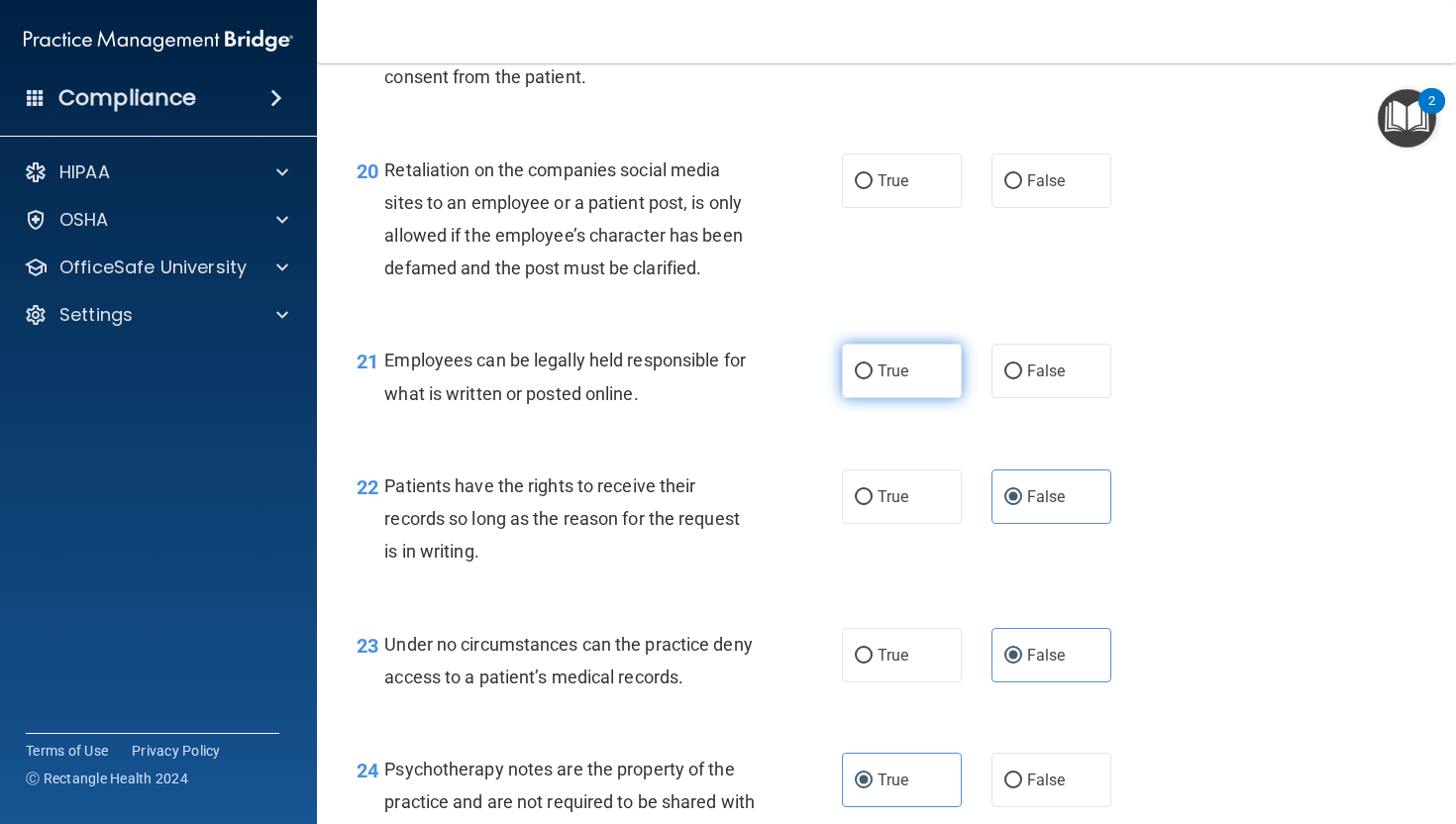click on "True" at bounding box center [901, 370] 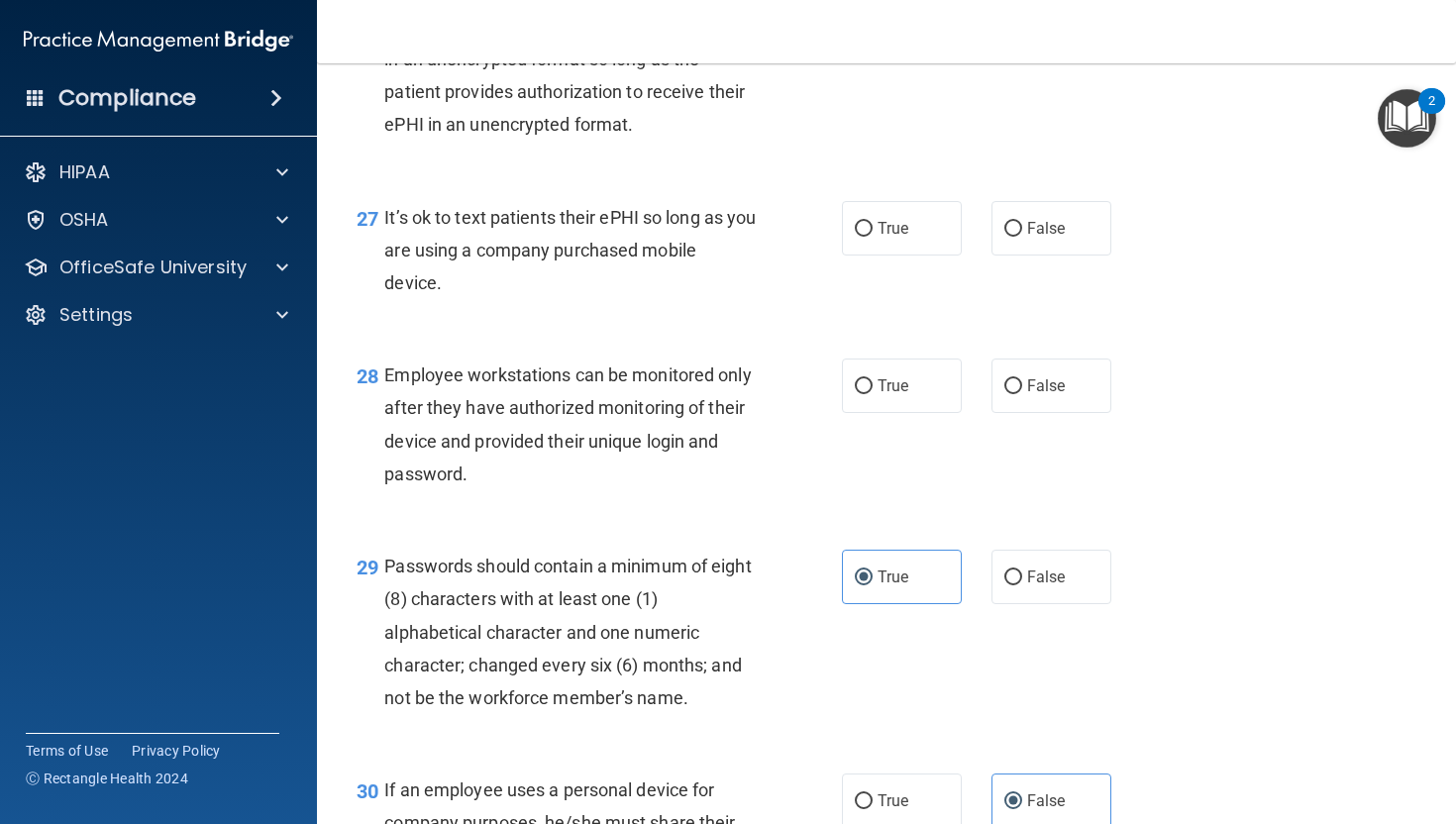 scroll, scrollTop: 5087, scrollLeft: 0, axis: vertical 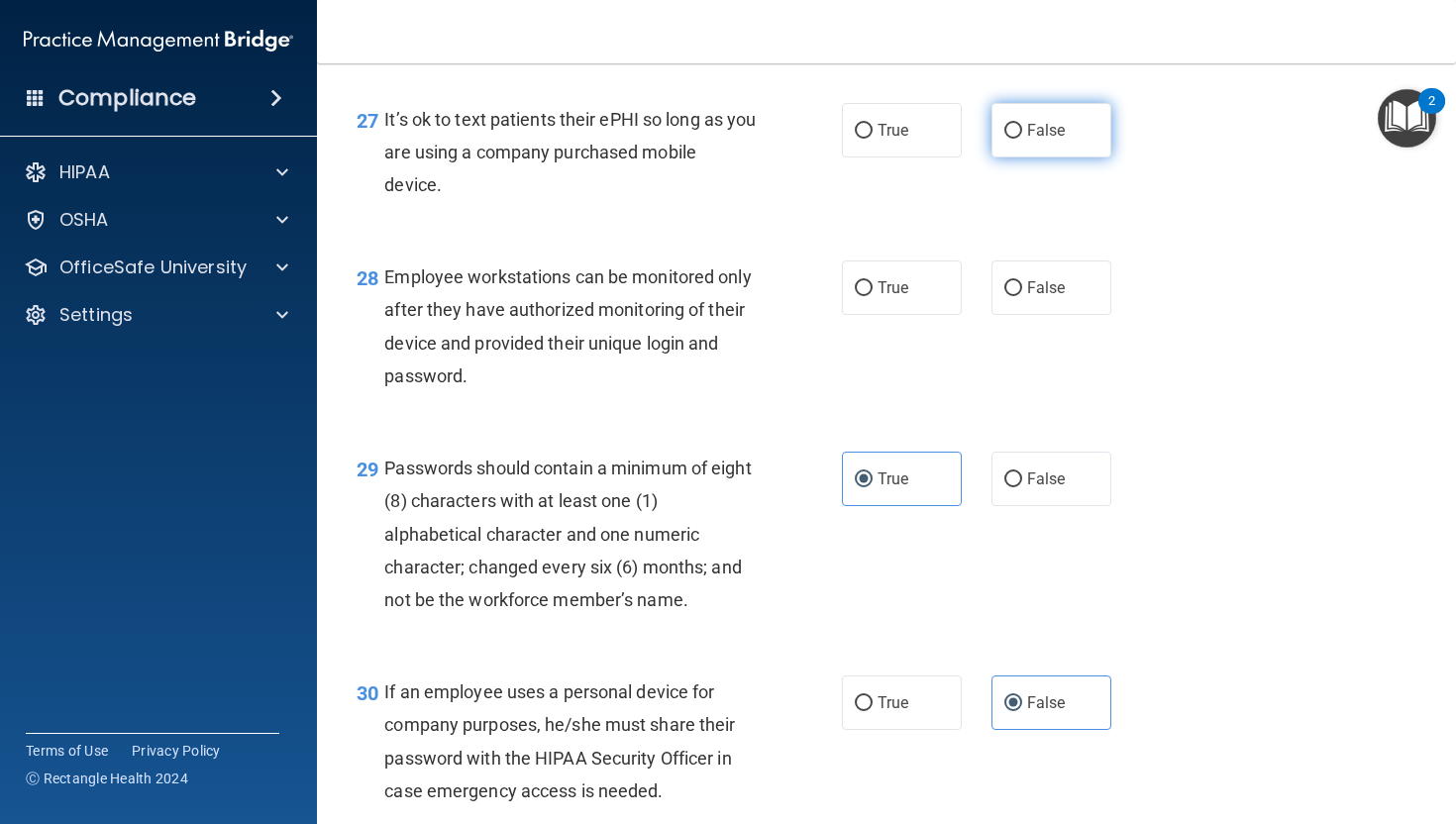 click on "False" at bounding box center (1046, 130) 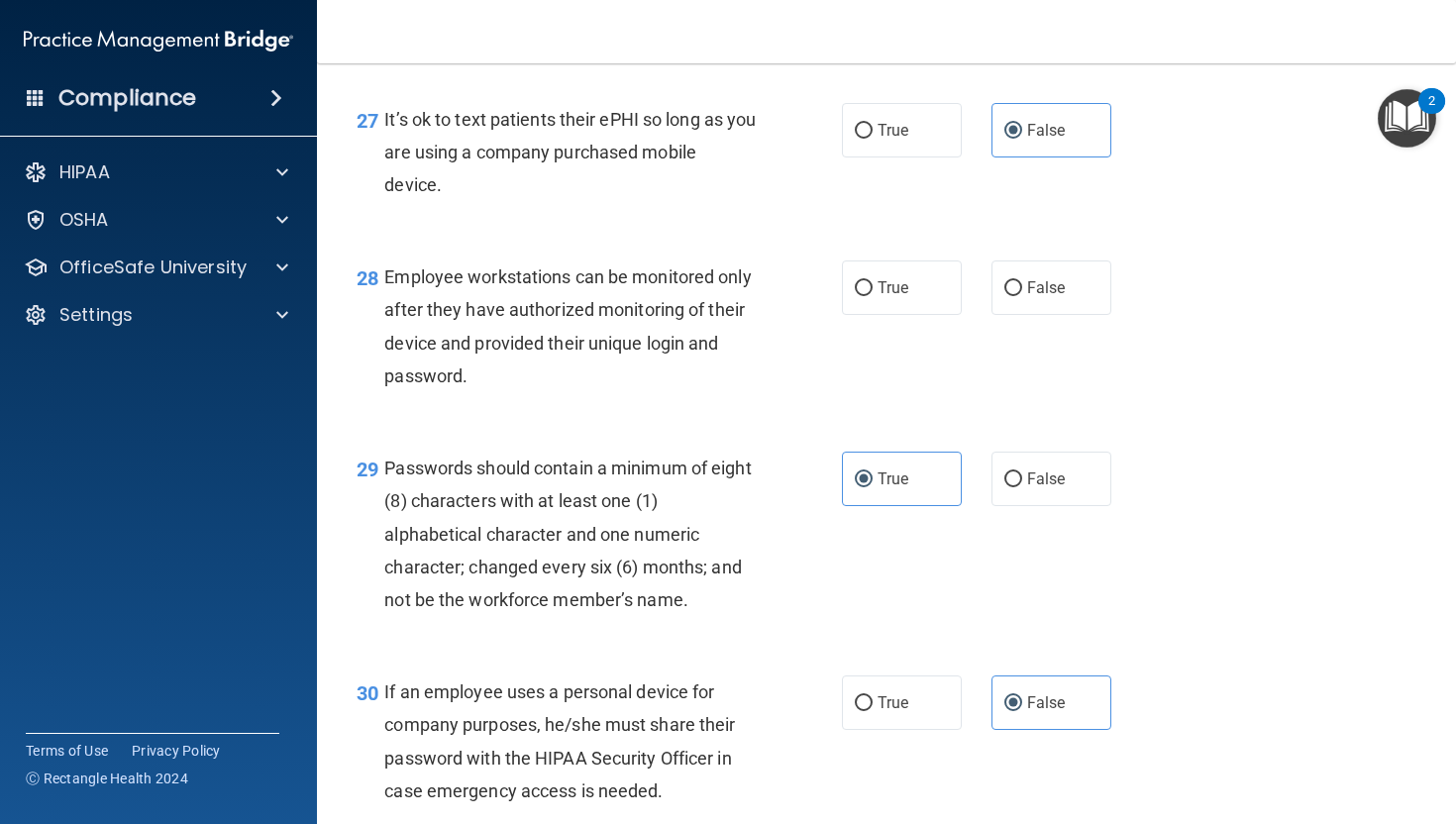 click on "27        It’s ok to text patients their ePHI so long as you are using a company purchased mobile device.                 True           False" at bounding box center [886, 157] 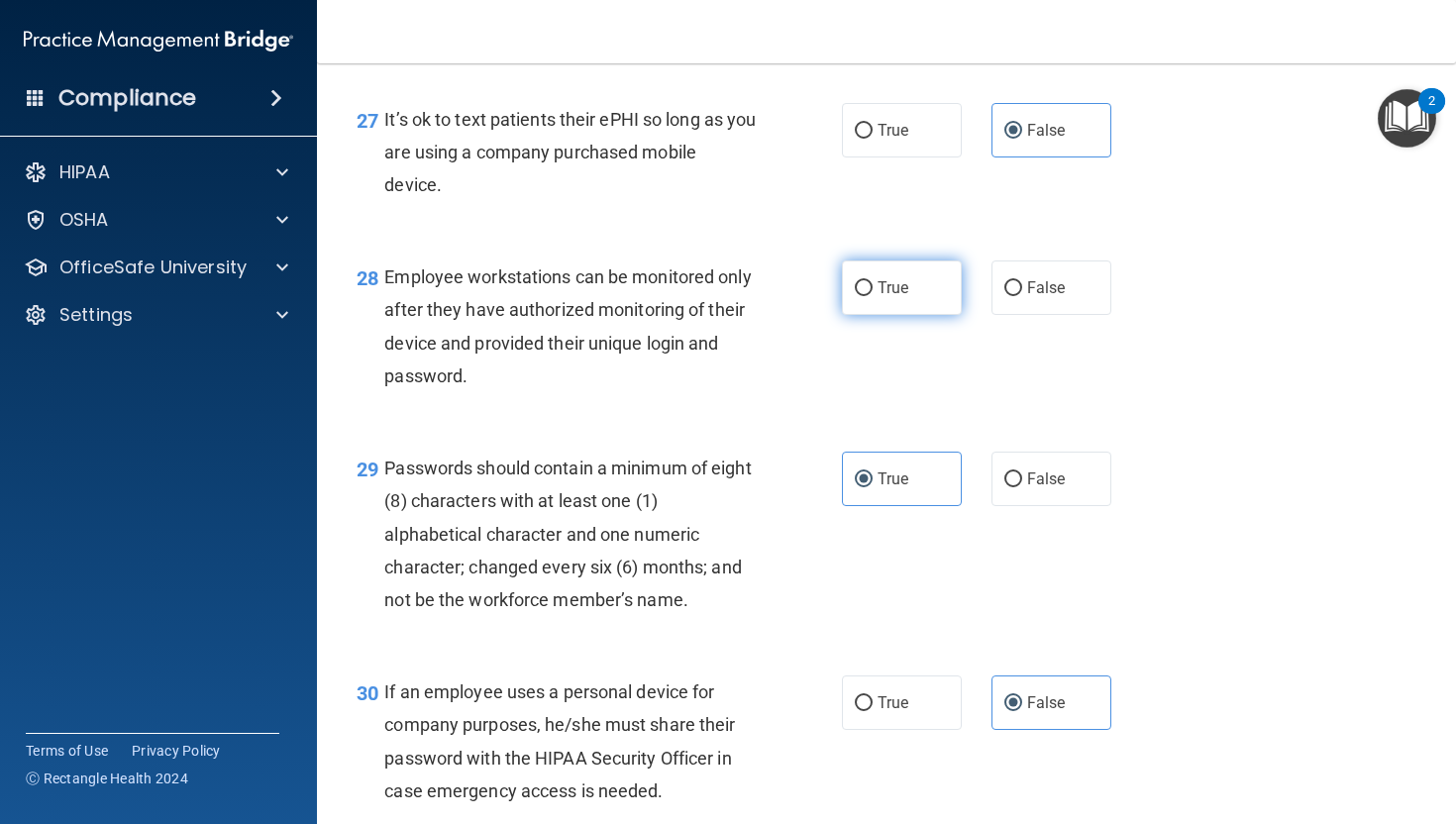 click on "True" at bounding box center [901, 287] 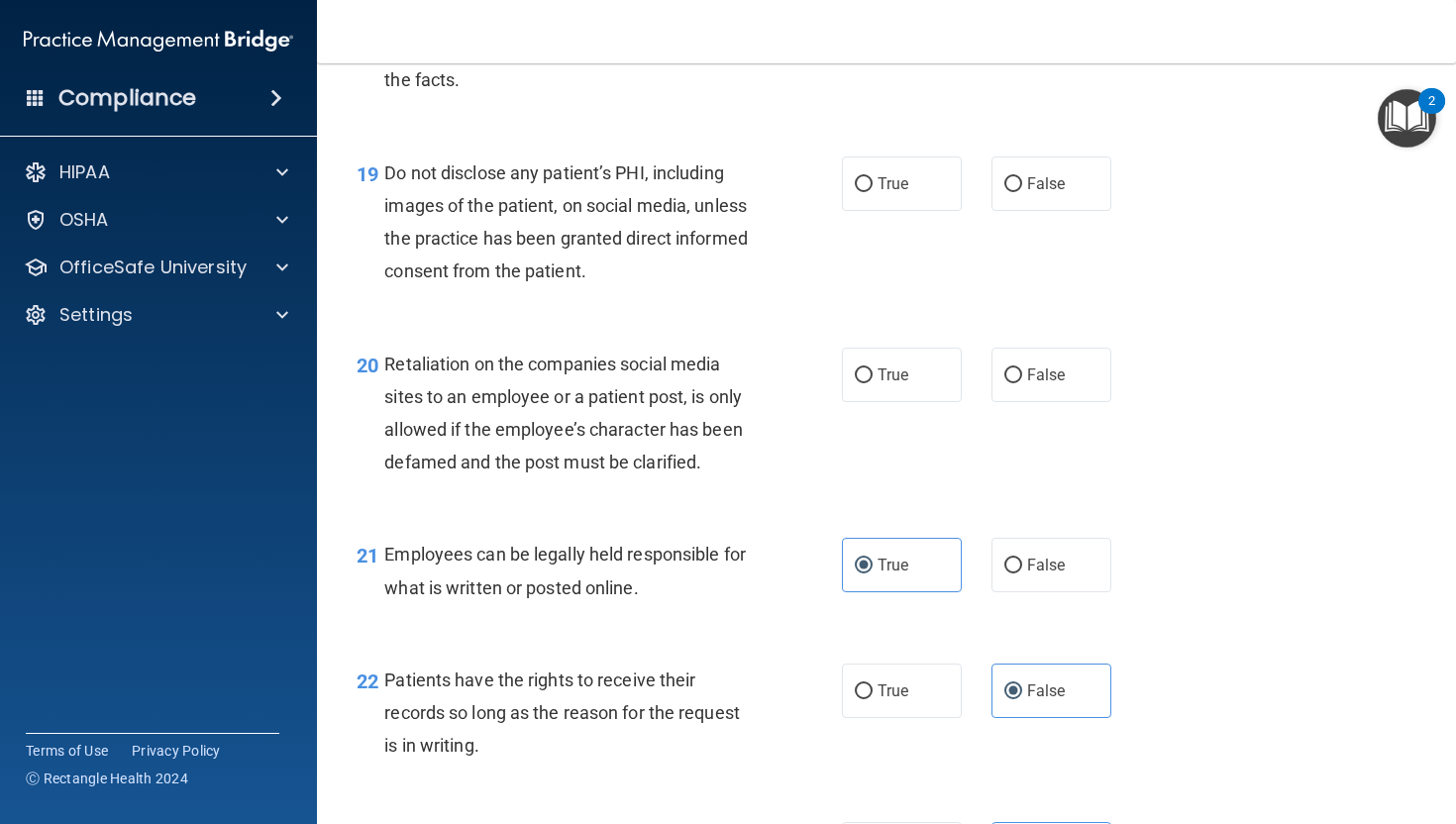 scroll, scrollTop: 3476, scrollLeft: 0, axis: vertical 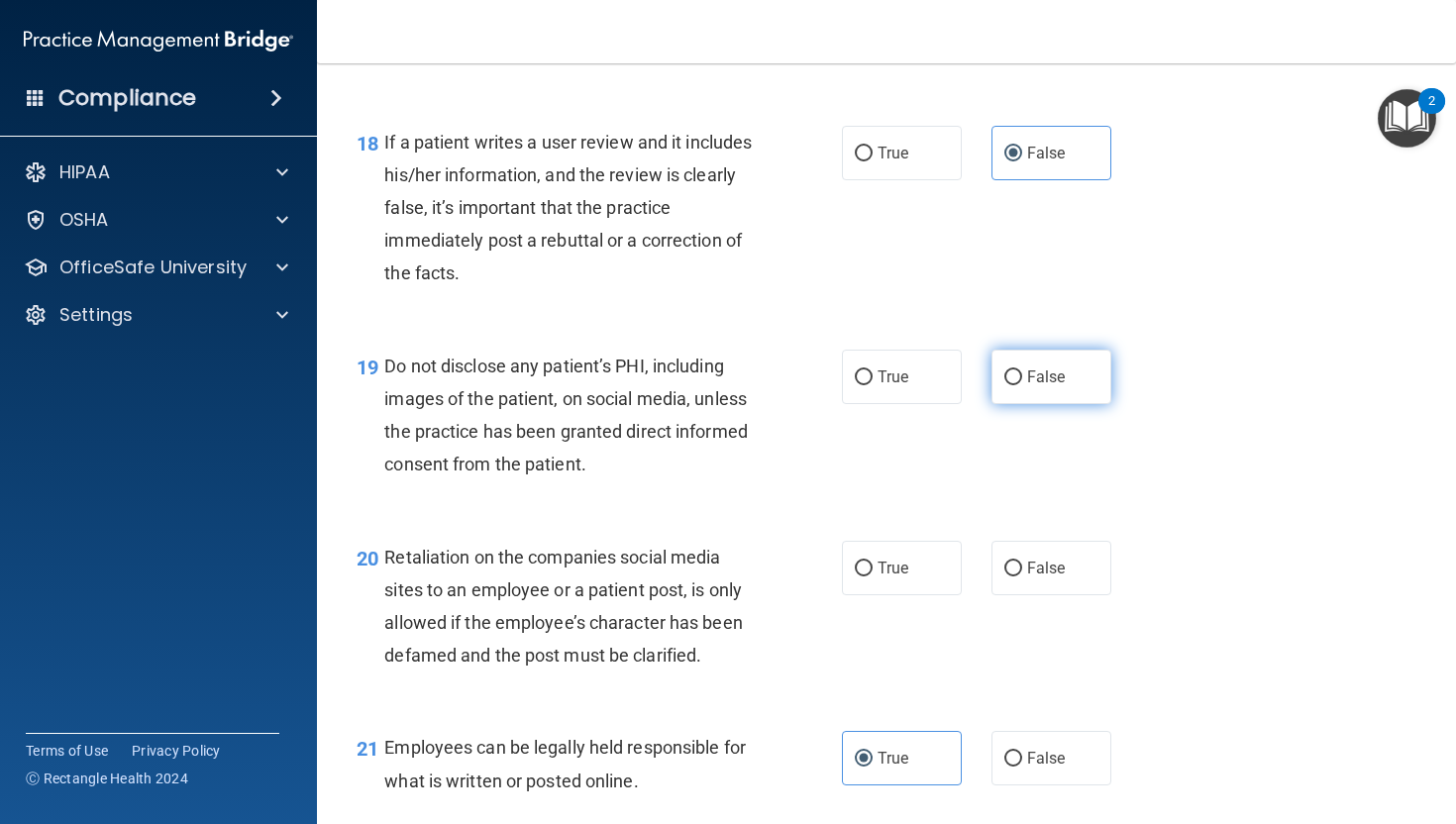 click on "False" at bounding box center [1046, 376] 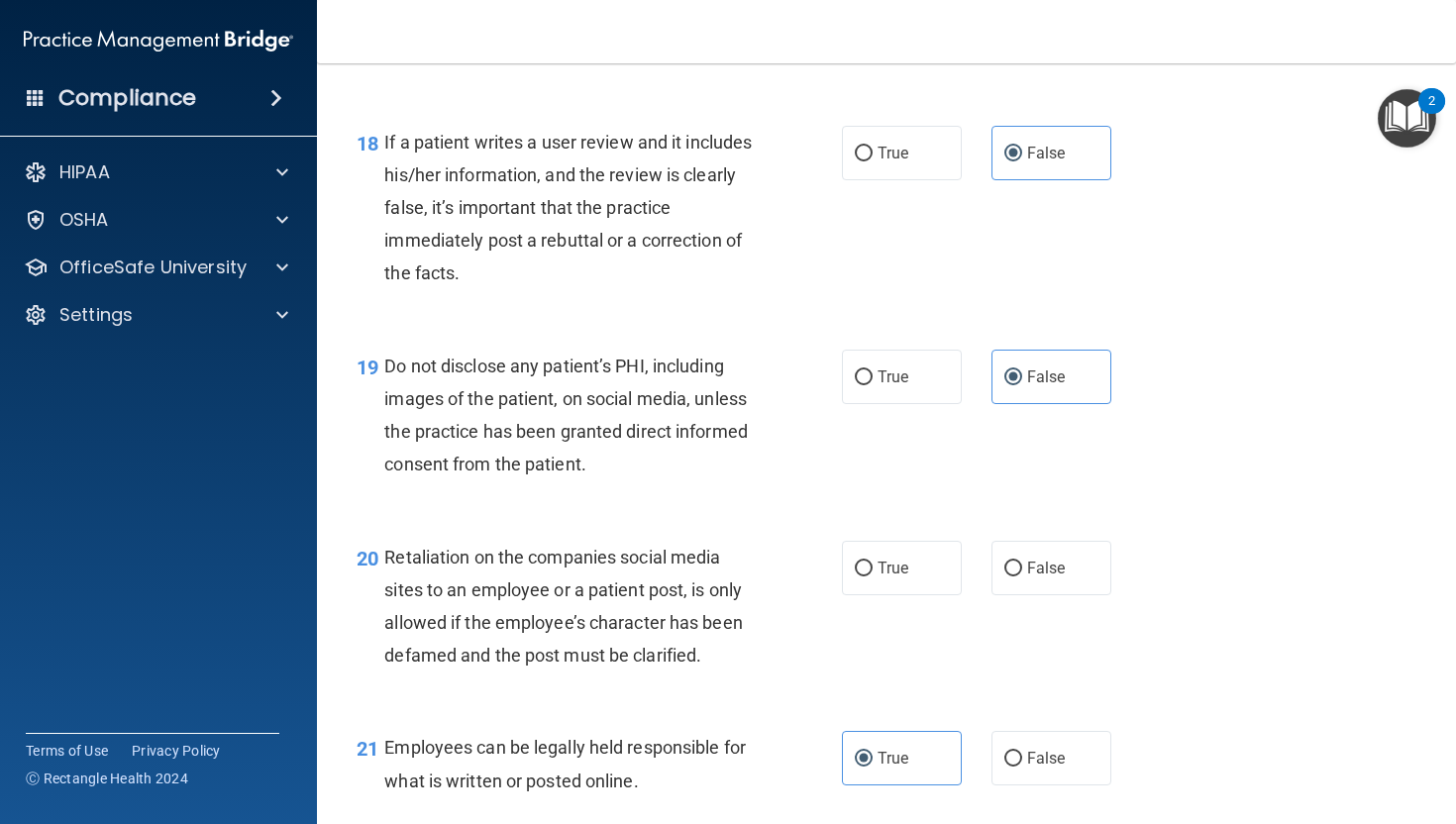 click on "19       Do not disclose any patient’s PHI, including images of the patient, on social media, unless the practice has been granted direct informed consent from the patient.                 True           False" at bounding box center (886, 420) 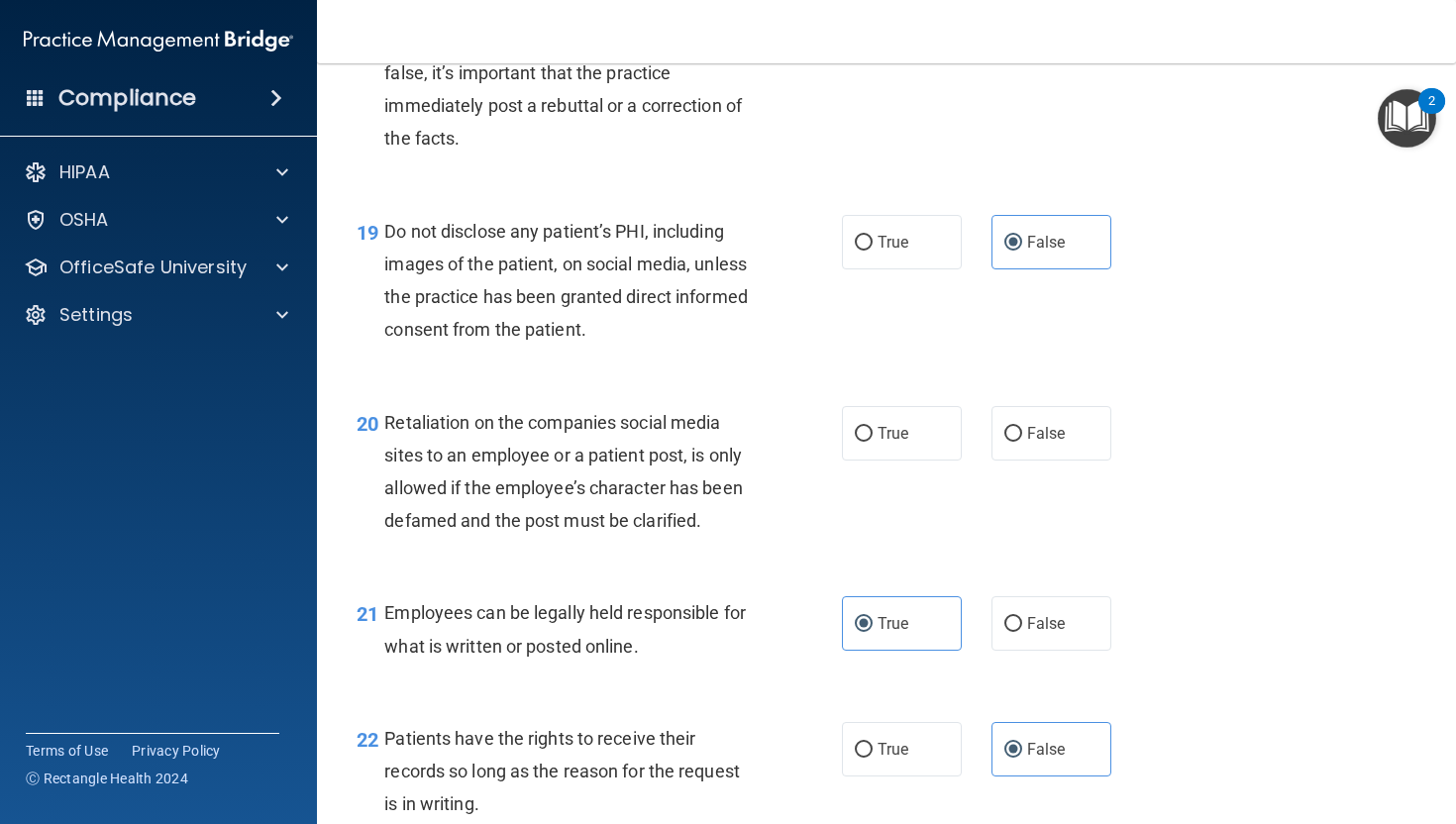 scroll, scrollTop: 3612, scrollLeft: 0, axis: vertical 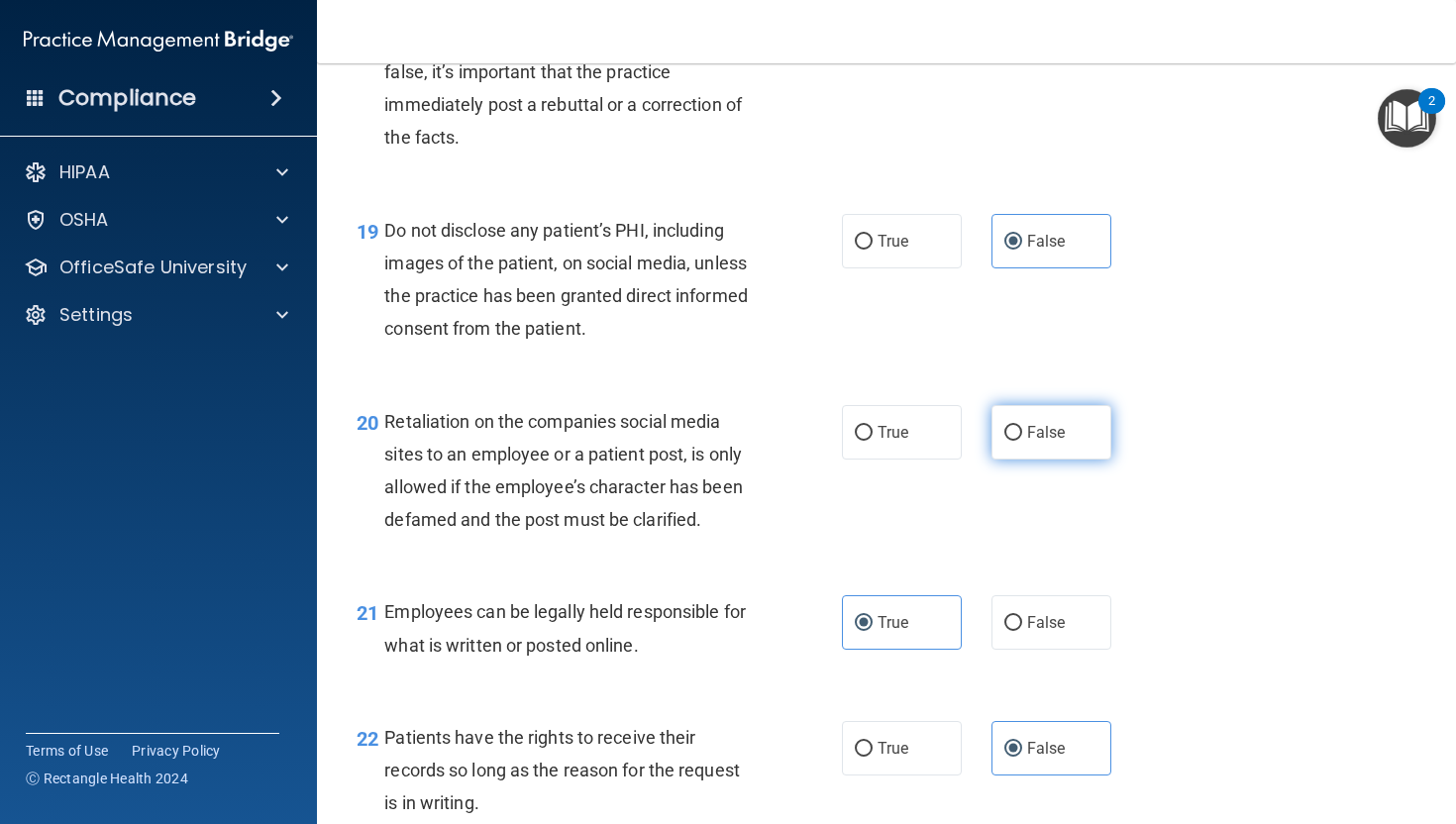 click on "False" at bounding box center [1051, 432] 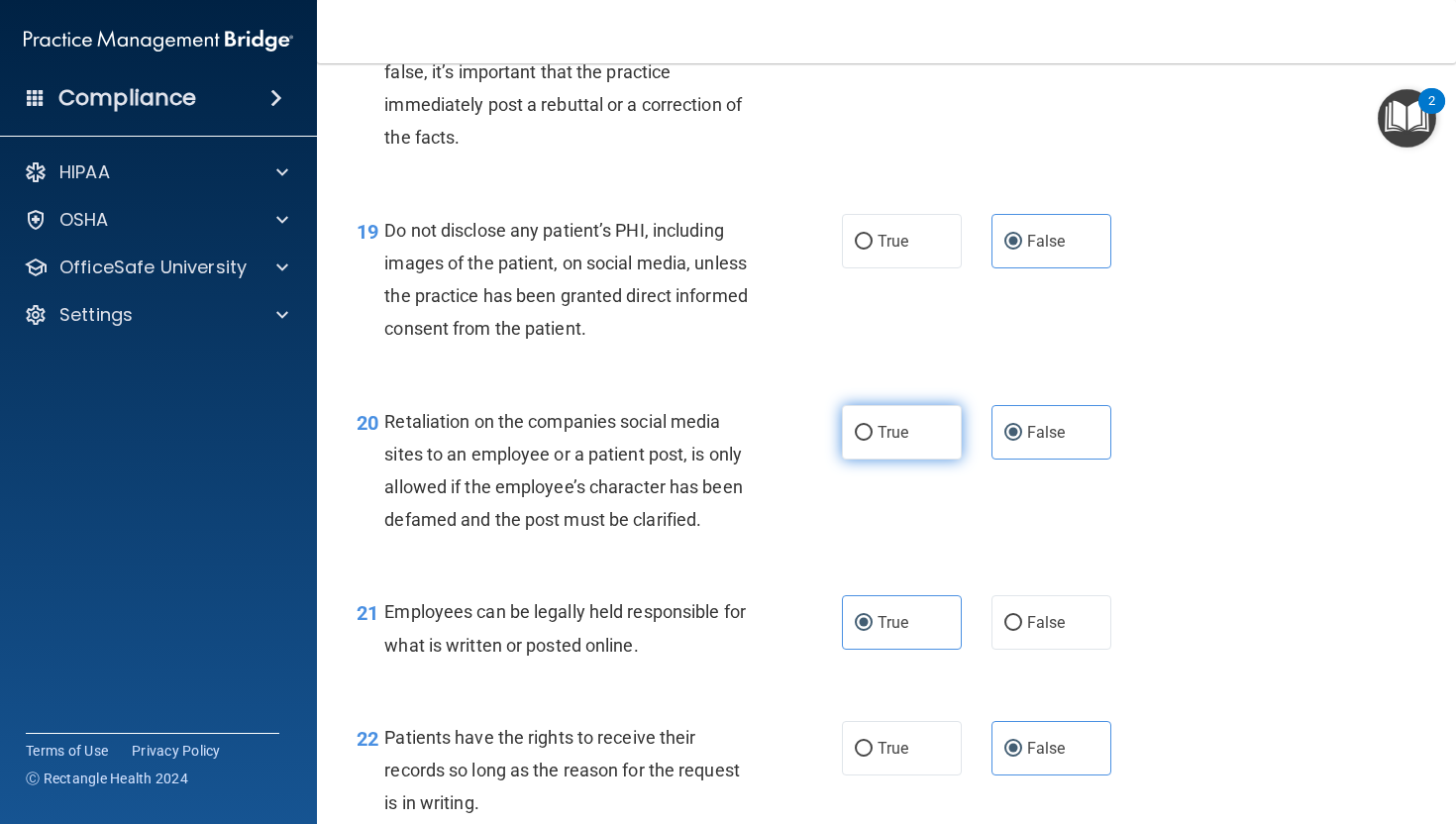 click on "True" at bounding box center [901, 432] 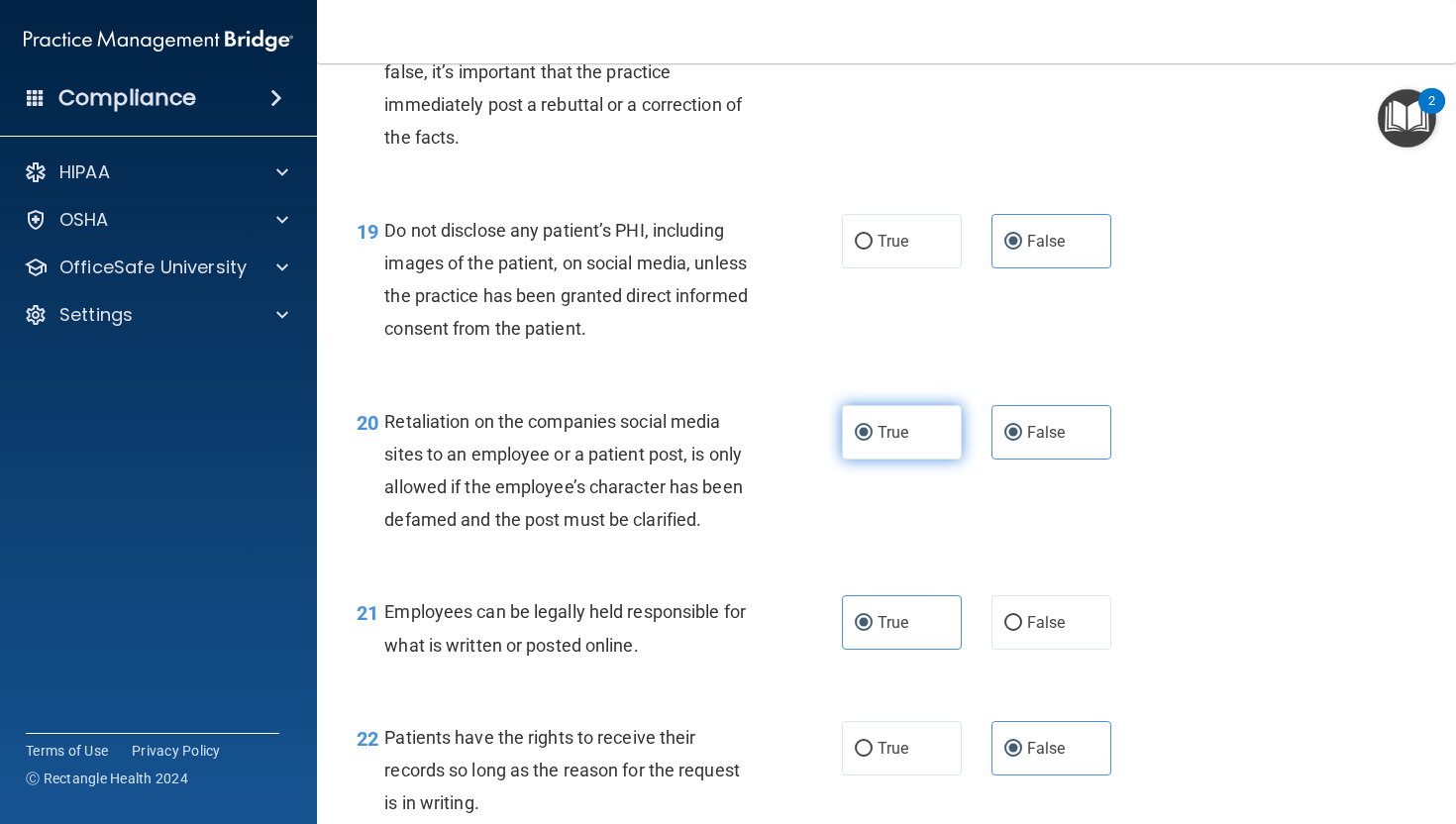 radio on "false" 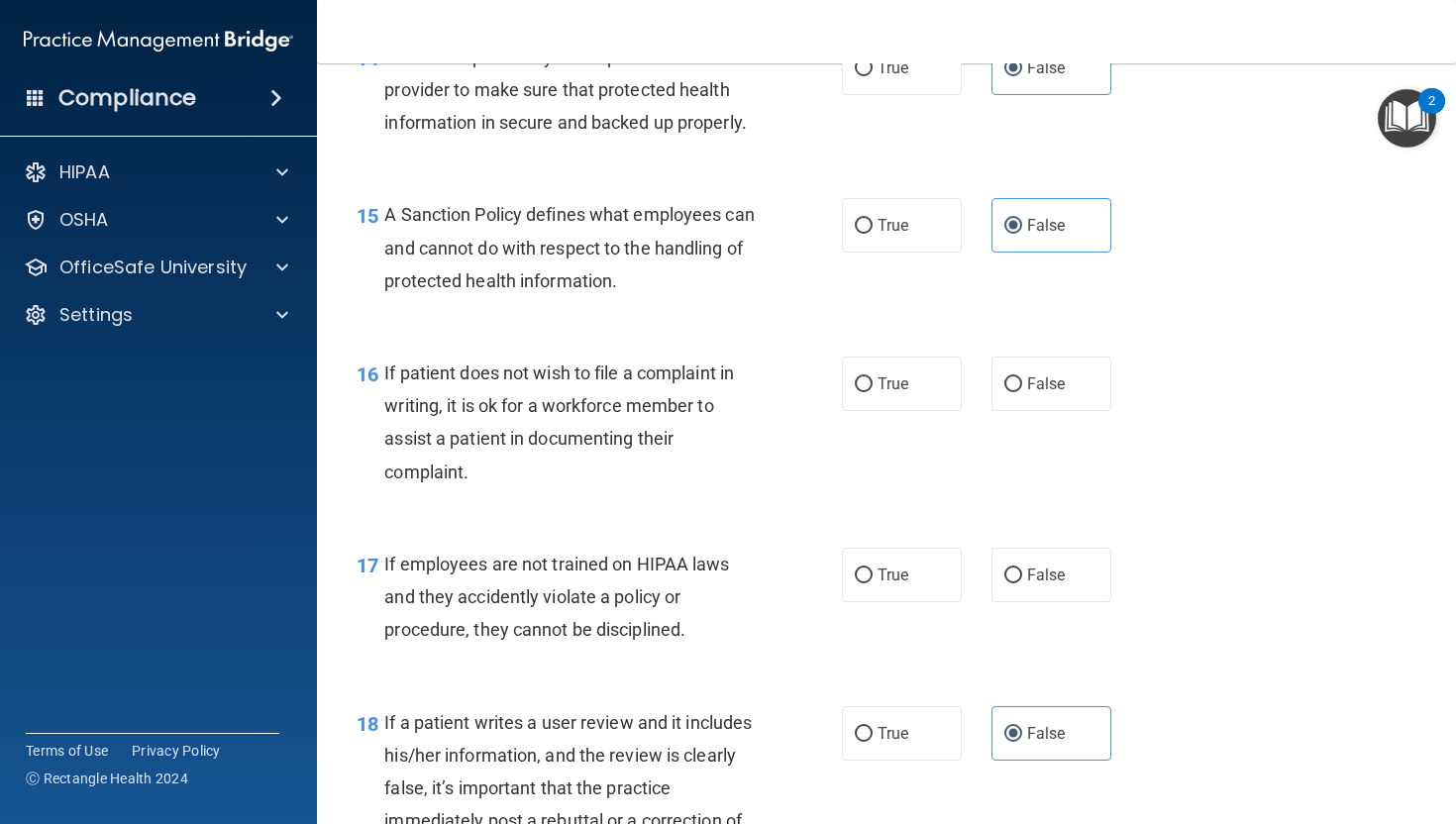 scroll, scrollTop: 2877, scrollLeft: 0, axis: vertical 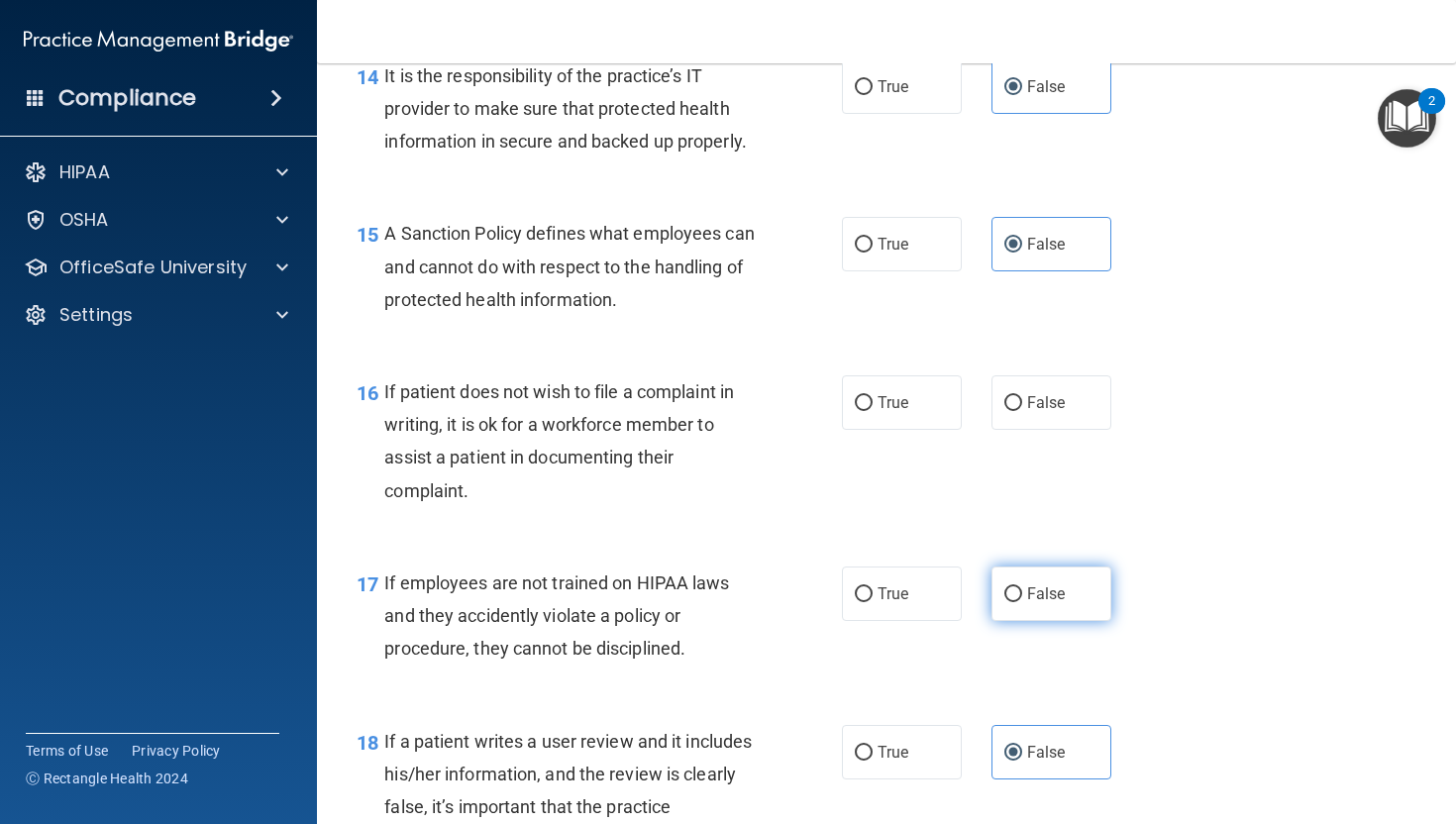 click on "False" at bounding box center (1051, 593) 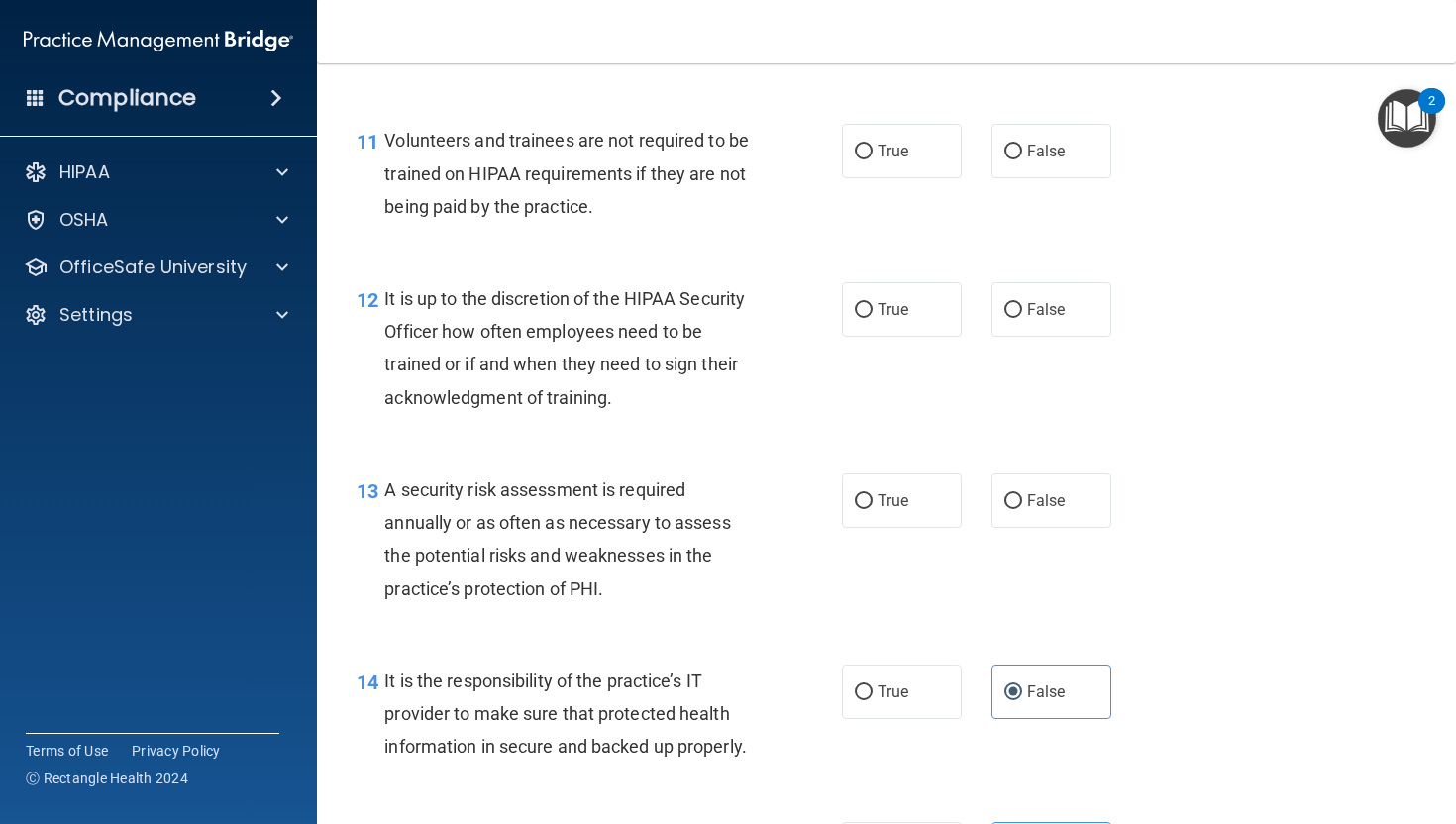 scroll, scrollTop: 2260, scrollLeft: 0, axis: vertical 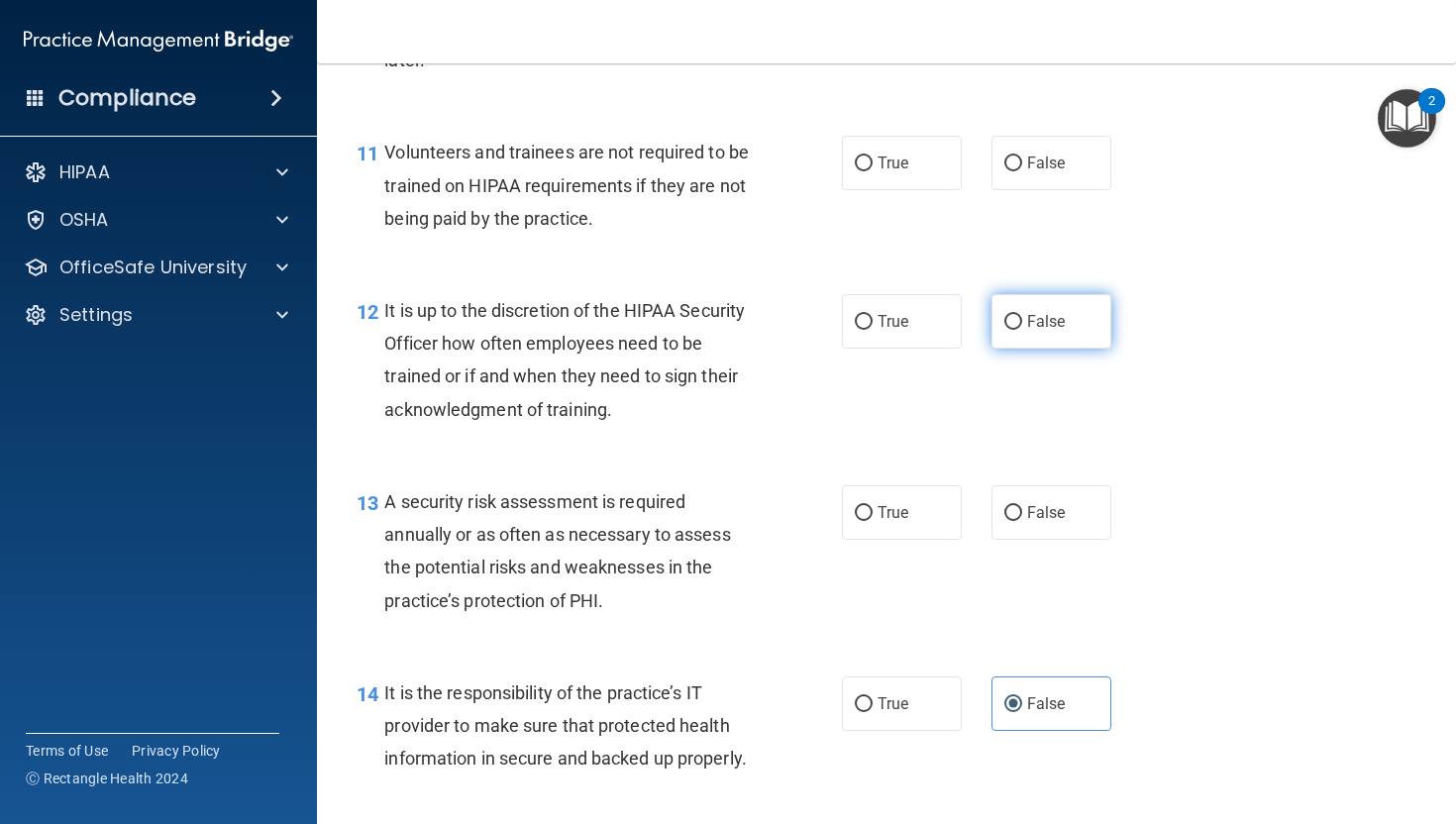 click on "False" at bounding box center [1046, 321] 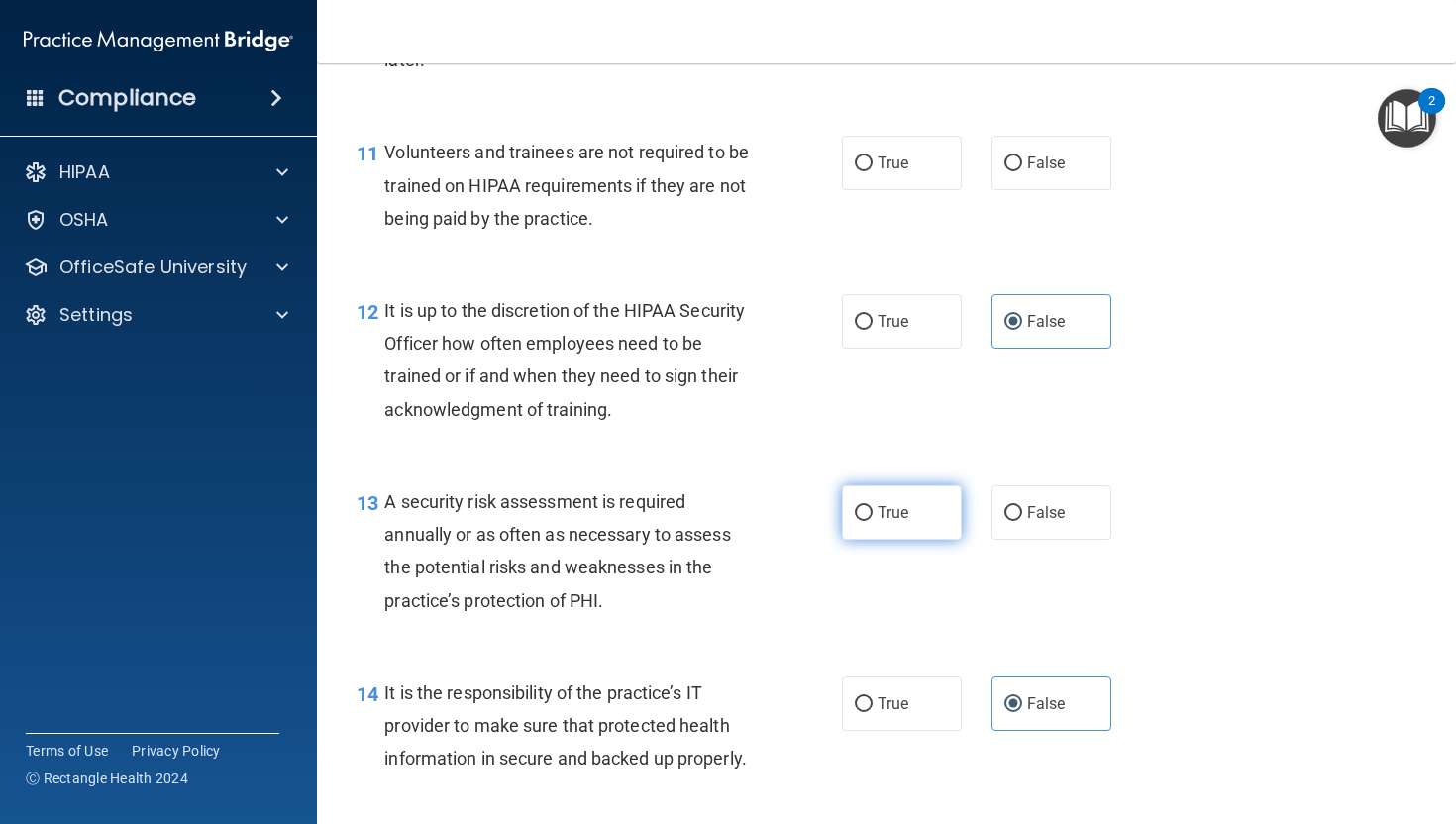 click on "True" at bounding box center (901, 512) 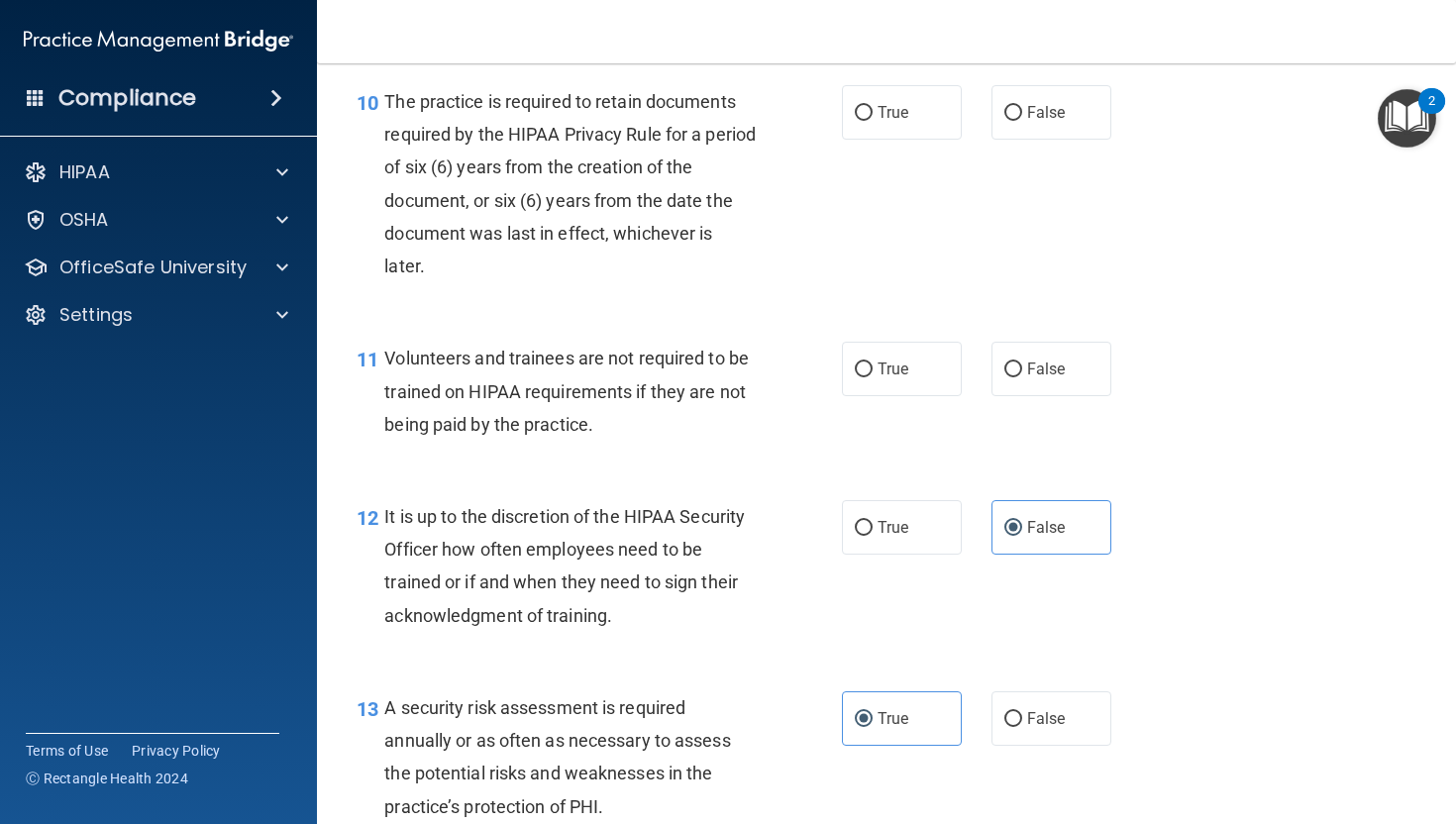 scroll, scrollTop: 2041, scrollLeft: 0, axis: vertical 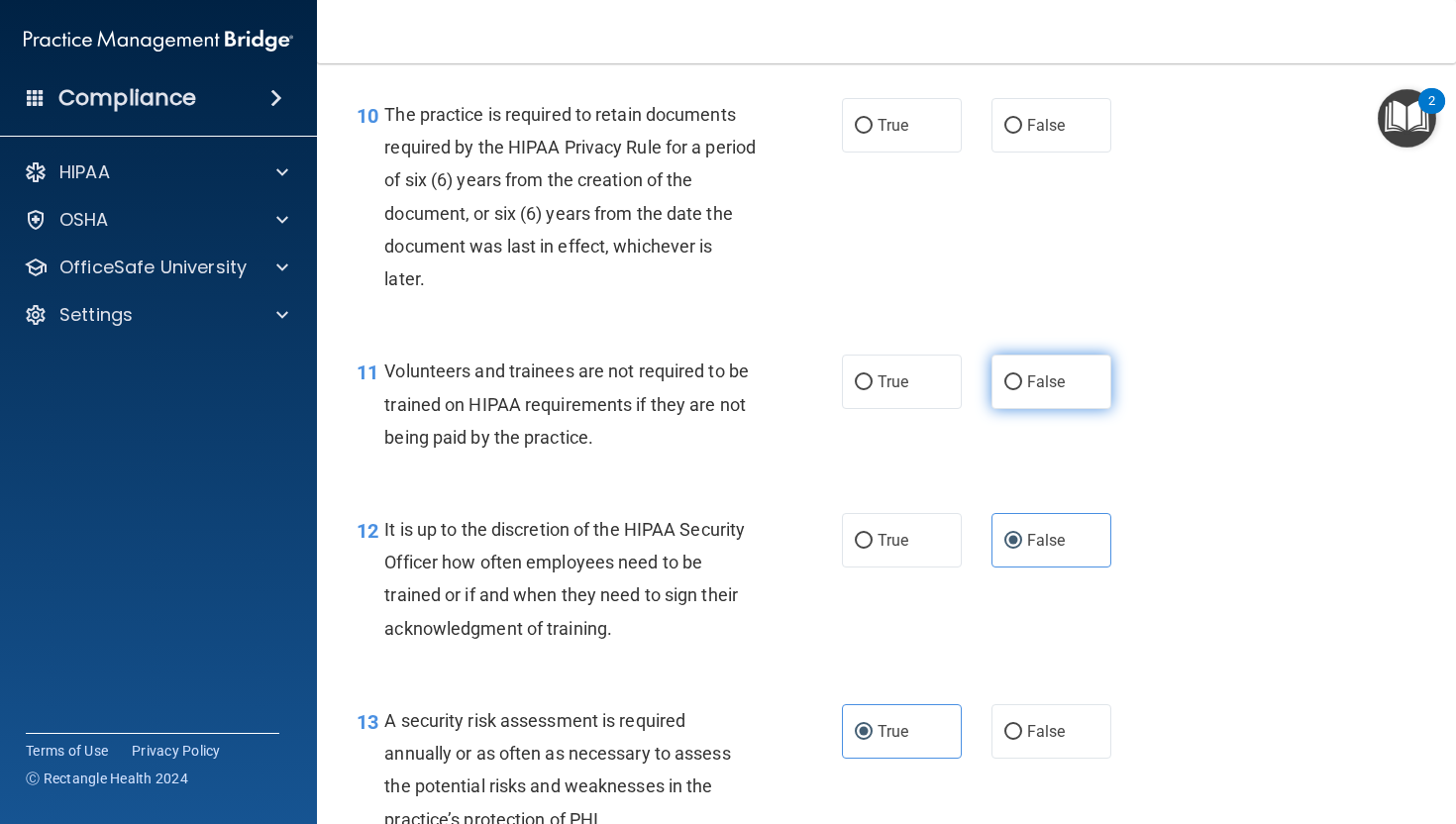 click on "False" at bounding box center [1051, 381] 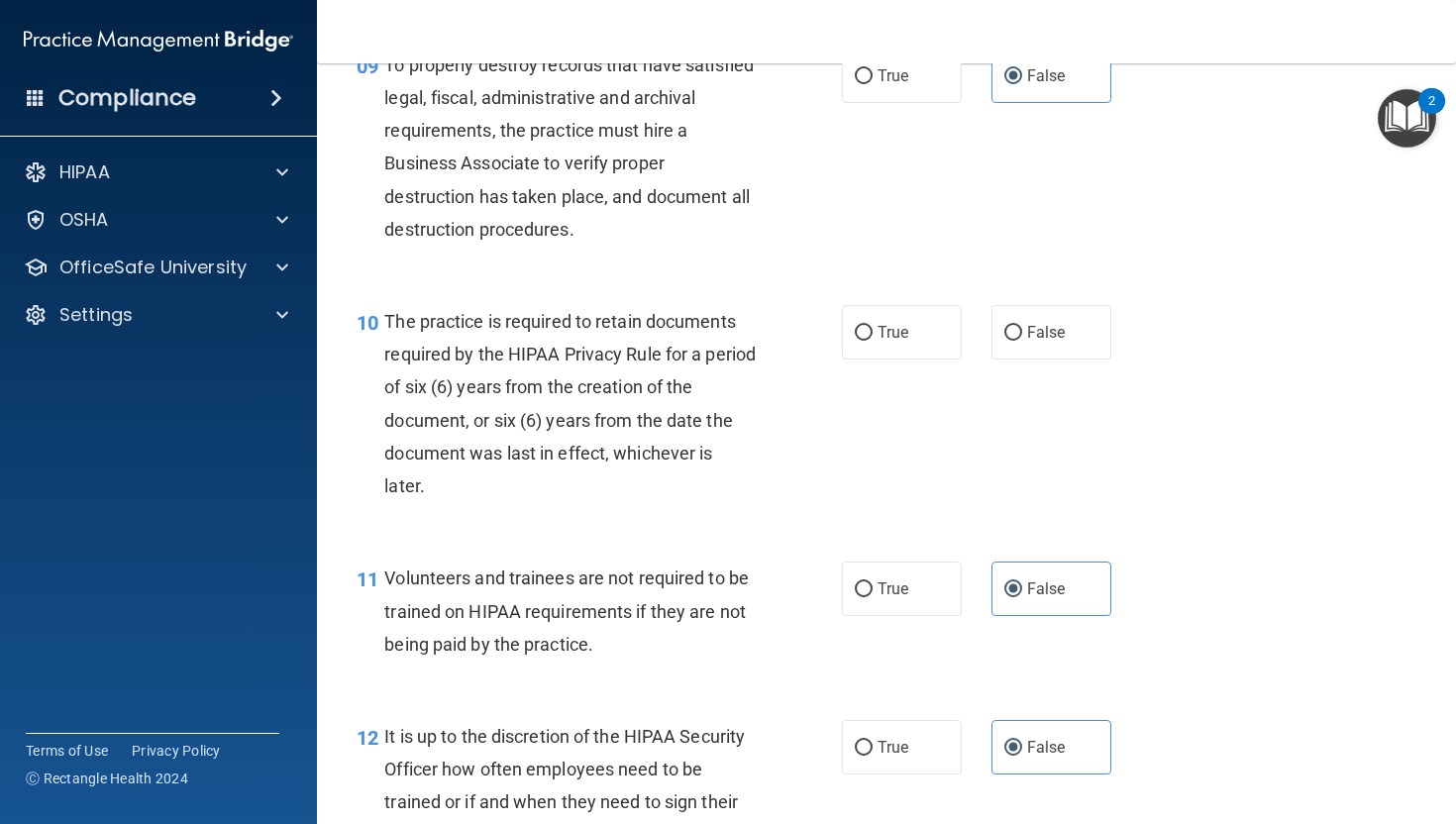 scroll, scrollTop: 1829, scrollLeft: 0, axis: vertical 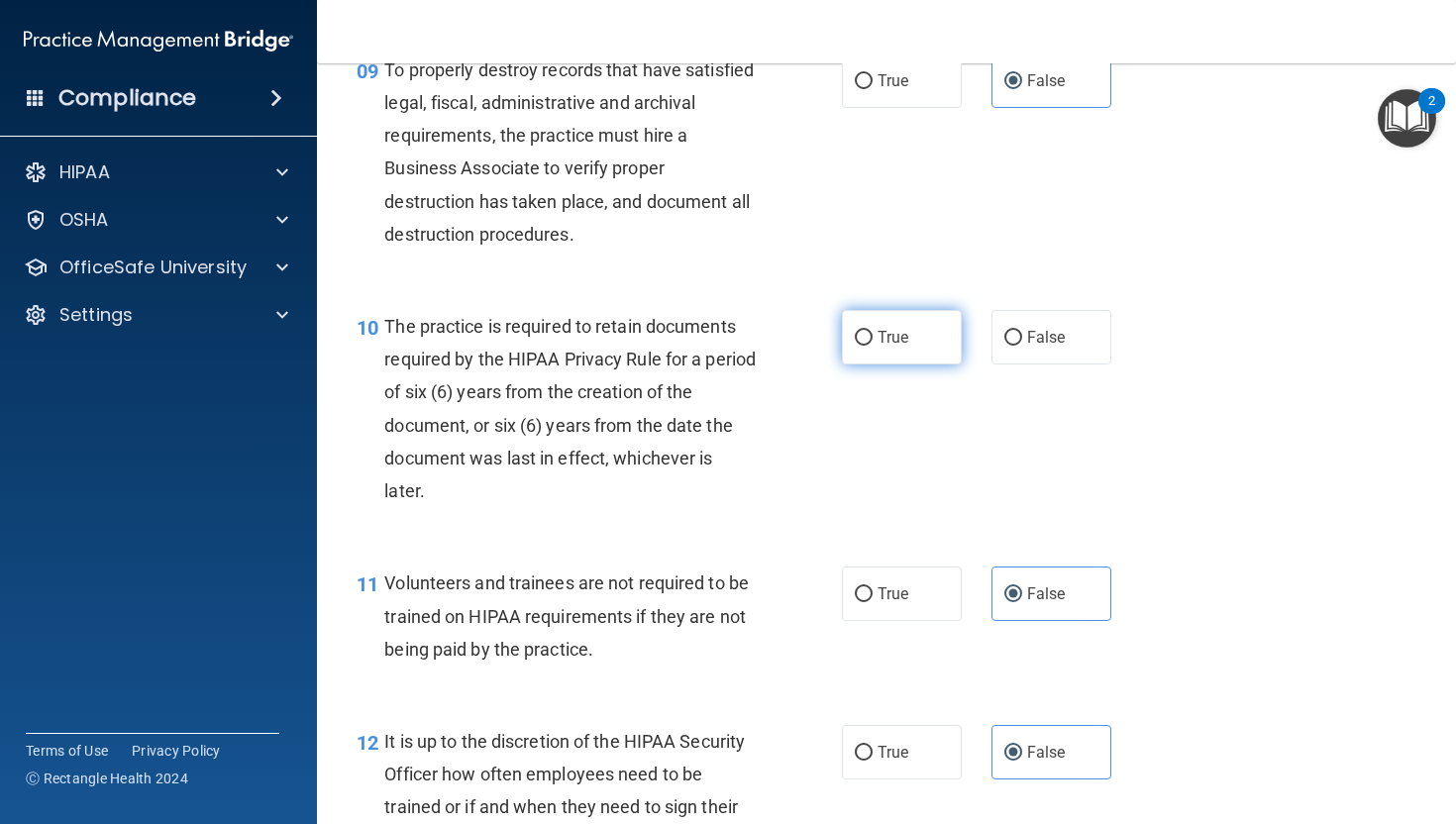 click on "True" at bounding box center [892, 337] 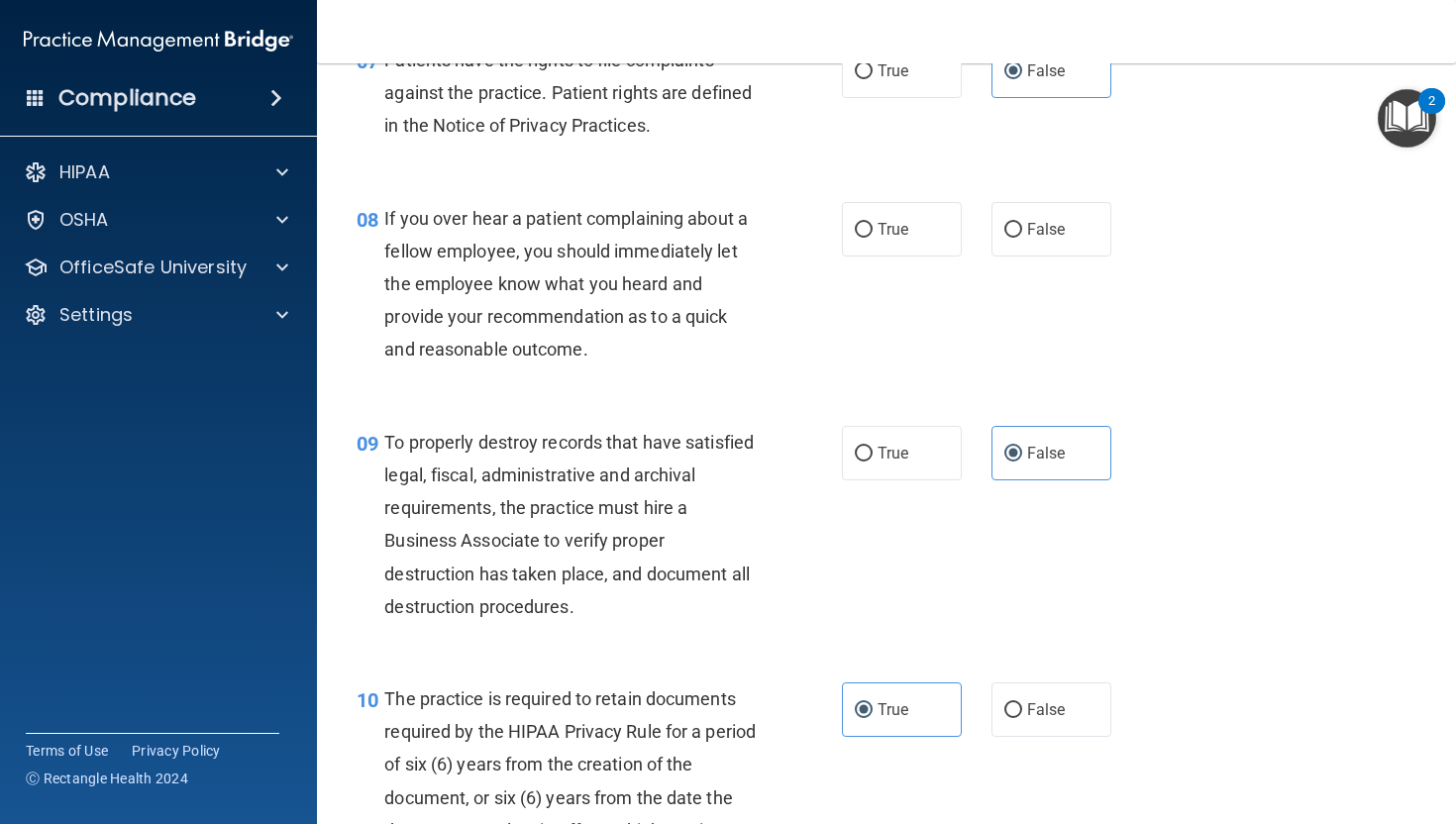 scroll, scrollTop: 1533, scrollLeft: 0, axis: vertical 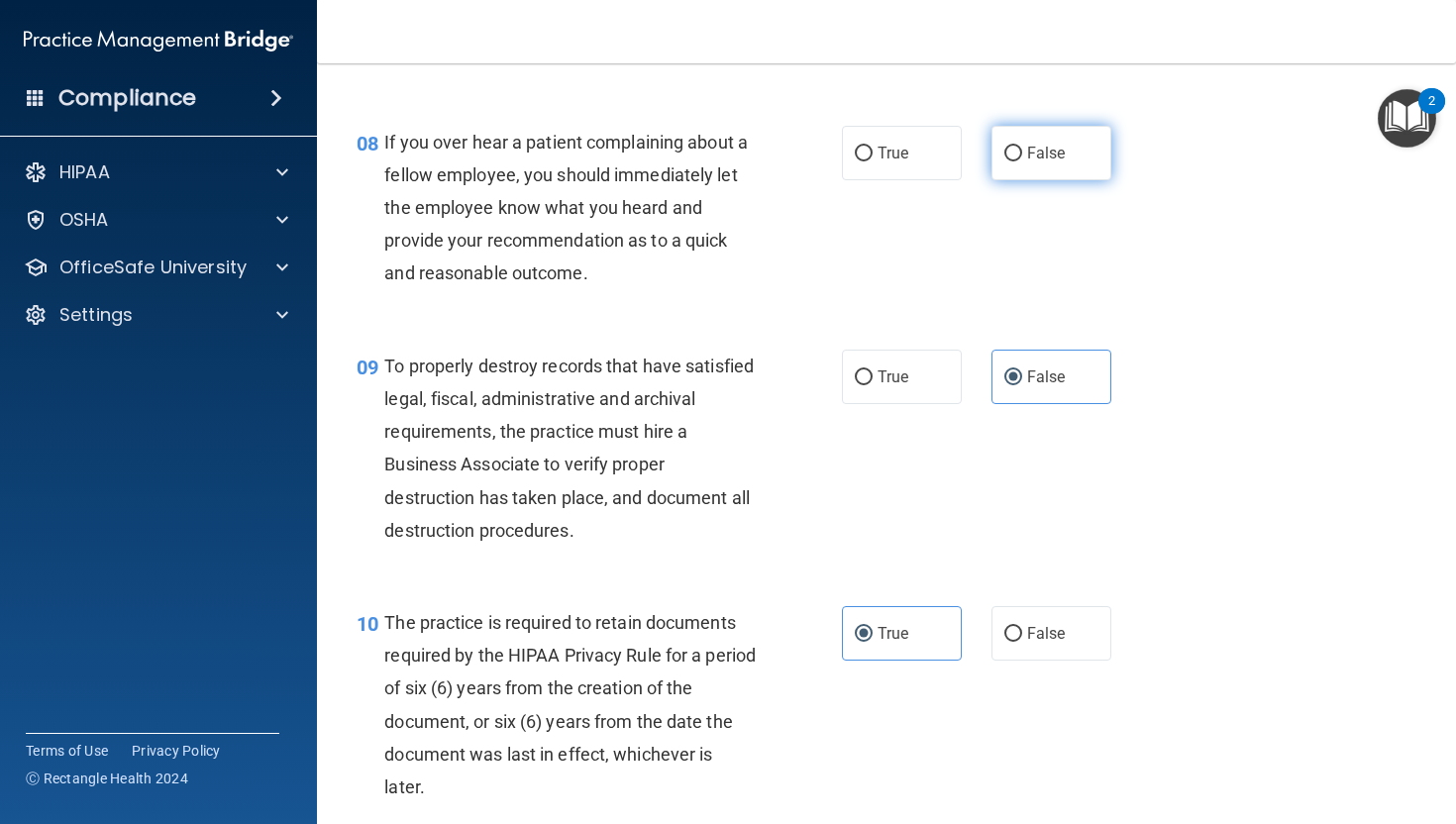 click on "False" at bounding box center [1051, 153] 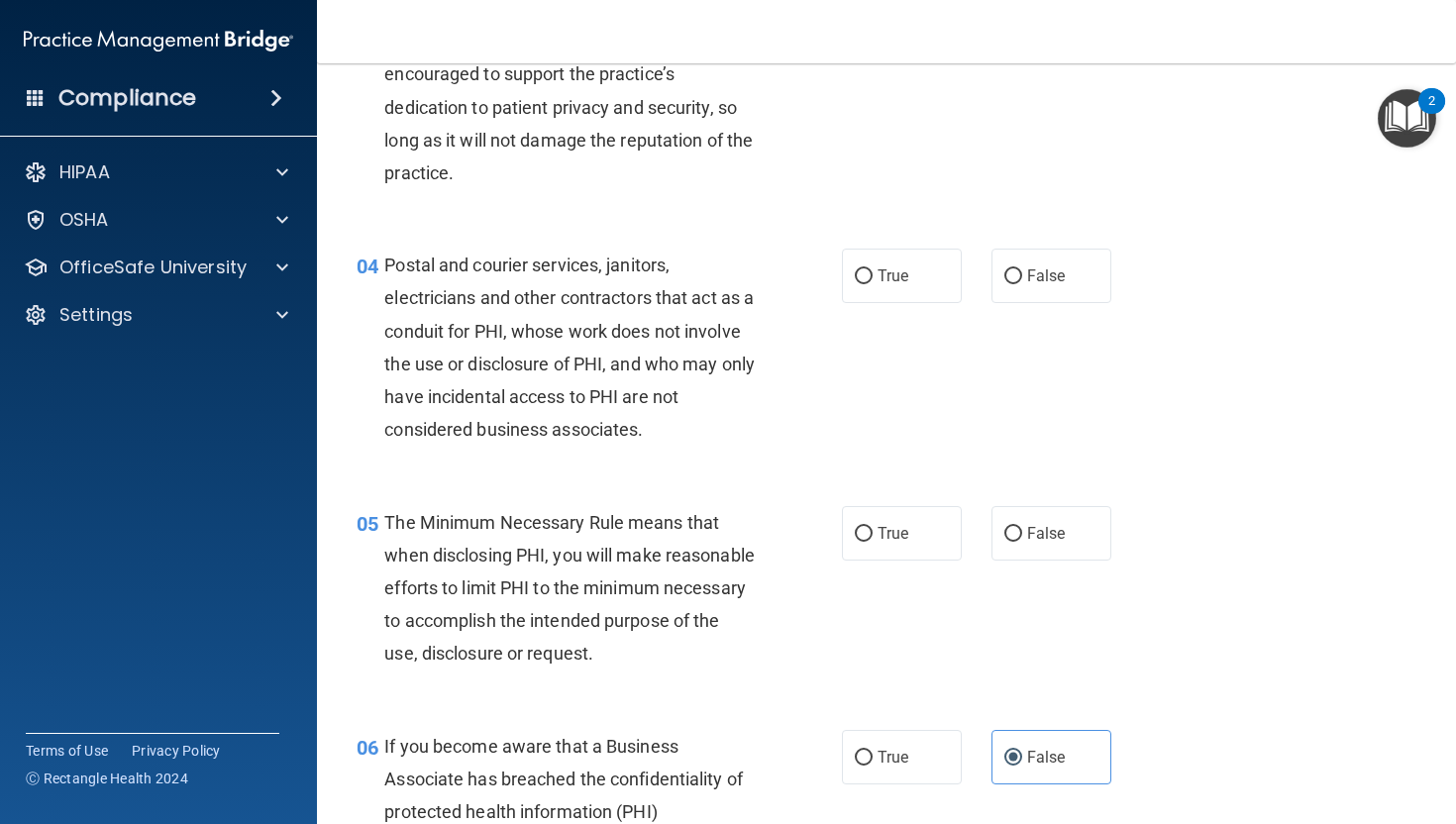 scroll, scrollTop: 459, scrollLeft: 0, axis: vertical 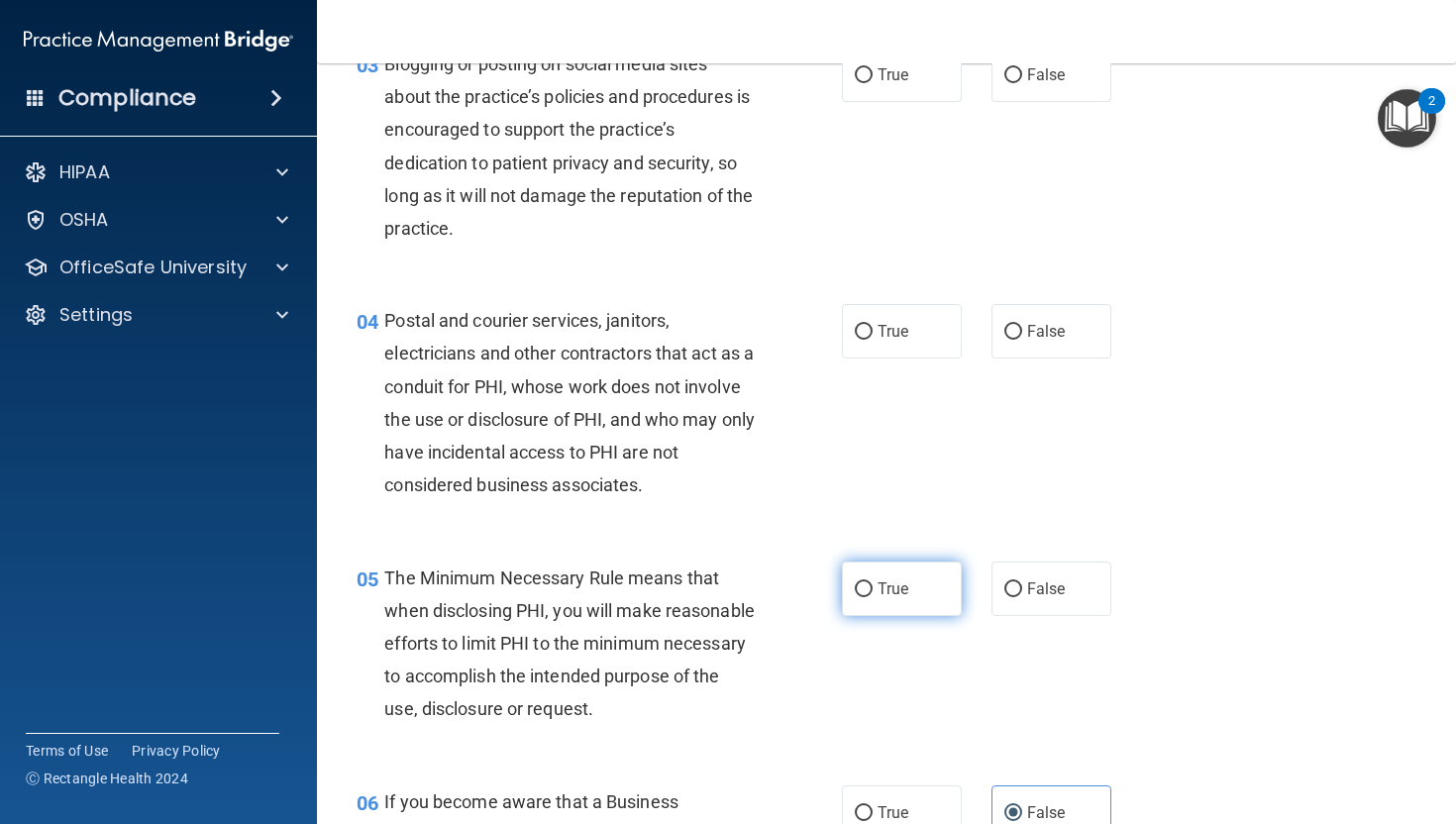 click on "True" at bounding box center [892, 588] 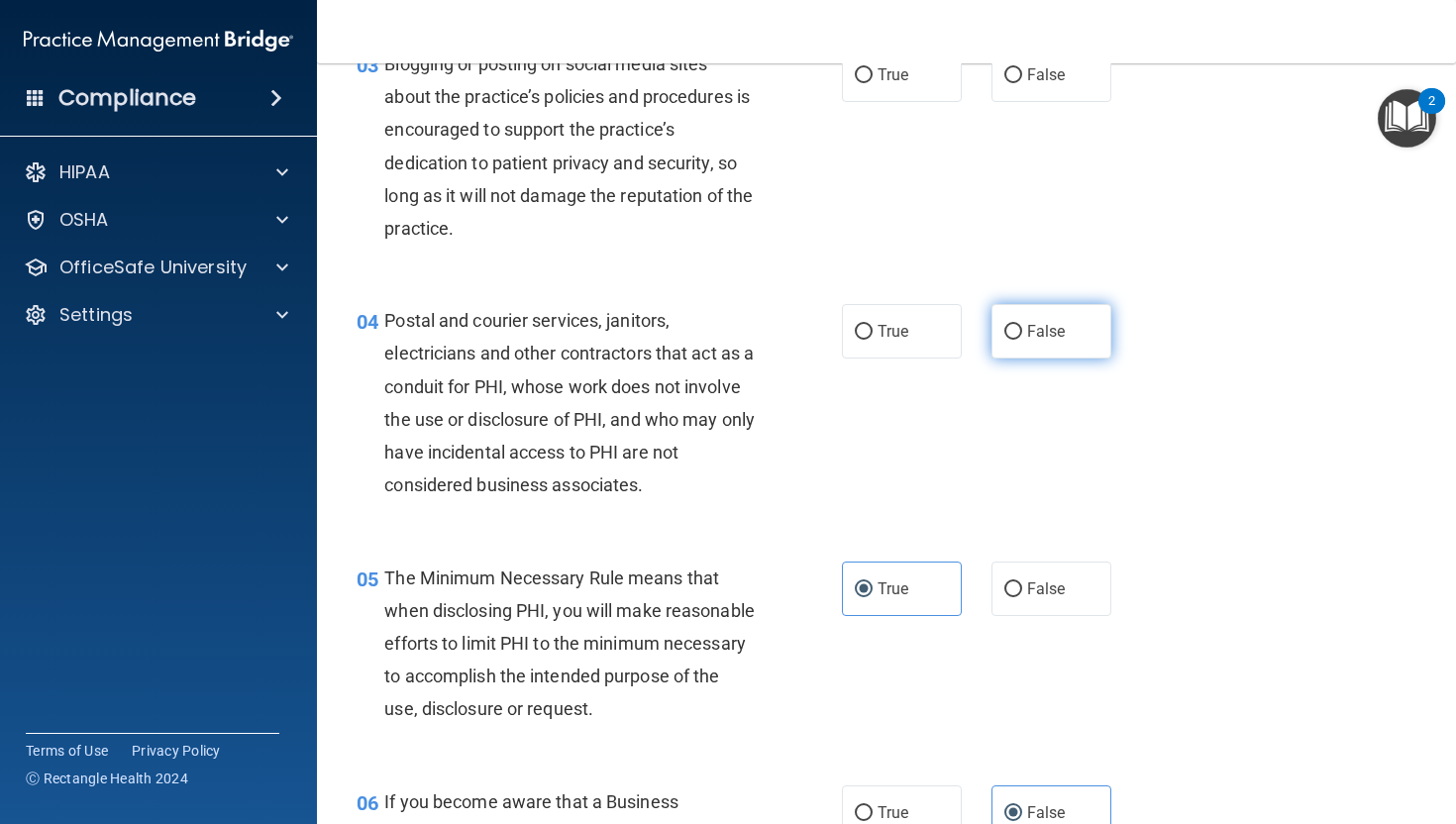 click on "False" at bounding box center (1046, 331) 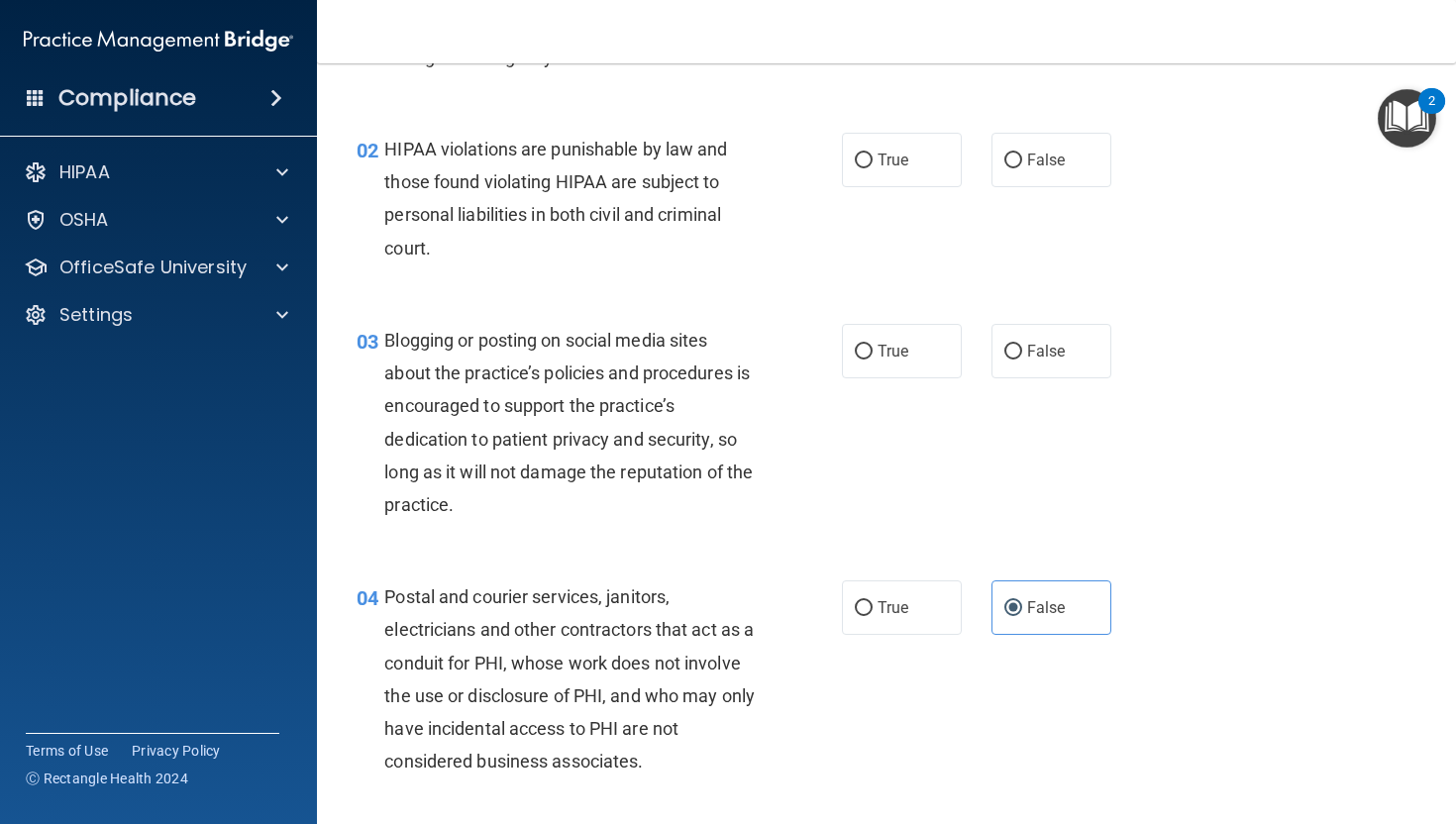 scroll, scrollTop: 104, scrollLeft: 0, axis: vertical 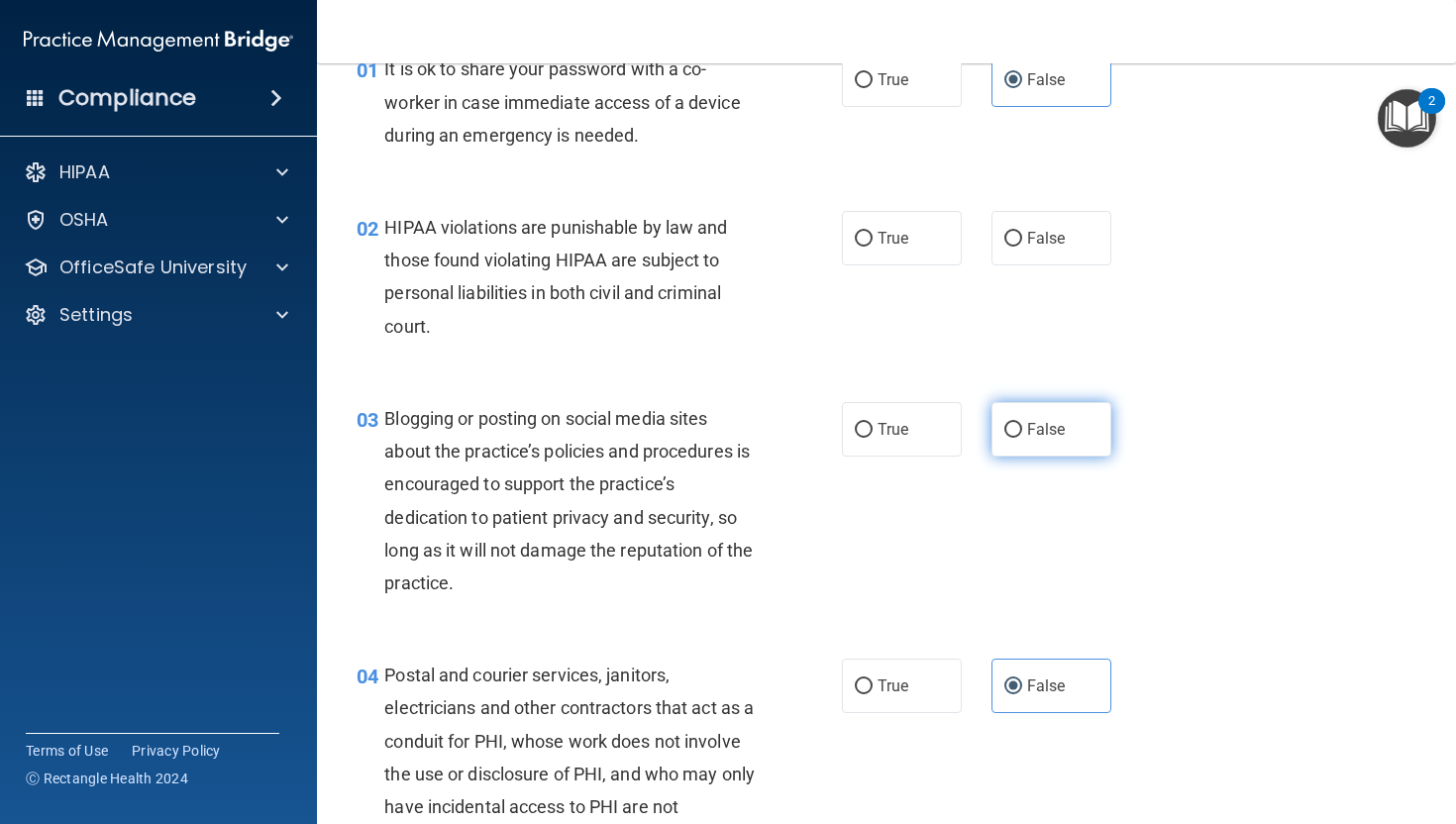 click on "False" at bounding box center (1051, 429) 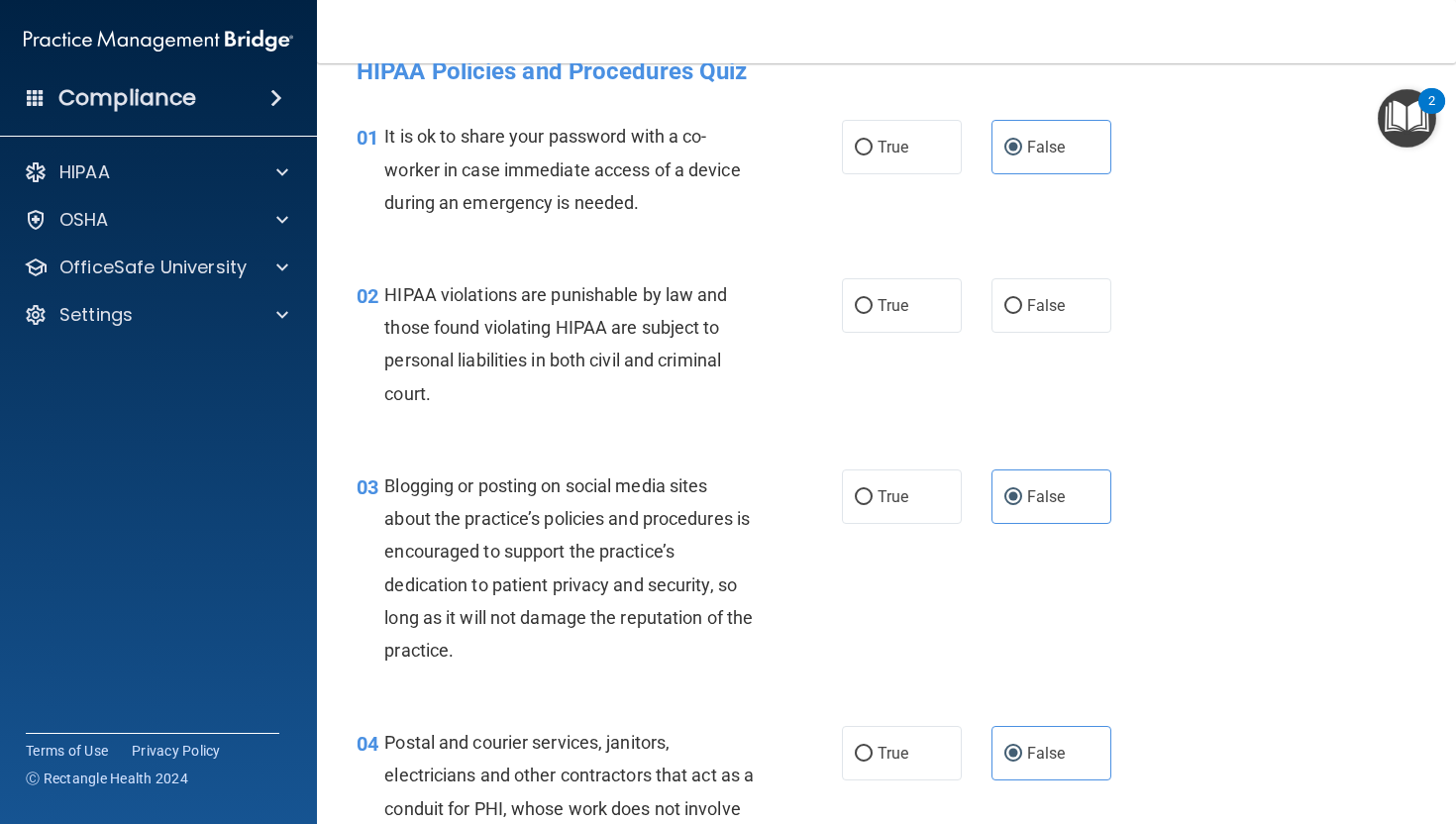 scroll, scrollTop: 35, scrollLeft: 0, axis: vertical 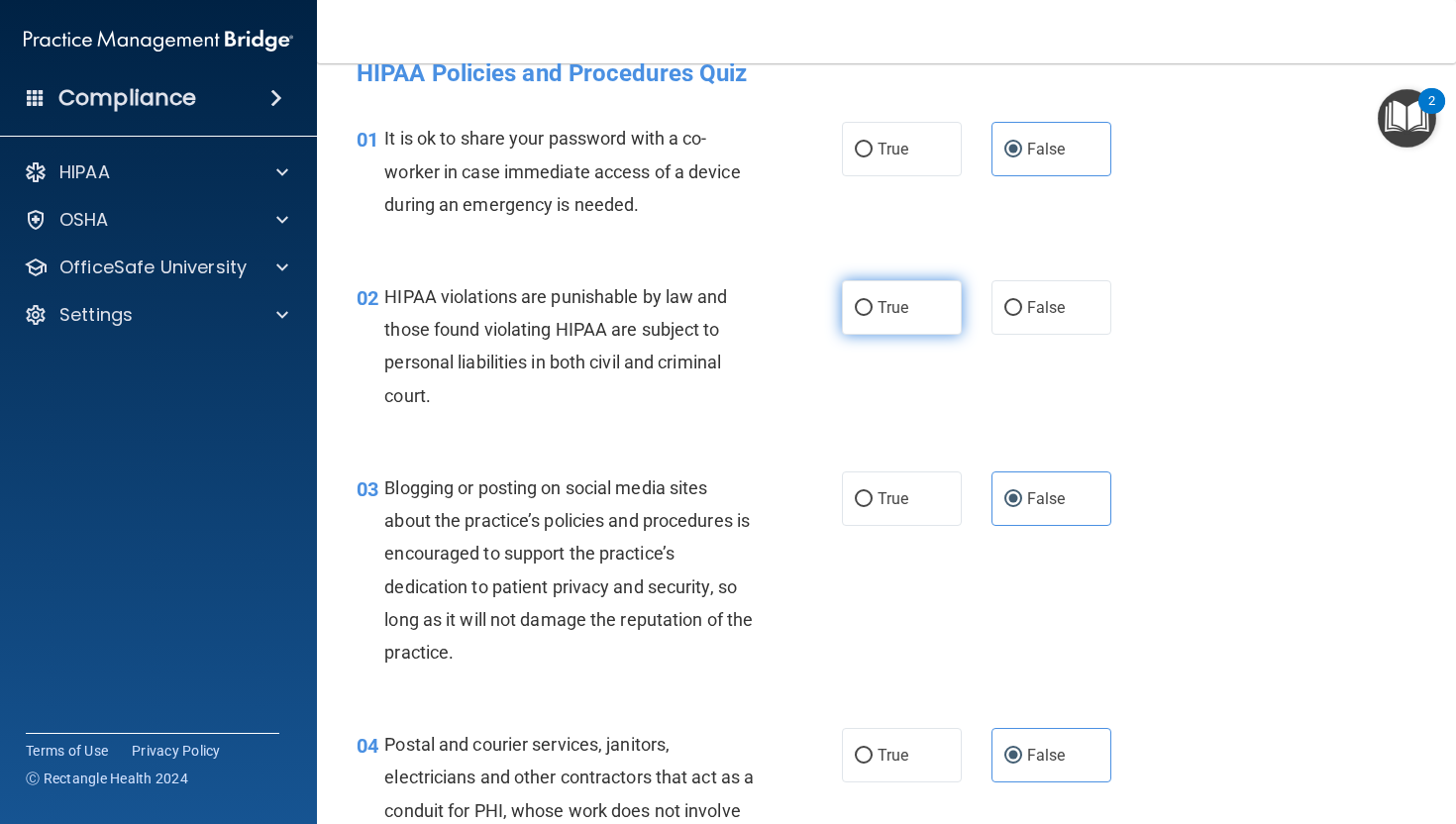 click on "True" at bounding box center [892, 307] 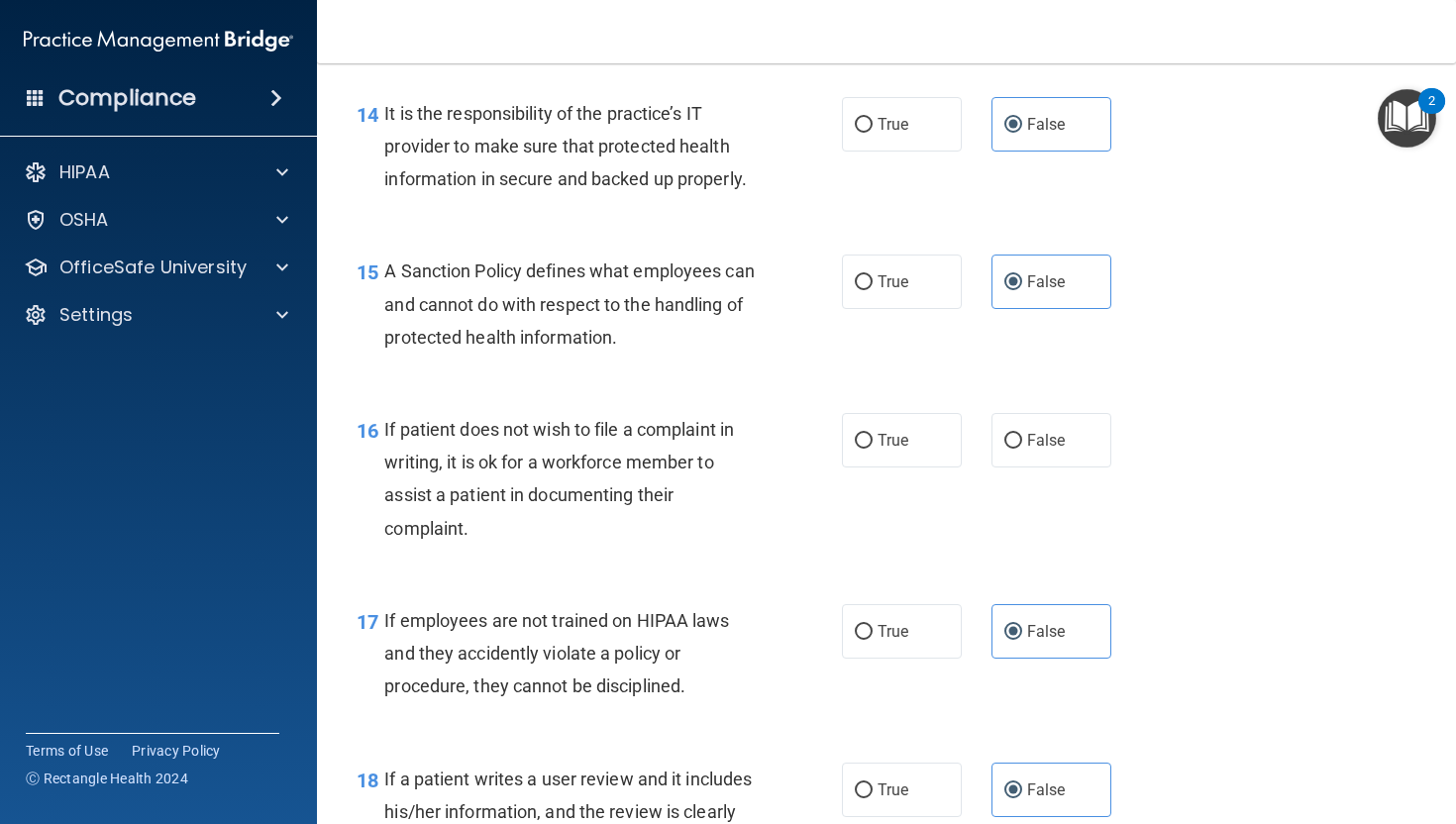 scroll, scrollTop: 2971, scrollLeft: 0, axis: vertical 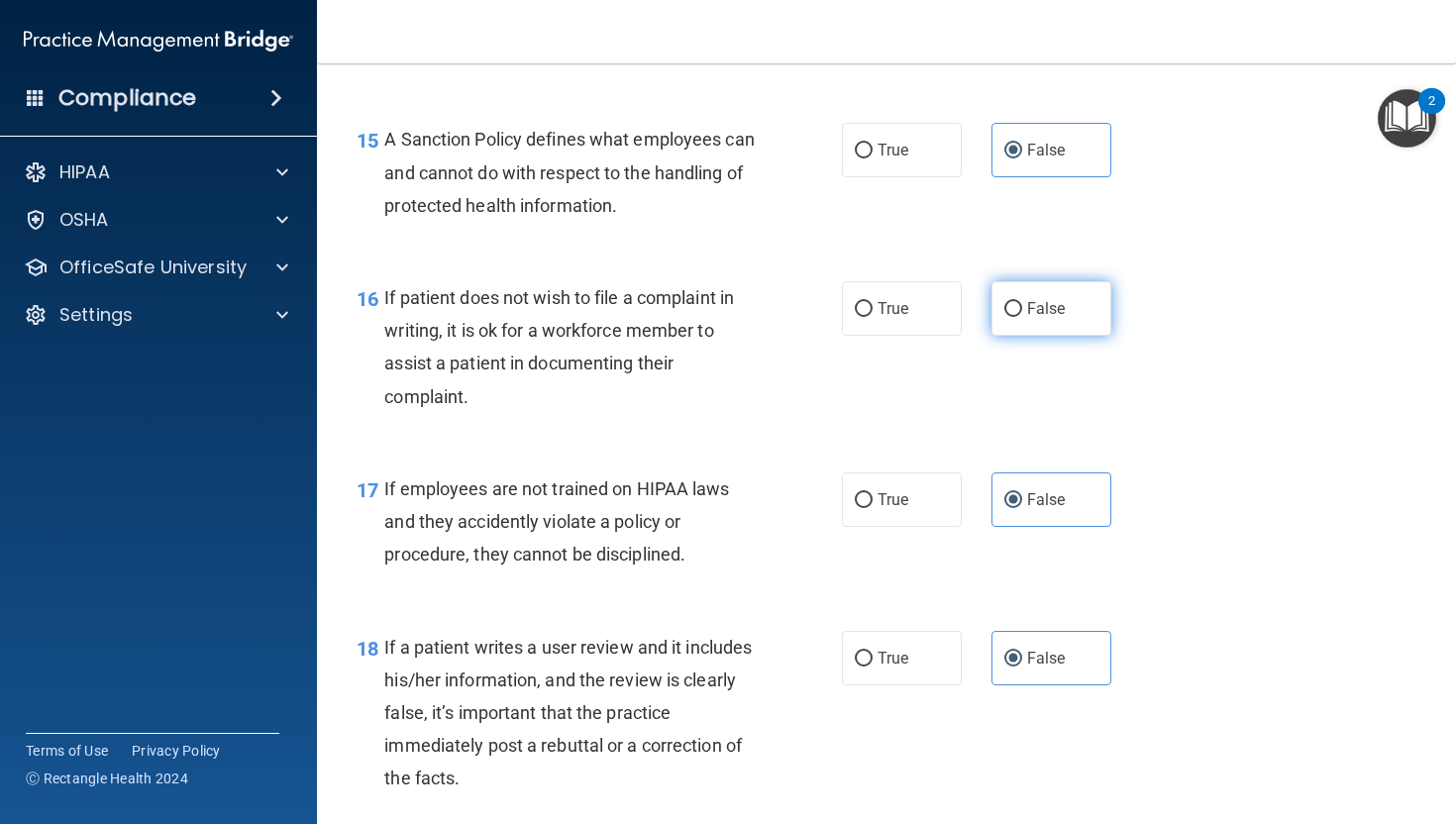 click on "False" at bounding box center (1051, 308) 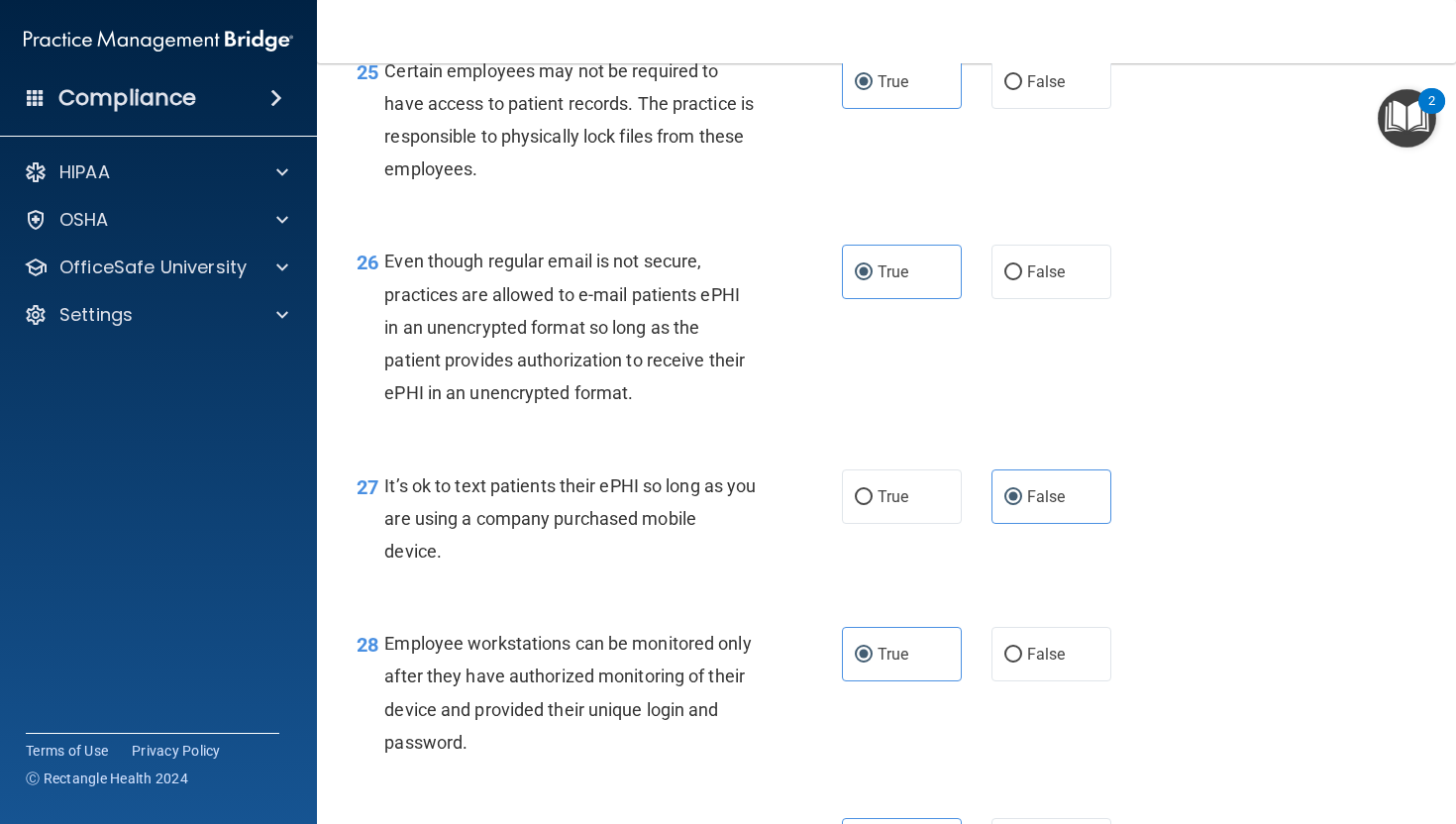 scroll, scrollTop: 5268, scrollLeft: 0, axis: vertical 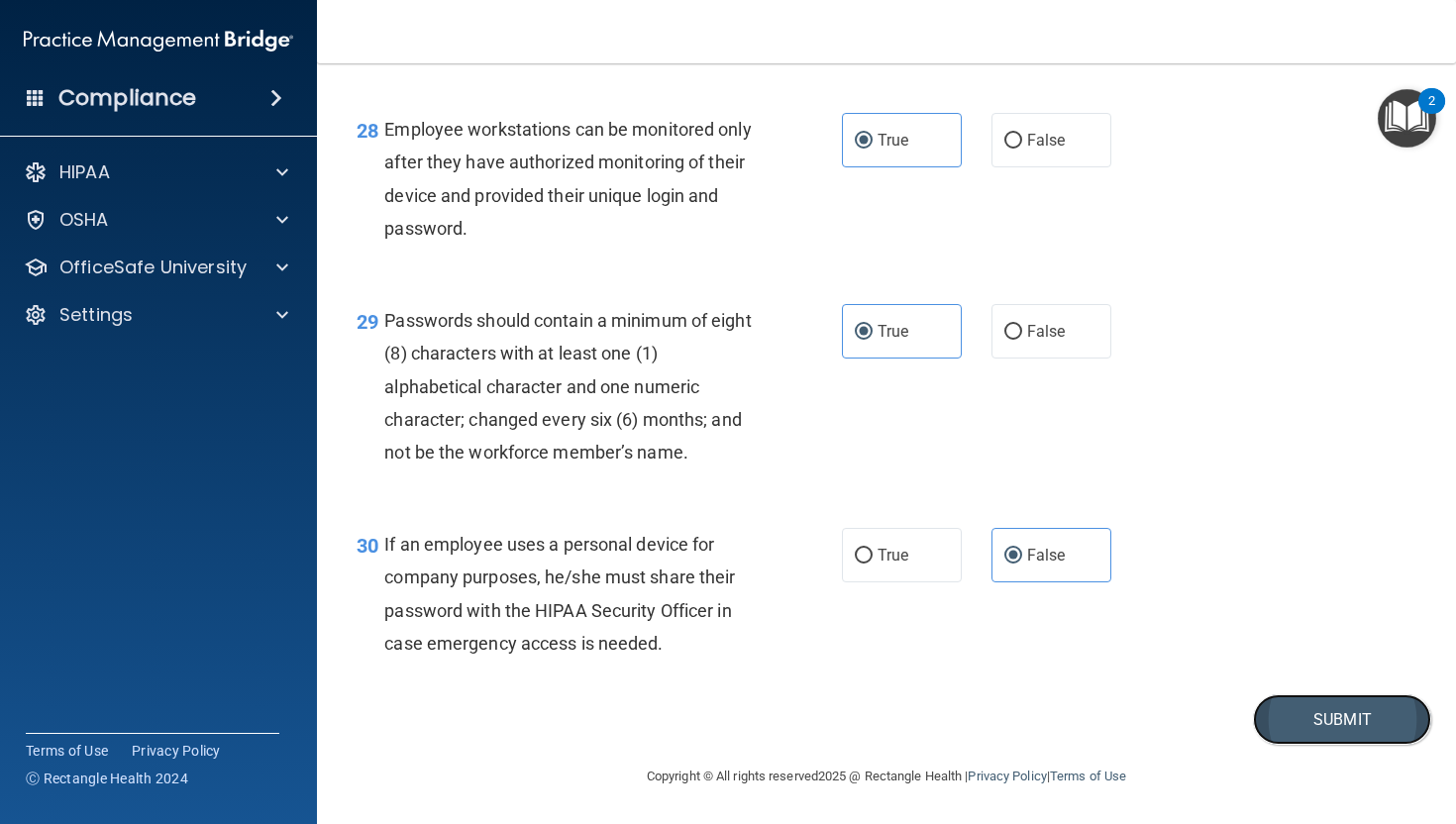 click on "Submit" at bounding box center (1342, 719) 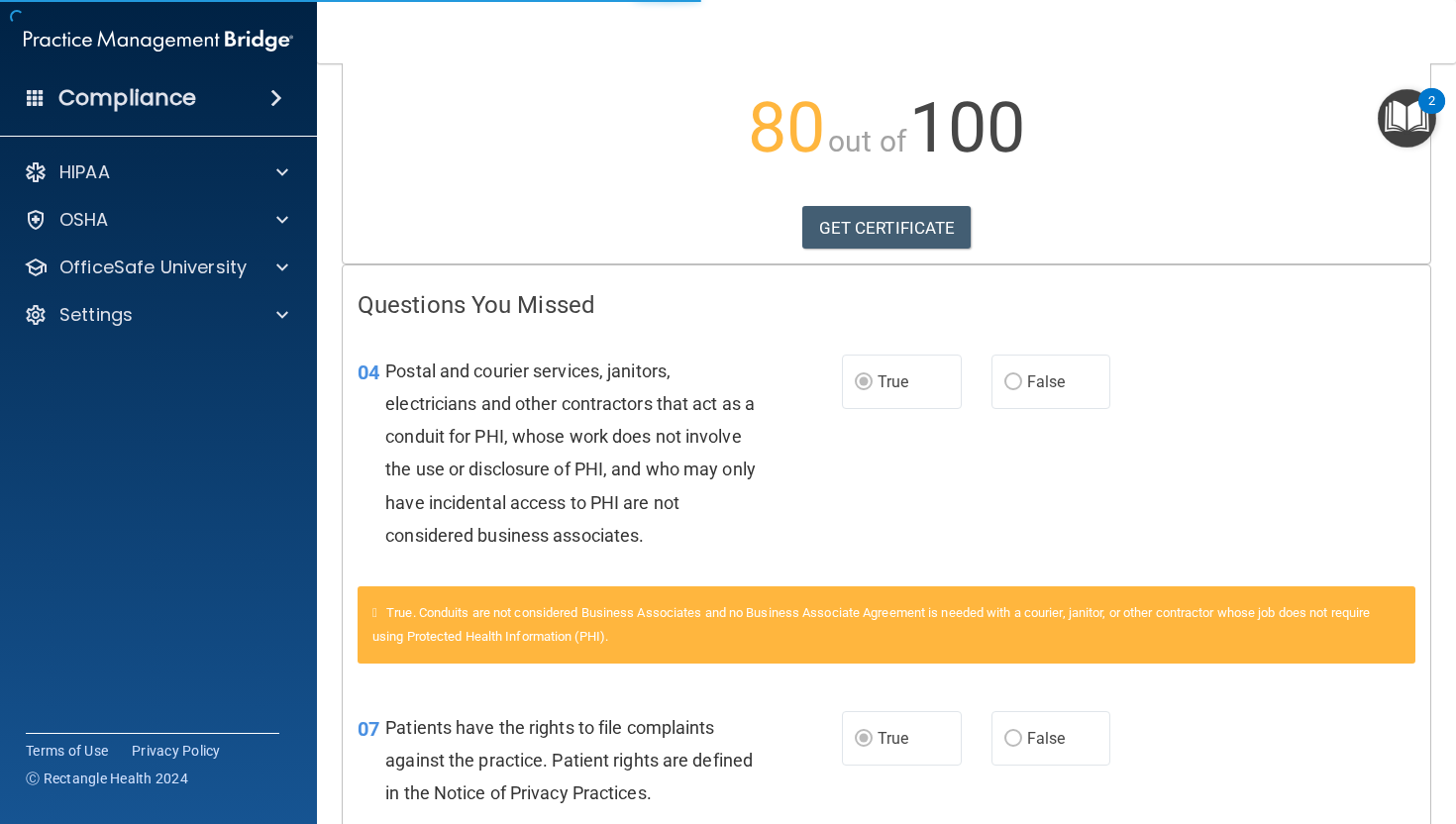 scroll, scrollTop: 0, scrollLeft: 0, axis: both 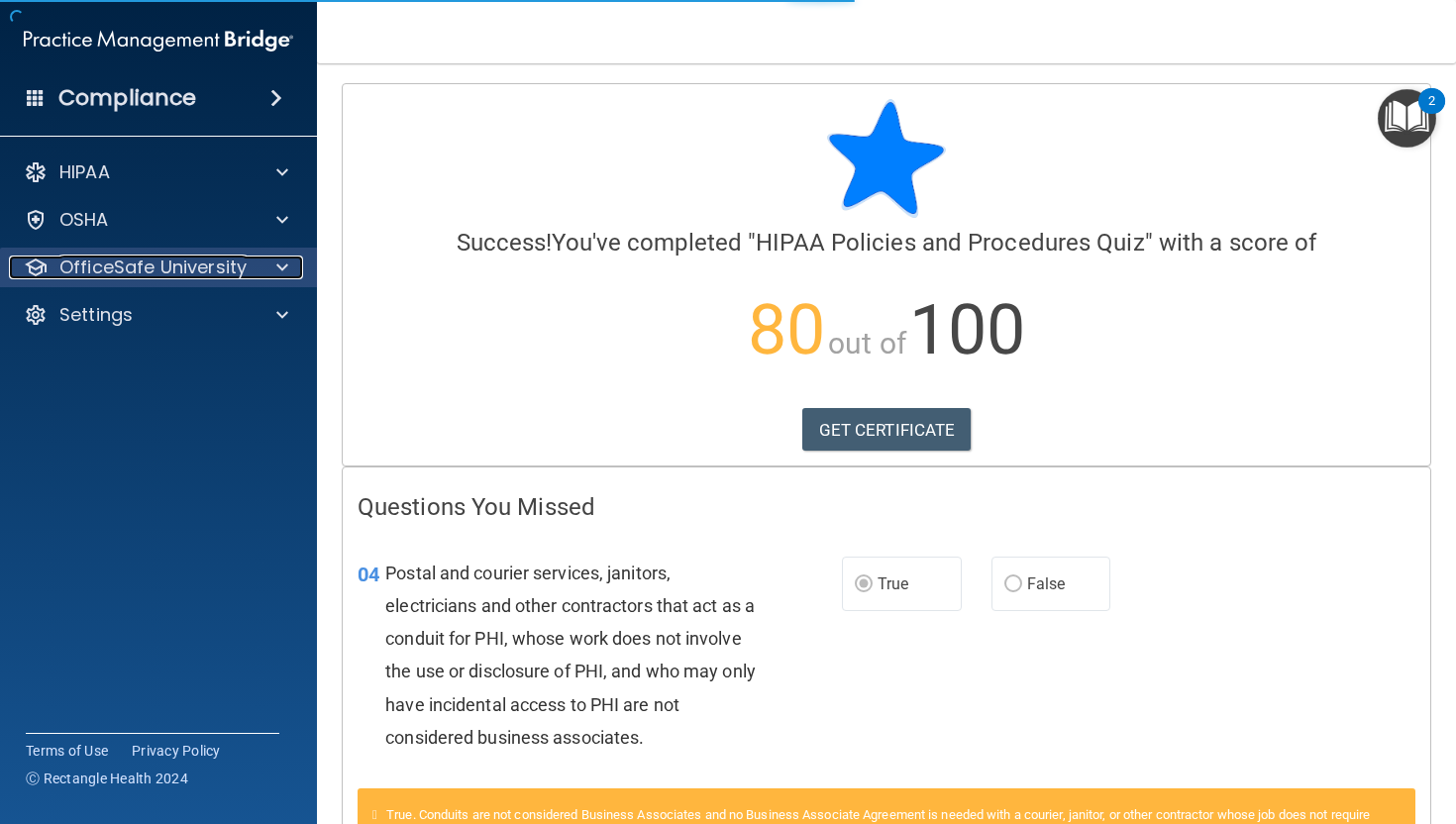 click on "OfficeSafe University" at bounding box center (153, 267) 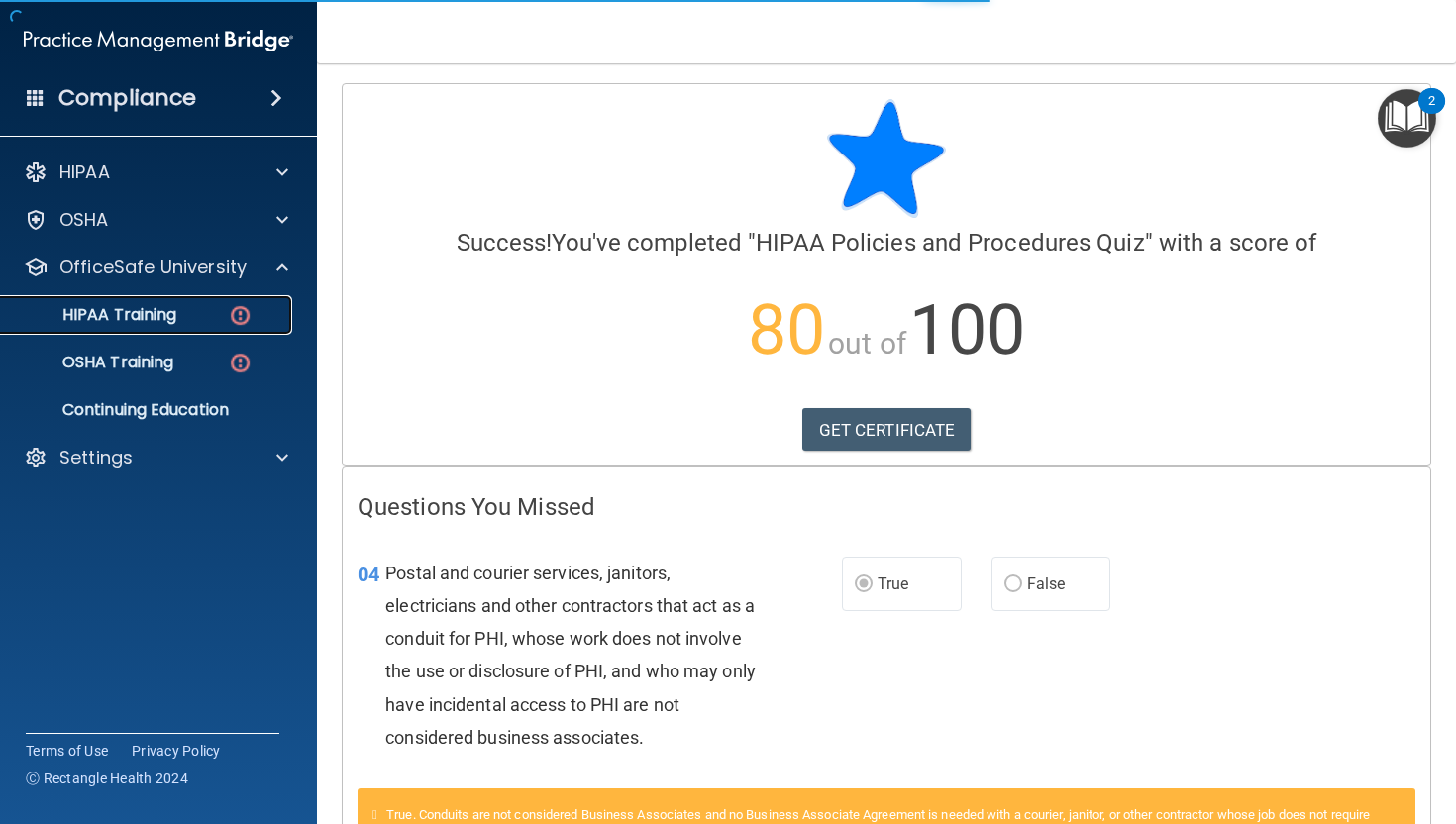 click on "HIPAA Training" at bounding box center [136, 315] 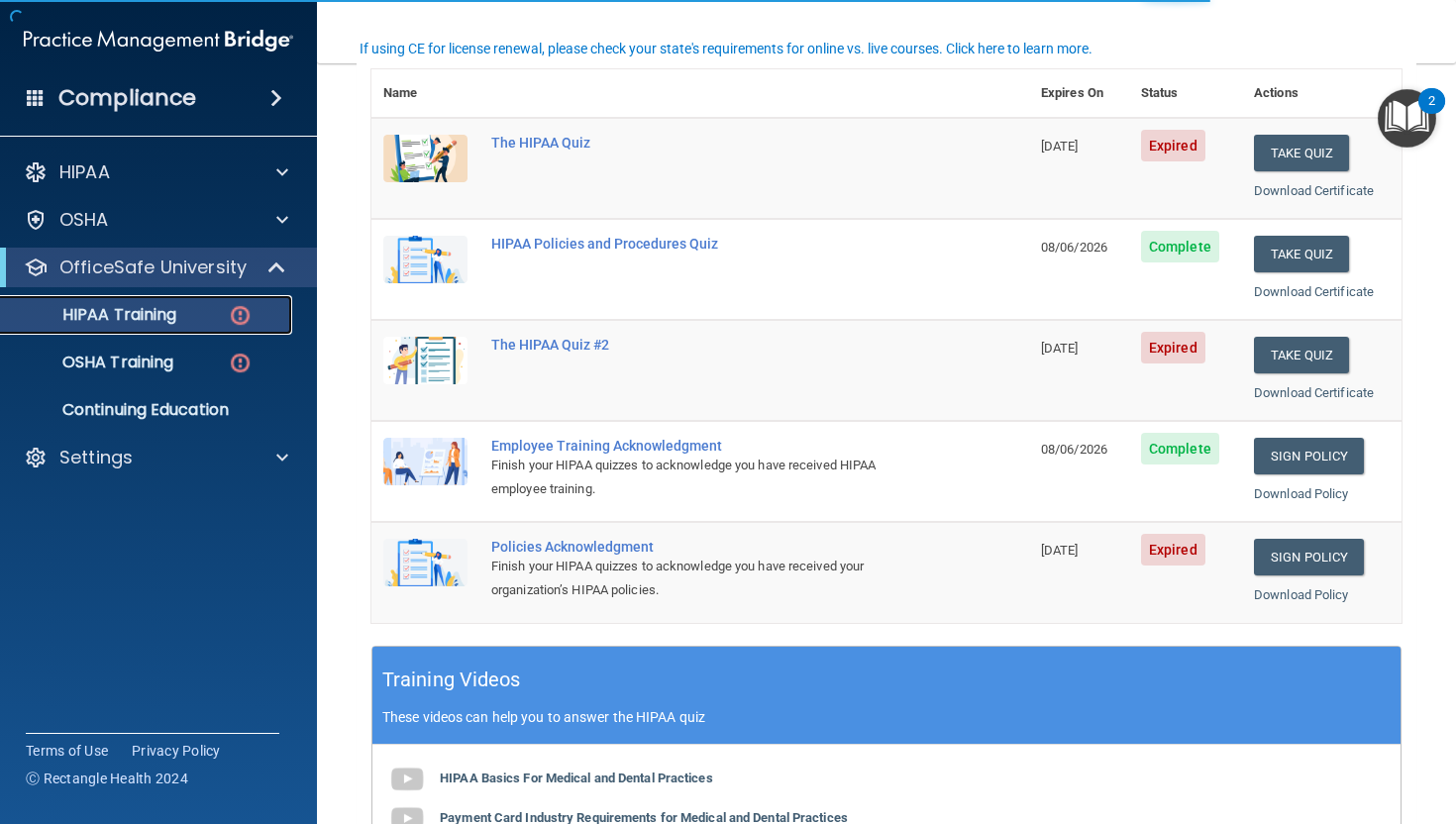 scroll, scrollTop: 303, scrollLeft: 0, axis: vertical 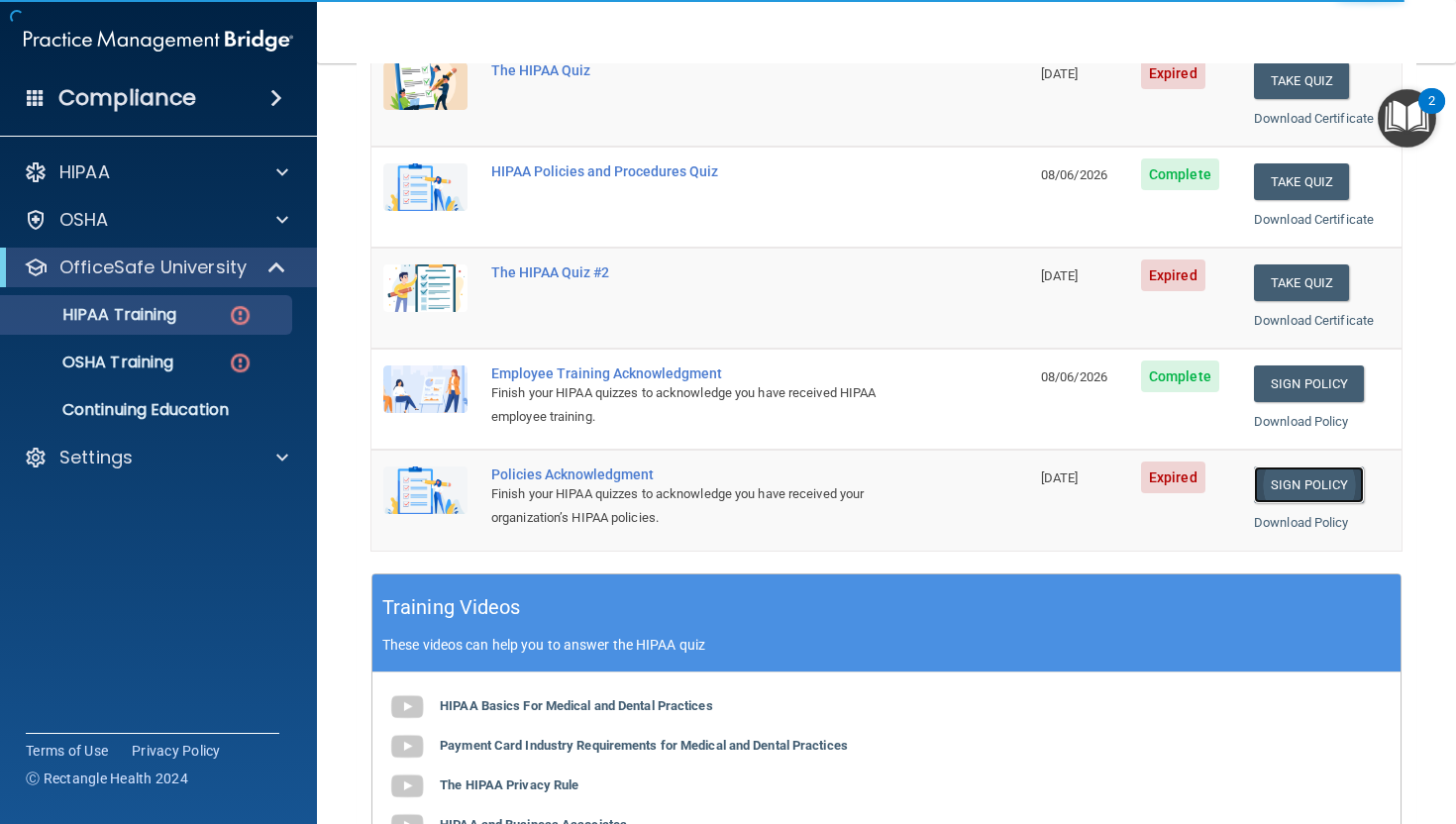 click on "Sign Policy" at bounding box center (1308, 484) 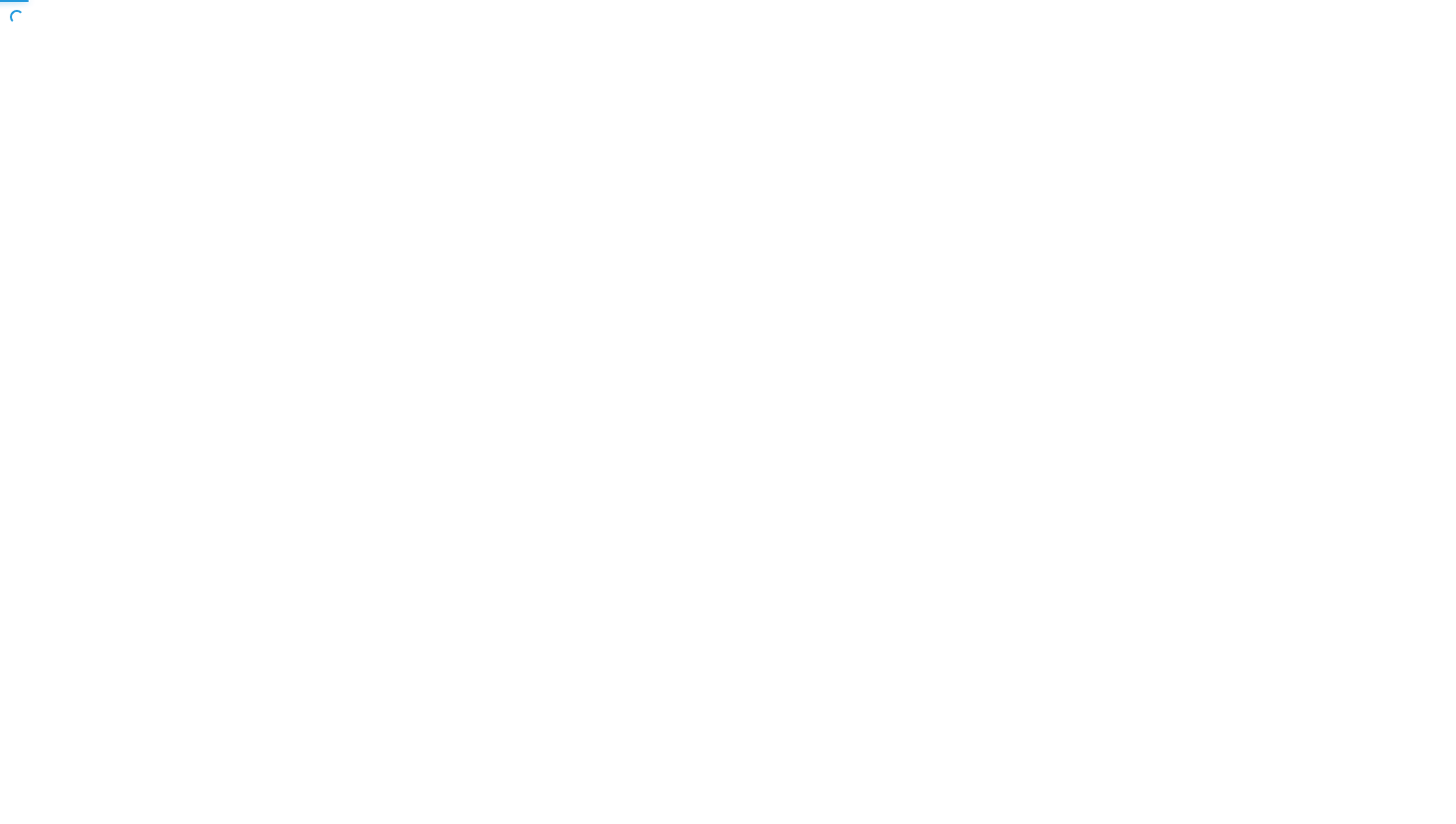 scroll, scrollTop: 0, scrollLeft: 0, axis: both 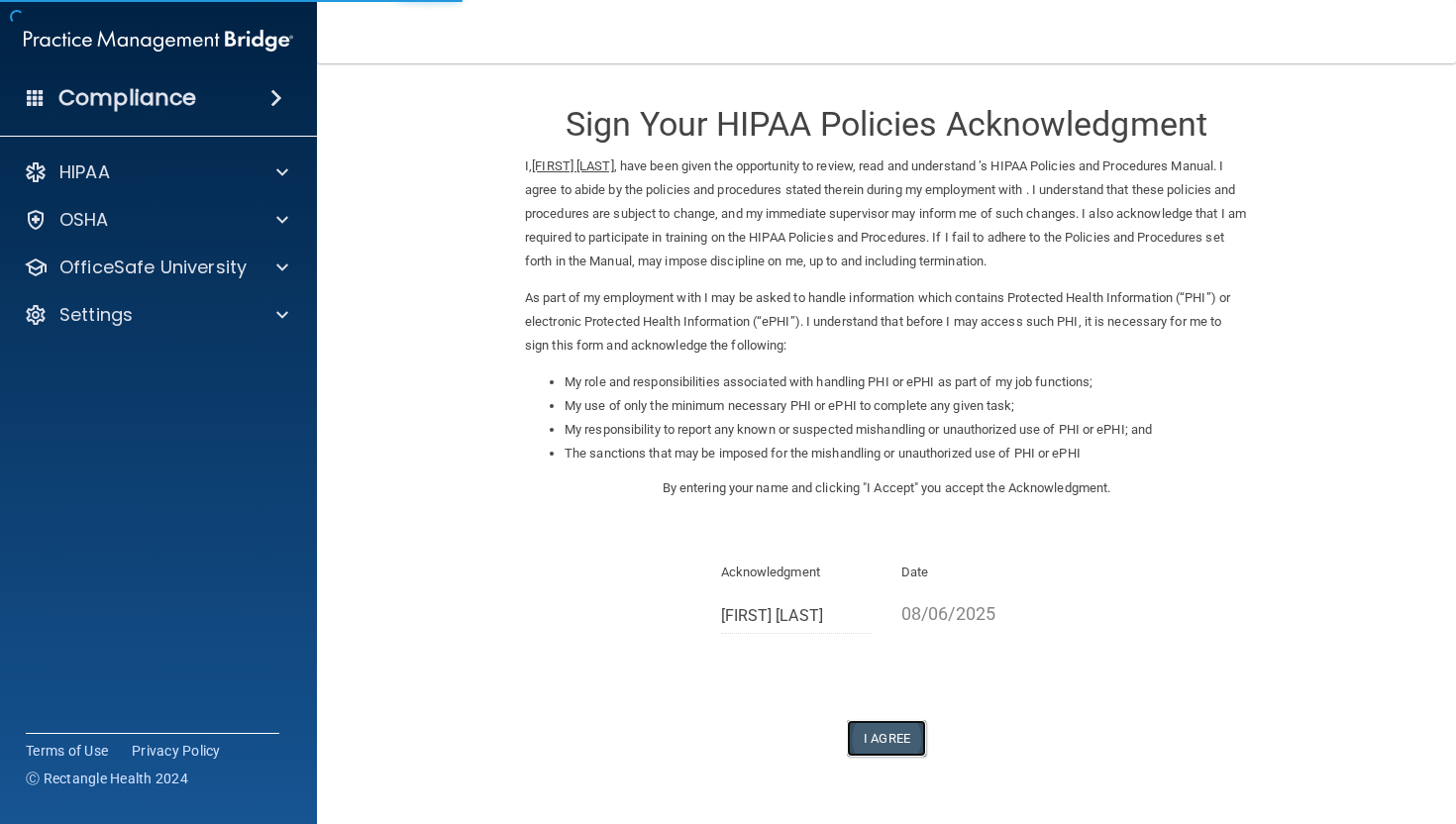 click on "I Agree" at bounding box center [886, 738] 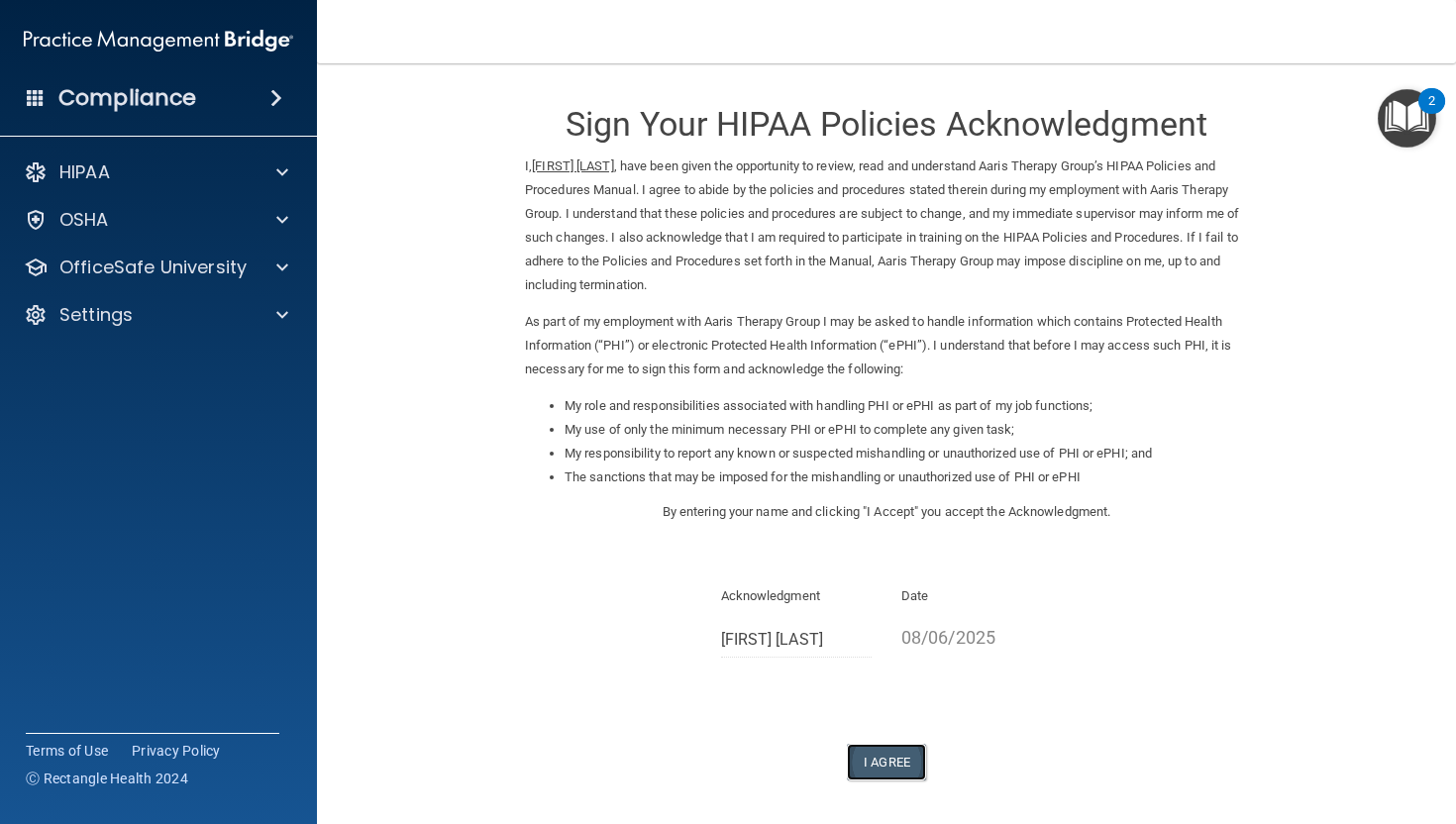 click on "I Agree" at bounding box center (886, 762) 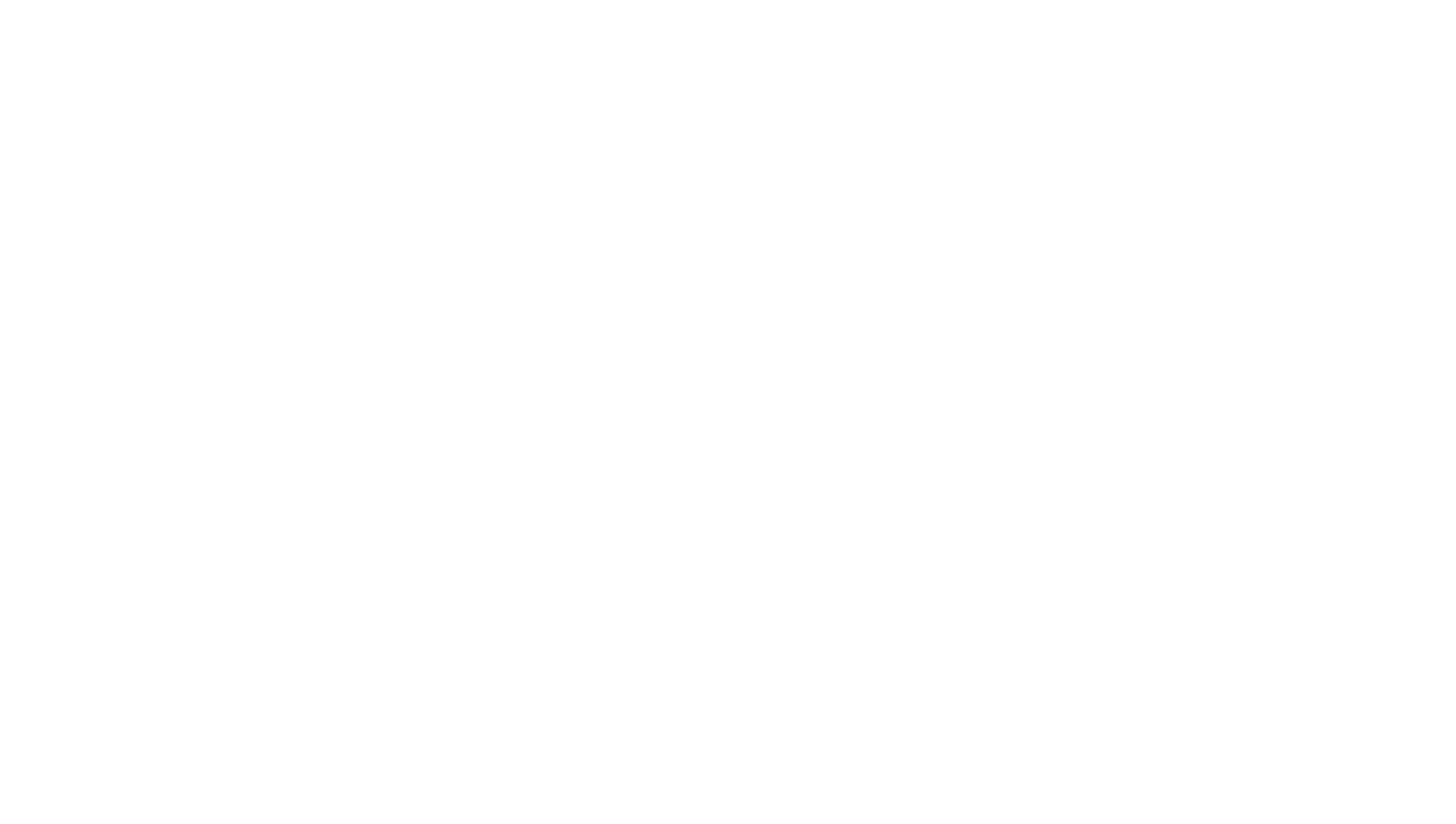 scroll, scrollTop: 0, scrollLeft: 0, axis: both 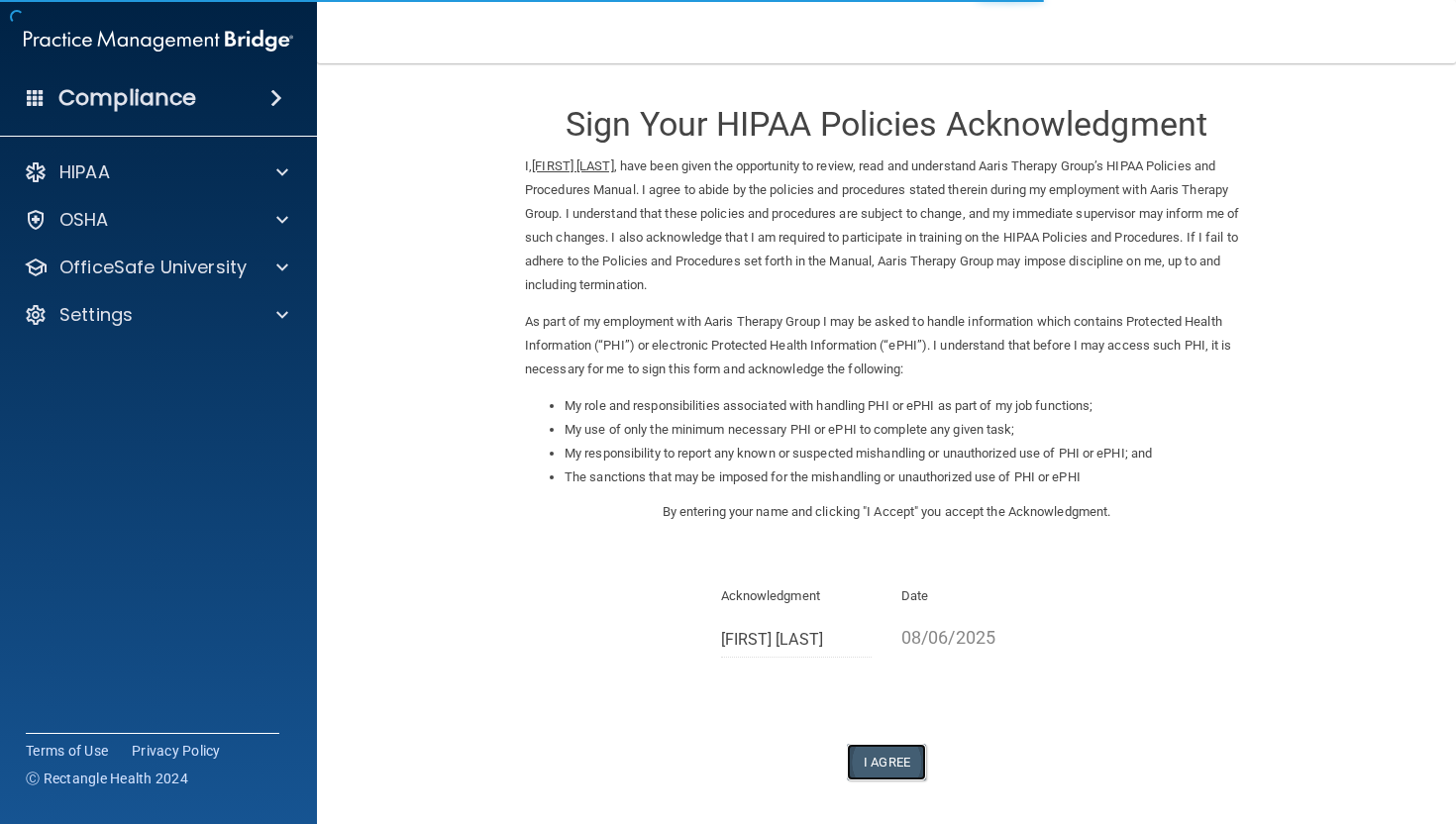 click on "I Agree" at bounding box center (886, 762) 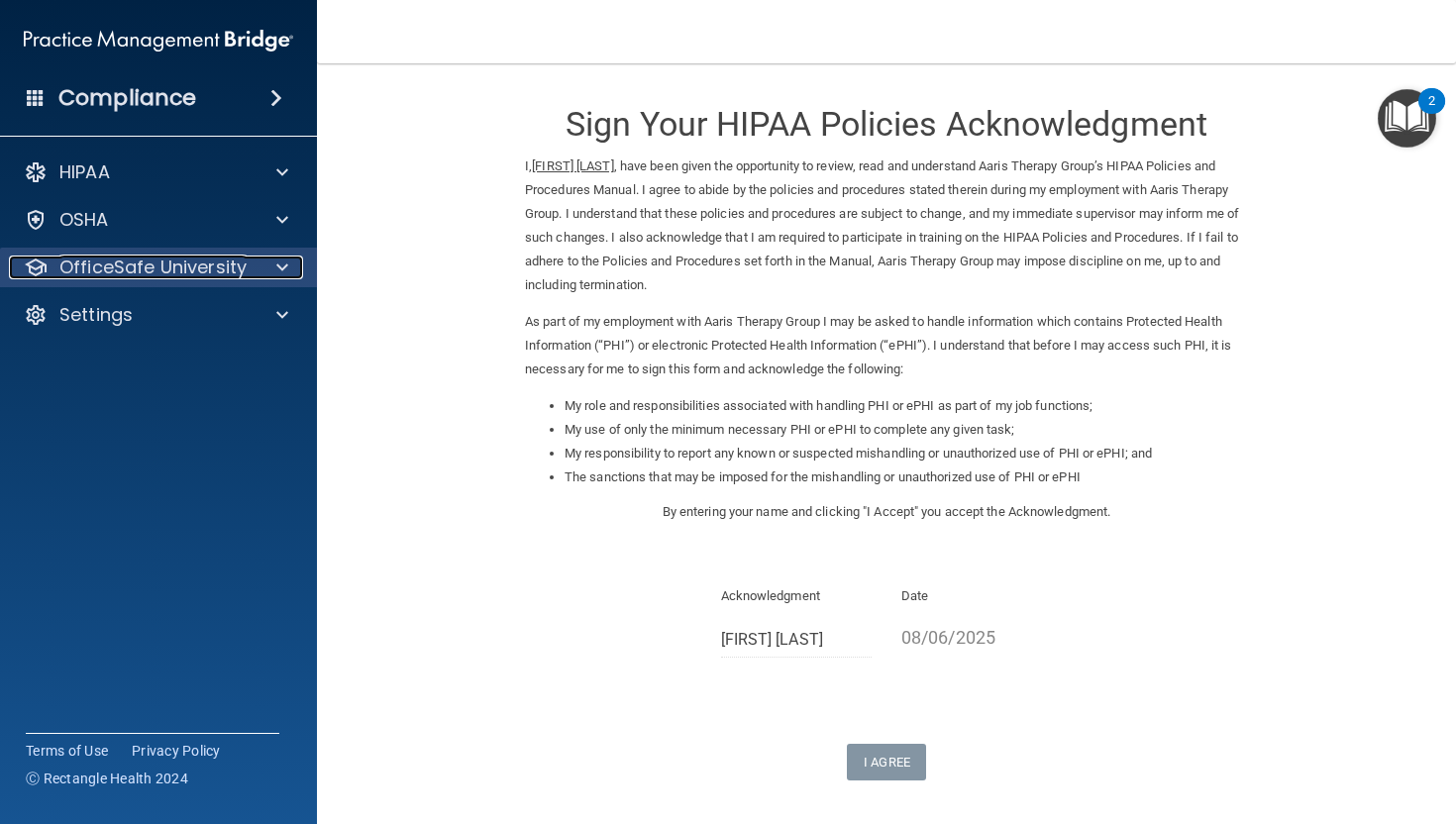 click on "OfficeSafe University" at bounding box center [153, 267] 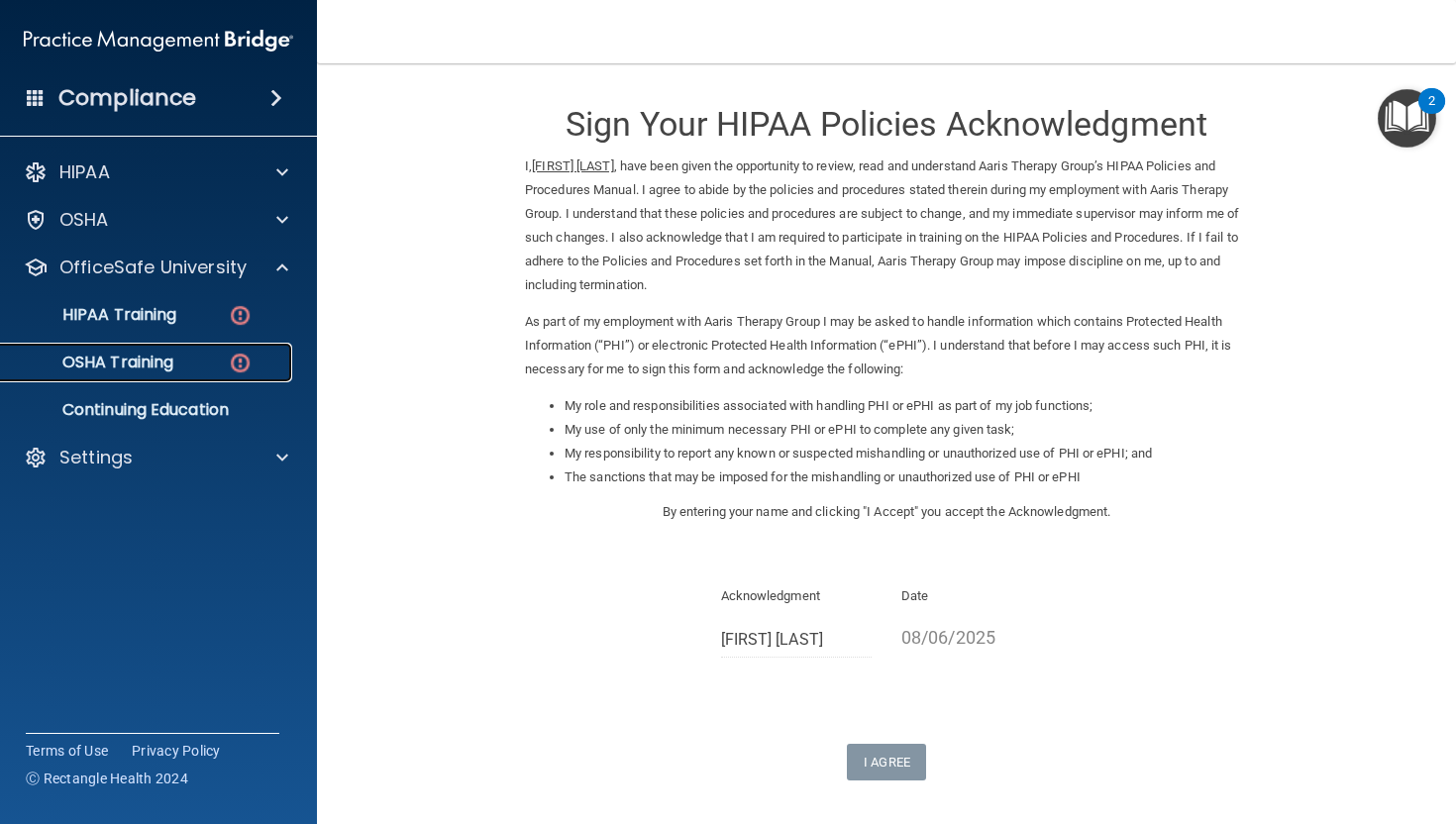 click on "OSHA Training" at bounding box center (93, 362) 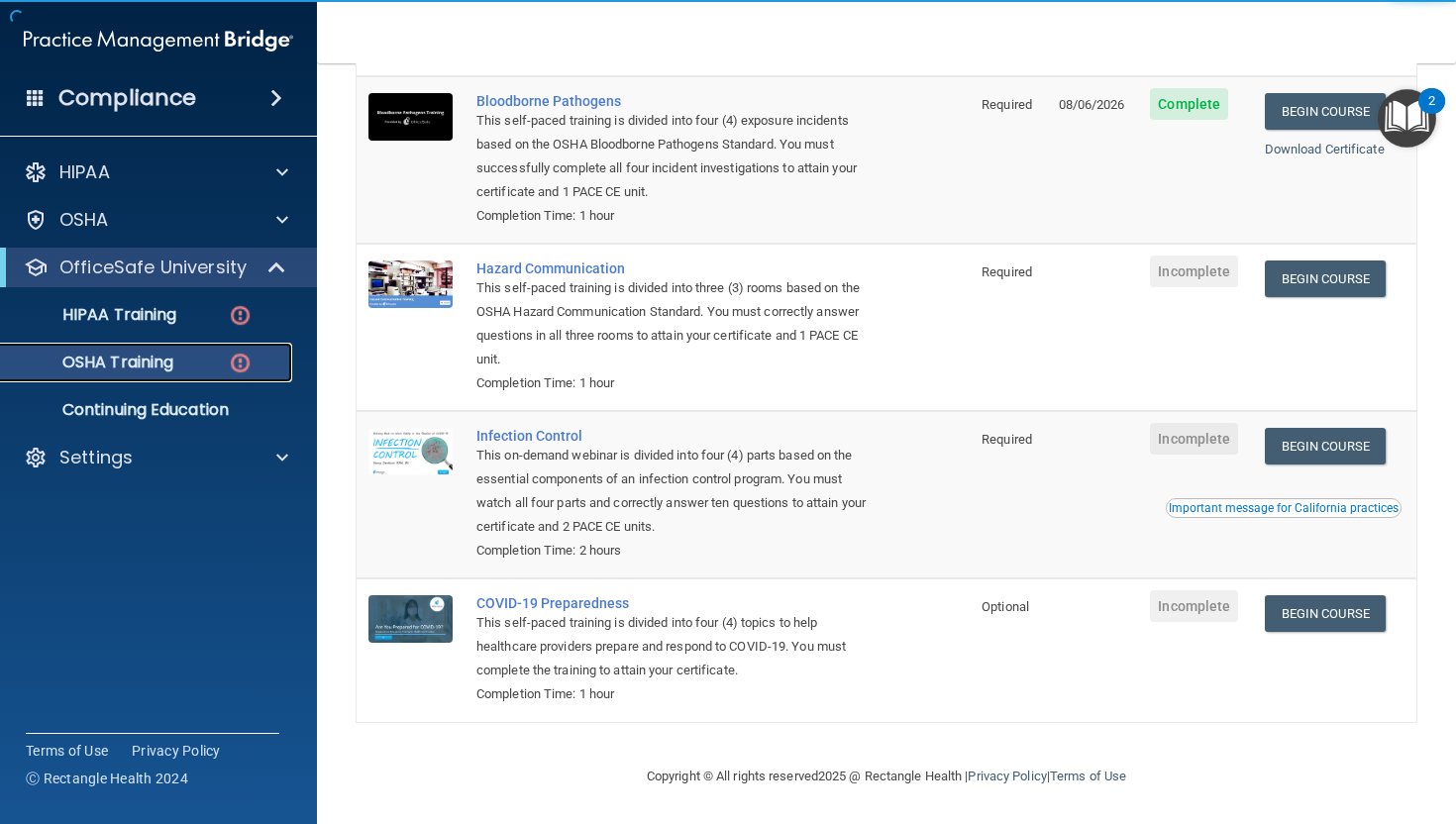 scroll, scrollTop: 0, scrollLeft: 0, axis: both 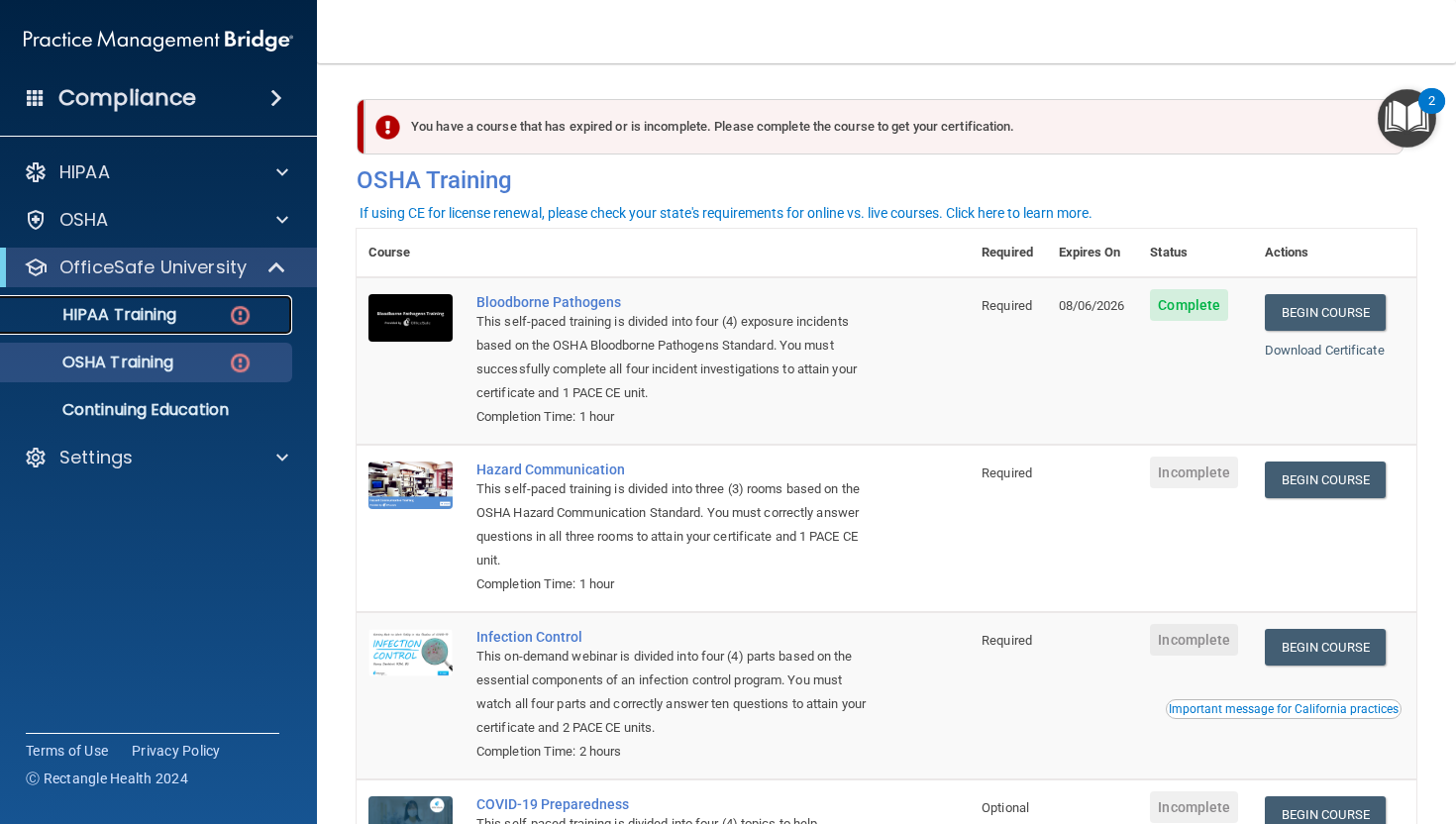 click on "HIPAA Training" at bounding box center (94, 315) 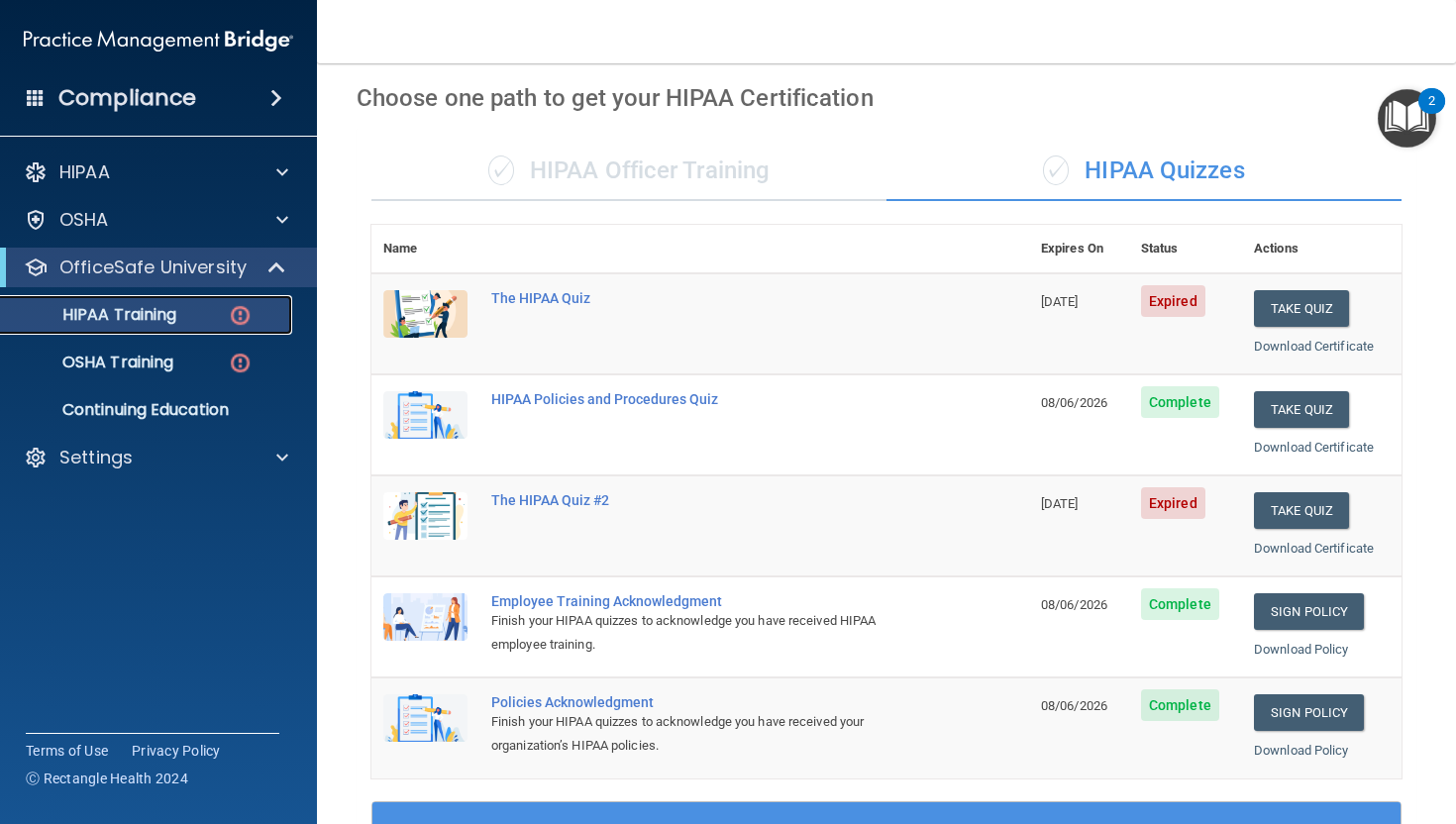 scroll, scrollTop: 56, scrollLeft: 0, axis: vertical 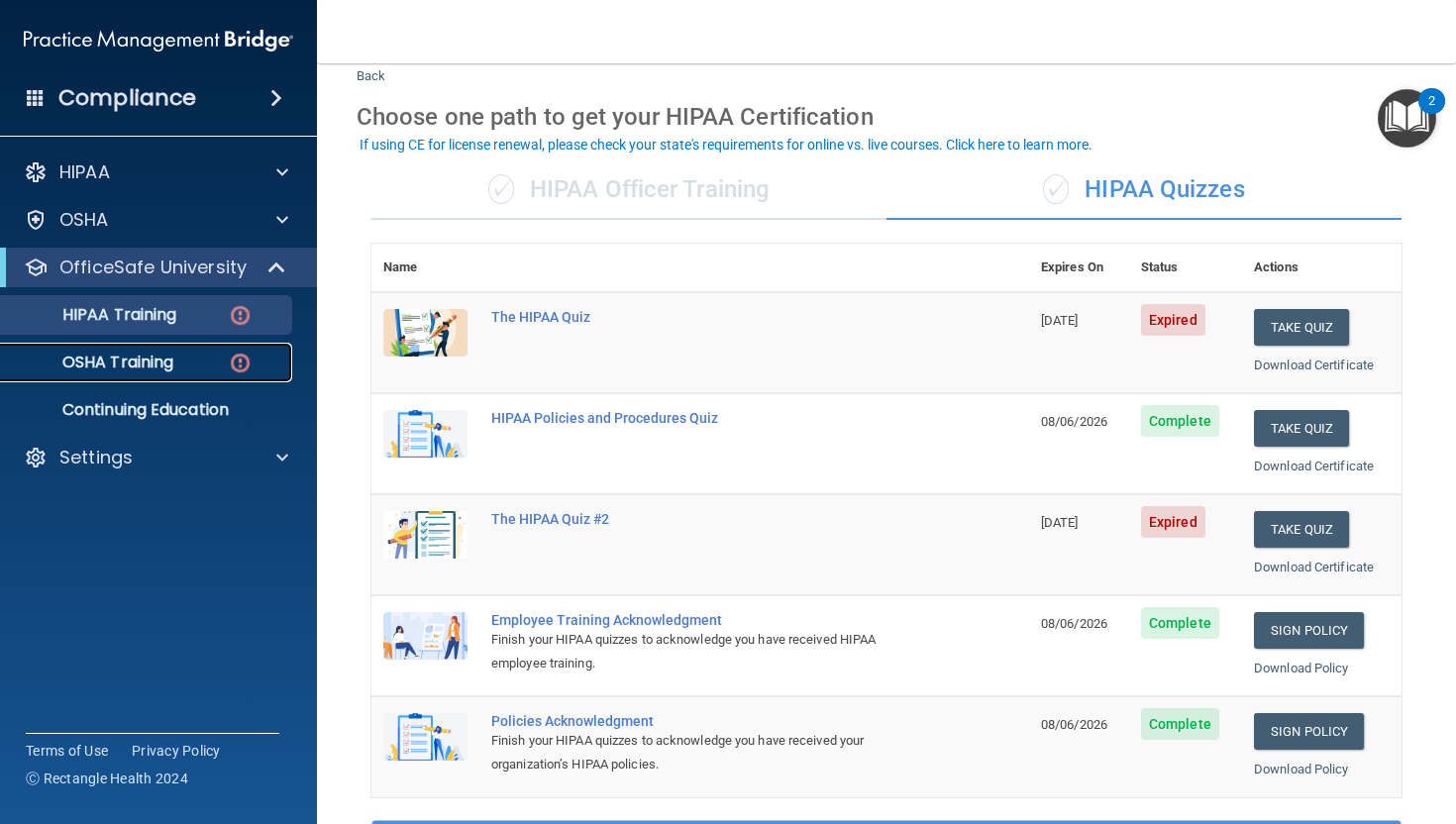 click on "OSHA Training" at bounding box center (93, 362) 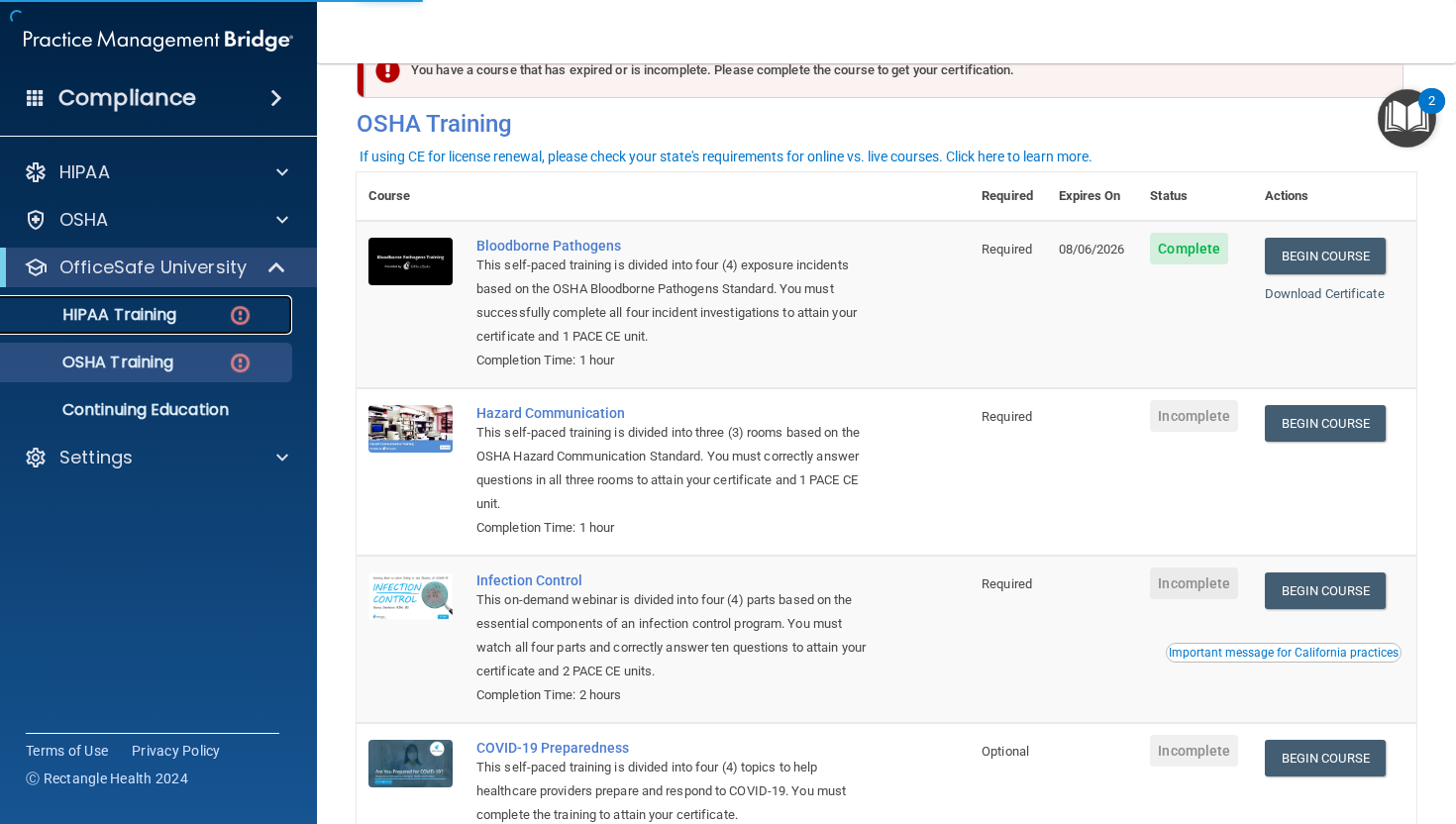 click on "HIPAA Training" at bounding box center [94, 315] 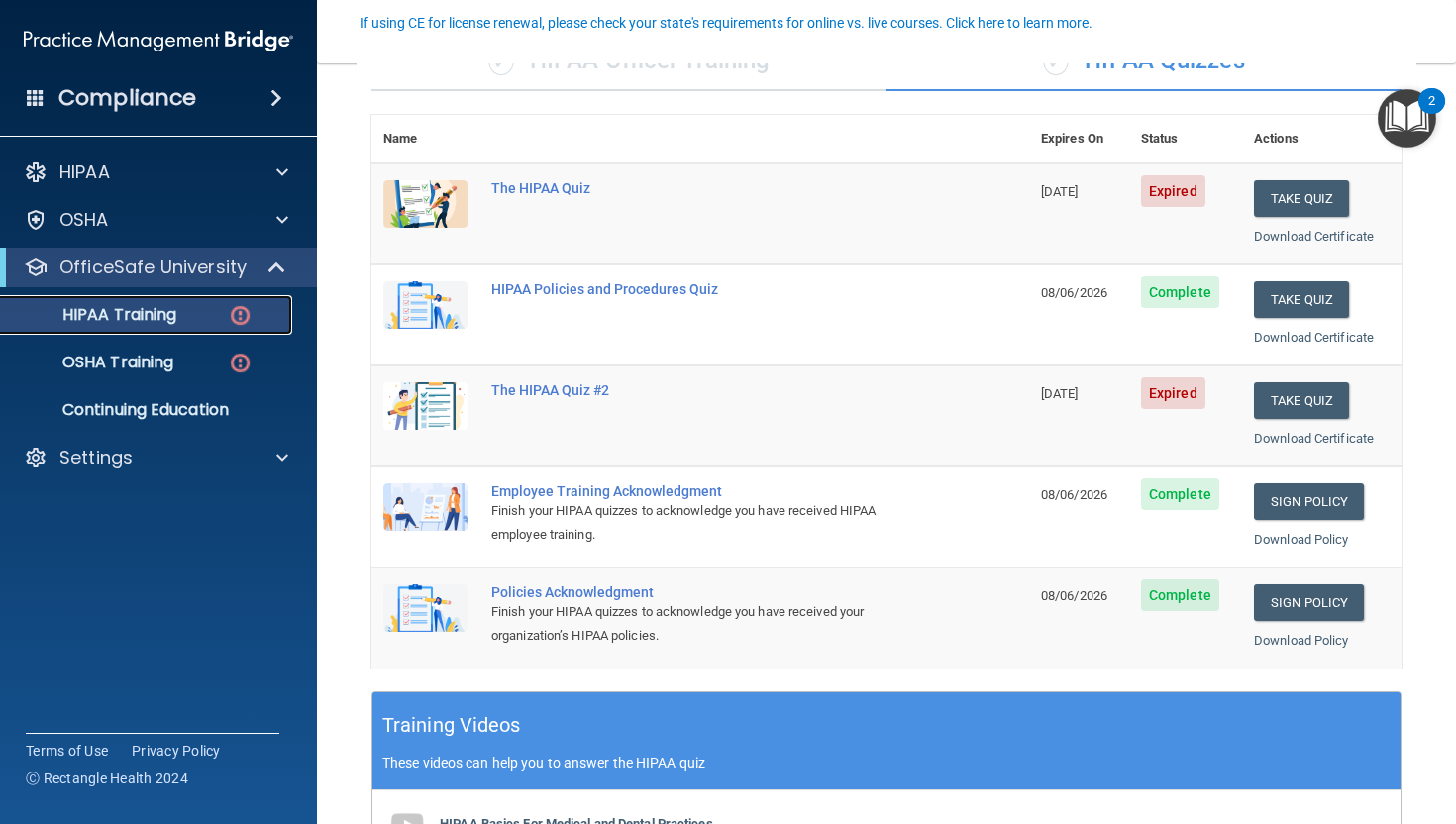 scroll, scrollTop: 189, scrollLeft: 0, axis: vertical 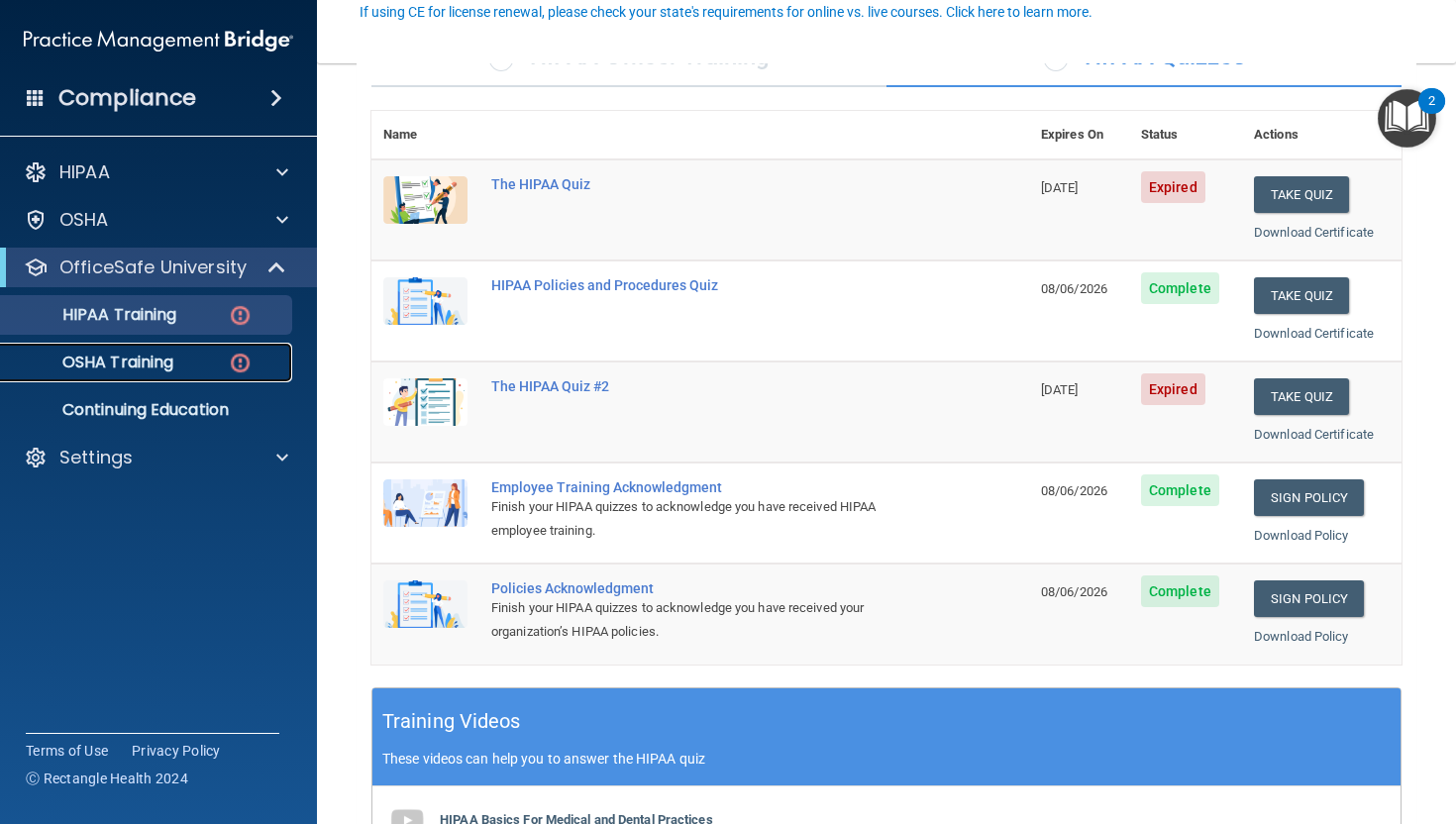 click on "OSHA Training" at bounding box center [93, 362] 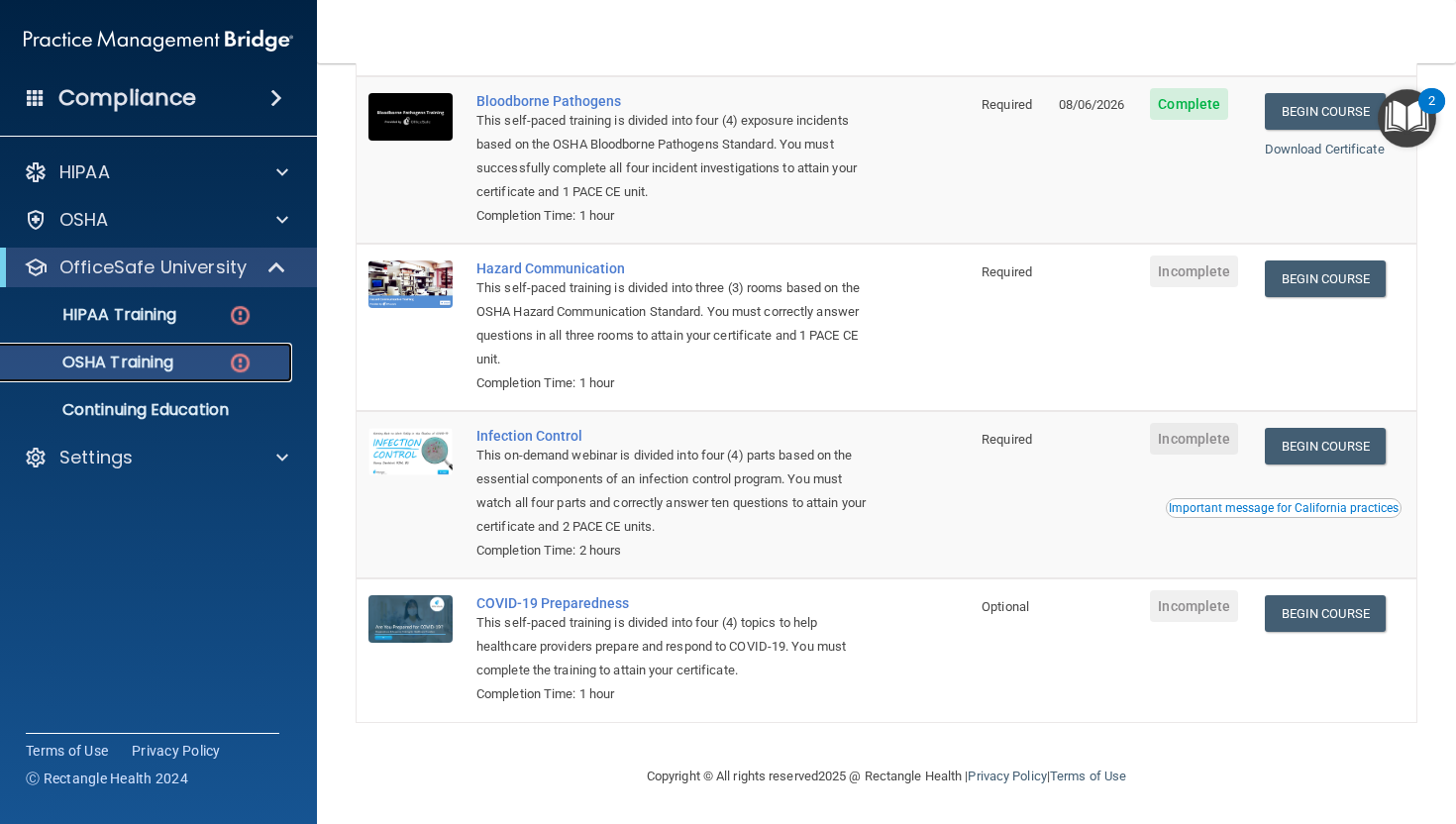 scroll, scrollTop: 0, scrollLeft: 0, axis: both 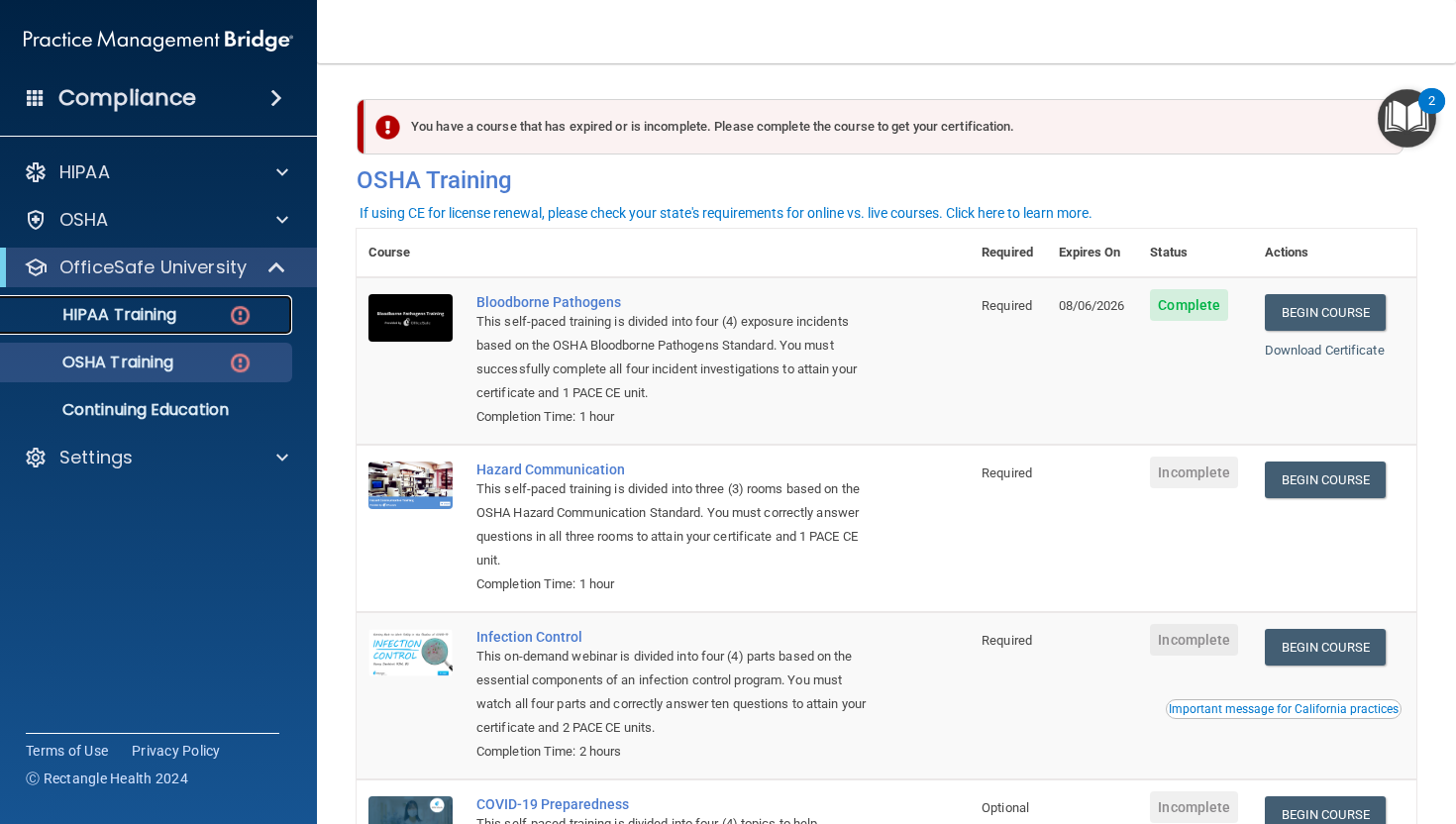click on "HIPAA Training" at bounding box center [94, 315] 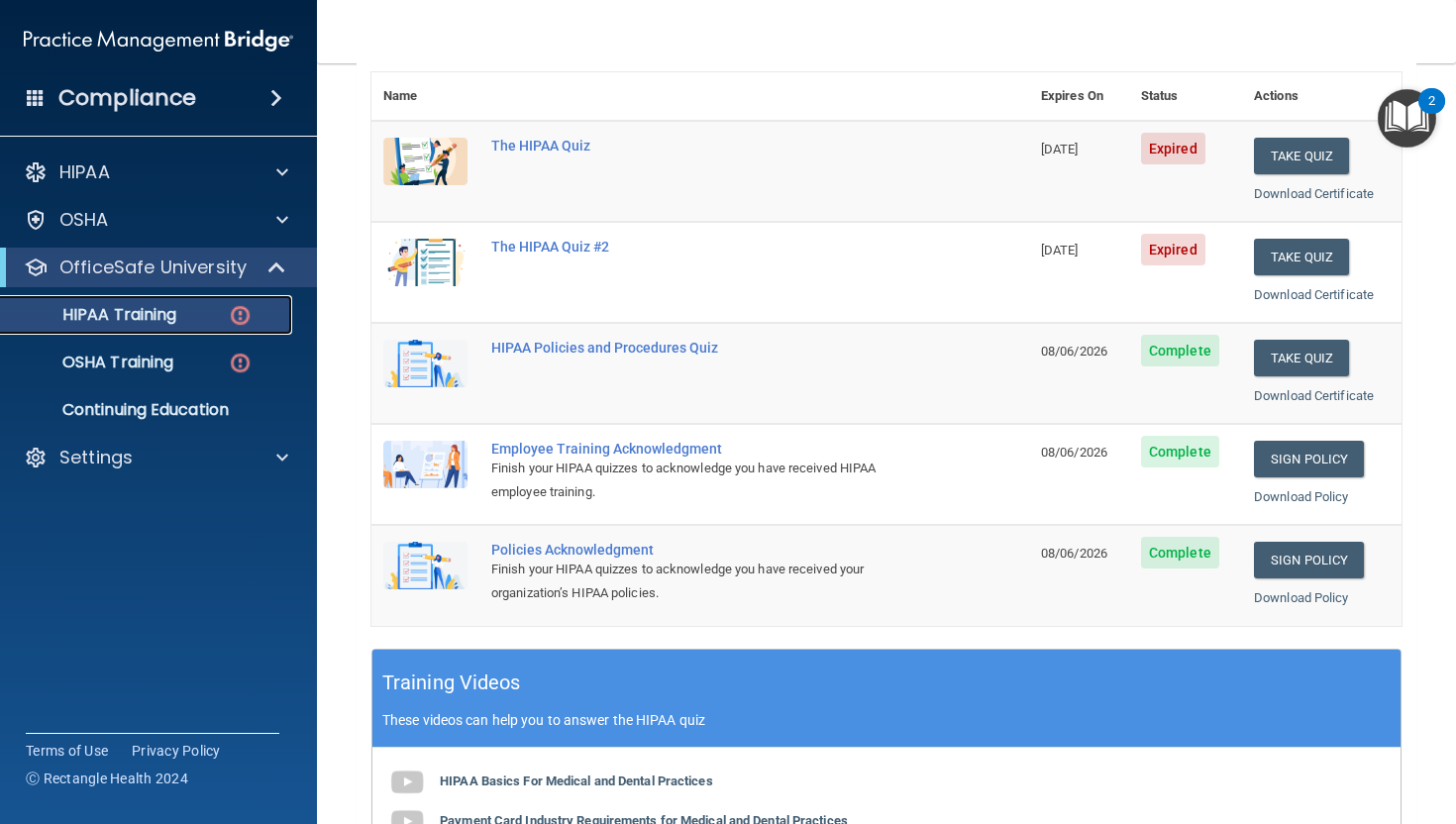 scroll, scrollTop: 114, scrollLeft: 0, axis: vertical 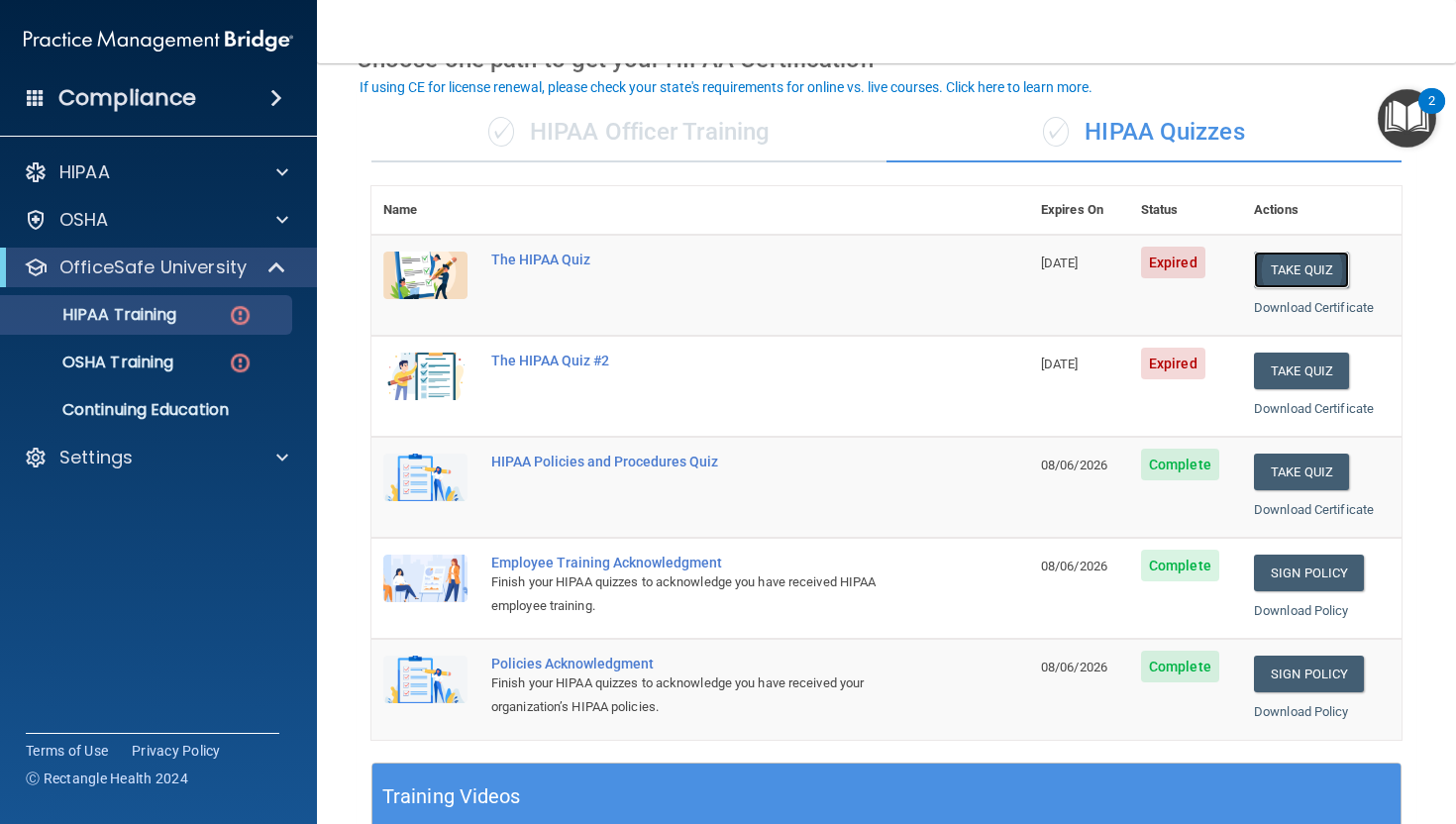 click on "Take Quiz" at bounding box center [1301, 269] 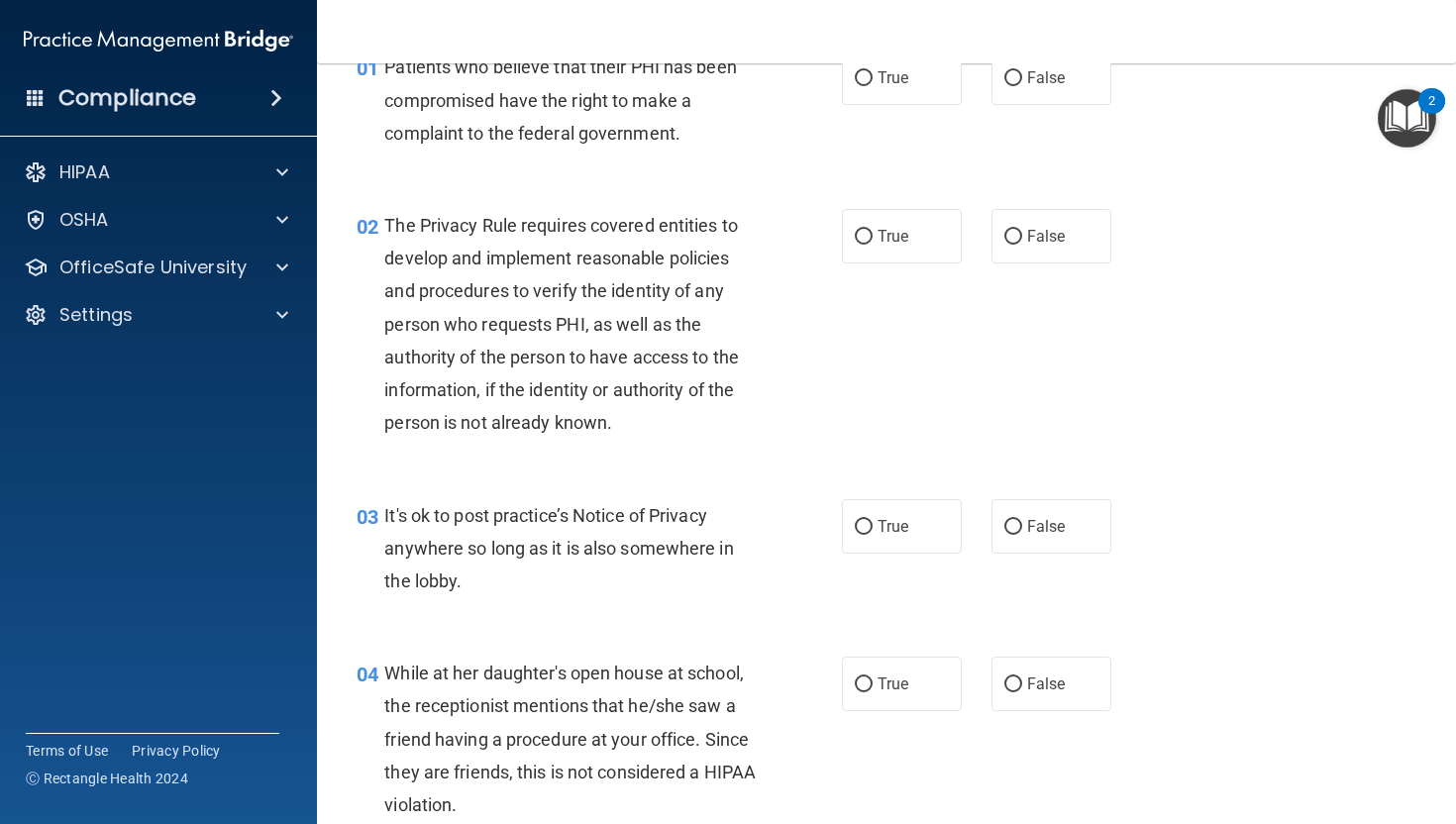 scroll, scrollTop: 0, scrollLeft: 0, axis: both 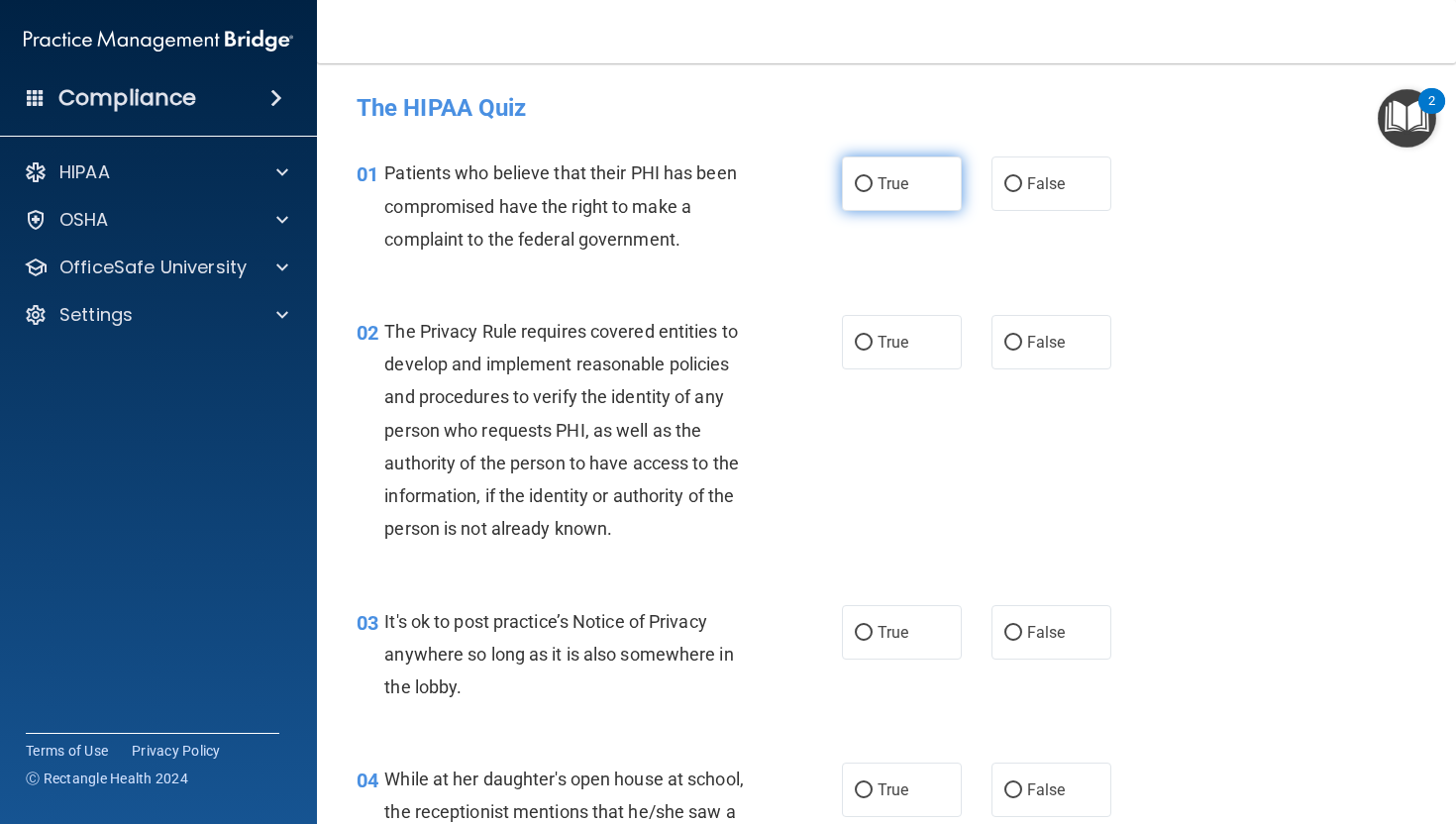 click on "True" at bounding box center (901, 183) 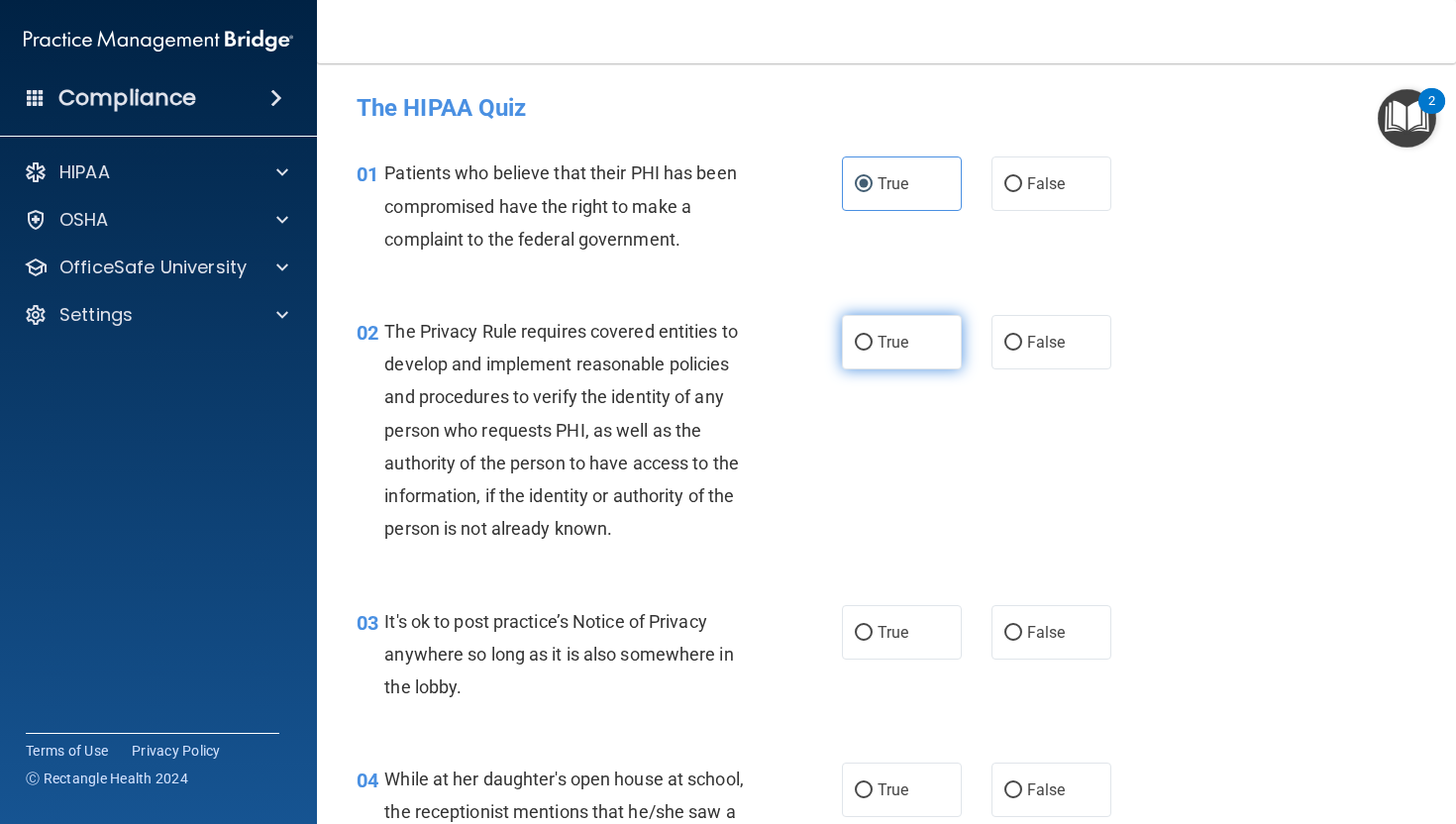 click on "True" at bounding box center [892, 342] 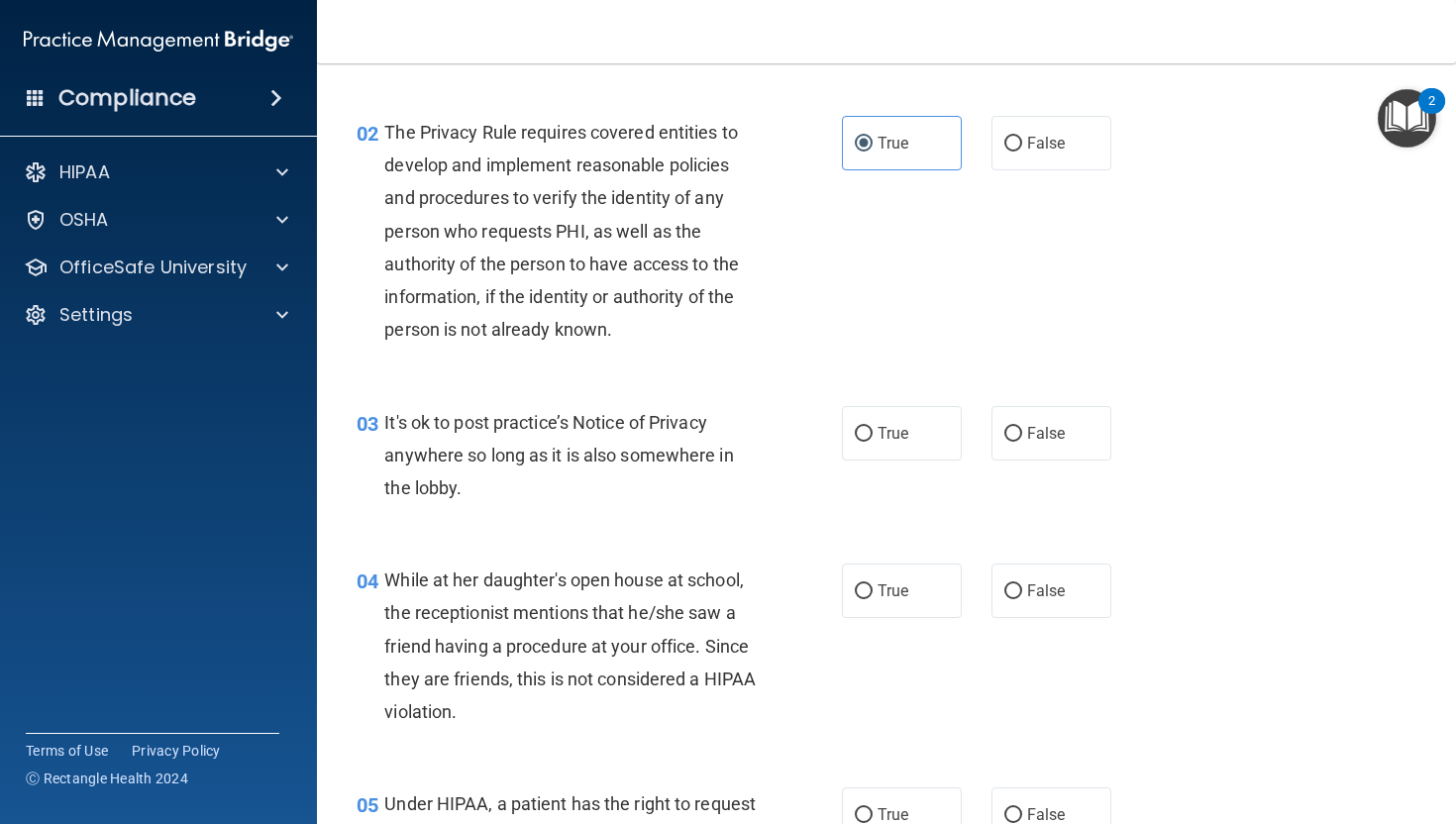 scroll, scrollTop: 330, scrollLeft: 0, axis: vertical 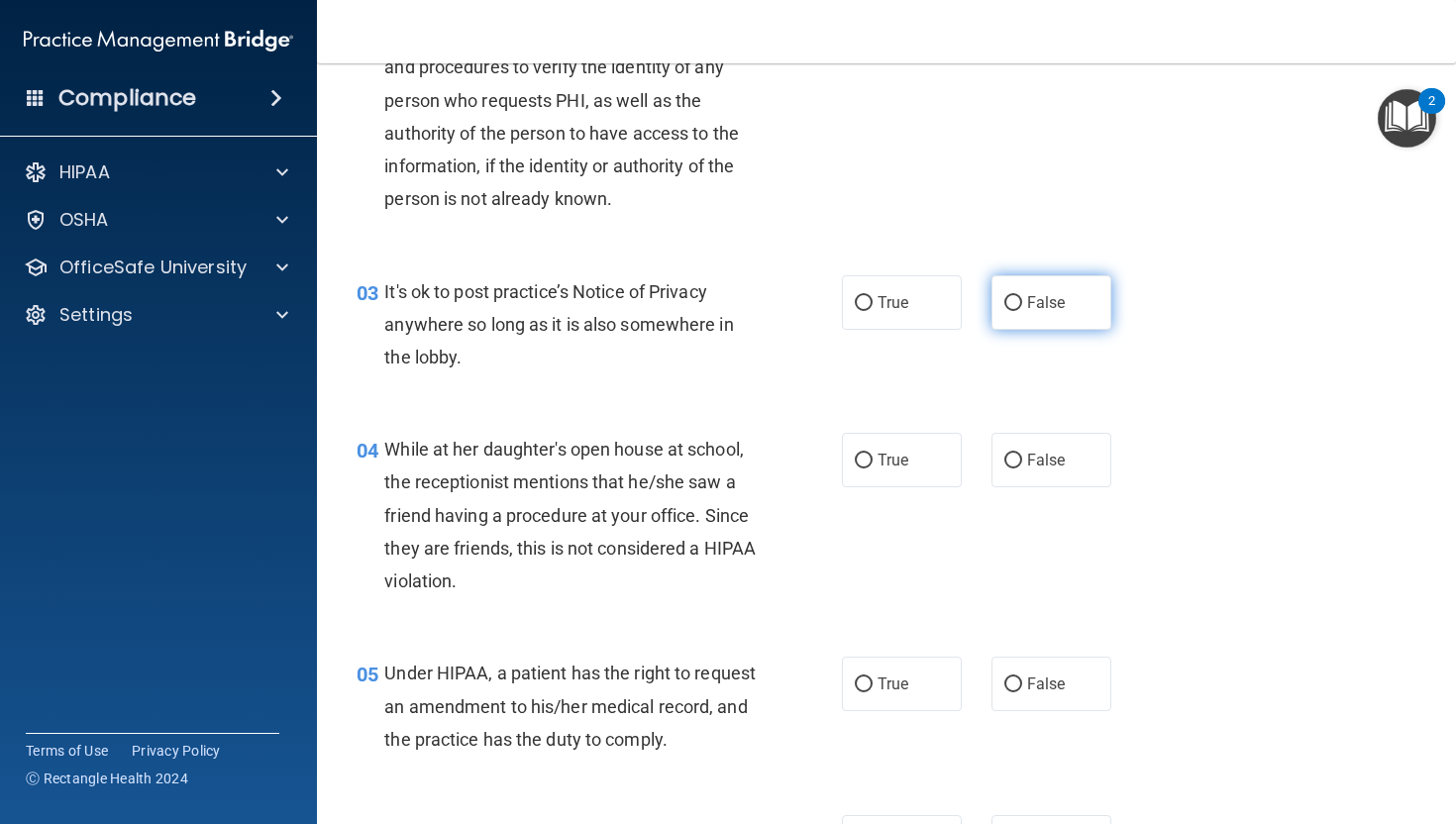 click on "False" at bounding box center (1046, 302) 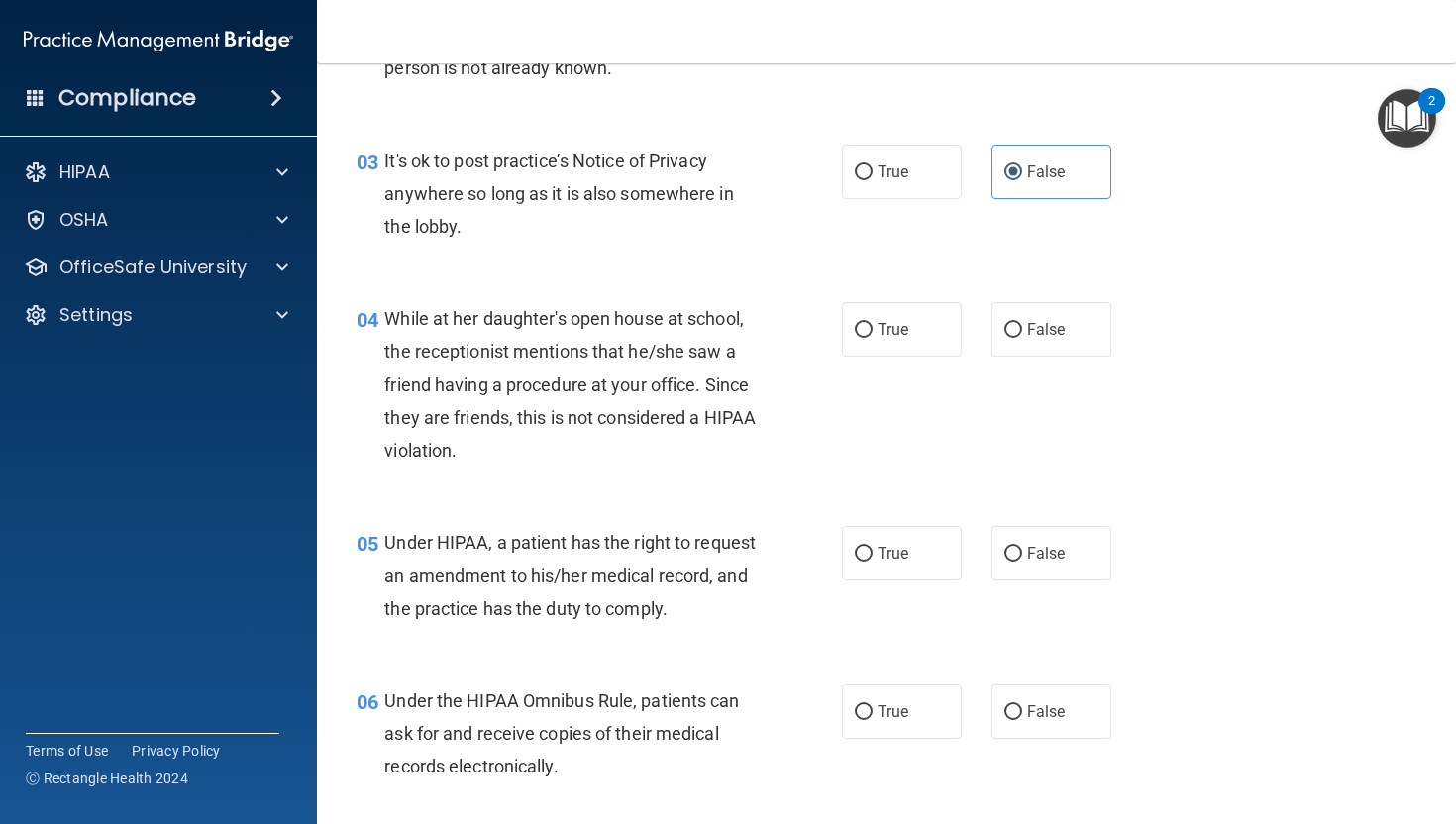 scroll, scrollTop: 468, scrollLeft: 0, axis: vertical 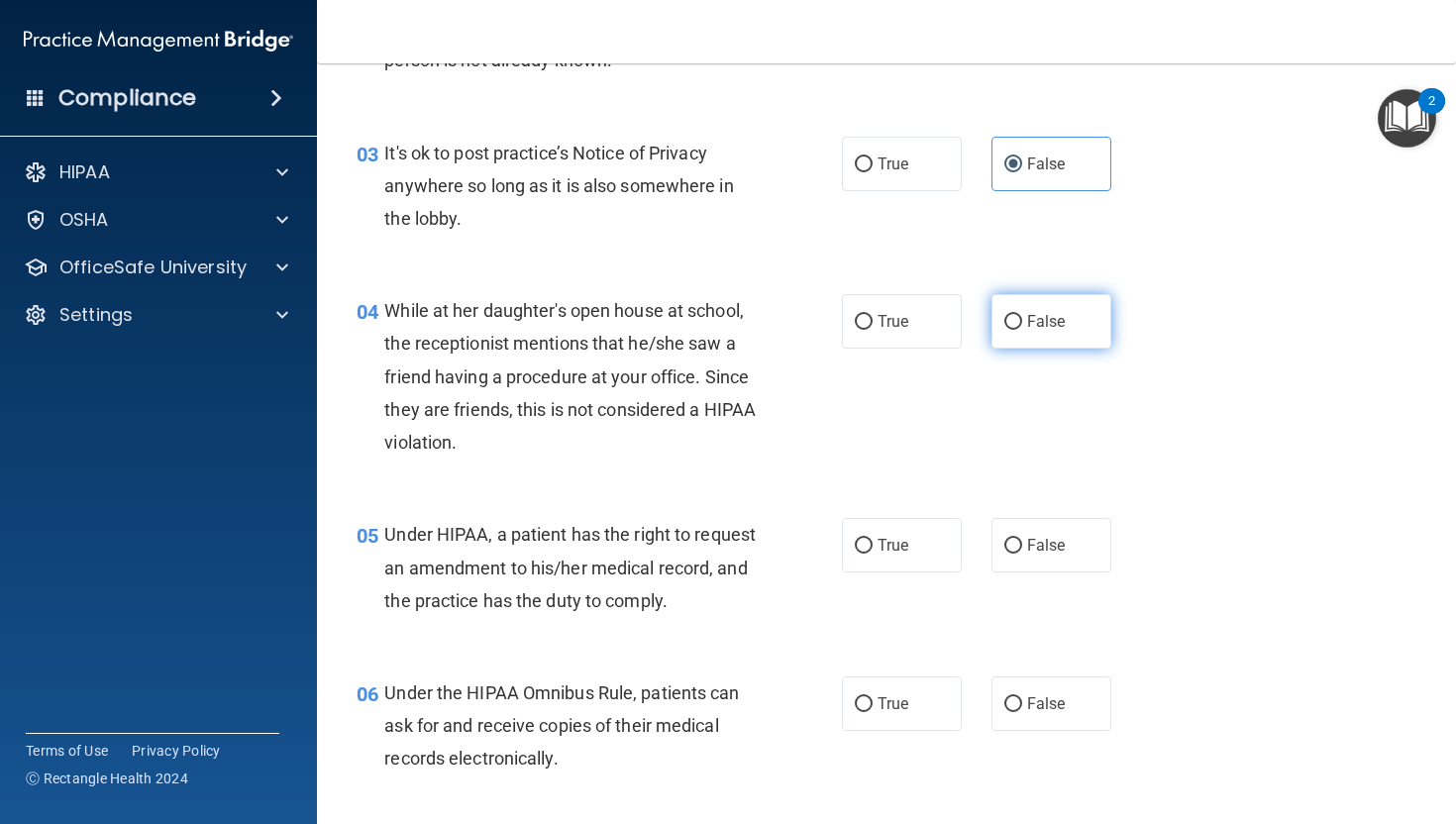 click on "False" at bounding box center (1046, 321) 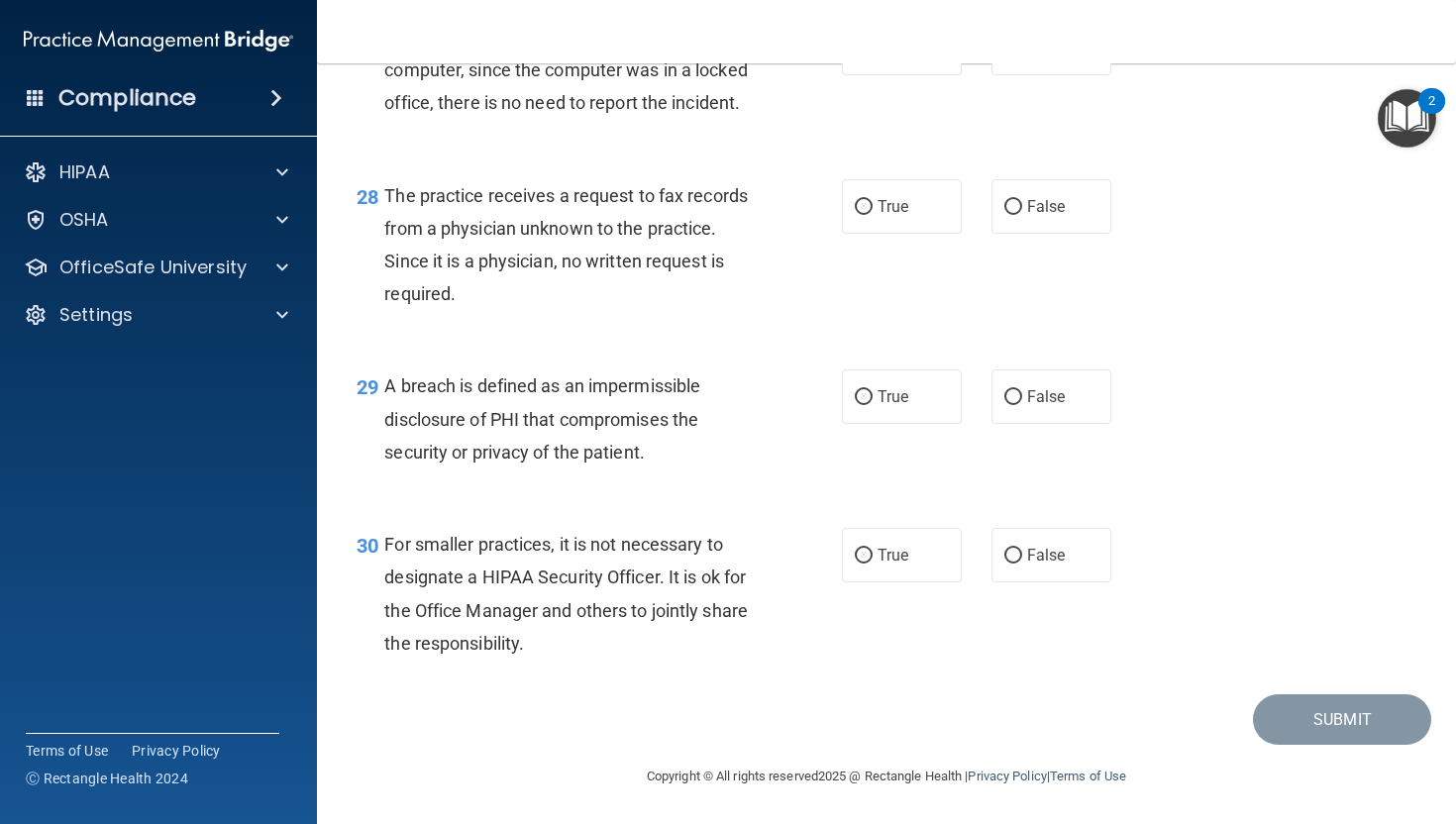 scroll, scrollTop: 4873, scrollLeft: 0, axis: vertical 